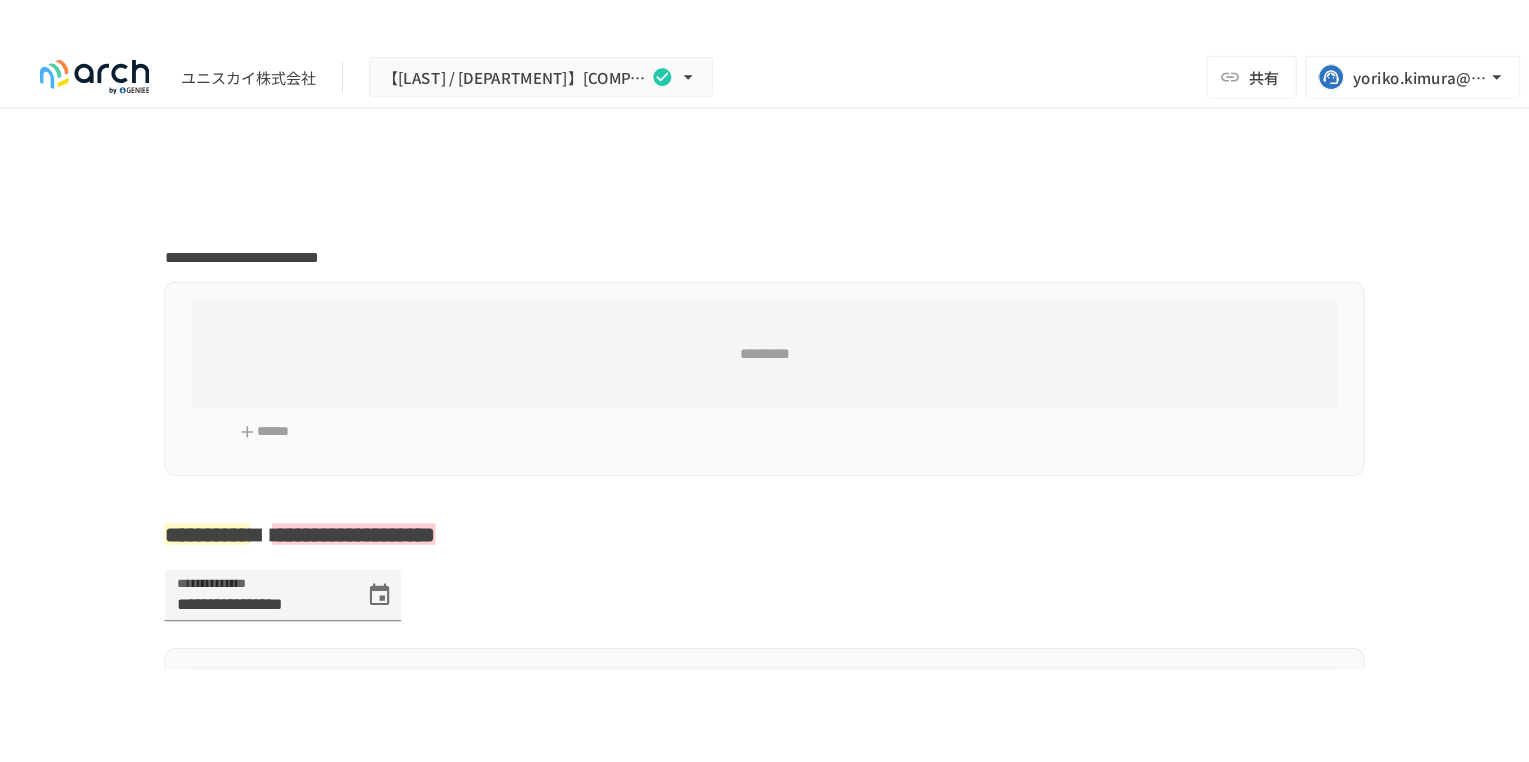 scroll, scrollTop: 0, scrollLeft: 0, axis: both 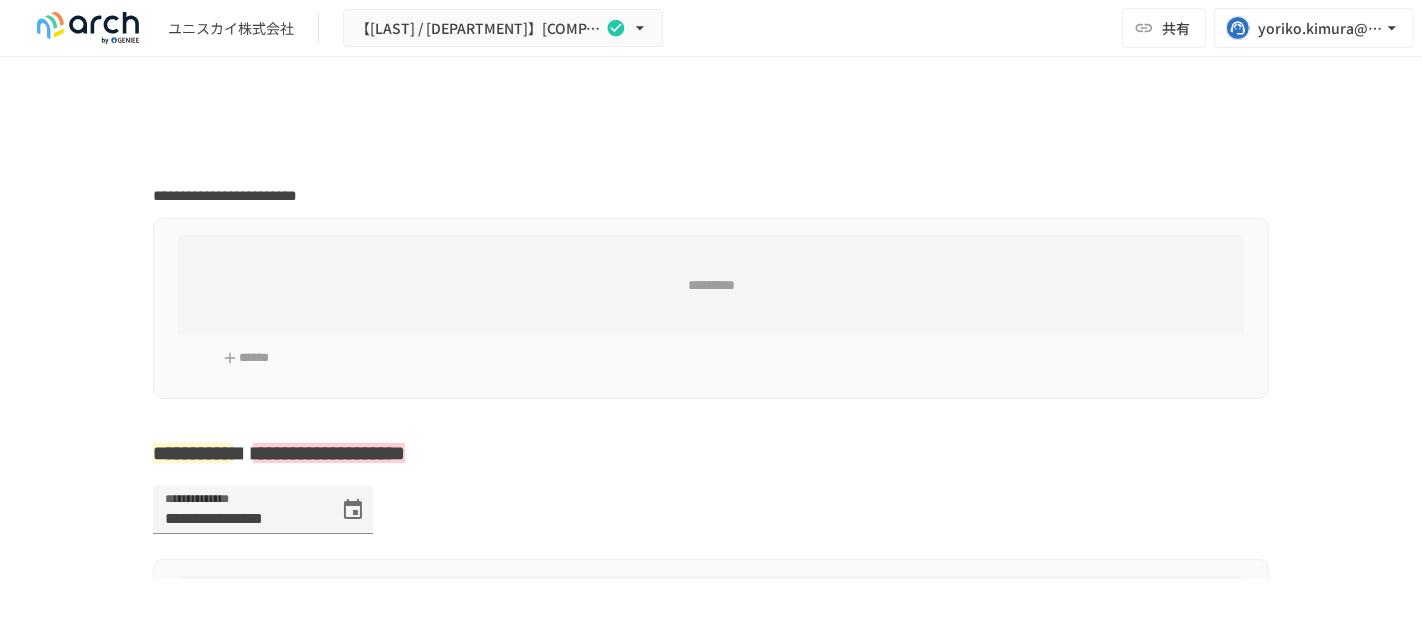 type on "**********" 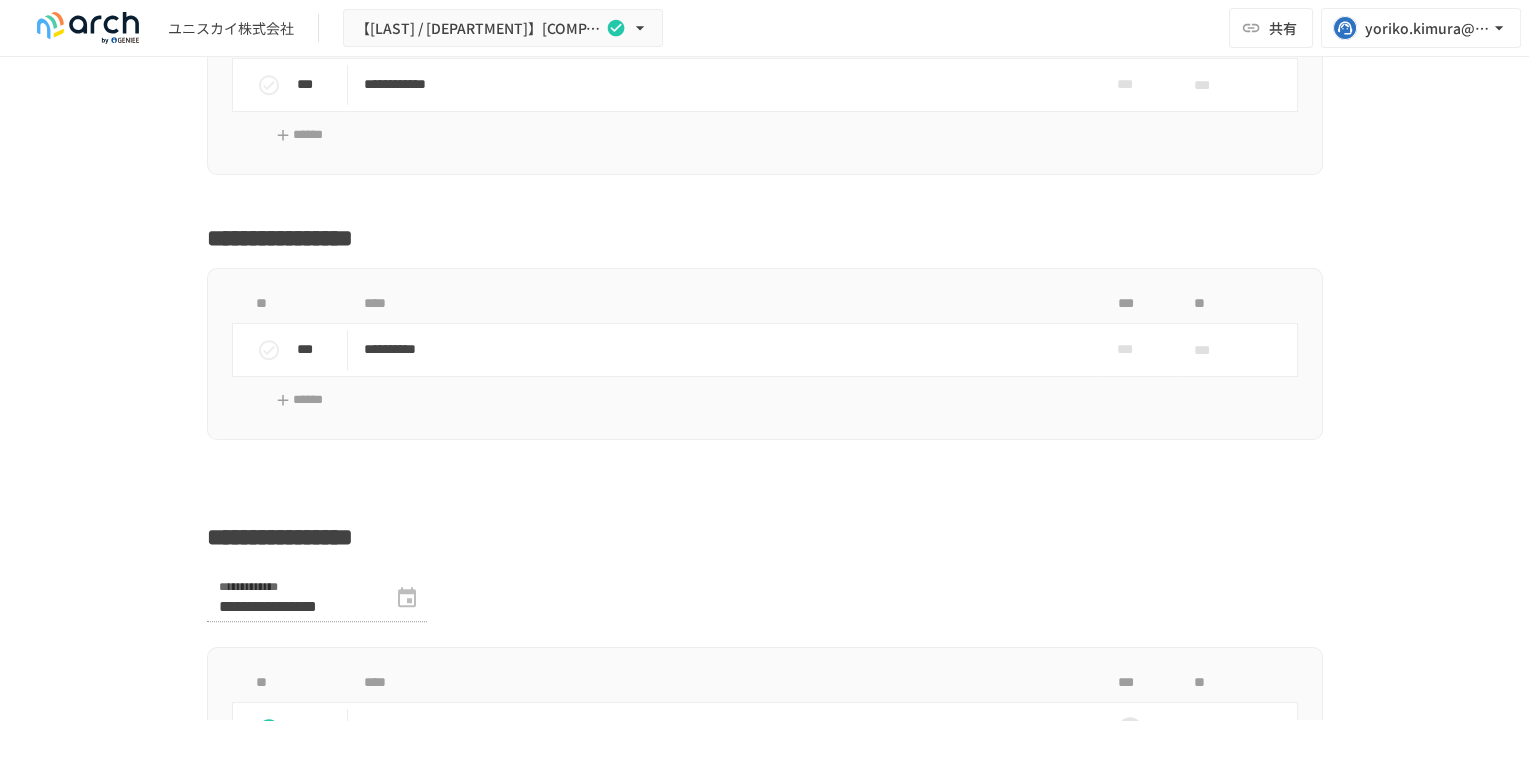 scroll, scrollTop: 3000, scrollLeft: 0, axis: vertical 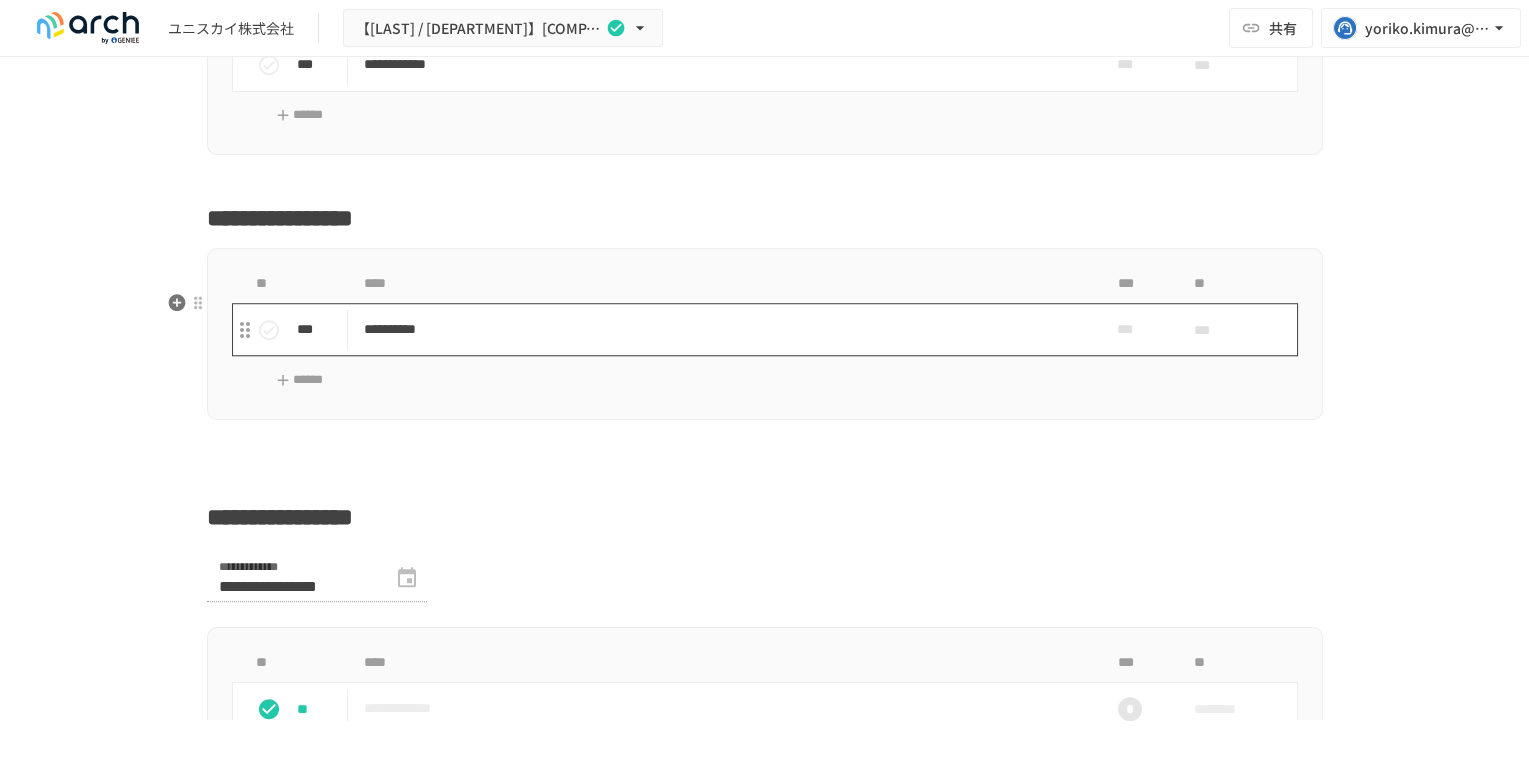 click on "**********" at bounding box center (723, 329) 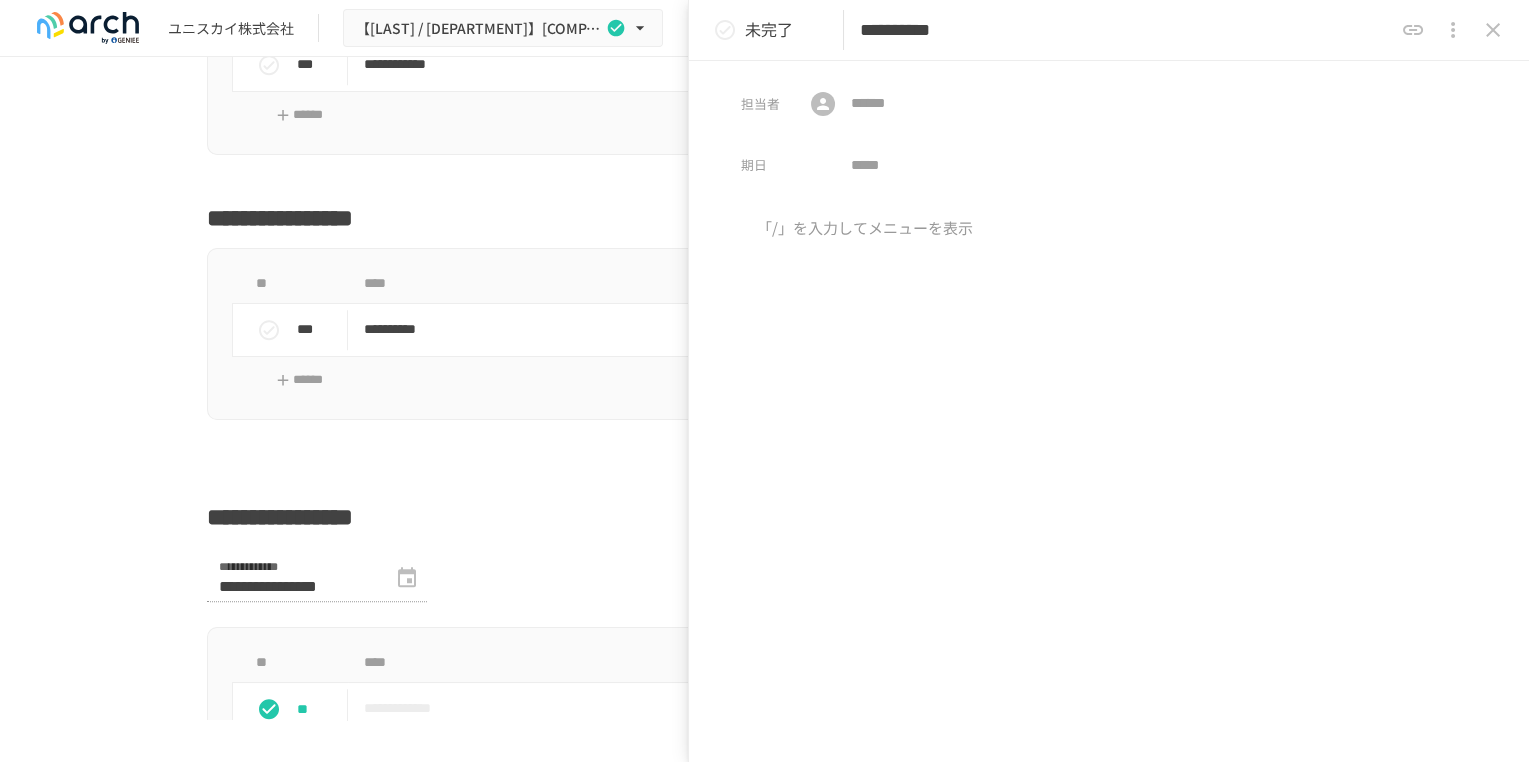 click at bounding box center (1109, 383) 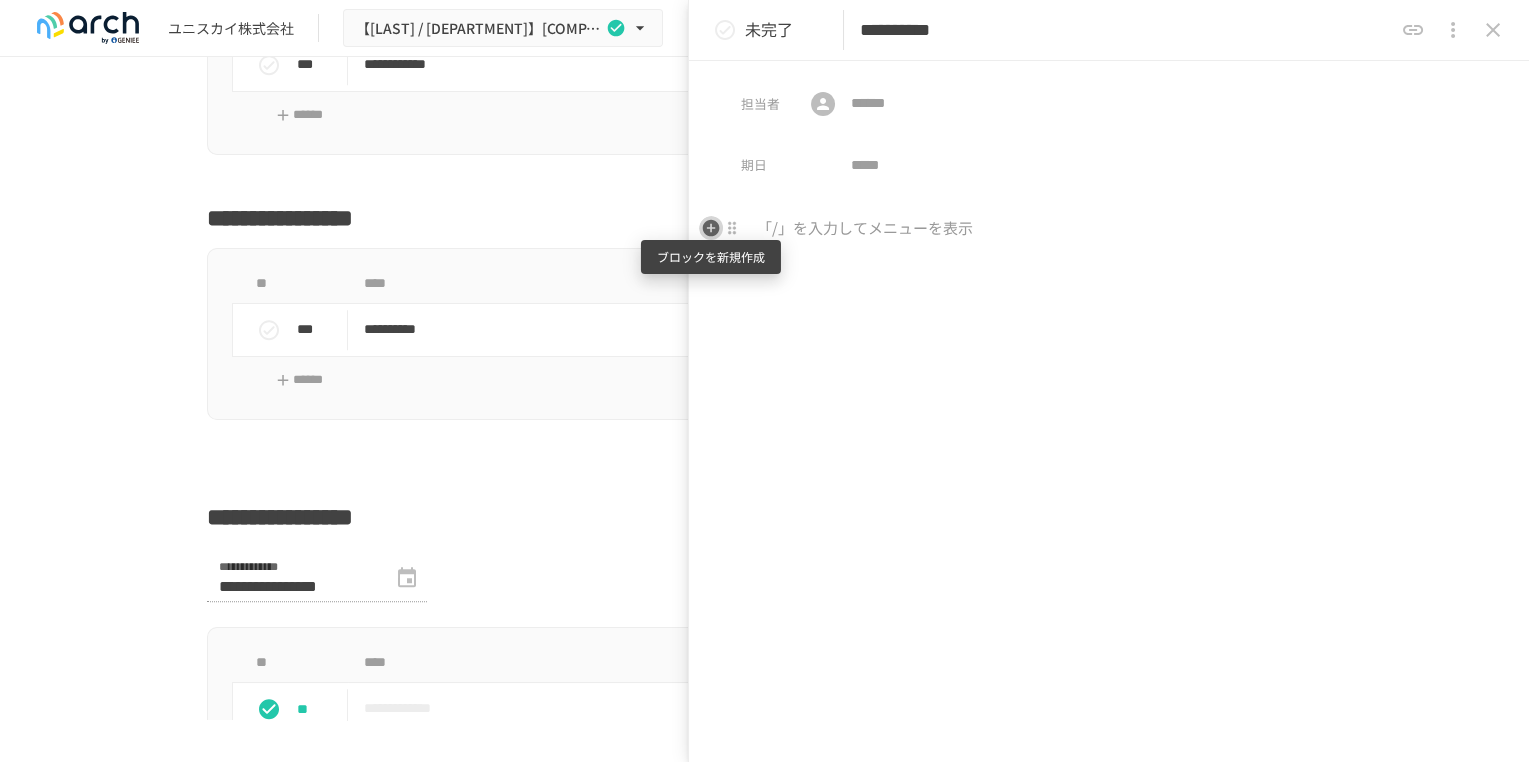 click 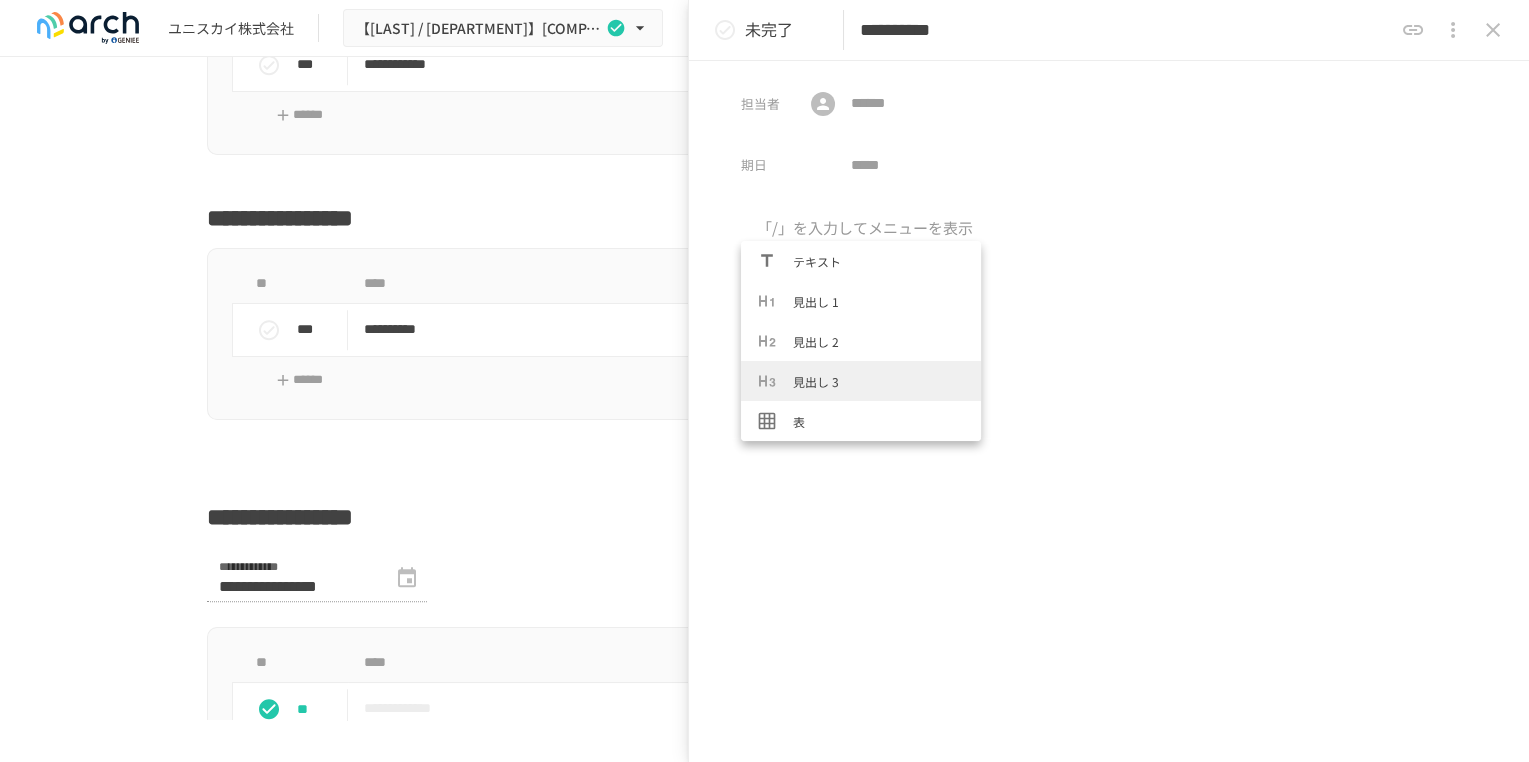 click at bounding box center (775, 381) 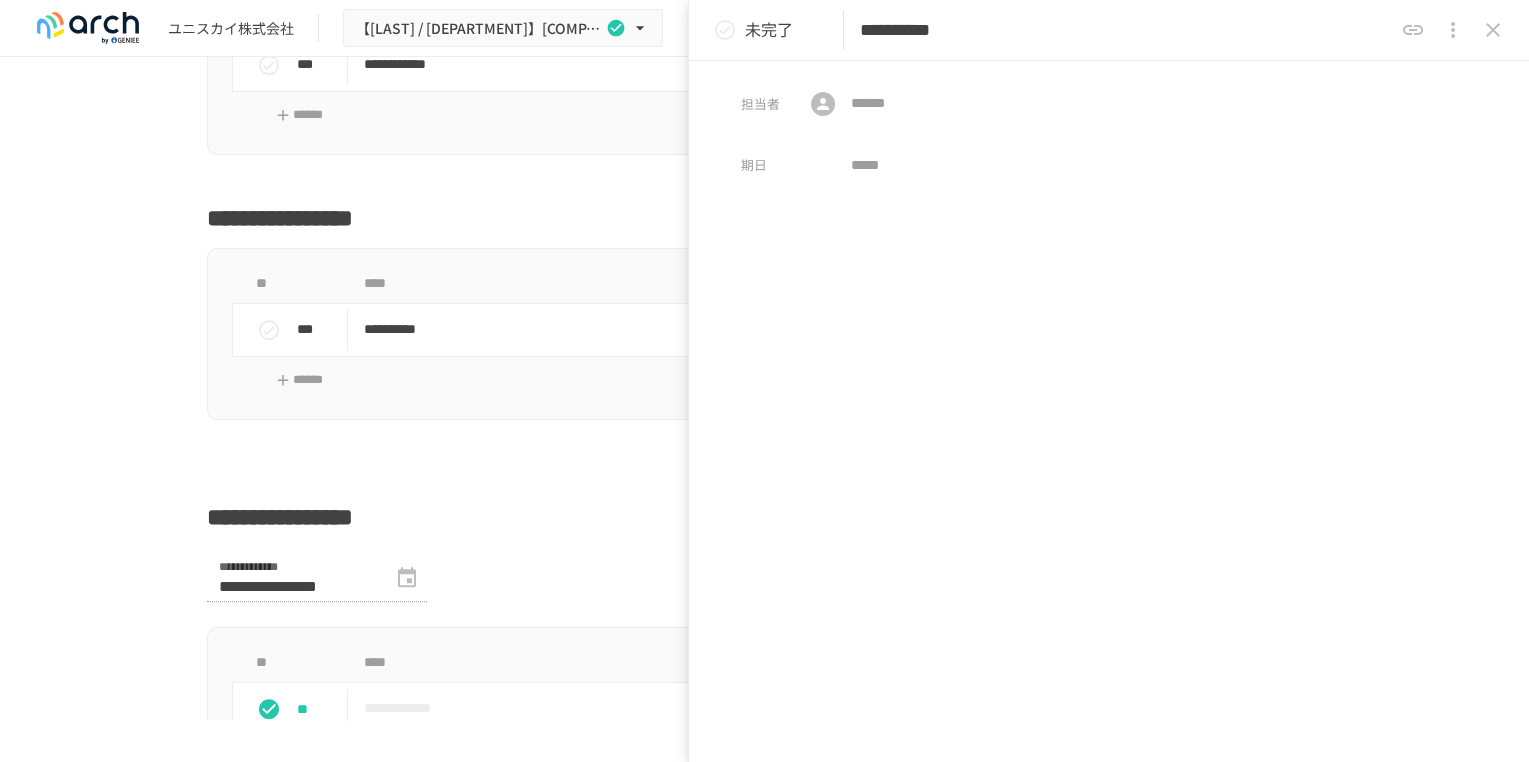 type 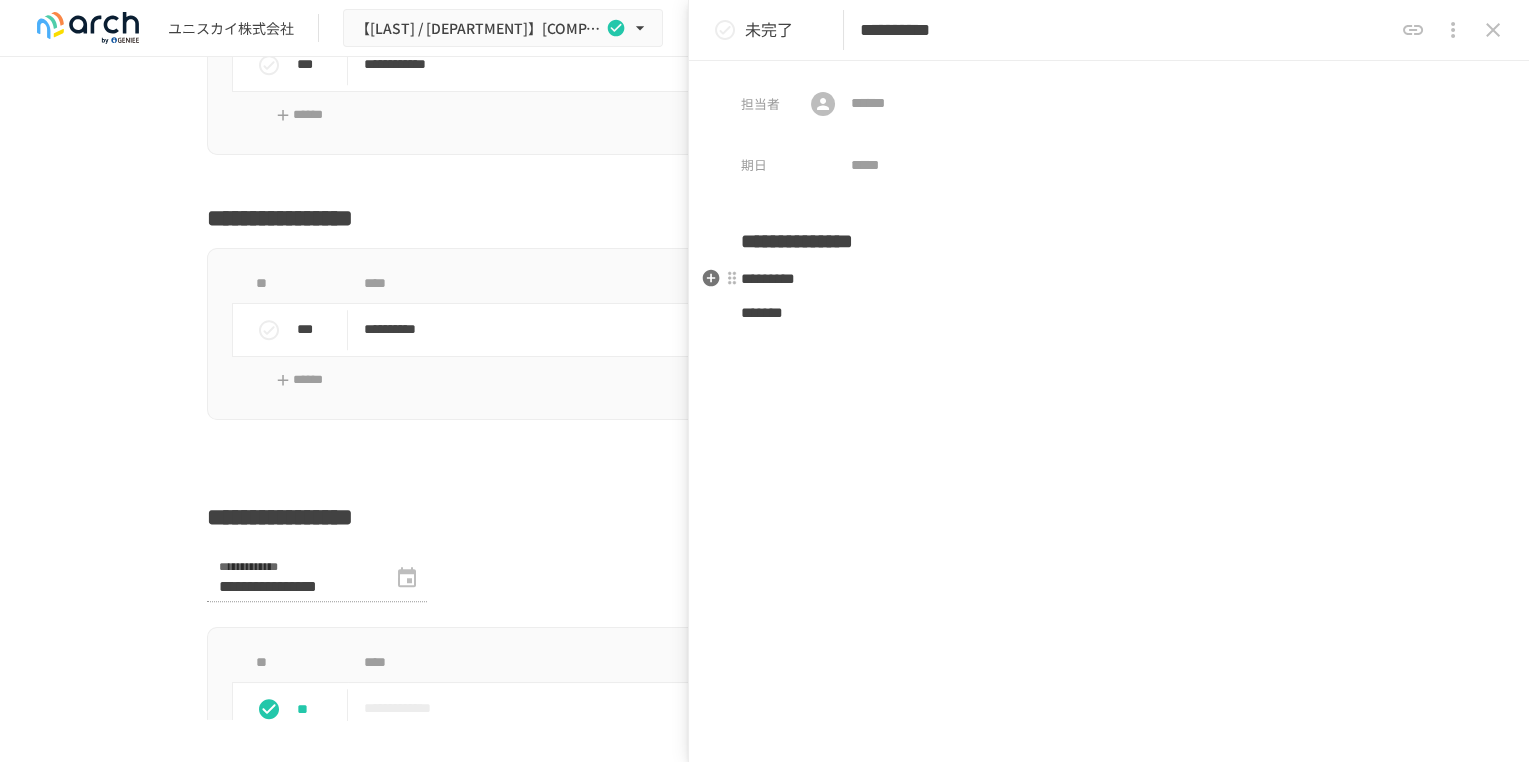 click on "*********" at bounding box center (768, 278) 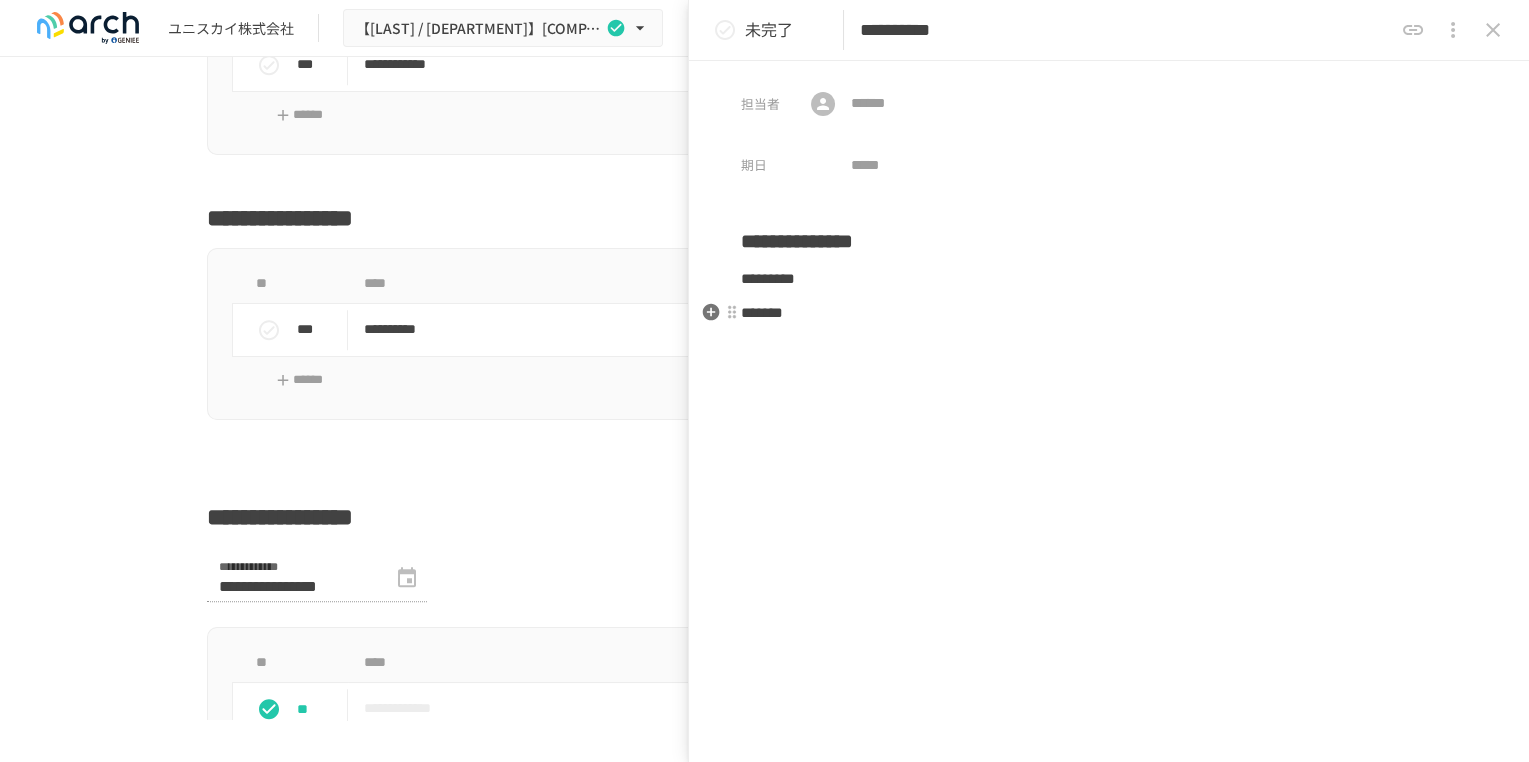 click on "*******" at bounding box center [1109, 313] 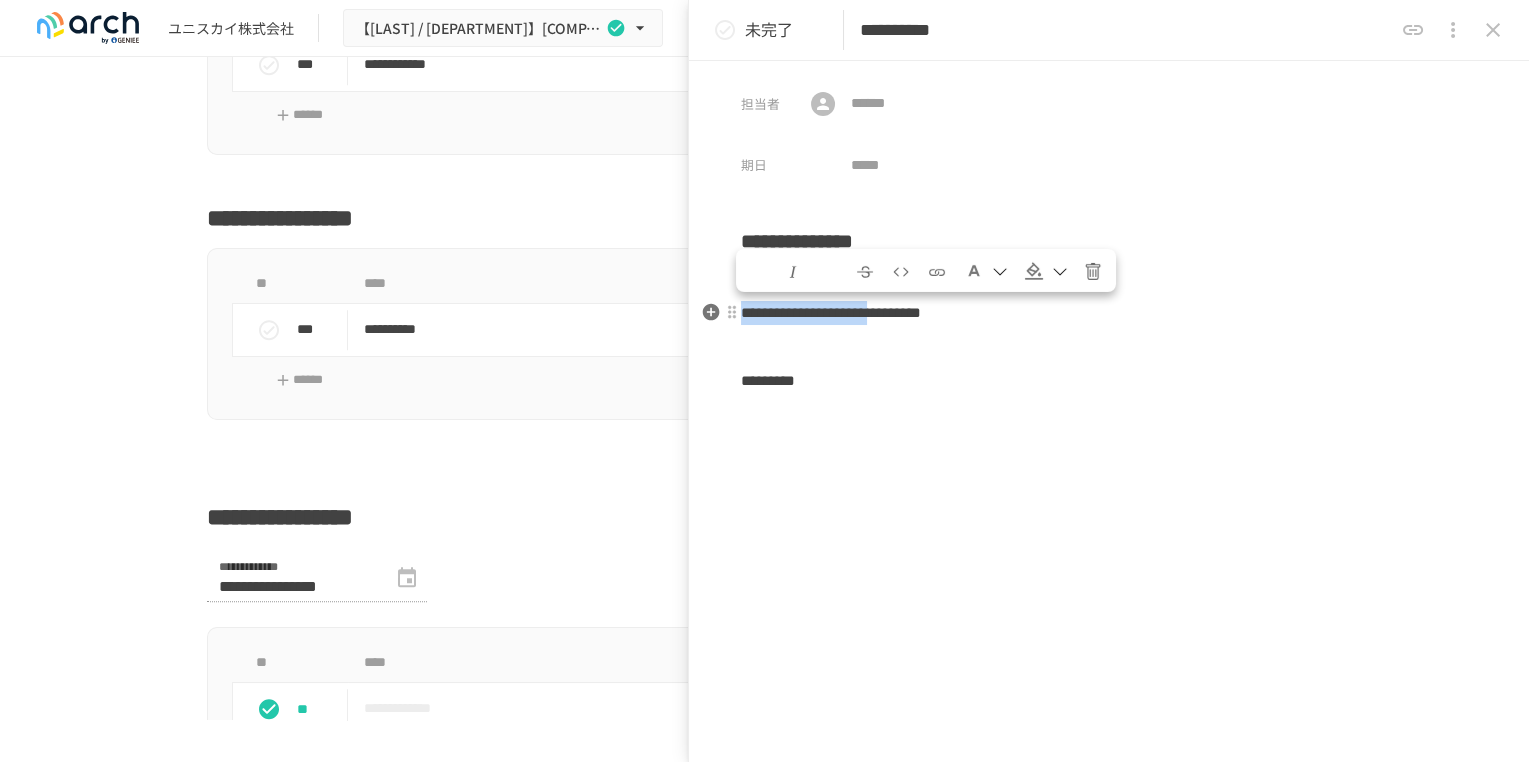 drag, startPoint x: 1058, startPoint y: 310, endPoint x: 744, endPoint y: 317, distance: 314.078 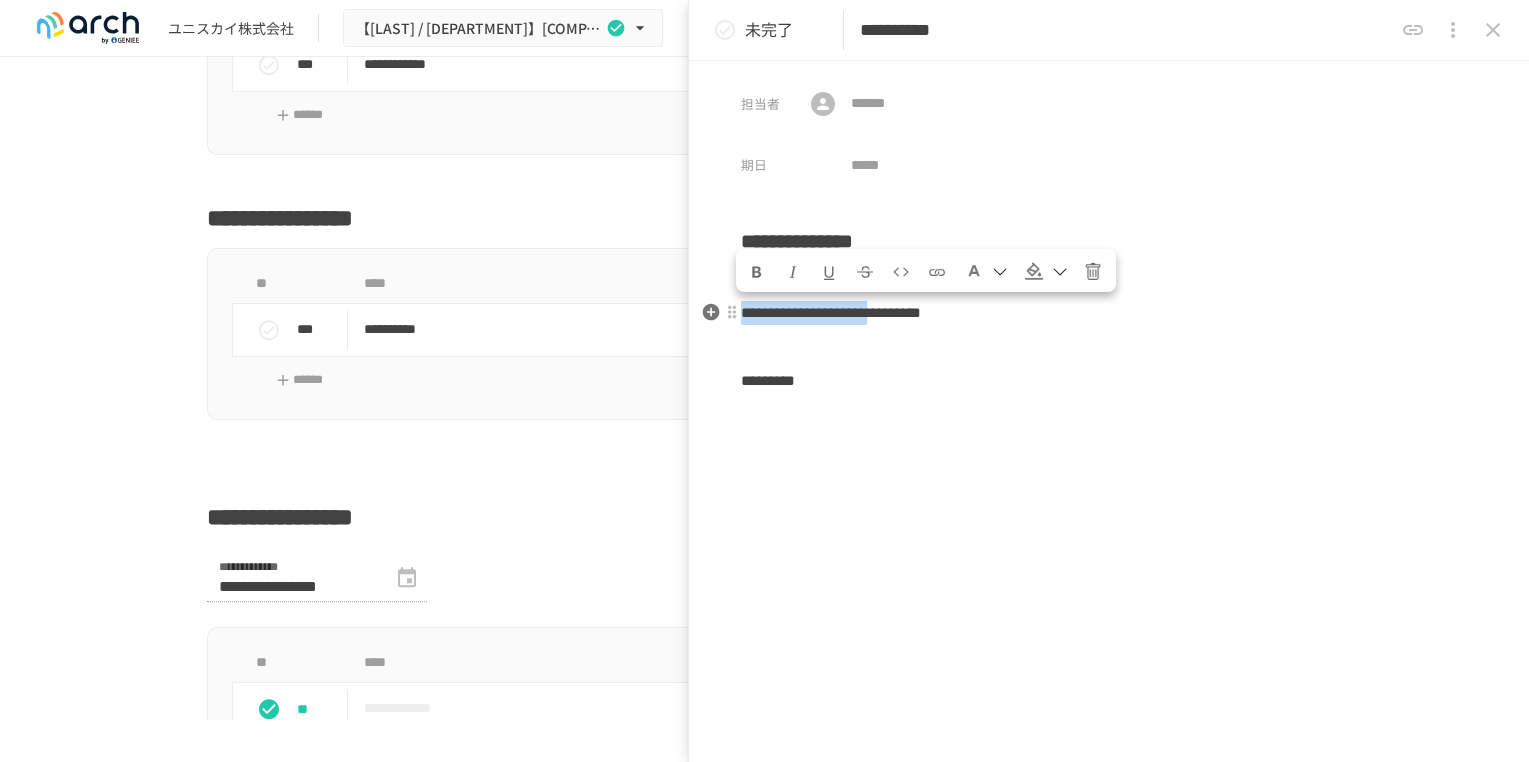 click on "**********" at bounding box center [831, 312] 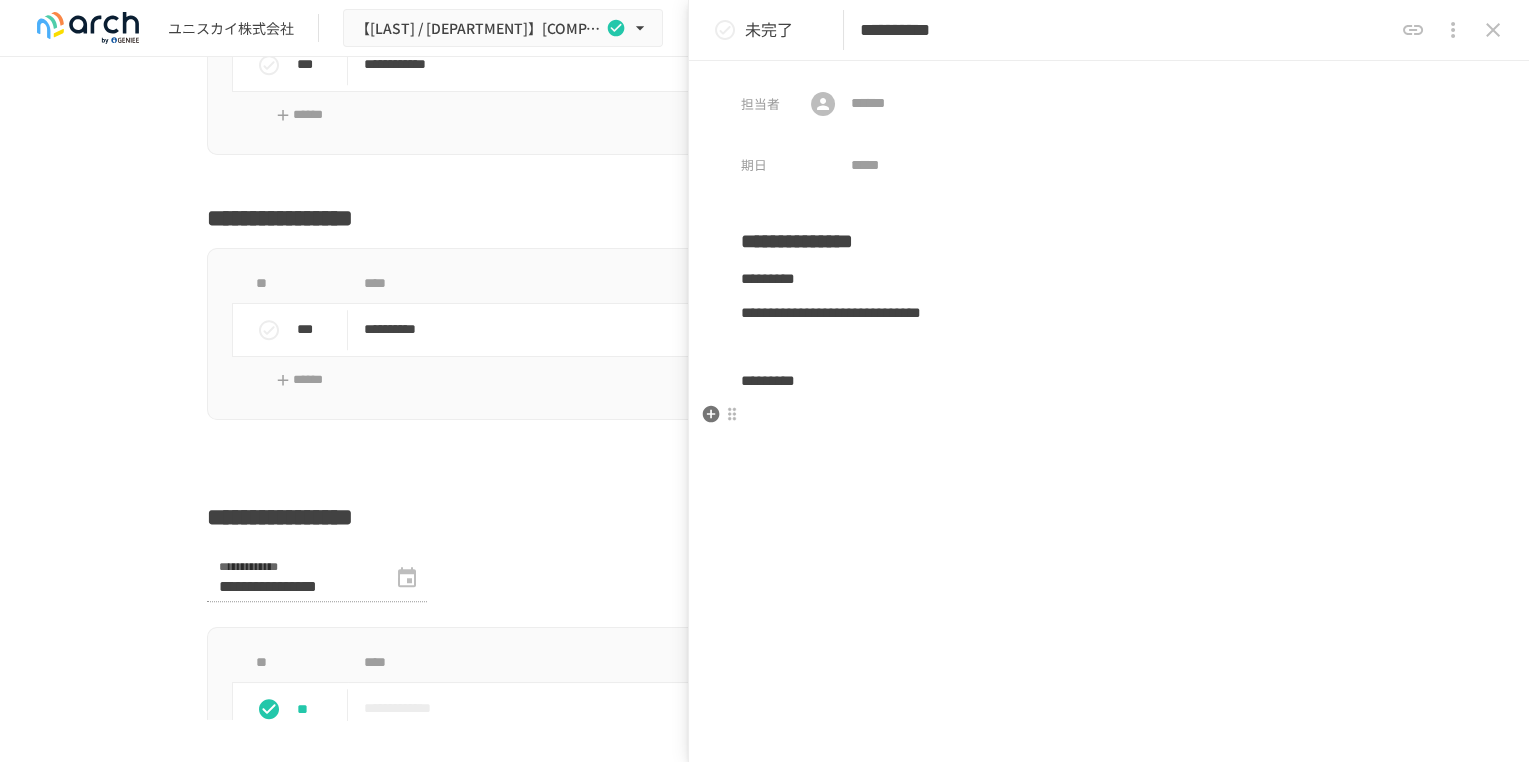 click at bounding box center [1109, 415] 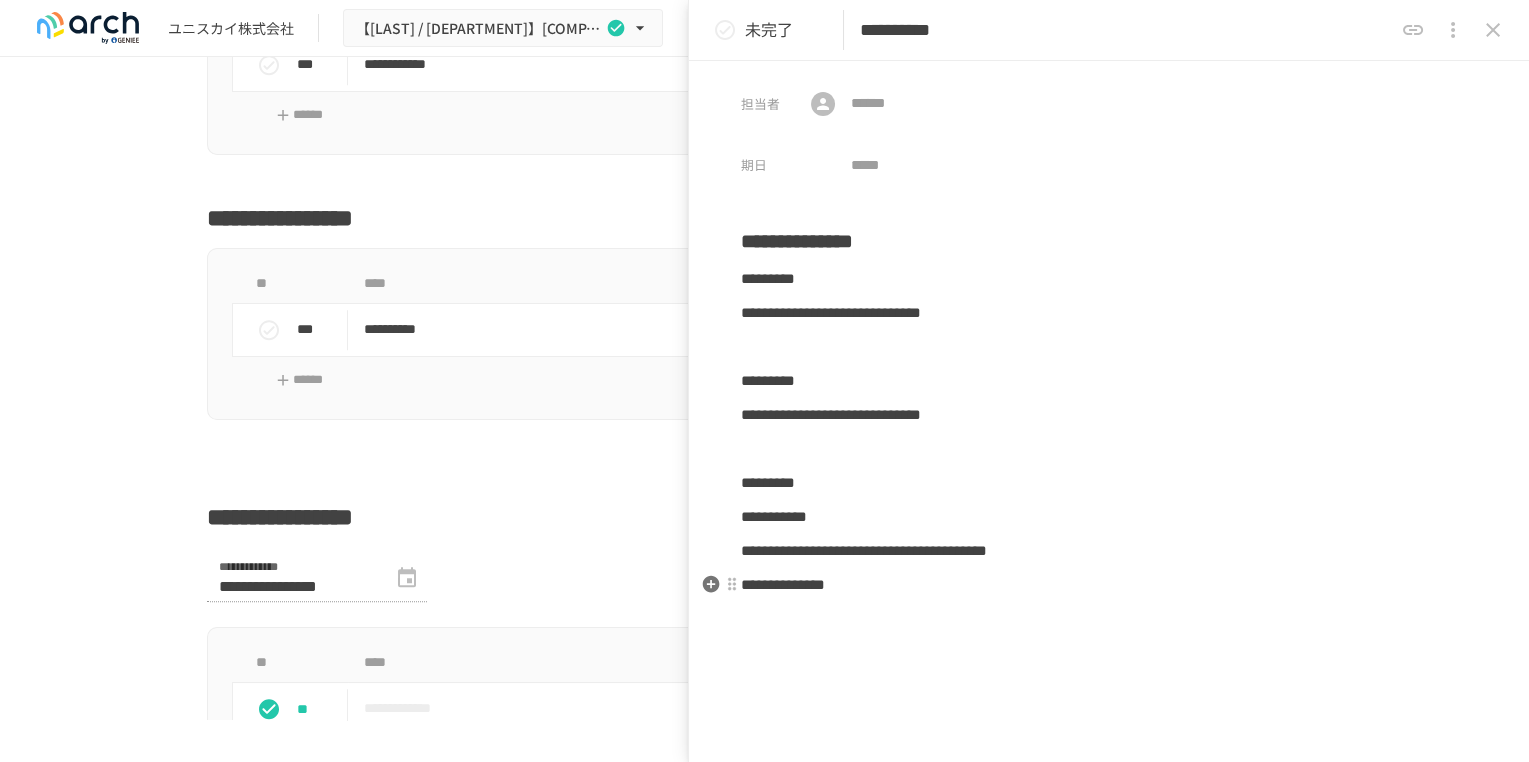 click on "[FIRST] [LAST] [STREET] [CITY] [STATE] [POSTAL_CODE] [COUNTRY]" at bounding box center [1109, 428] 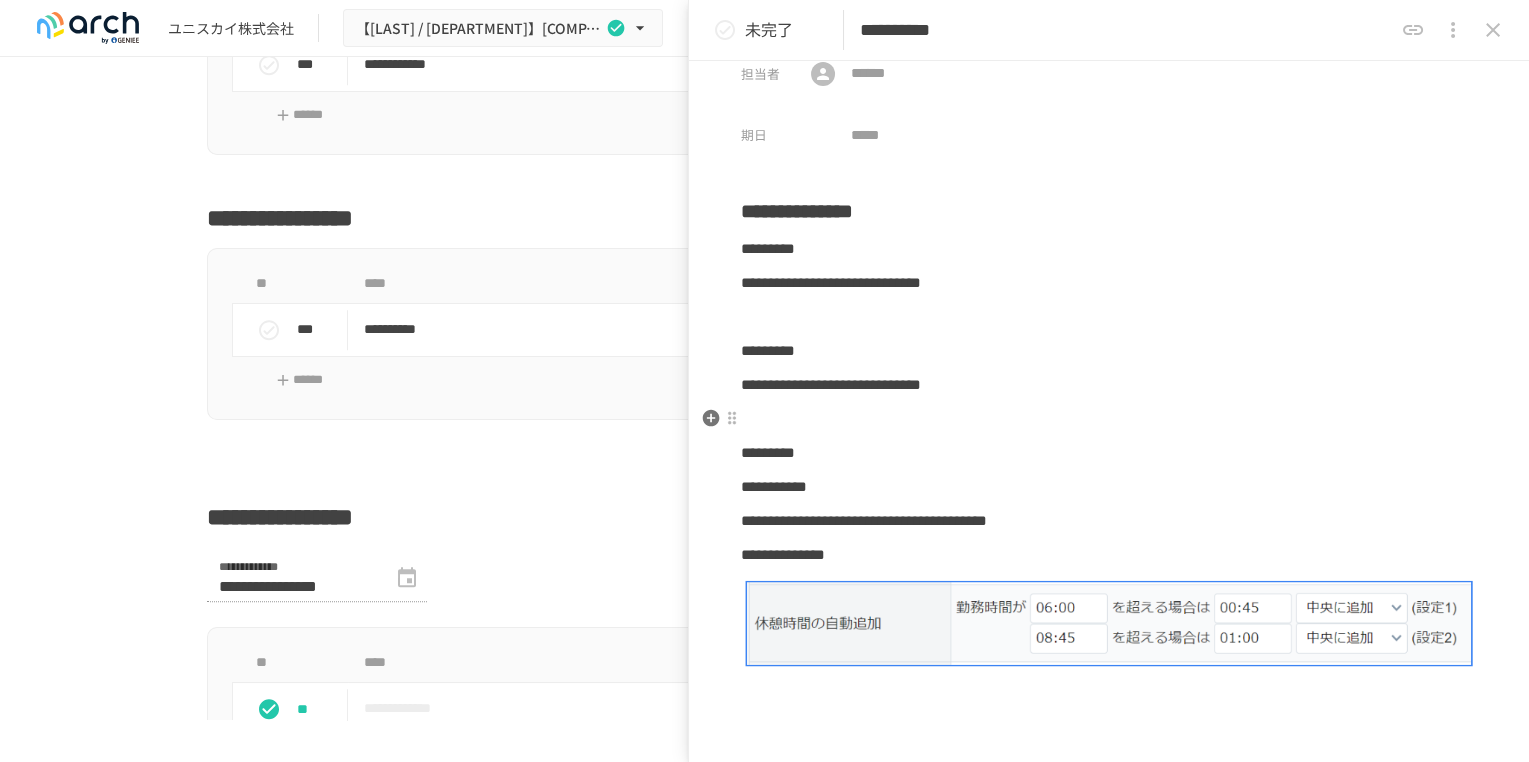 scroll, scrollTop: 111, scrollLeft: 0, axis: vertical 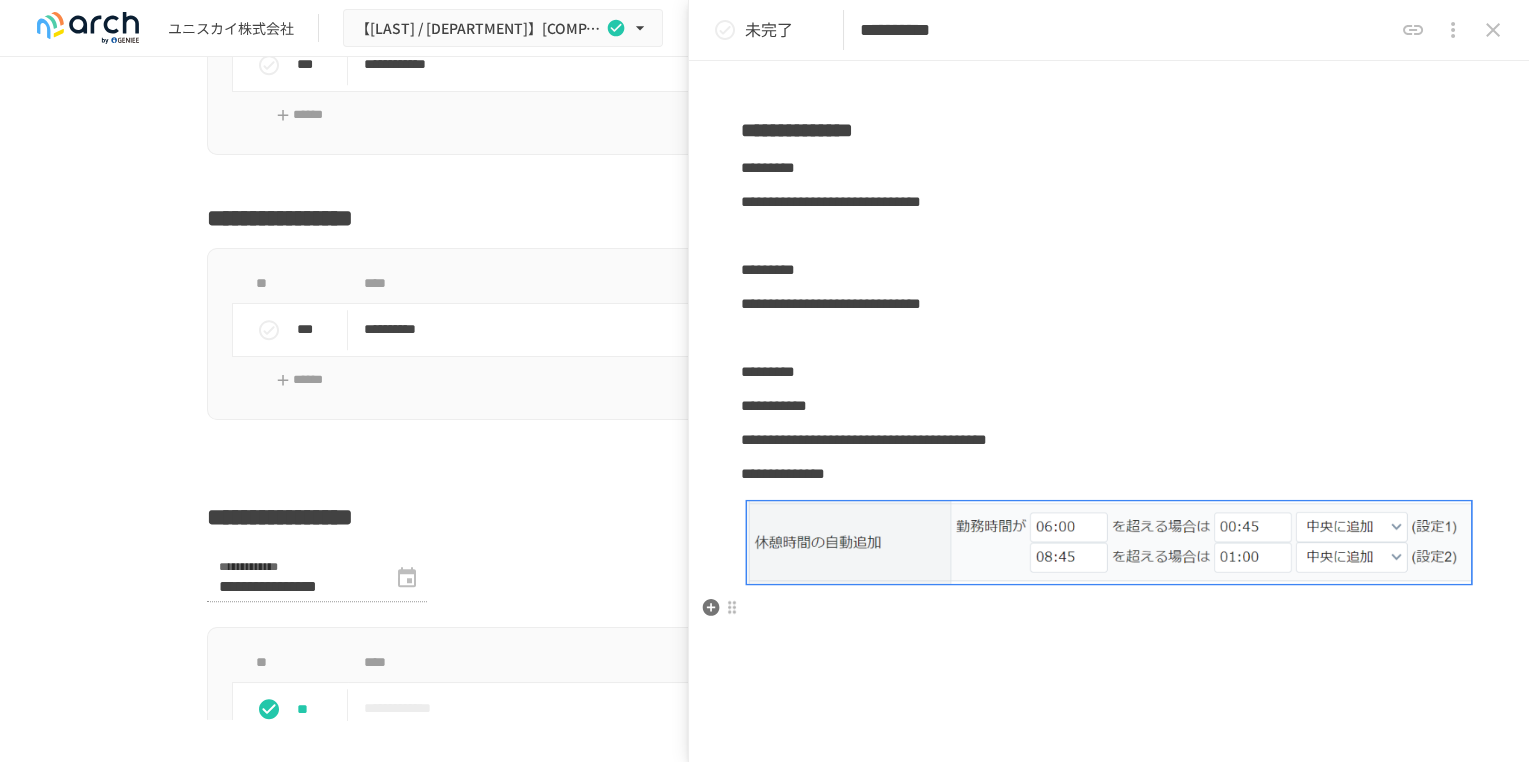click at bounding box center [1109, 611] 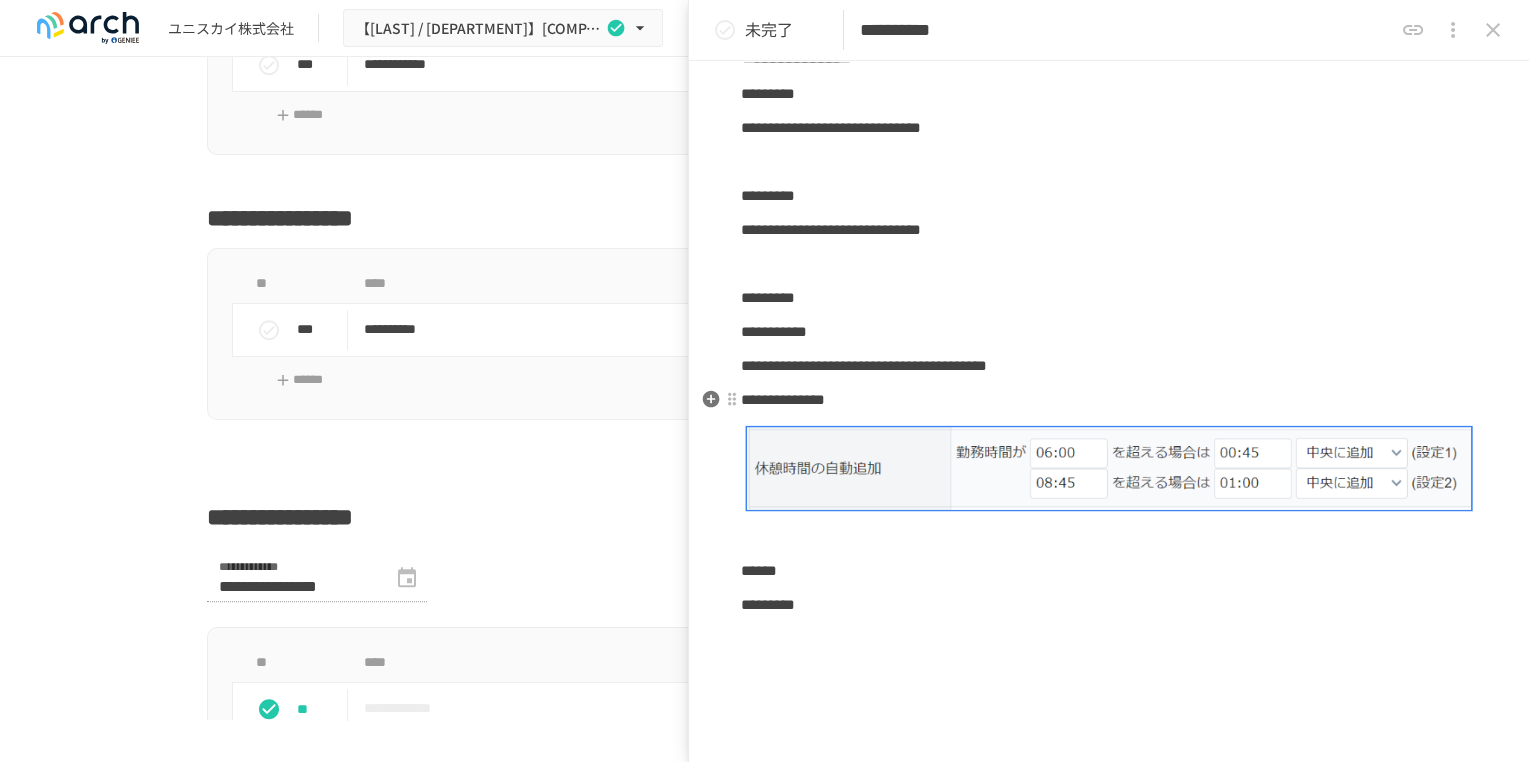 scroll, scrollTop: 222, scrollLeft: 0, axis: vertical 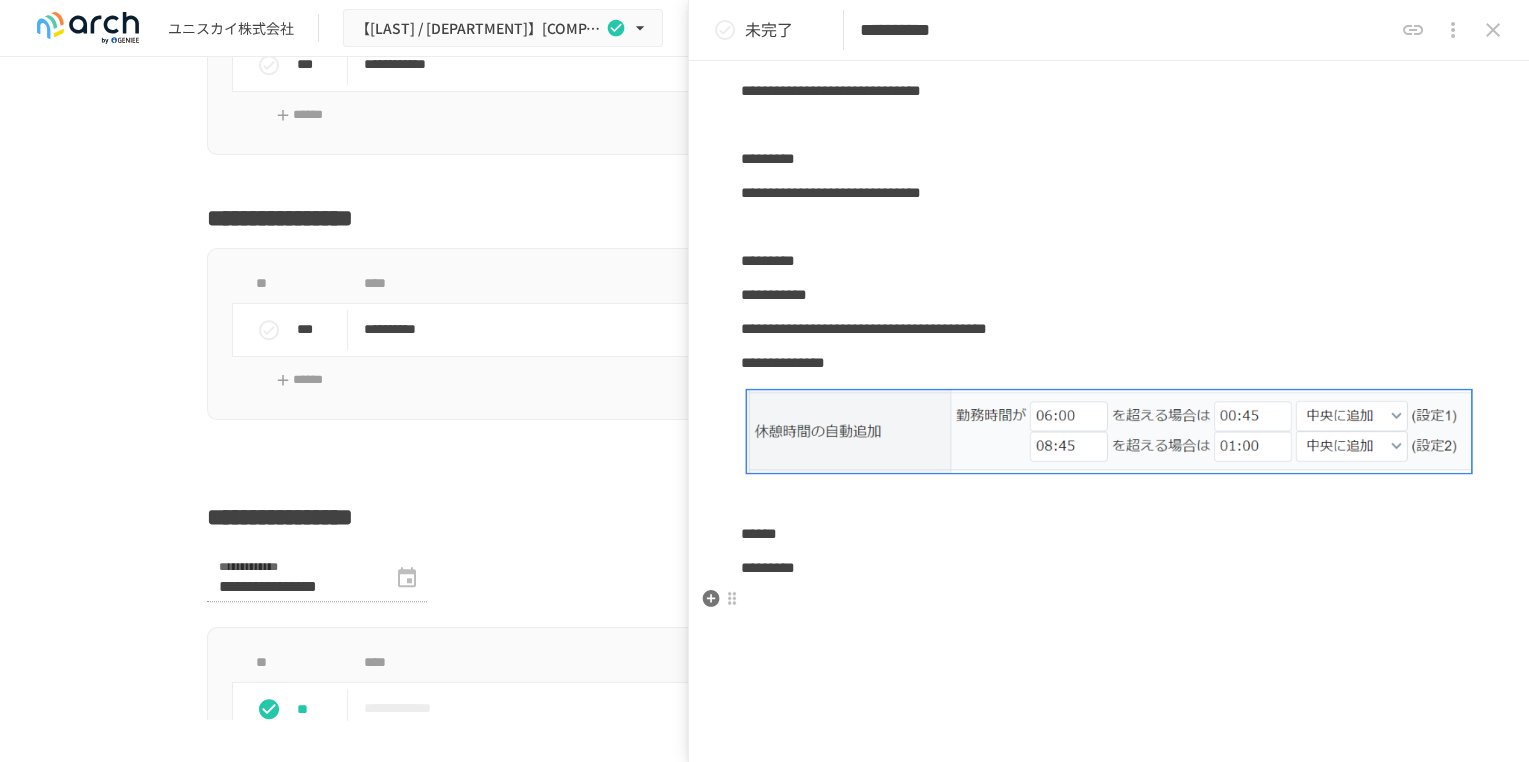 click at bounding box center (1109, 602) 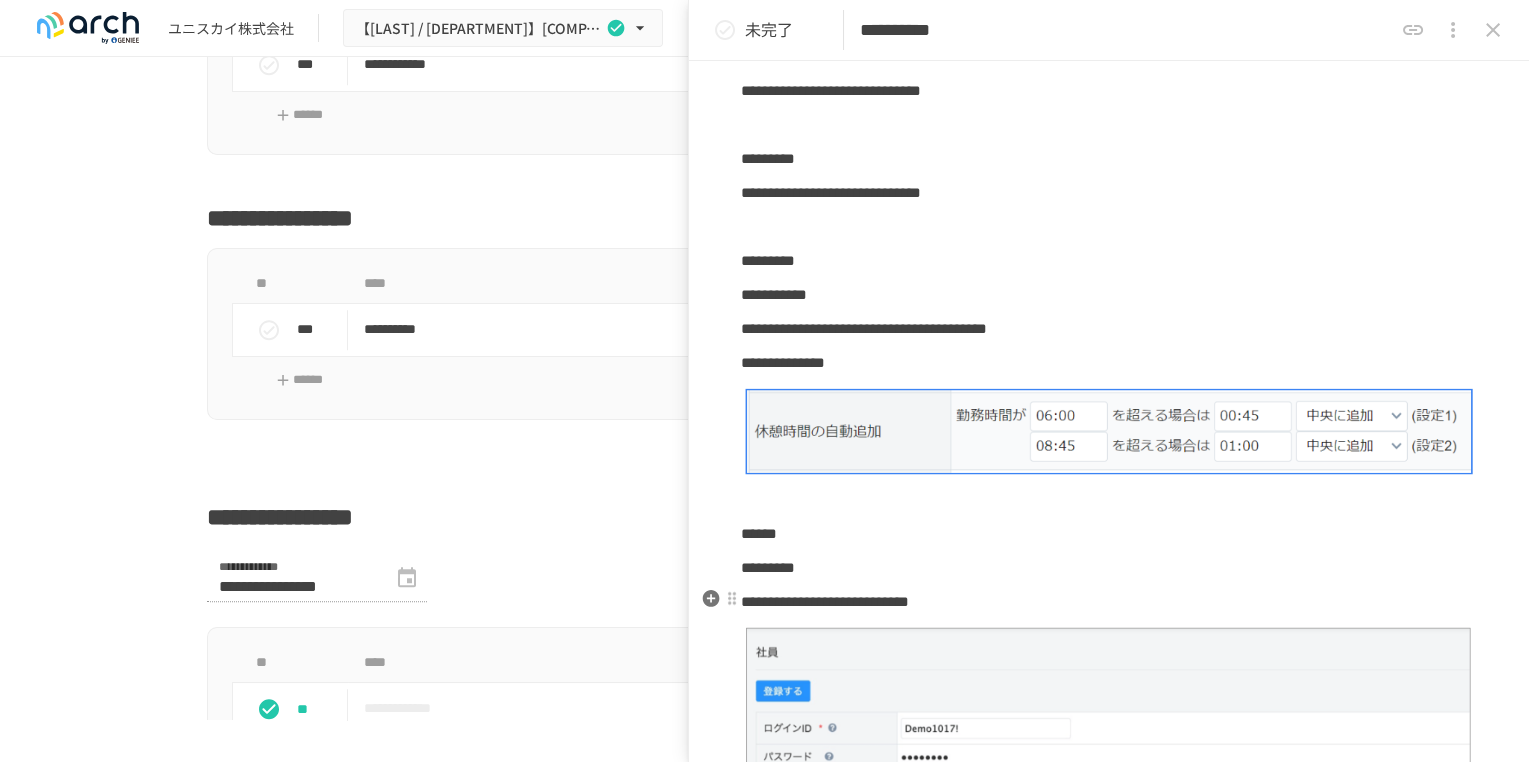 click on "**********" at bounding box center [1109, 602] 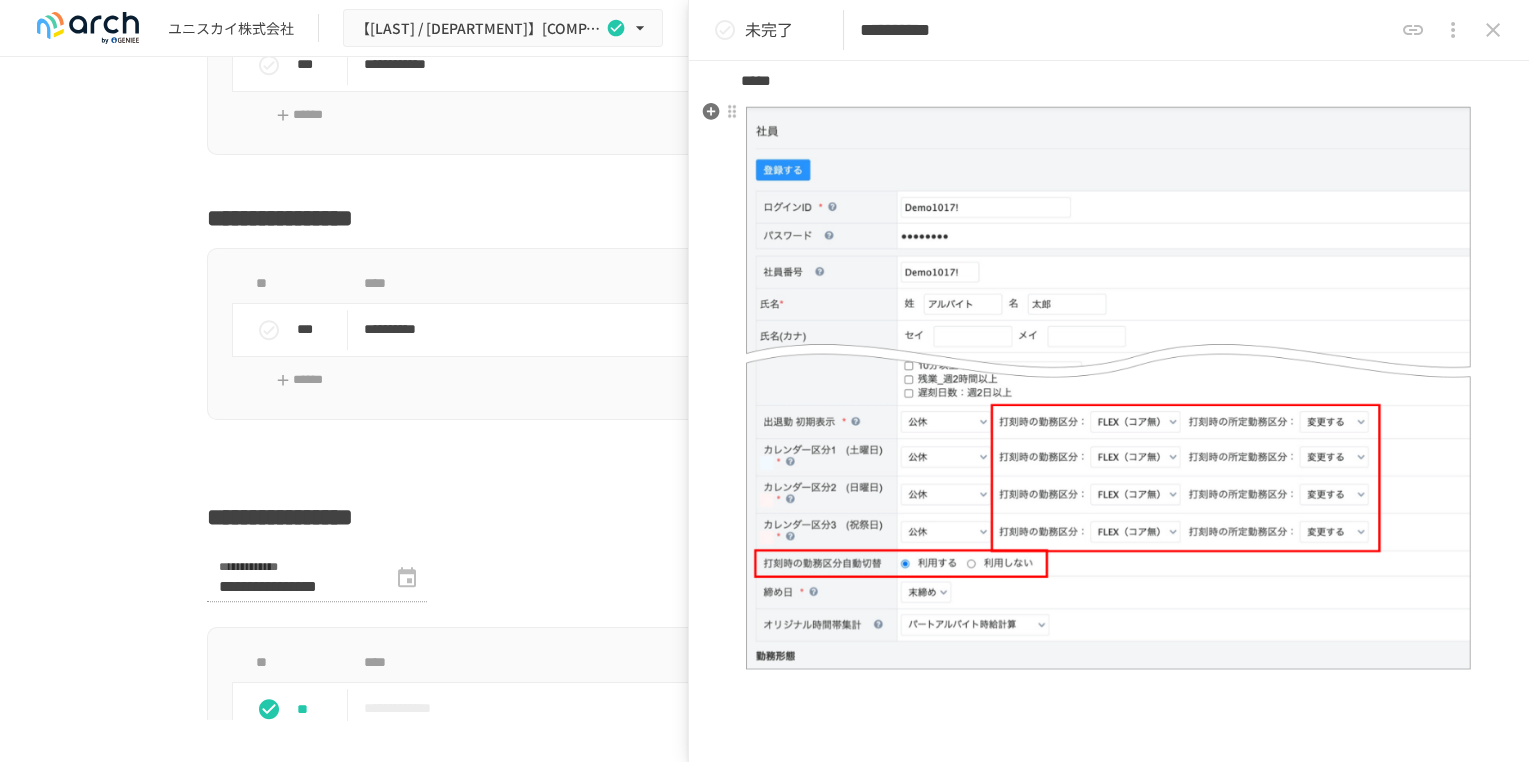 scroll, scrollTop: 666, scrollLeft: 0, axis: vertical 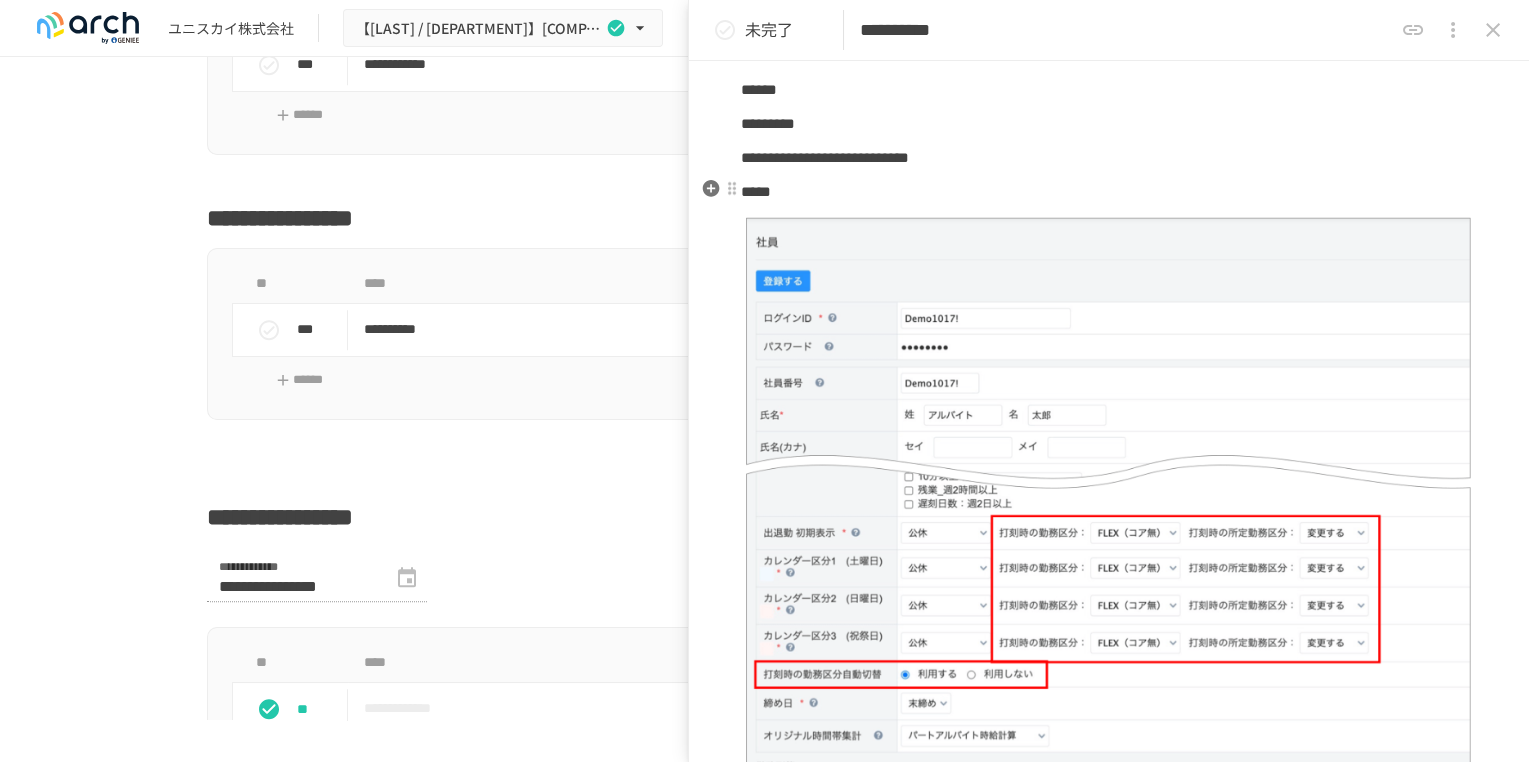 click on "*****" at bounding box center [756, 191] 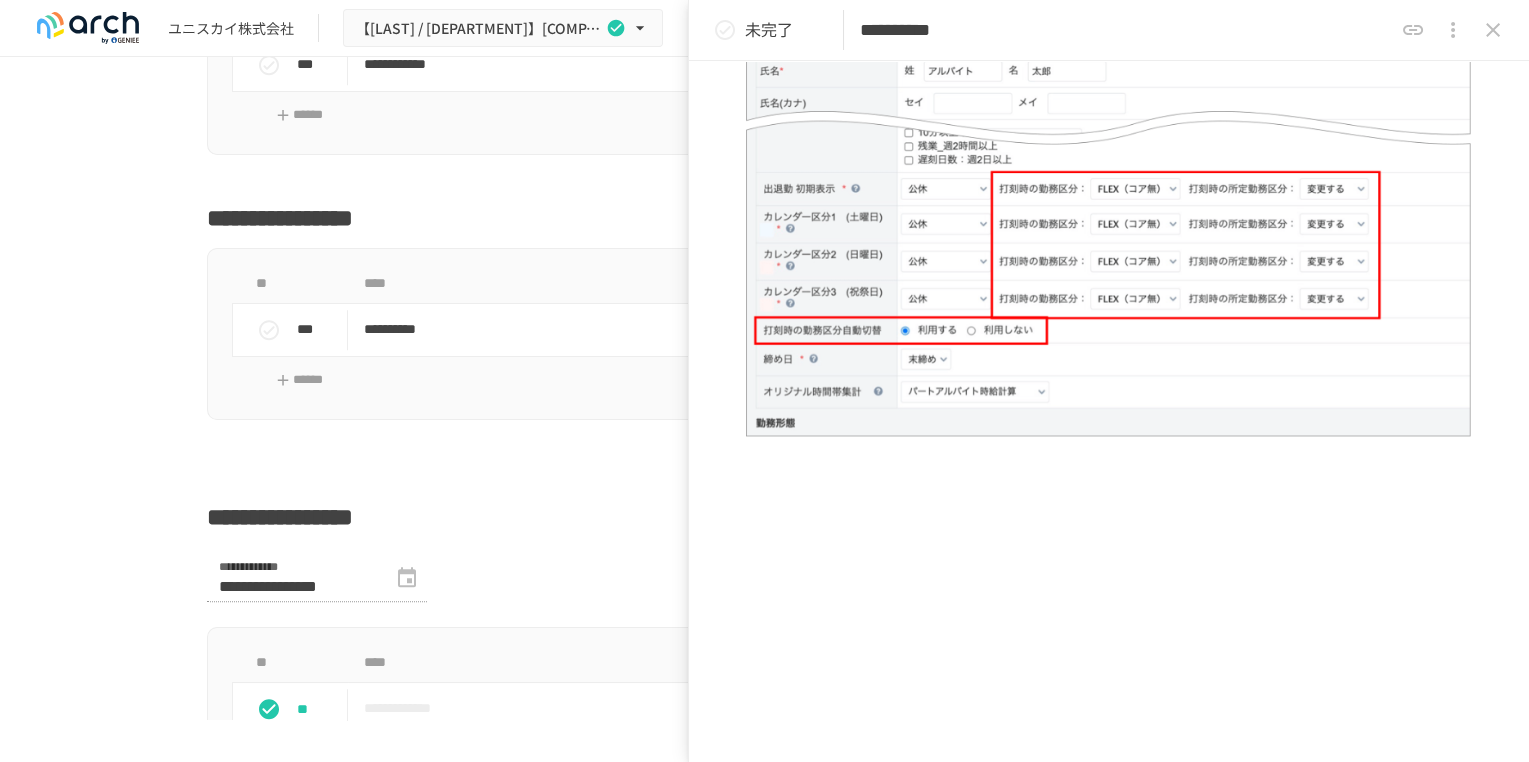 scroll, scrollTop: 1013, scrollLeft: 0, axis: vertical 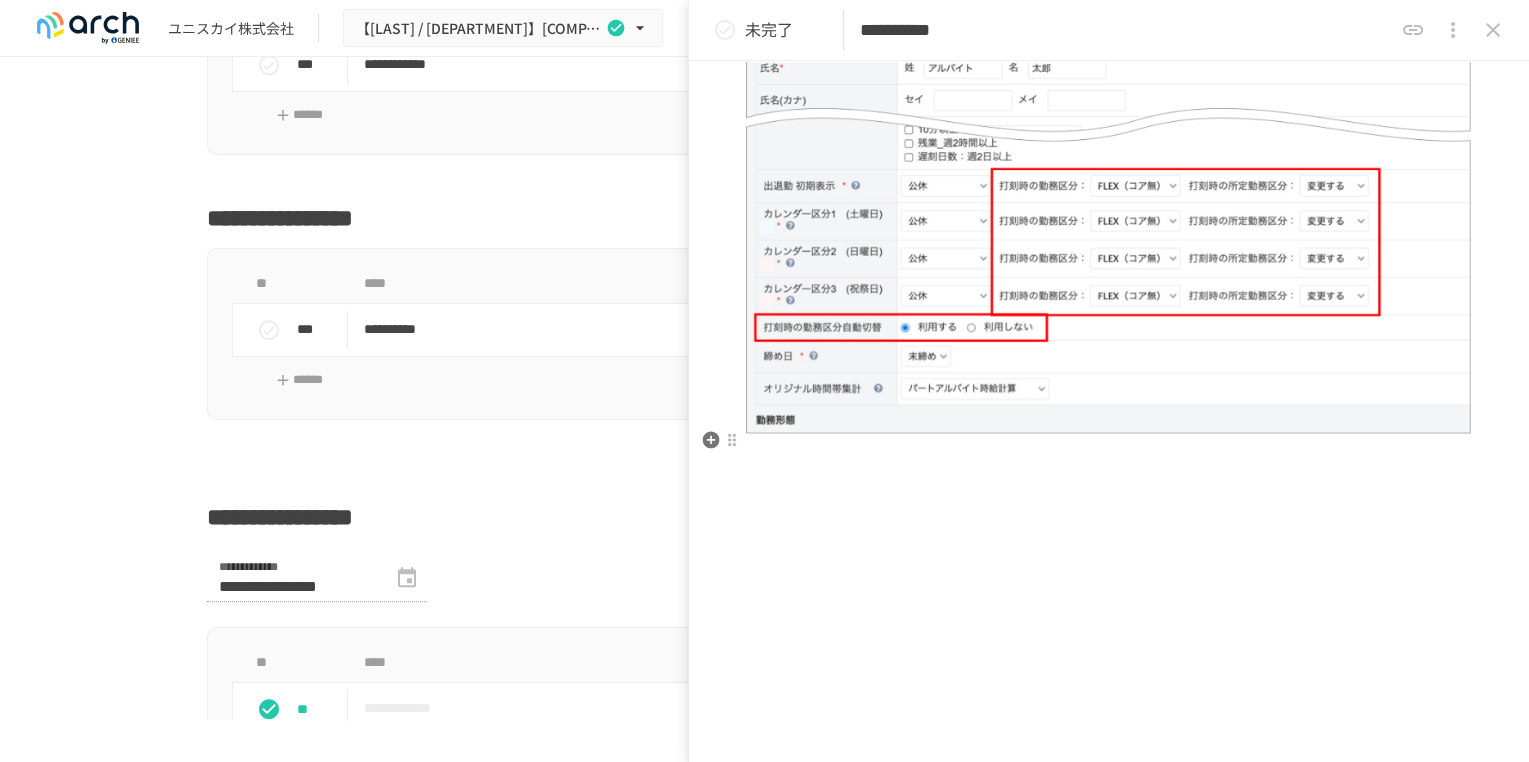 click on "[FIRST] [LAST] [STREET] [CITY] [STATE] [POSTAL_CODE] [COUNTRY] [COORDINATES] [PHONE]" at bounding box center [1109, -6] 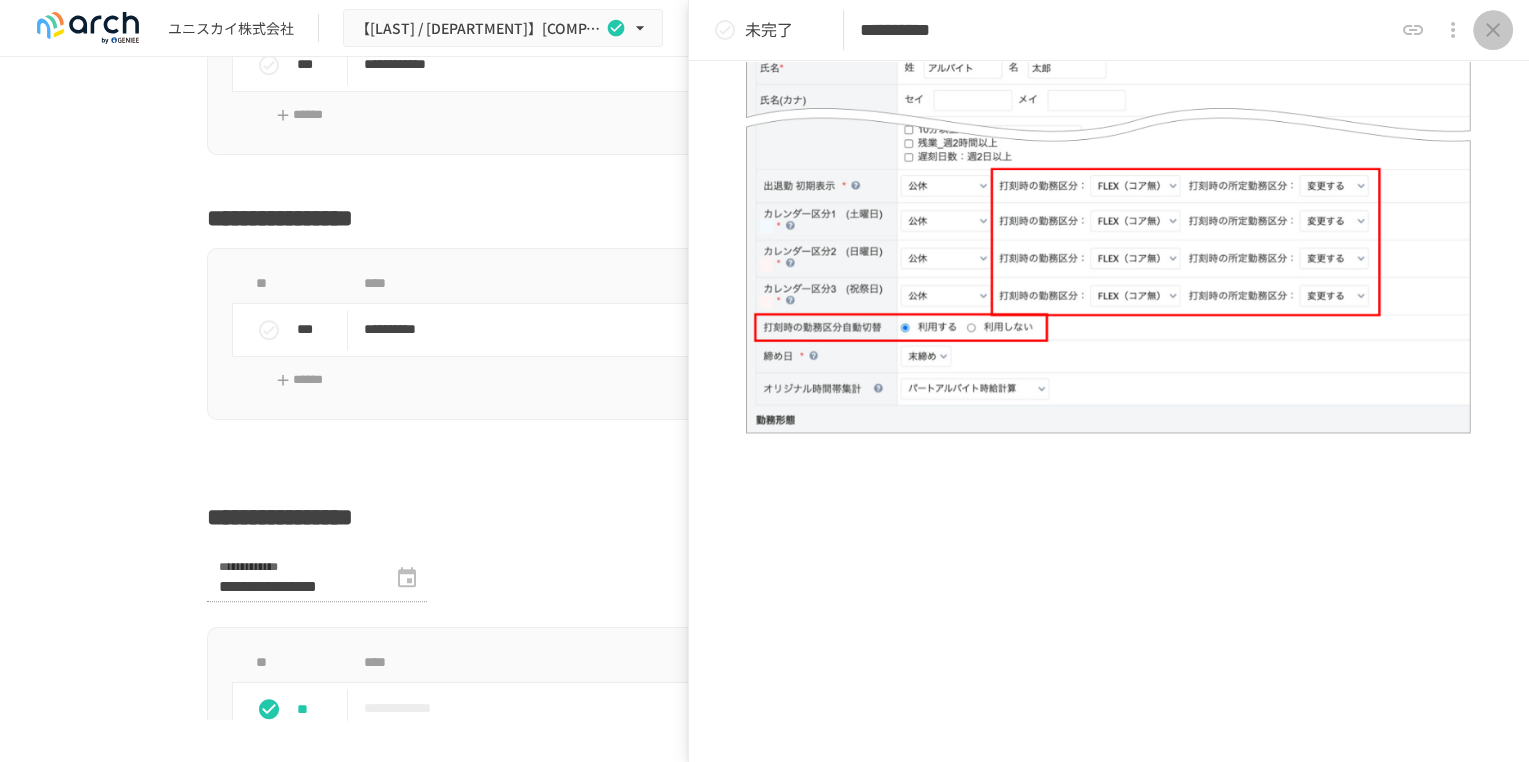 click 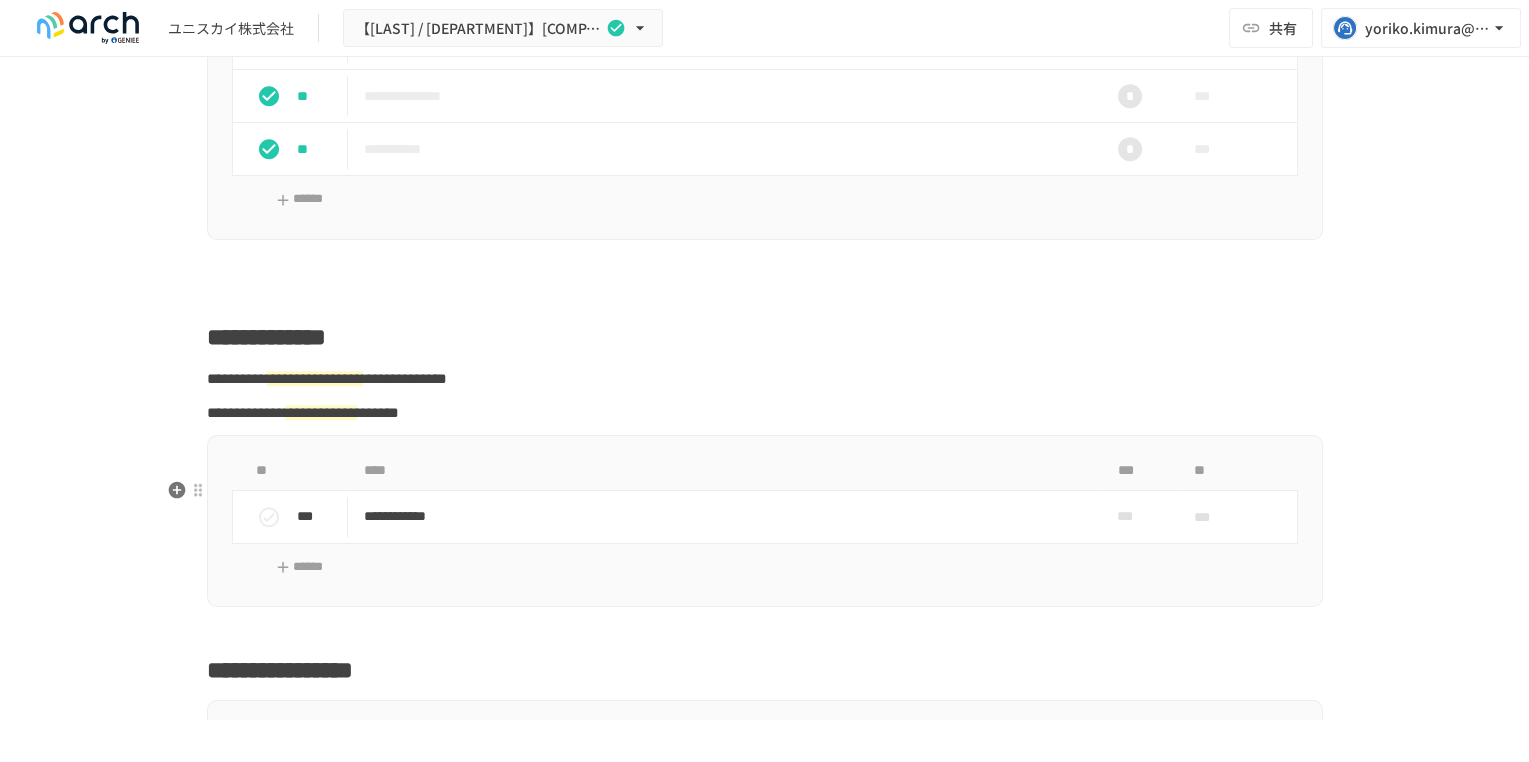 scroll, scrollTop: 2888, scrollLeft: 0, axis: vertical 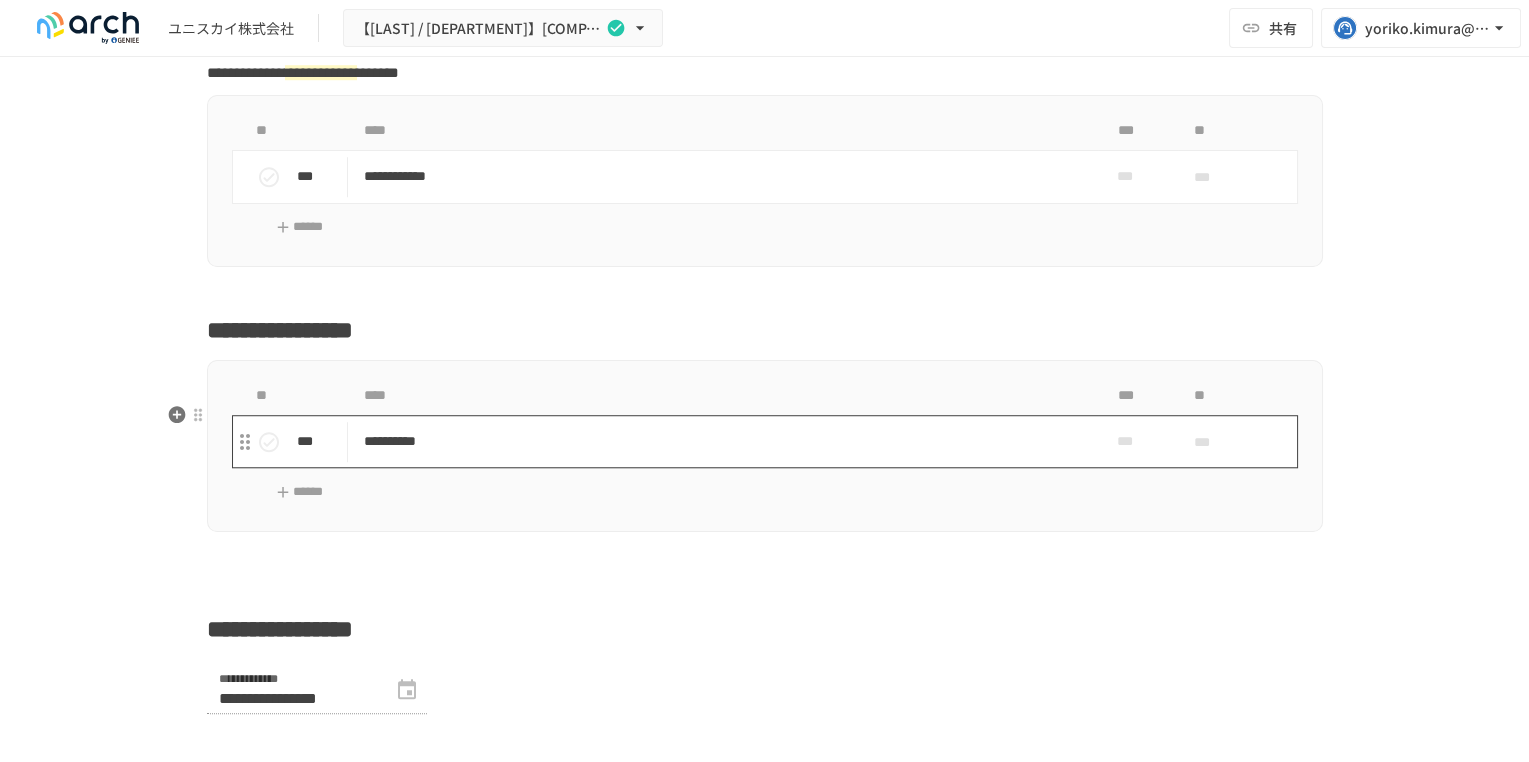 click on "**********" at bounding box center (723, 441) 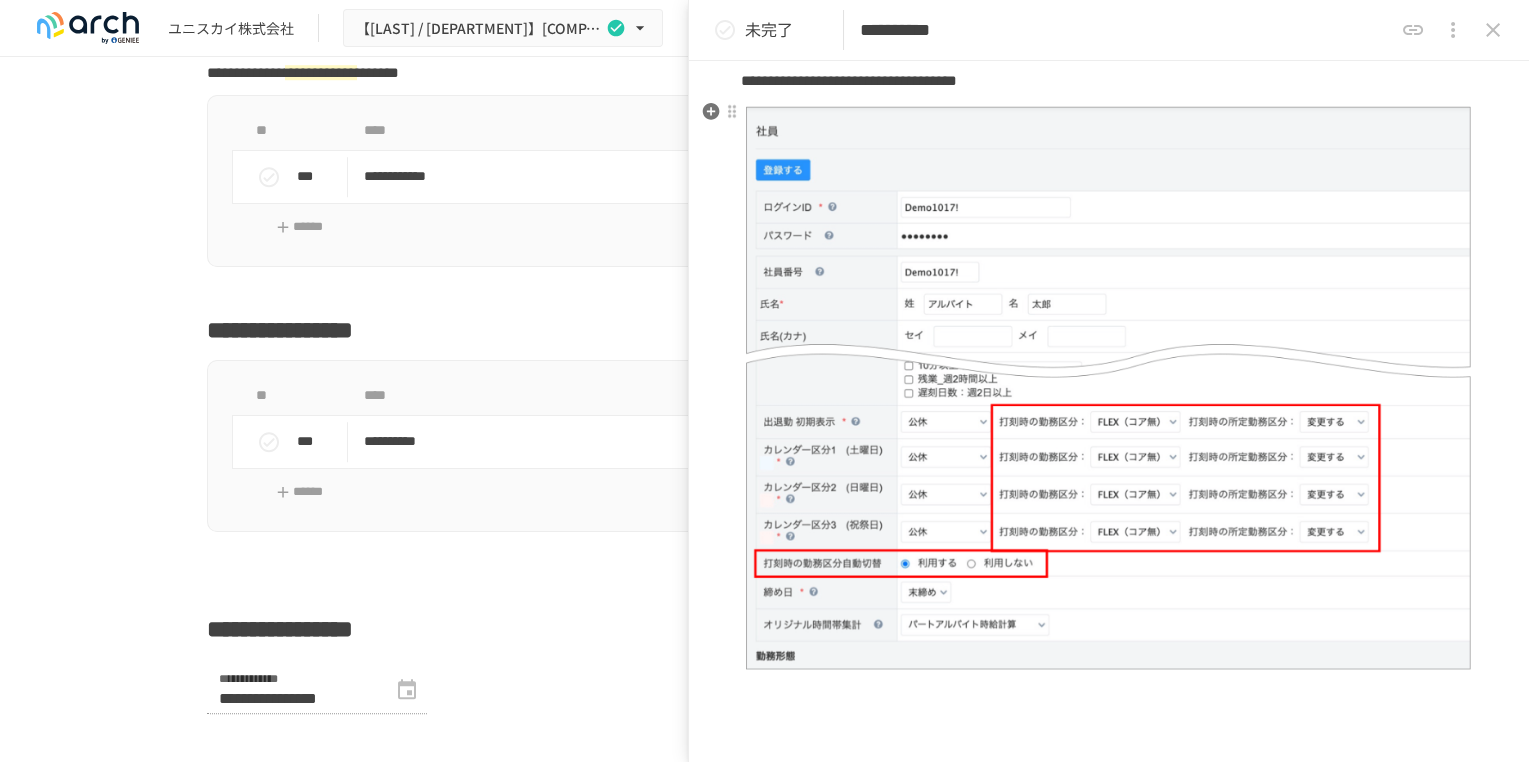 scroll, scrollTop: 1013, scrollLeft: 0, axis: vertical 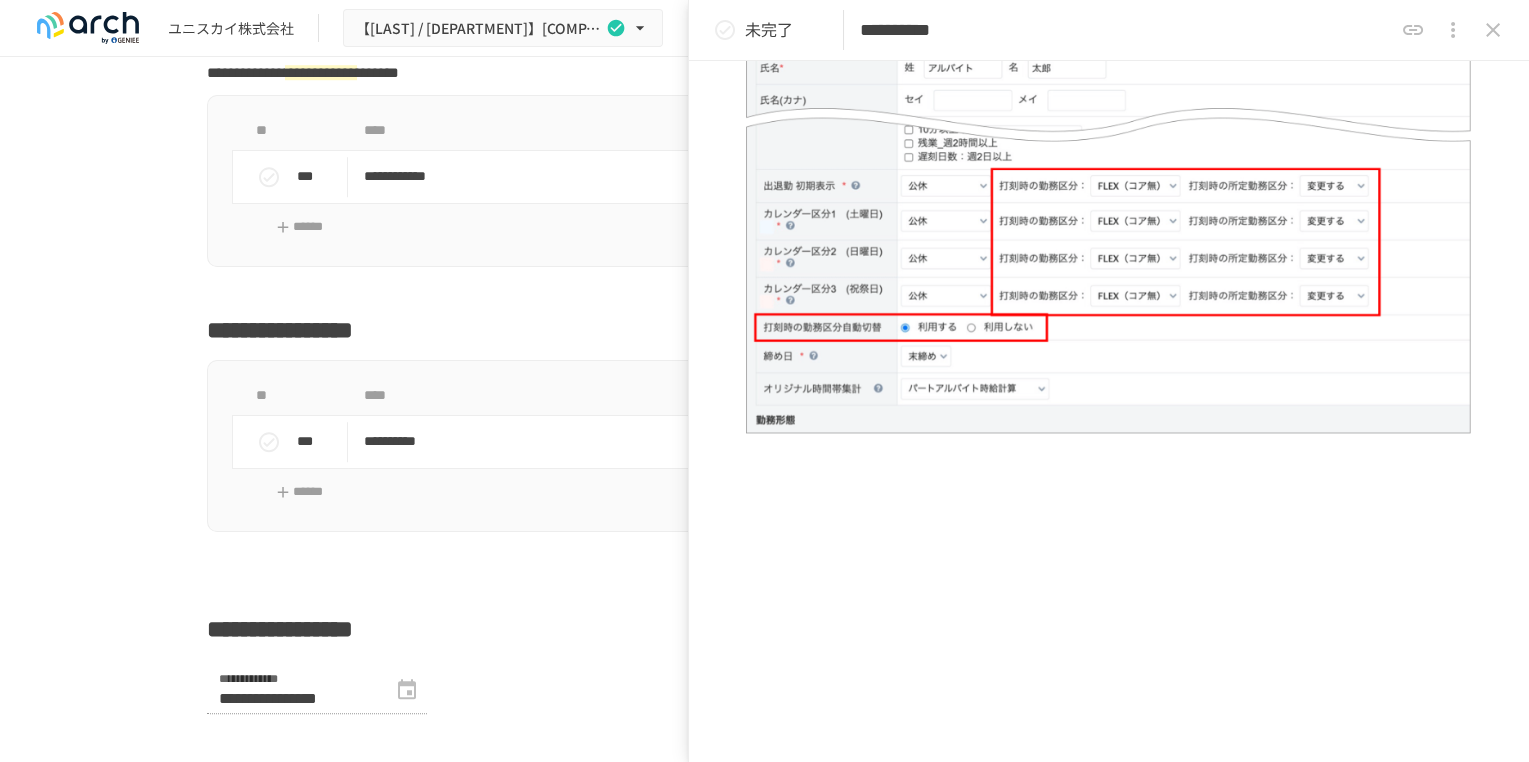 click on "[FIRST] [LAST] [STREET] [CITY] [STATE] [POSTAL_CODE] [COUNTRY] [COORDINATES] [PHONE]" at bounding box center [1109, -6] 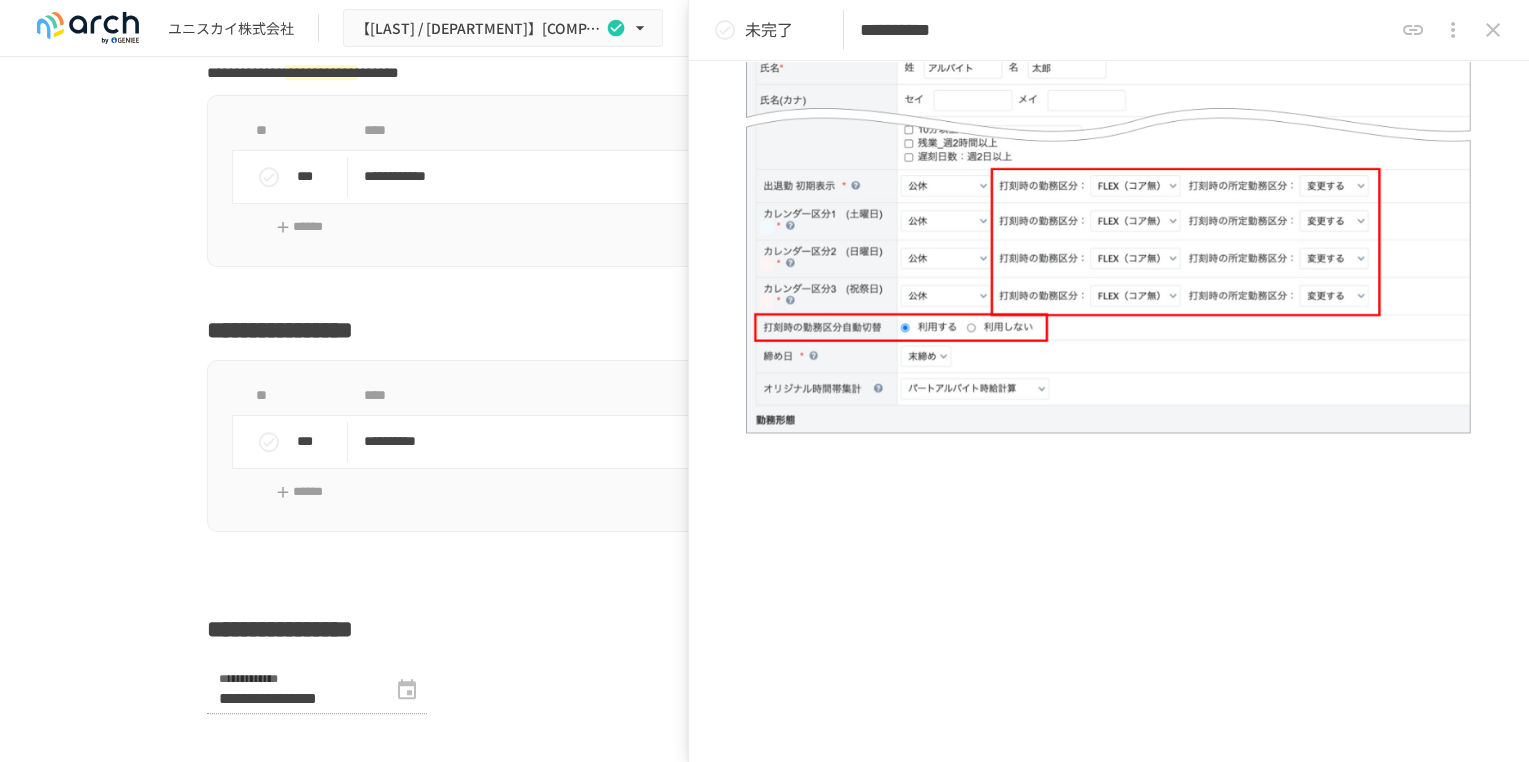 type 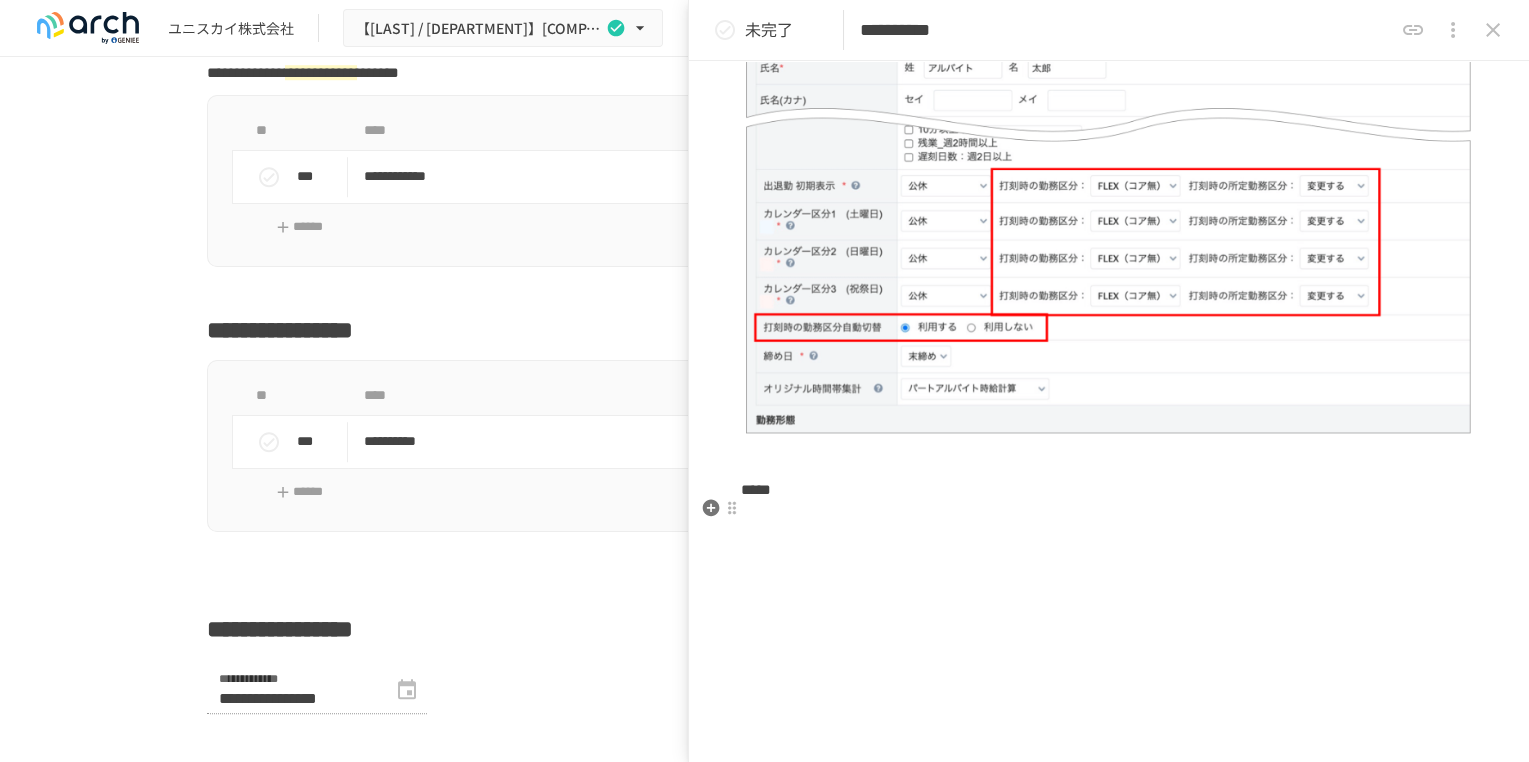 click at bounding box center (1109, 524) 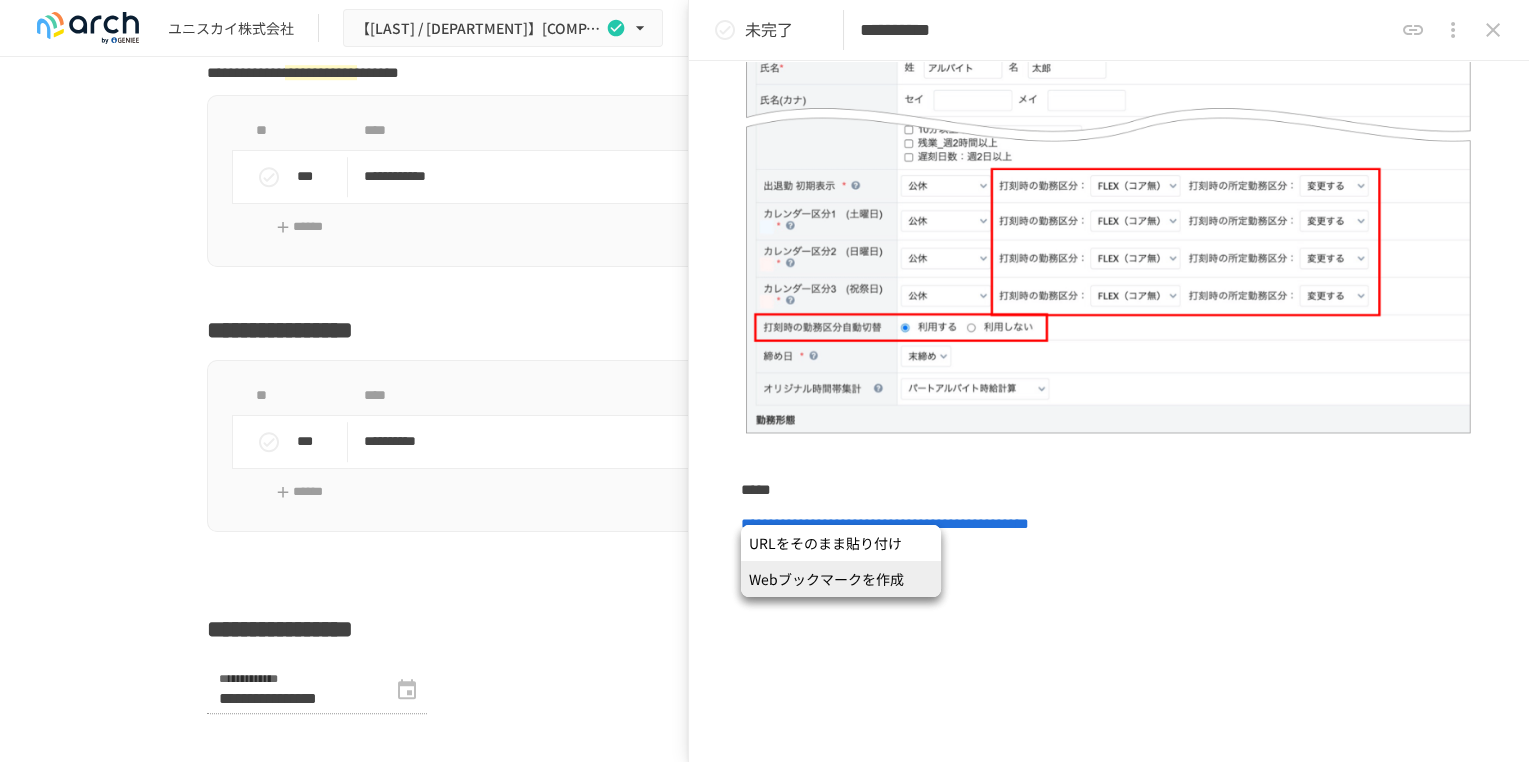 click on "Webブックマークを作成" at bounding box center (841, 579) 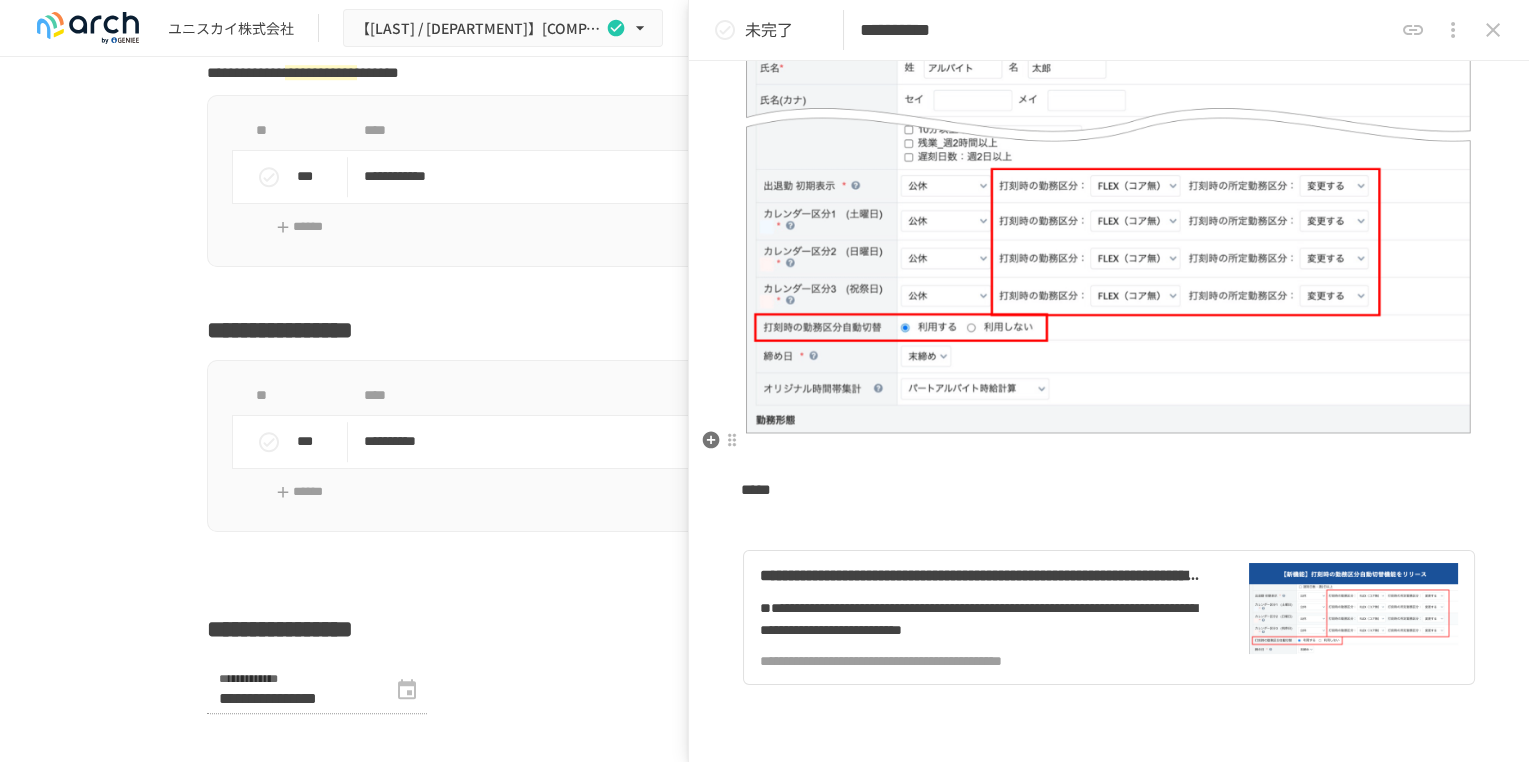 click at bounding box center [1109, 456] 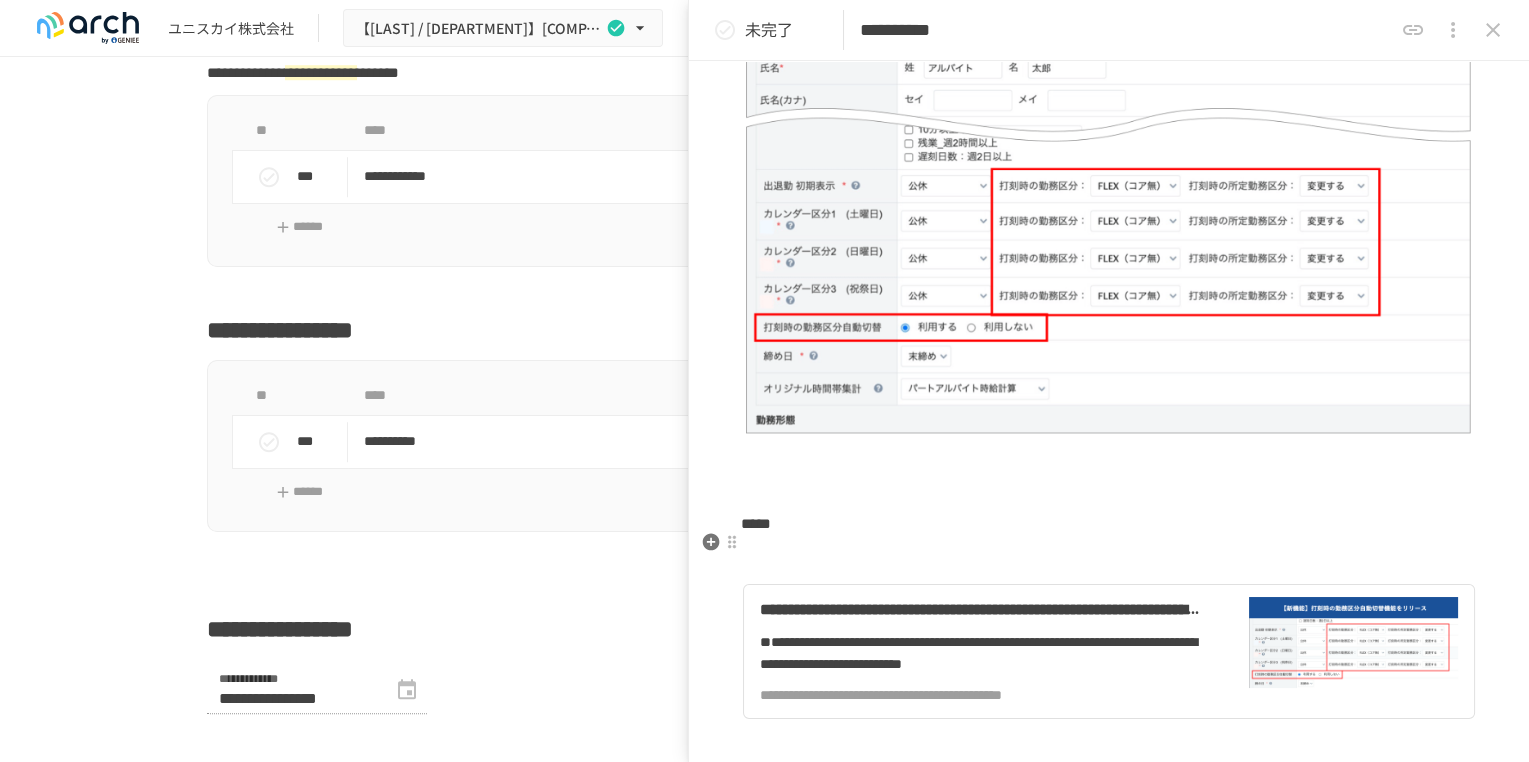 click at bounding box center [1109, 558] 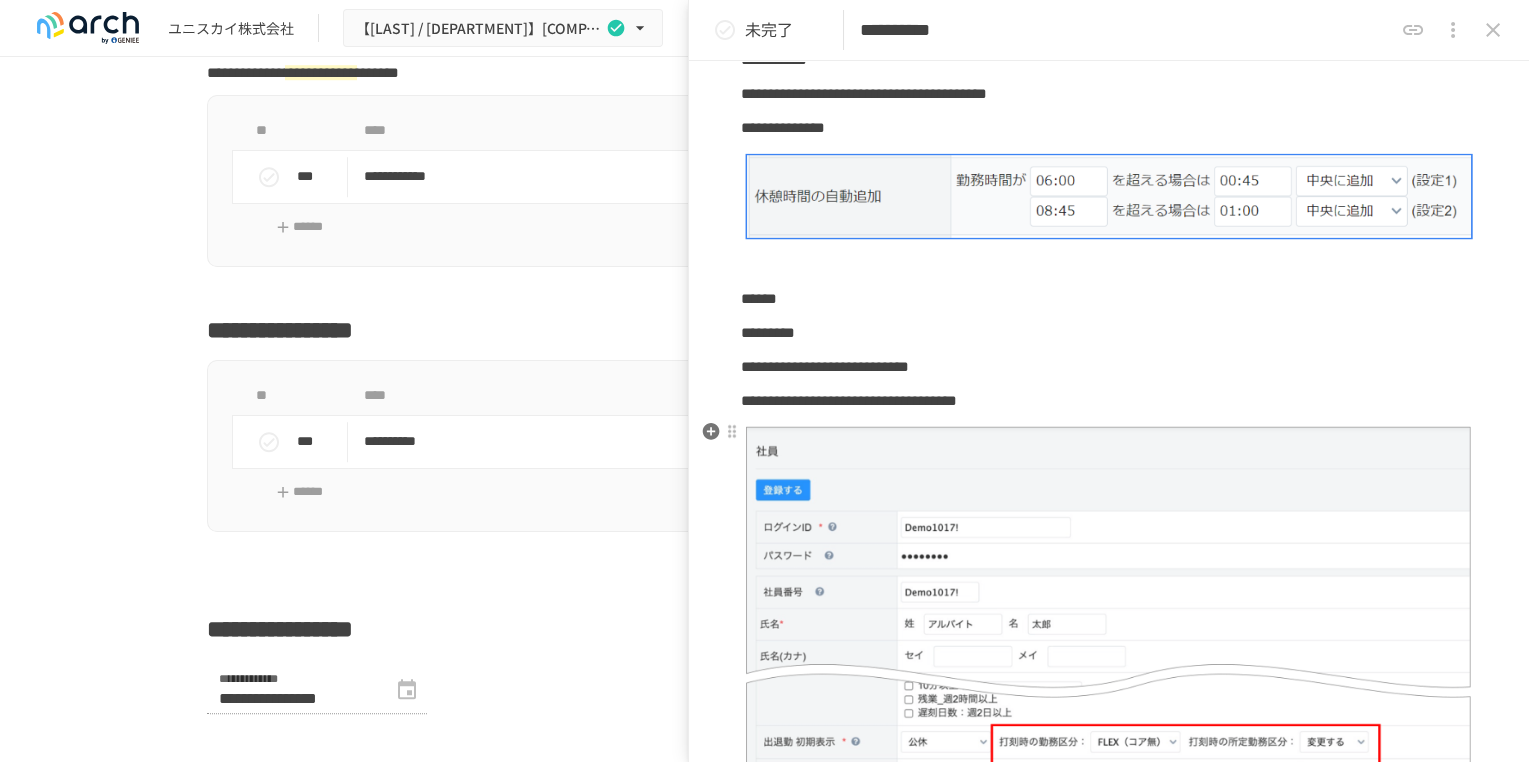 scroll, scrollTop: 0, scrollLeft: 0, axis: both 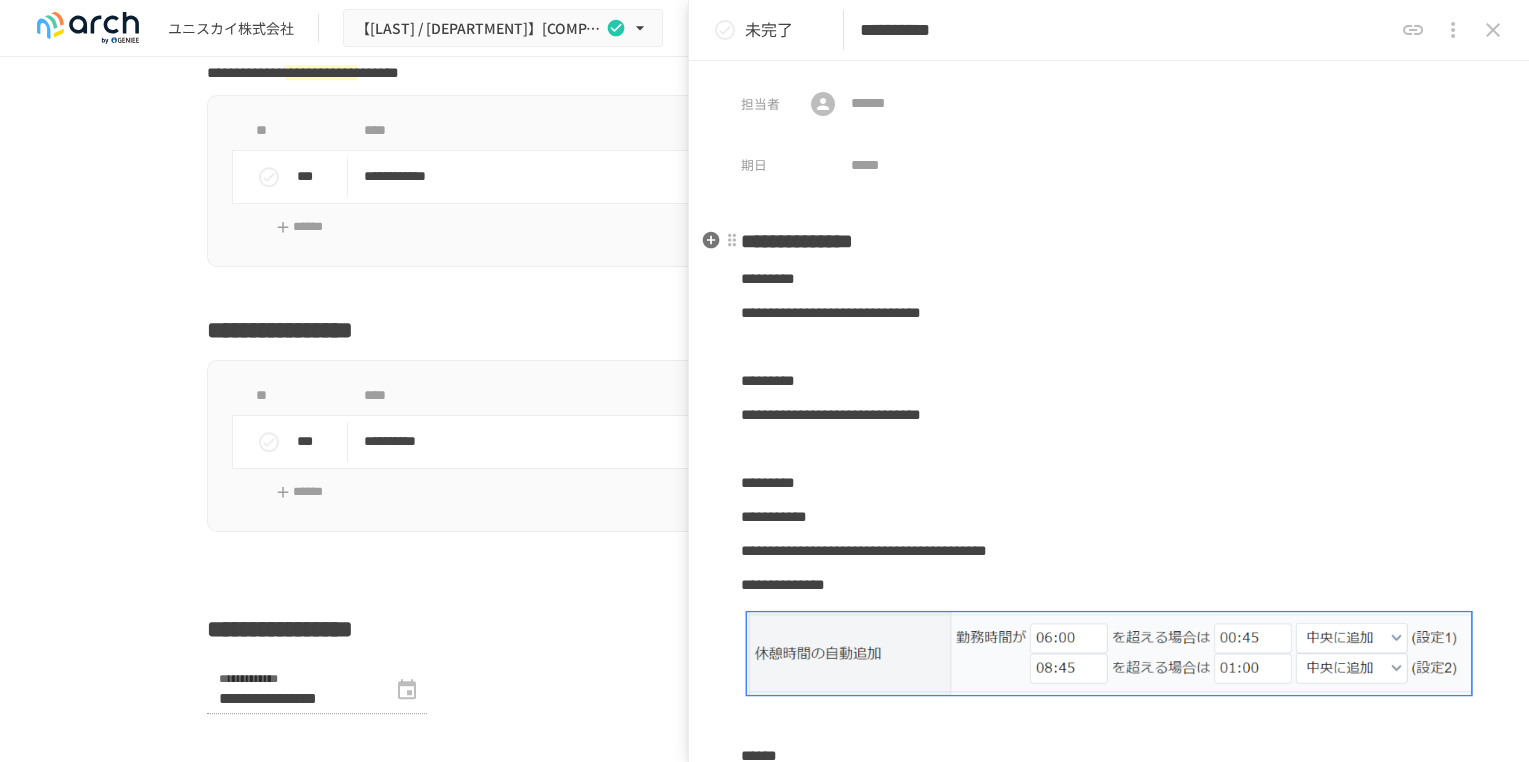 click on "**********" at bounding box center (1109, 241) 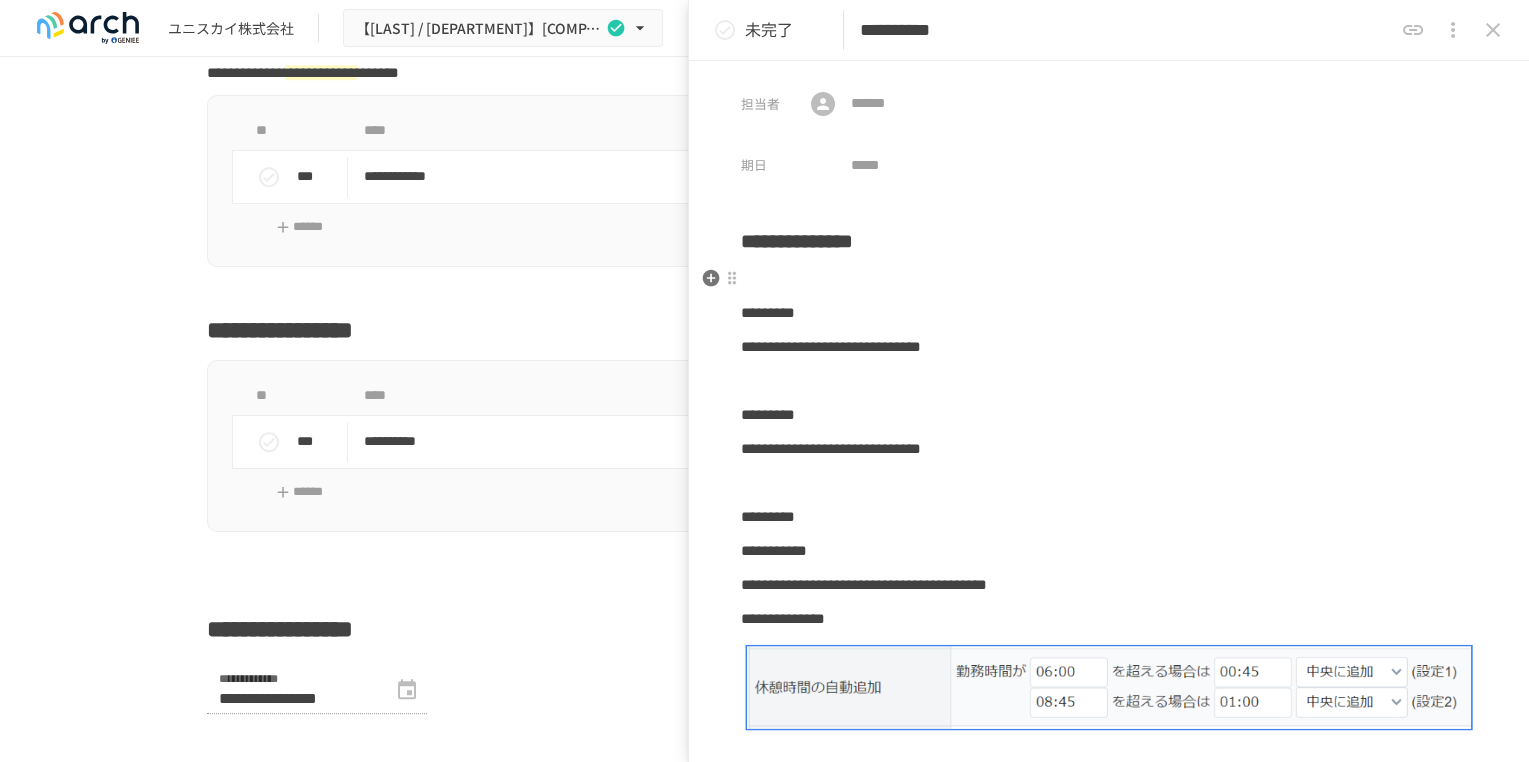 scroll, scrollTop: 111, scrollLeft: 0, axis: vertical 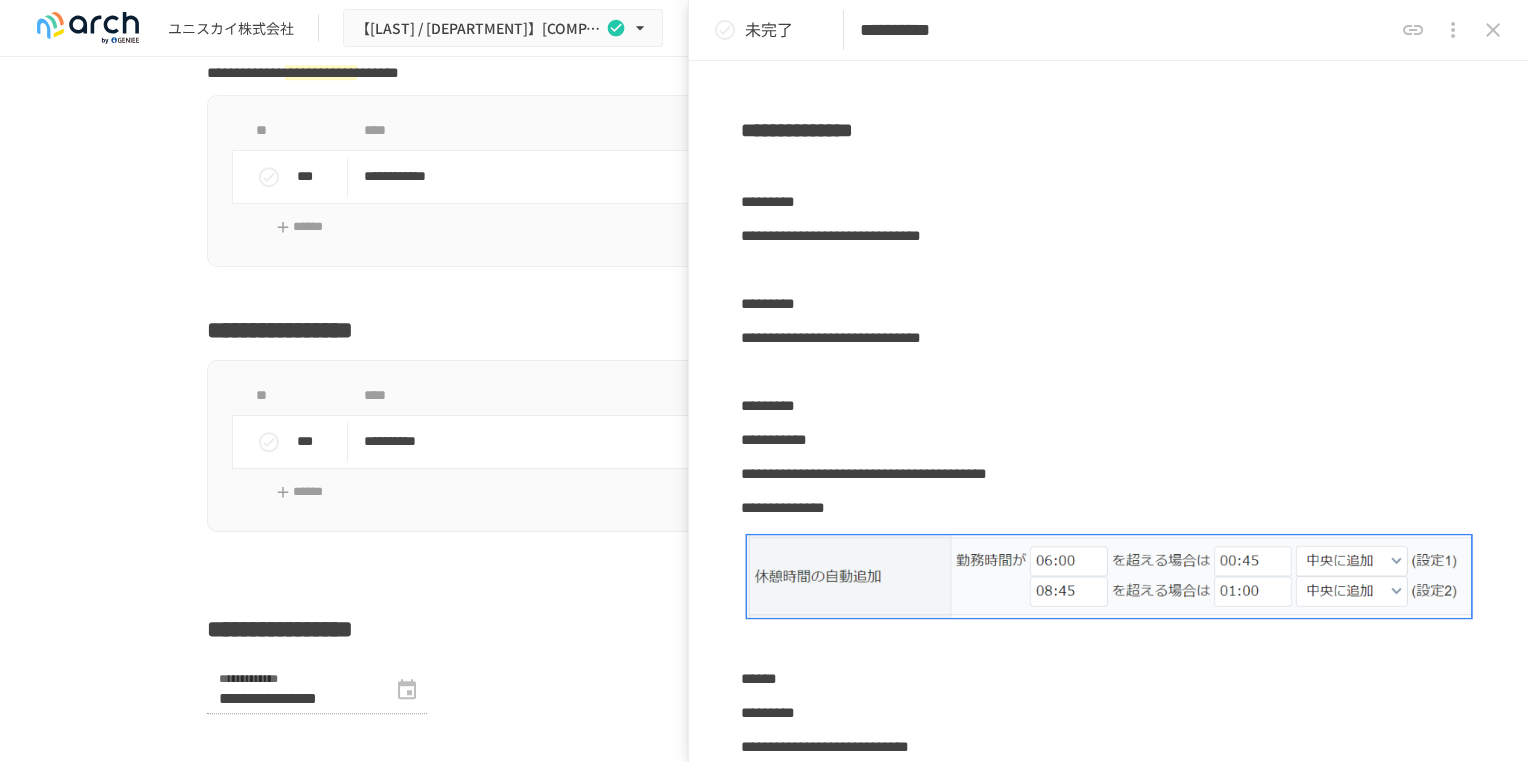 click 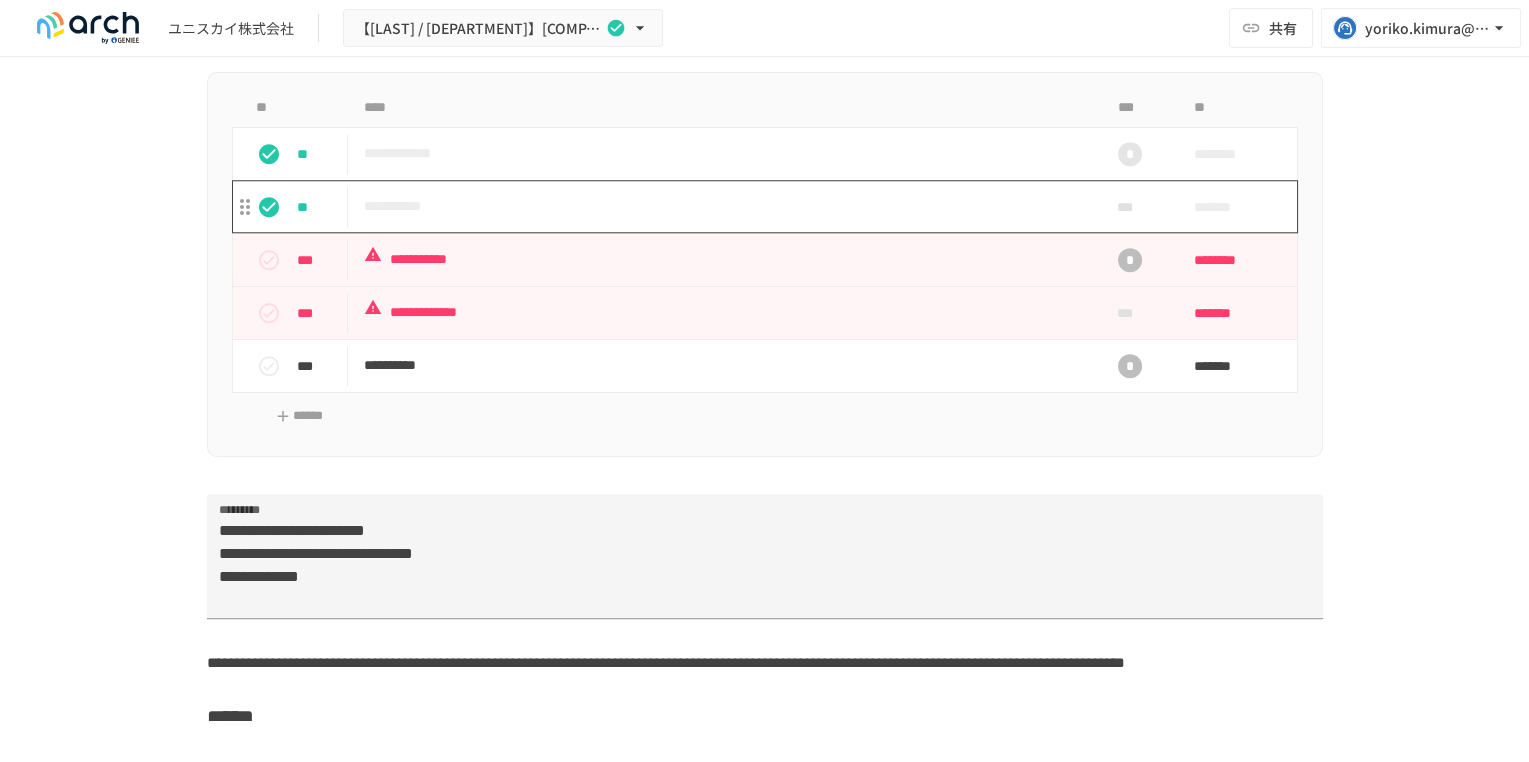 scroll, scrollTop: 3666, scrollLeft: 0, axis: vertical 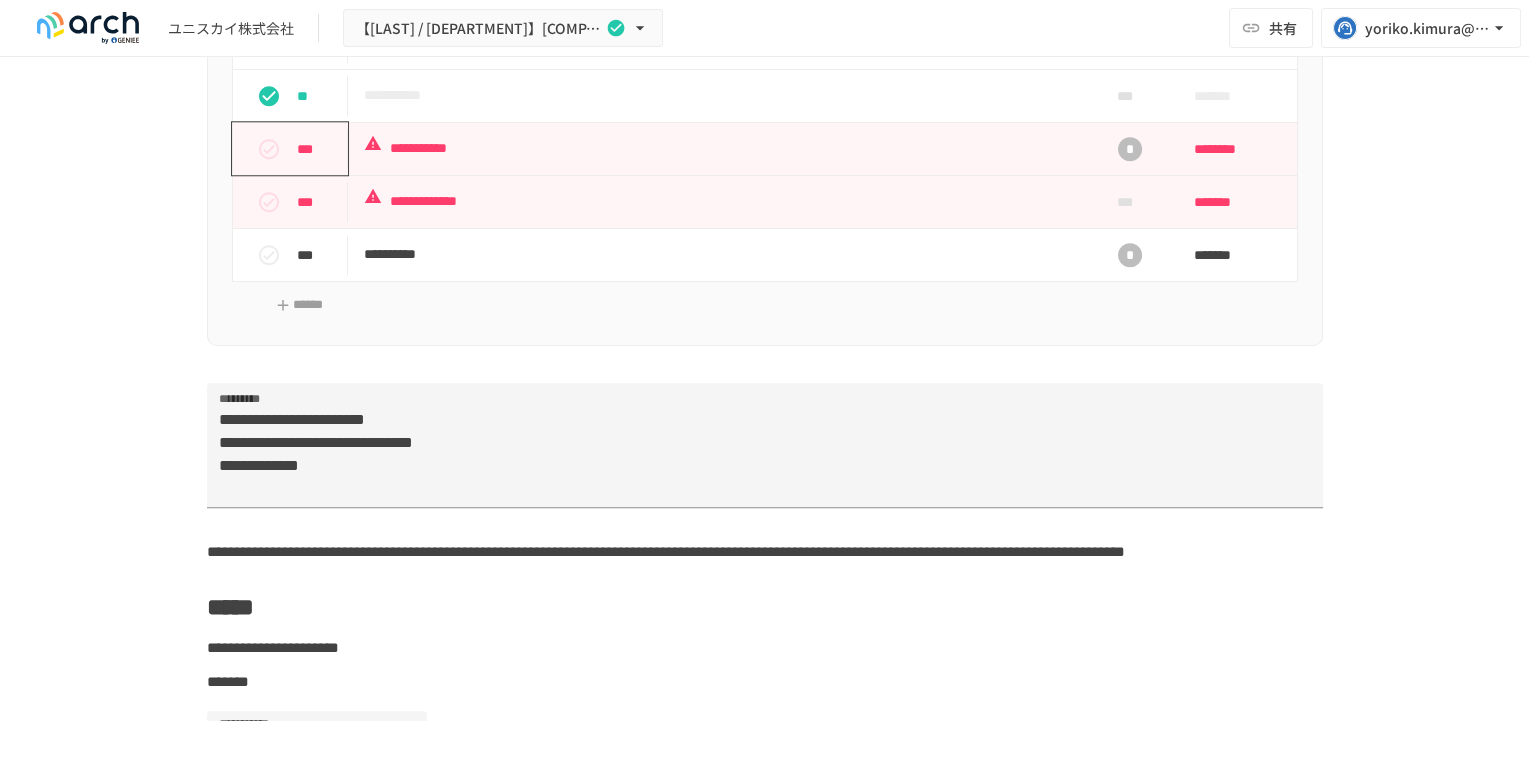 click at bounding box center (269, 149) 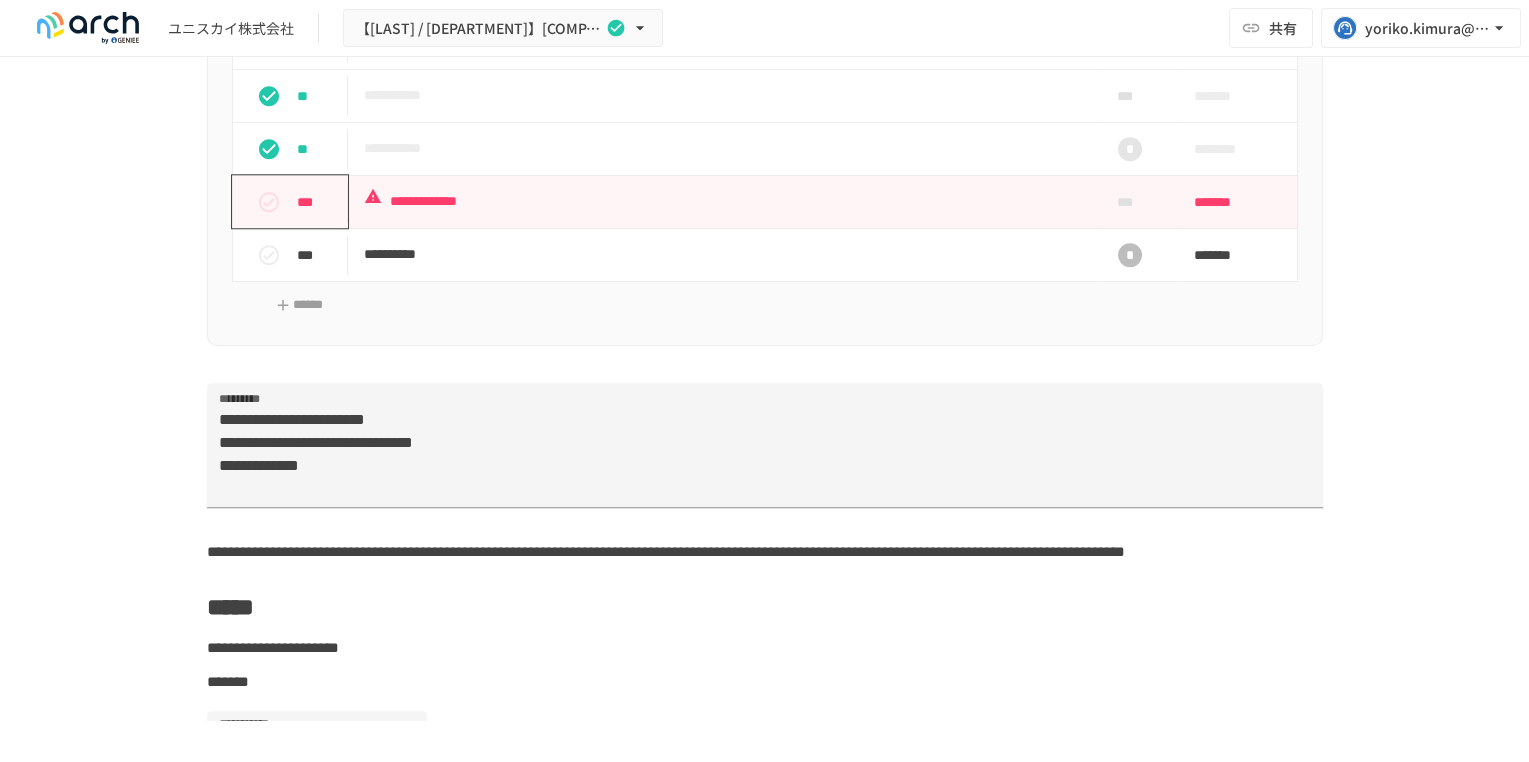 click 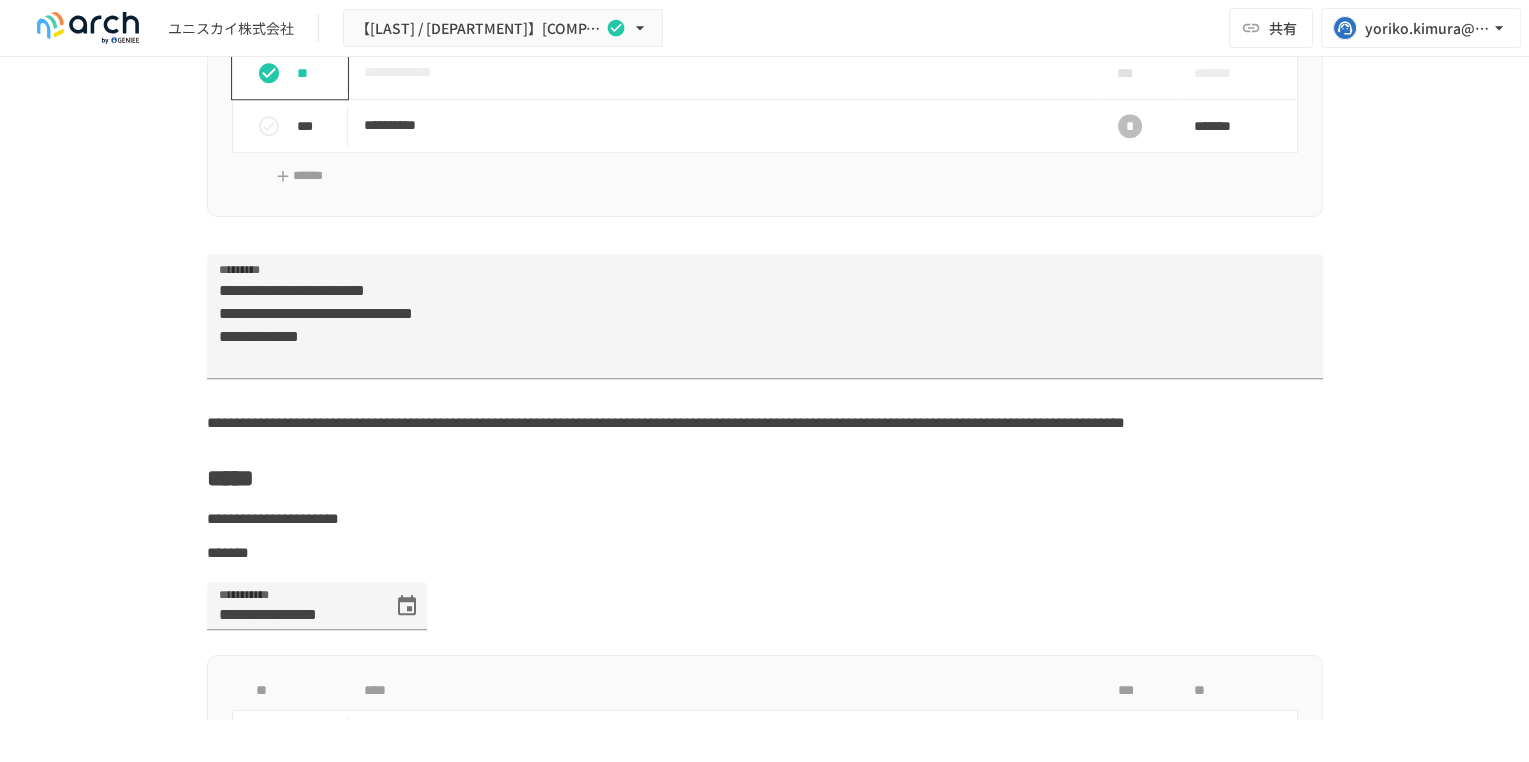 scroll, scrollTop: 3555, scrollLeft: 0, axis: vertical 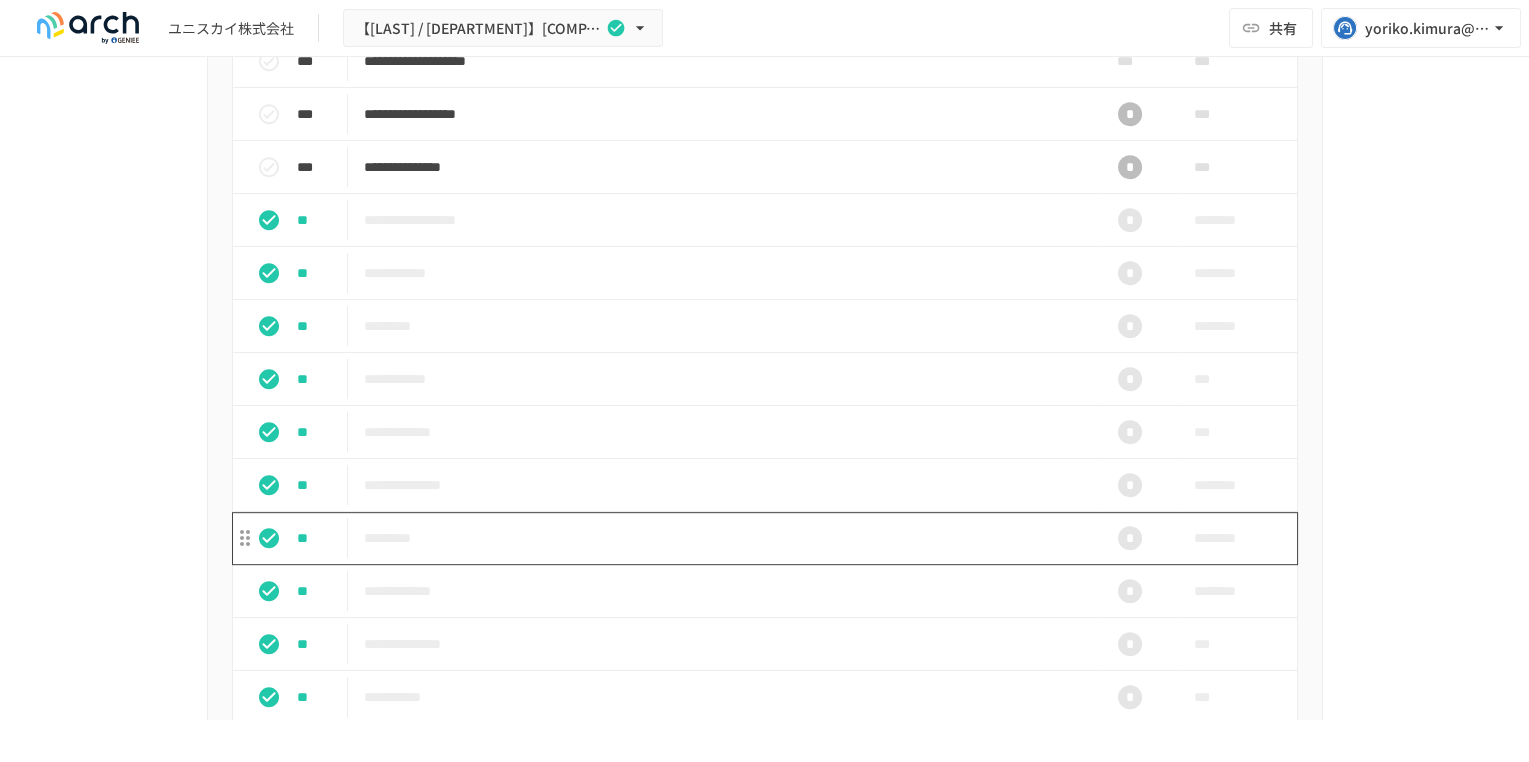 click on "*********" at bounding box center [723, 538] 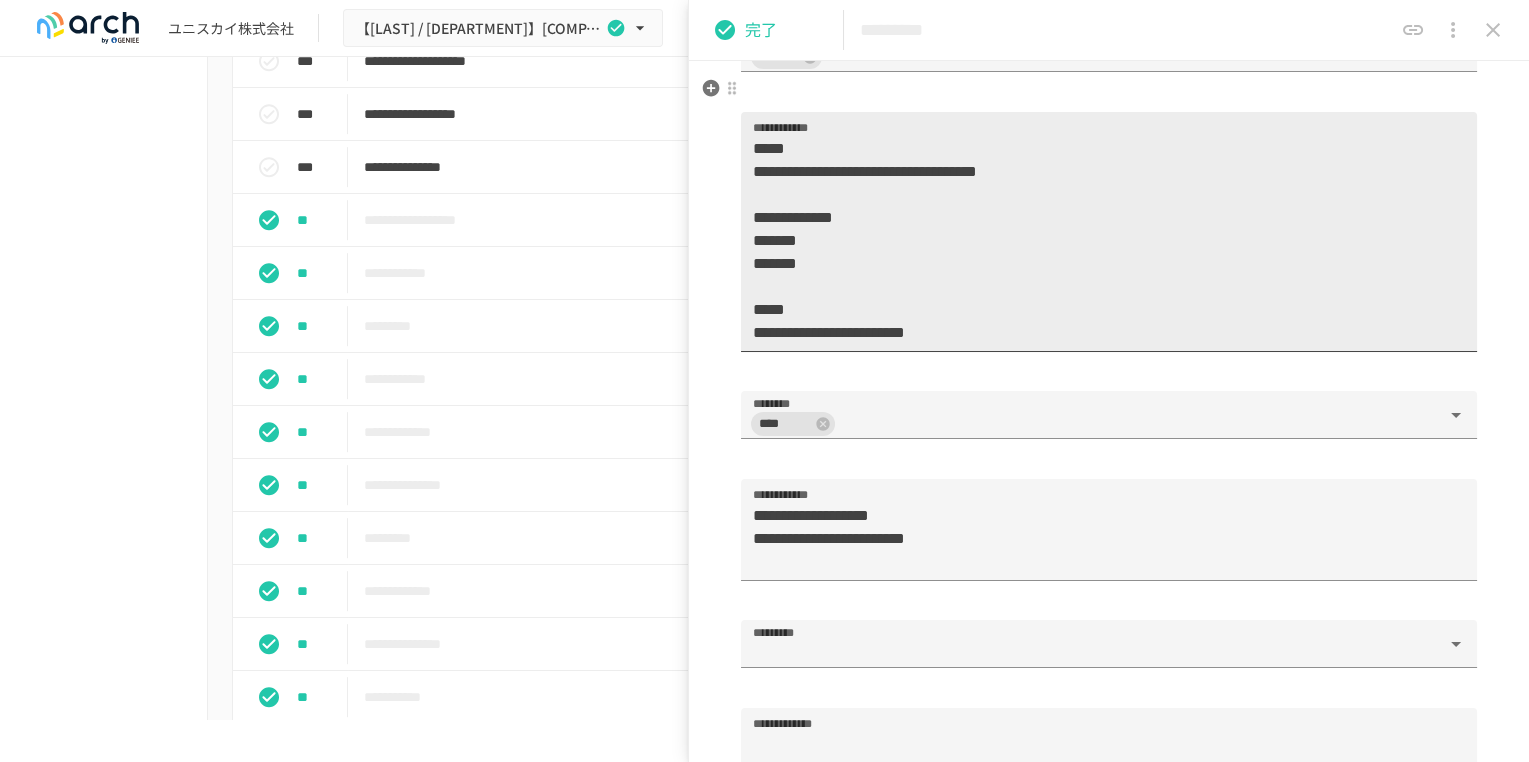 scroll, scrollTop: 2000, scrollLeft: 0, axis: vertical 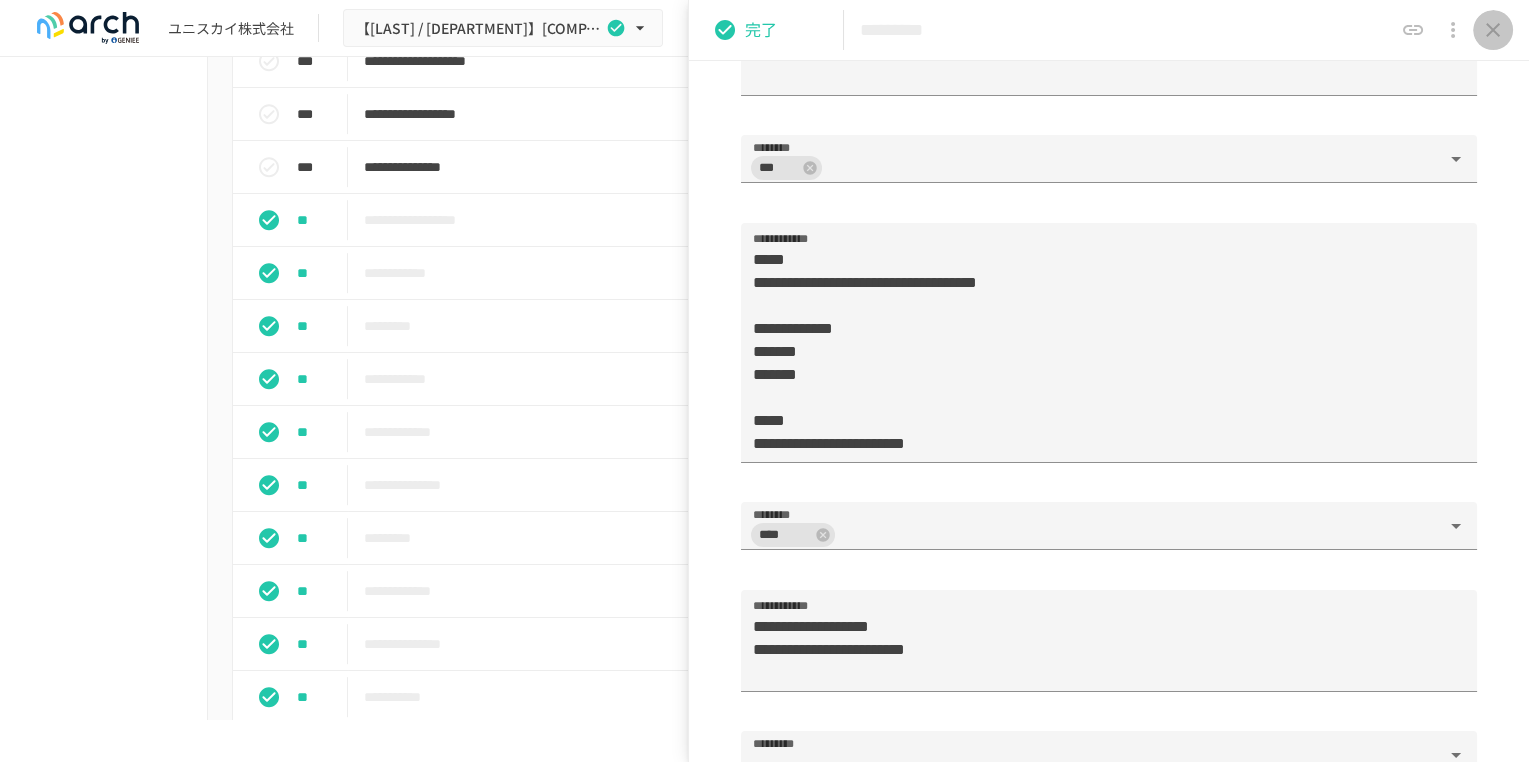 click at bounding box center [1493, 30] 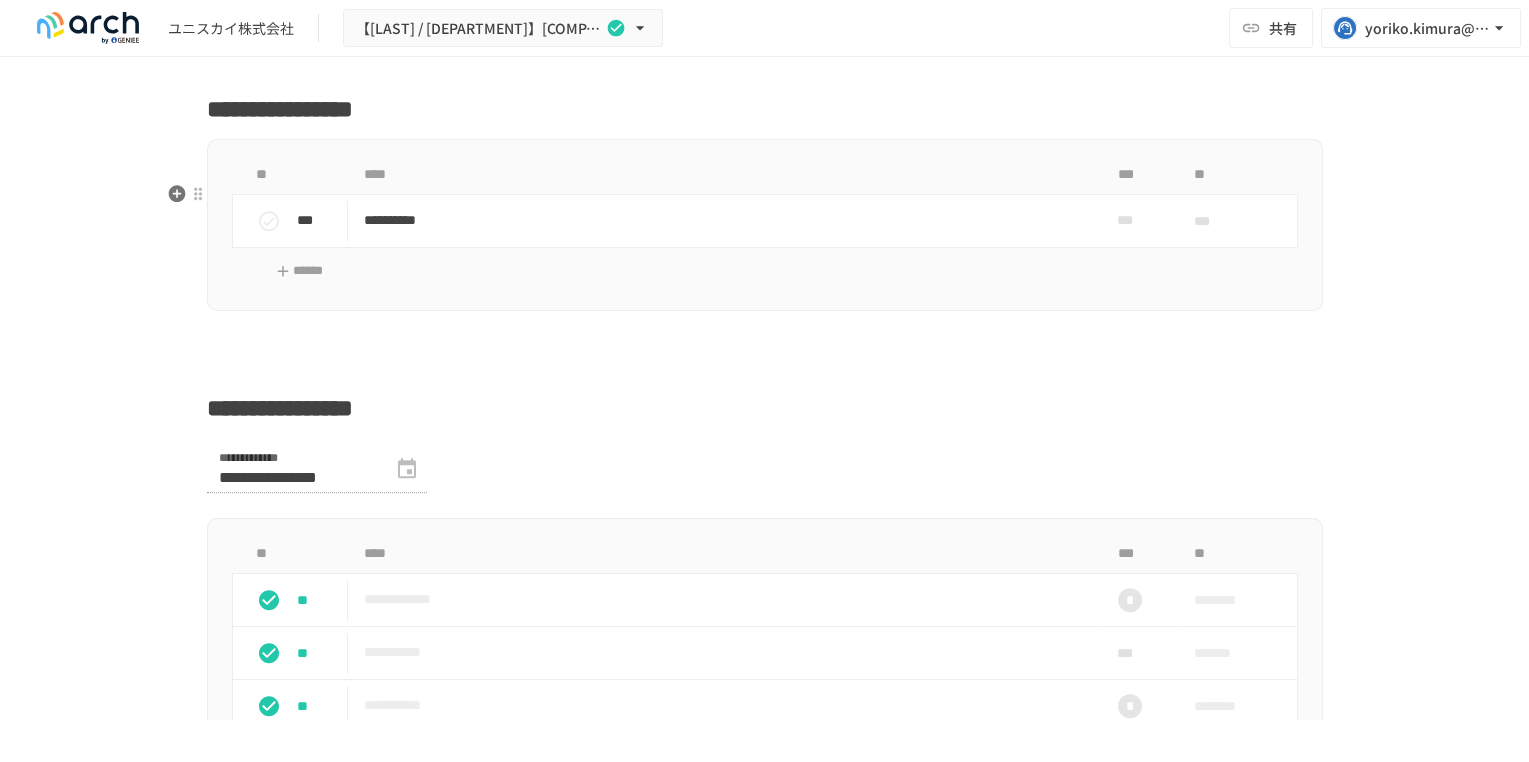 scroll, scrollTop: 3111, scrollLeft: 0, axis: vertical 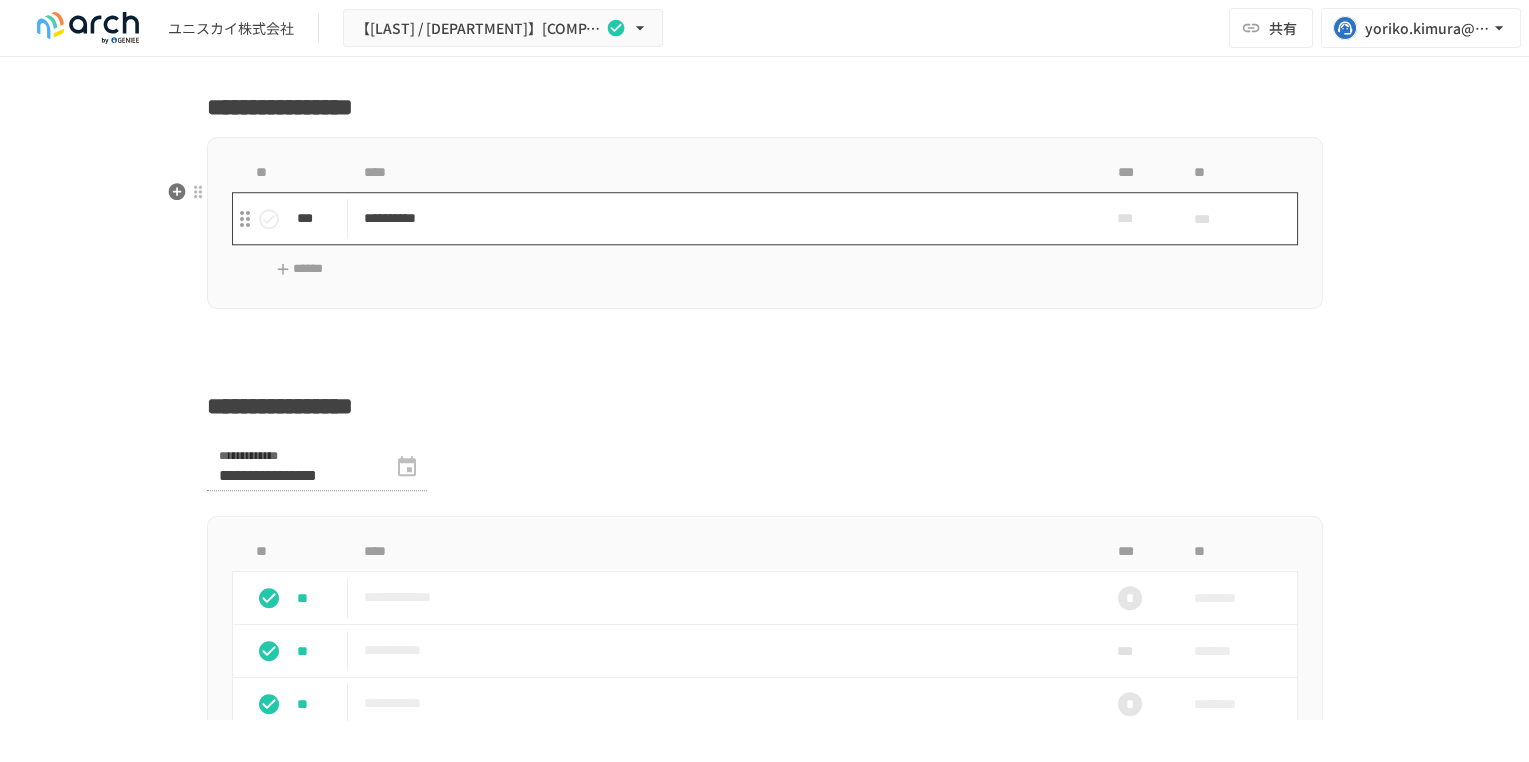 drag, startPoint x: 560, startPoint y: 273, endPoint x: 660, endPoint y: 285, distance: 100.71743 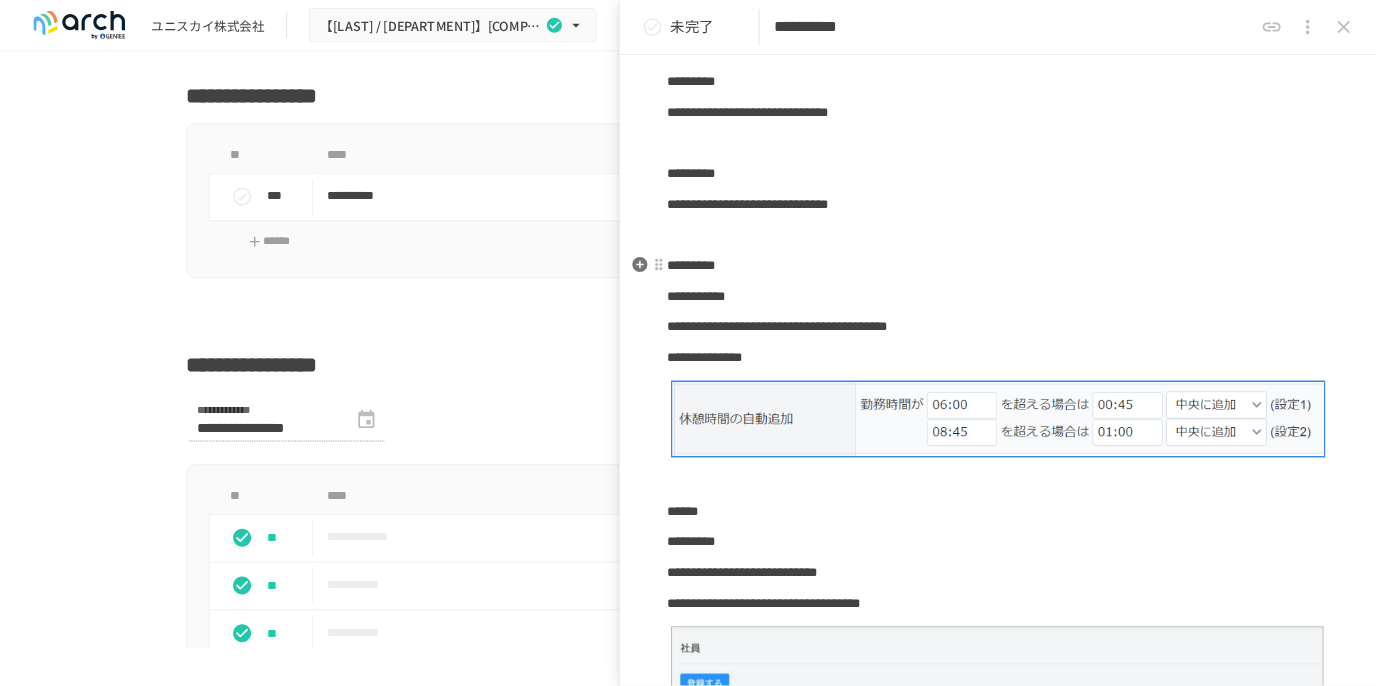 scroll, scrollTop: 222, scrollLeft: 0, axis: vertical 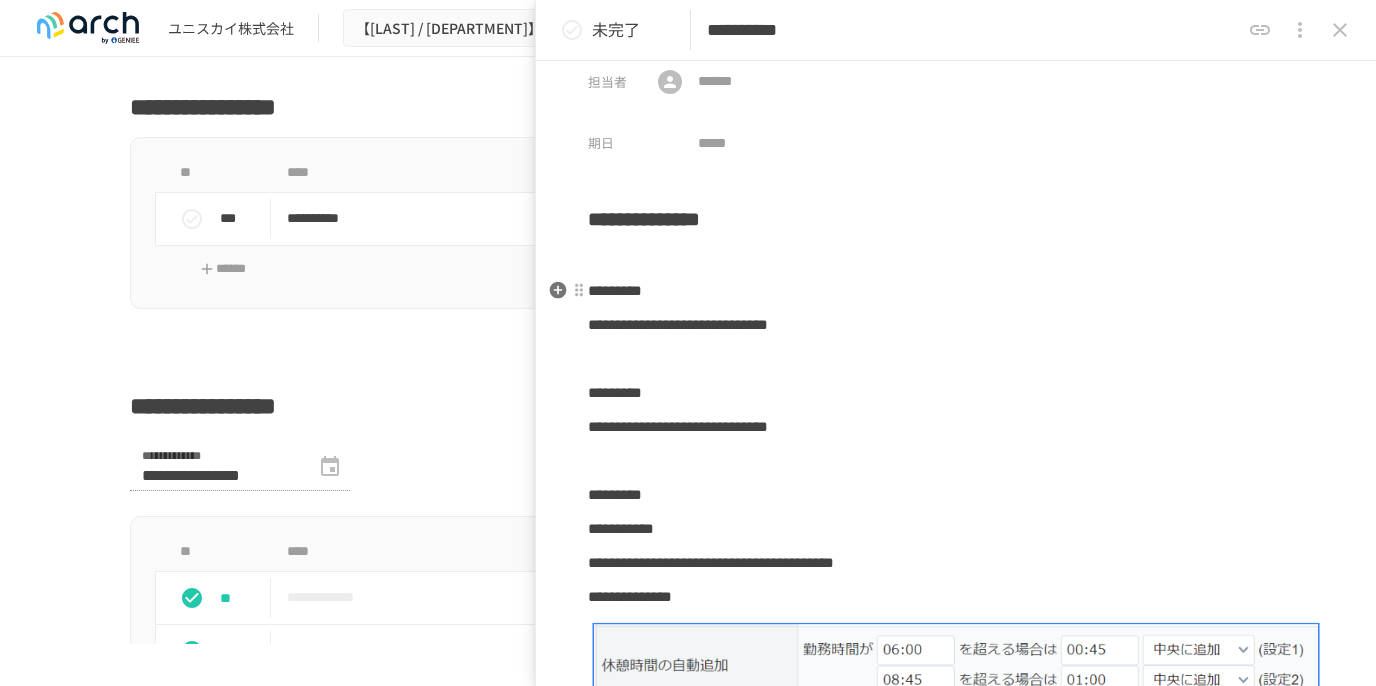 click on "*********" at bounding box center (956, 291) 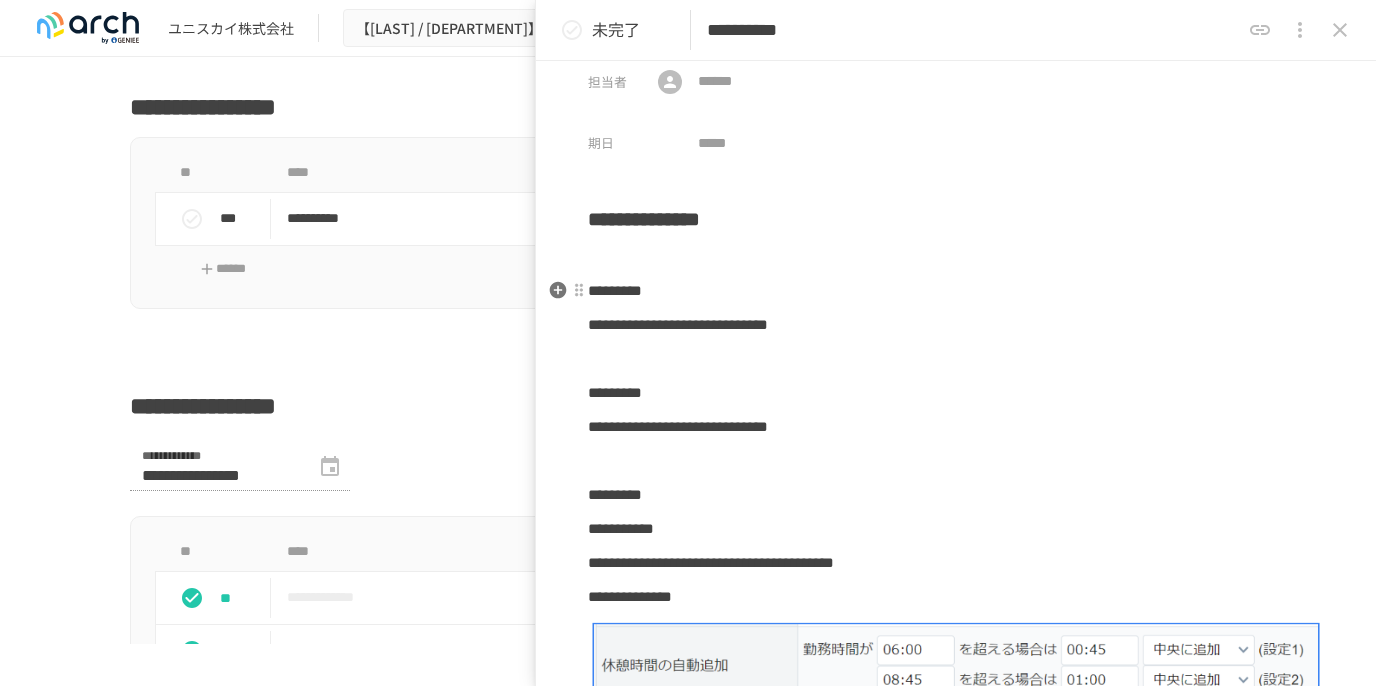 click on "*********" at bounding box center (956, 291) 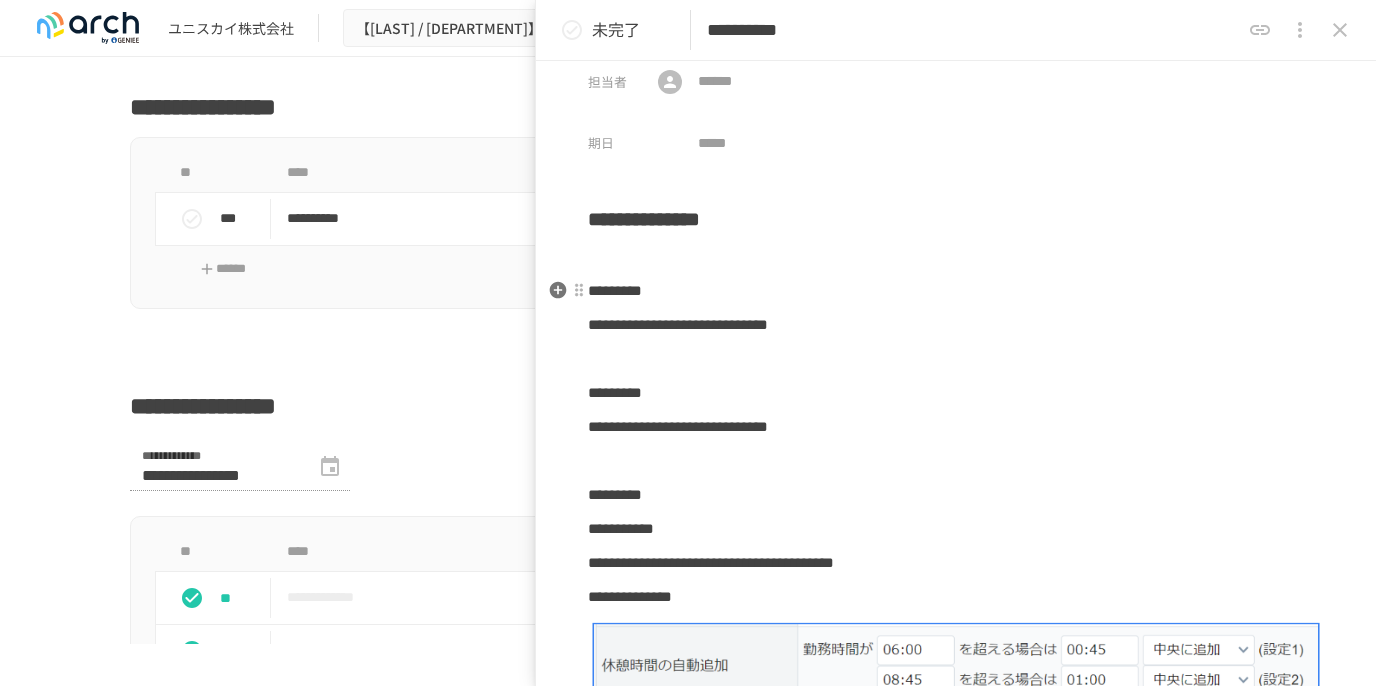 type 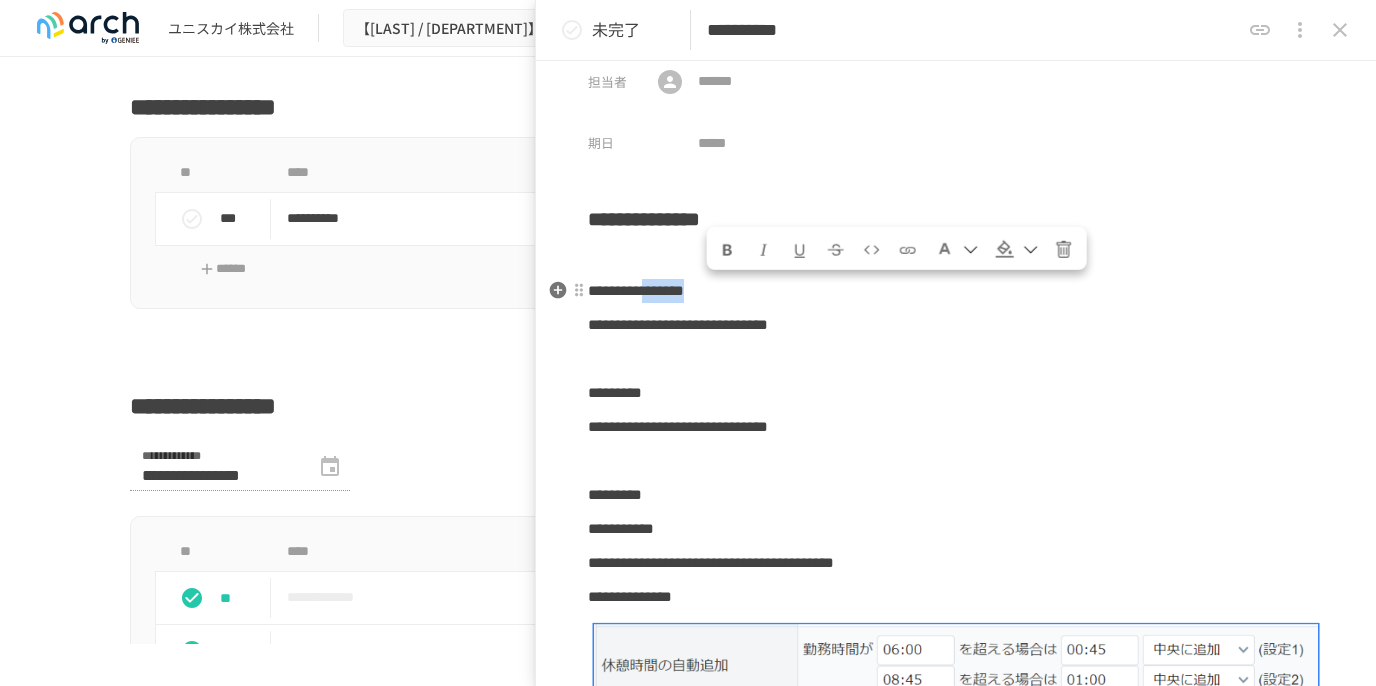 drag, startPoint x: 831, startPoint y: 290, endPoint x: 714, endPoint y: 289, distance: 117.00427 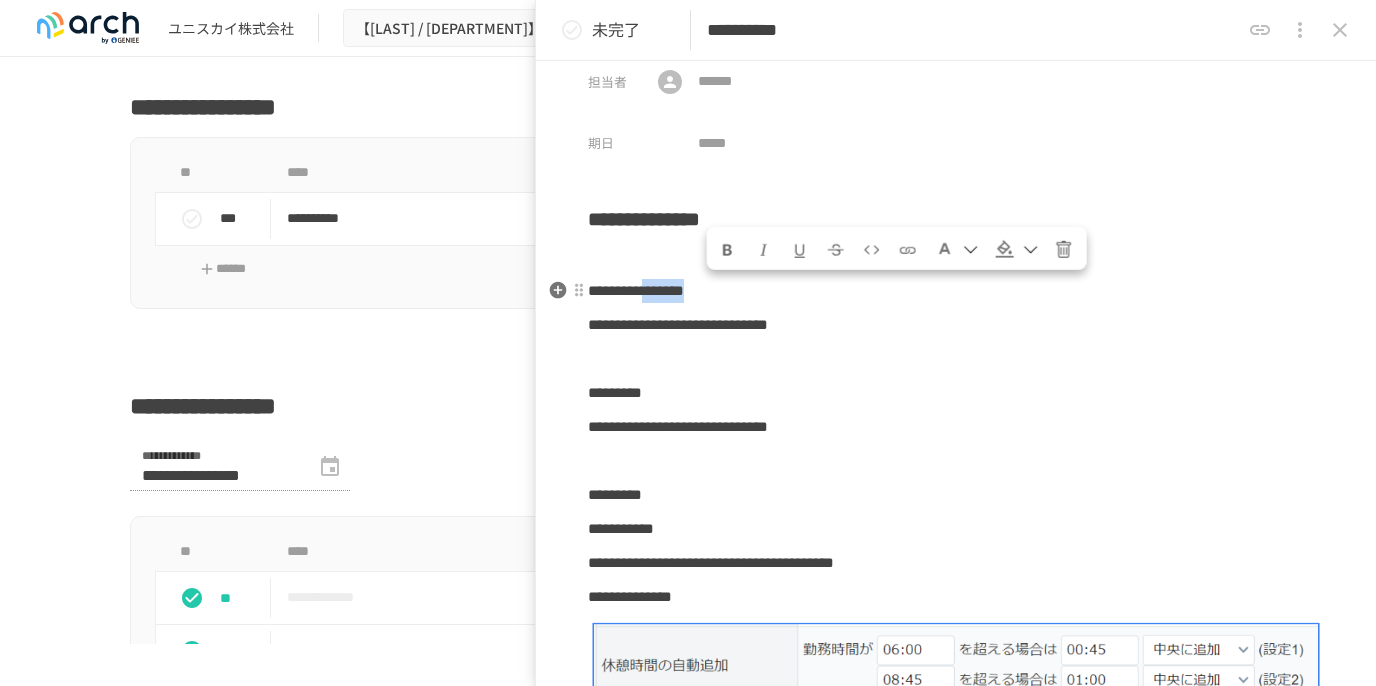 click on "**********" at bounding box center (956, 291) 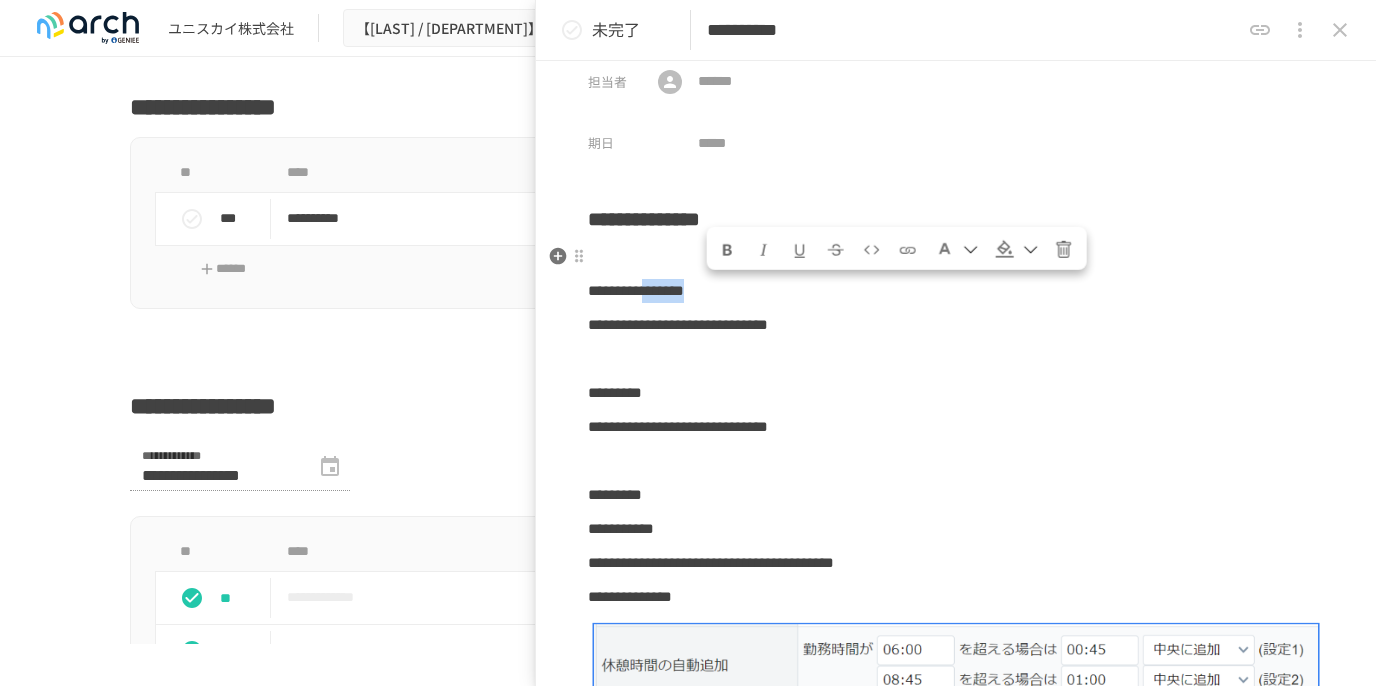 click at bounding box center (728, 248) 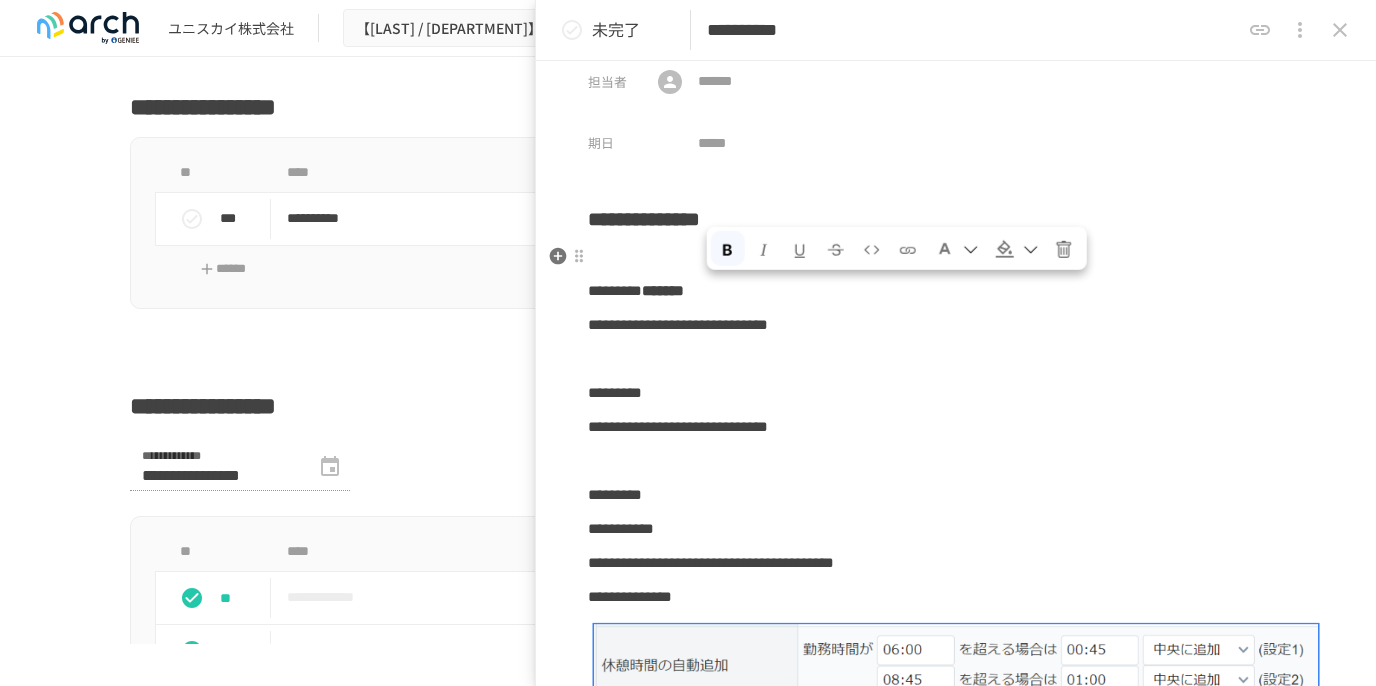 click at bounding box center (945, 249) 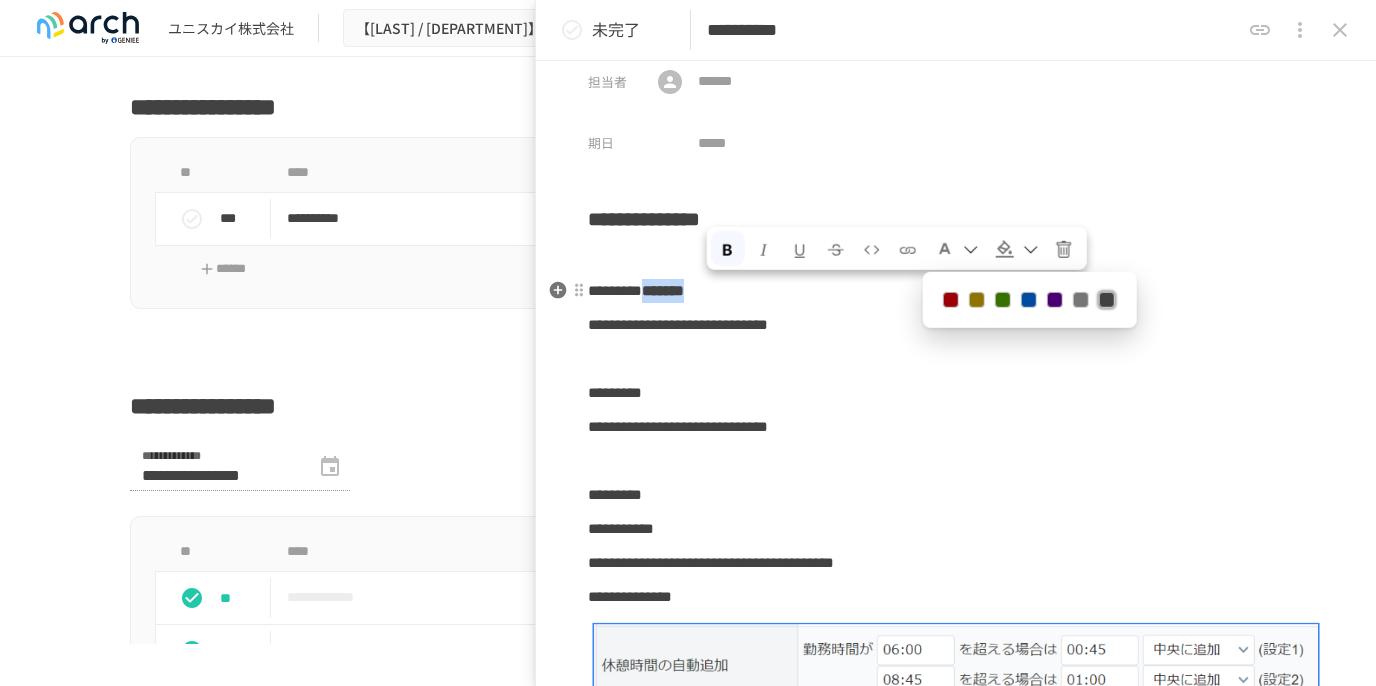 click at bounding box center [951, 300] 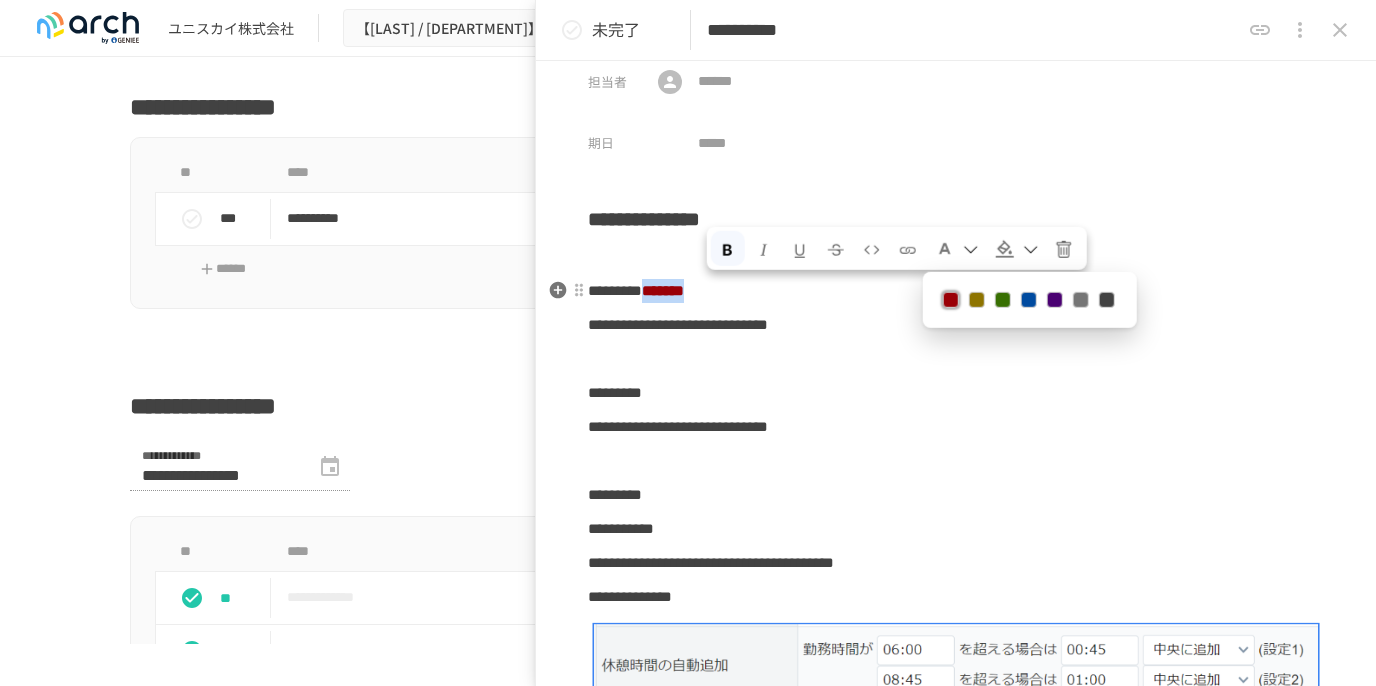 click on "*******" at bounding box center (663, 290) 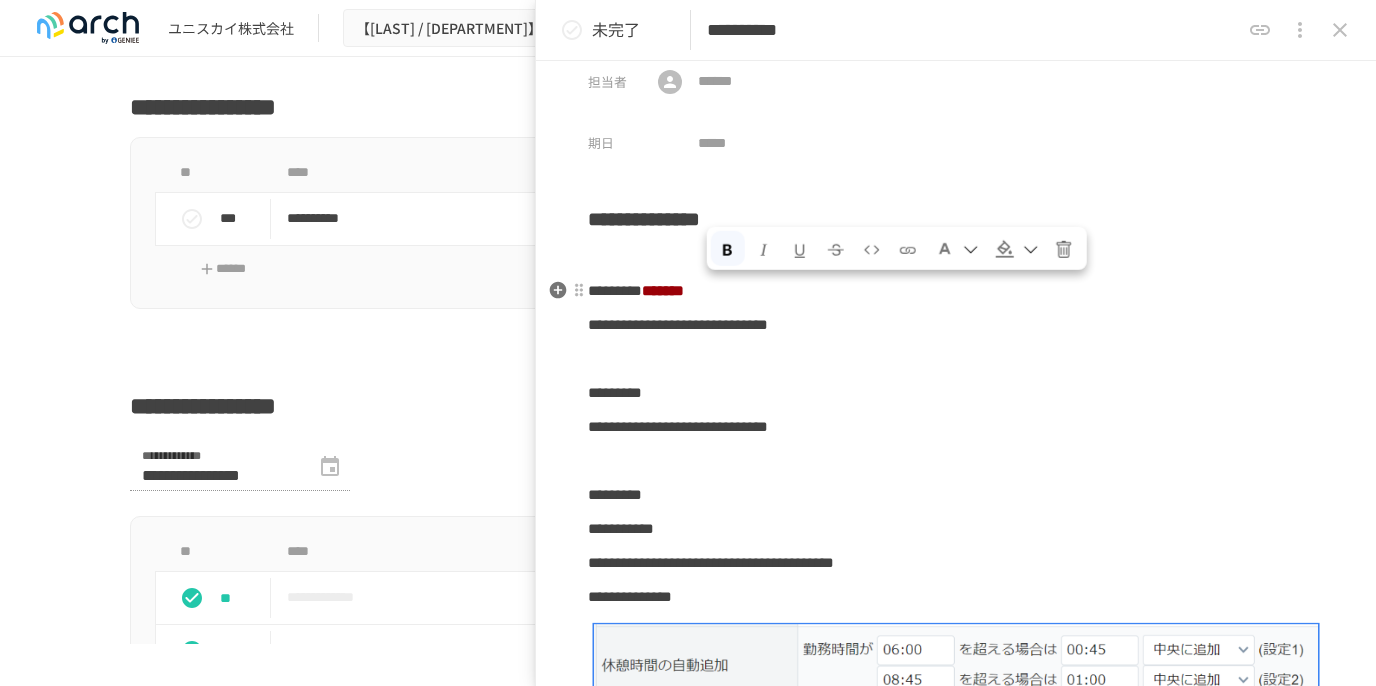 click on "[FIRST] [LAST] [STREET] [CITY] [STATE] [POSTAL_CODE] [COUNTRY] [COORDINATES] [PHONE] [EMAIL] [WEBSITE]" at bounding box center (956, 975) 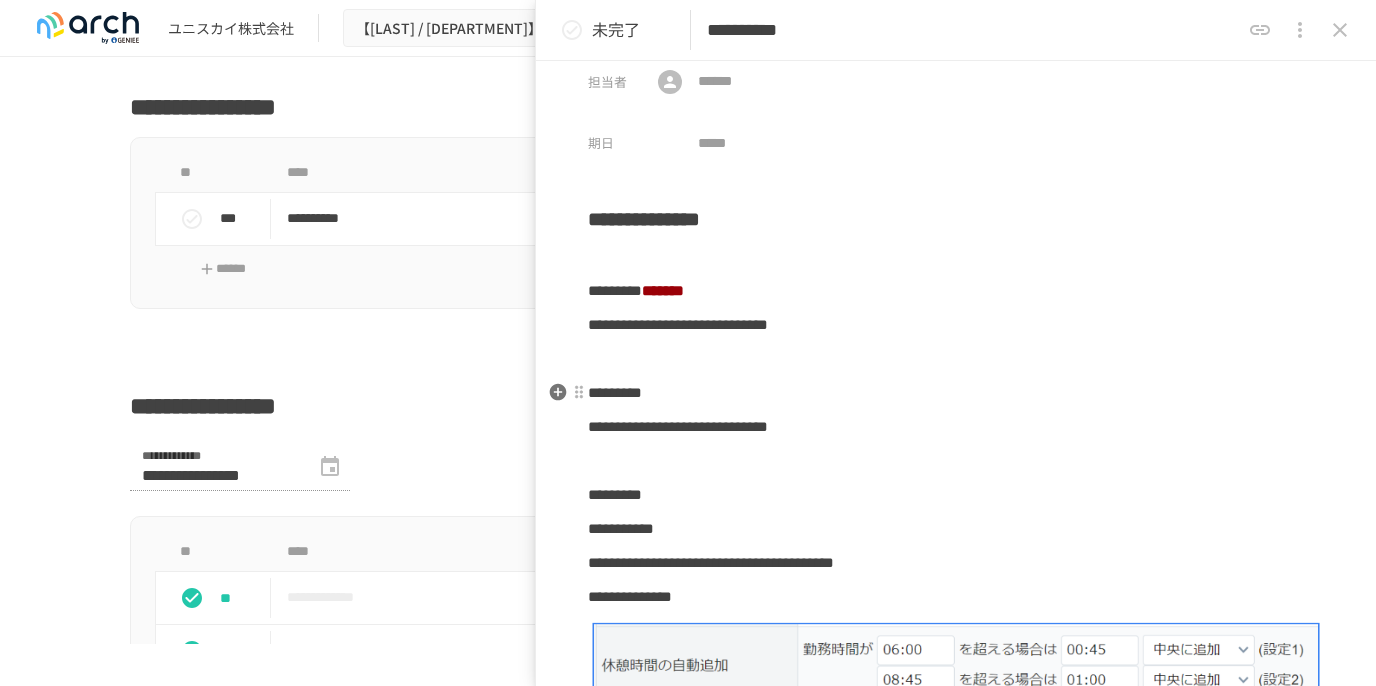 click on "*********" at bounding box center [956, 393] 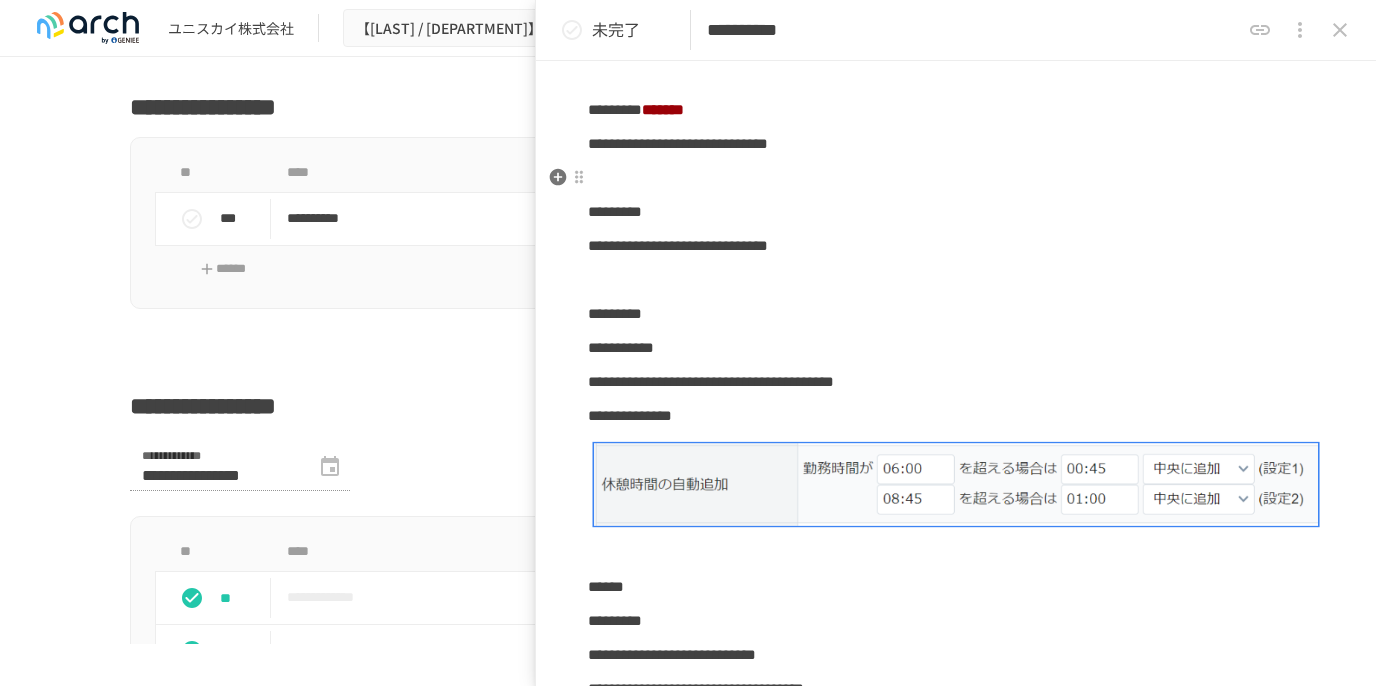 scroll, scrollTop: 222, scrollLeft: 0, axis: vertical 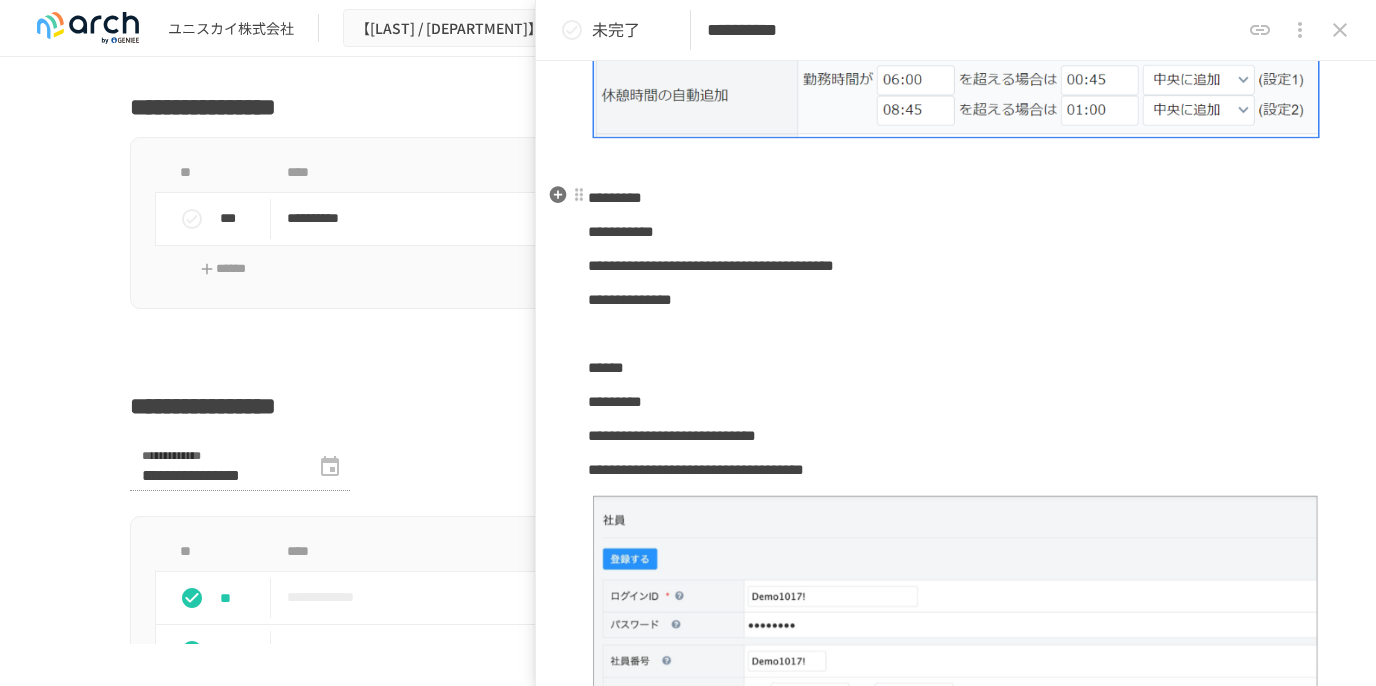 click on "*********" at bounding box center (956, 198) 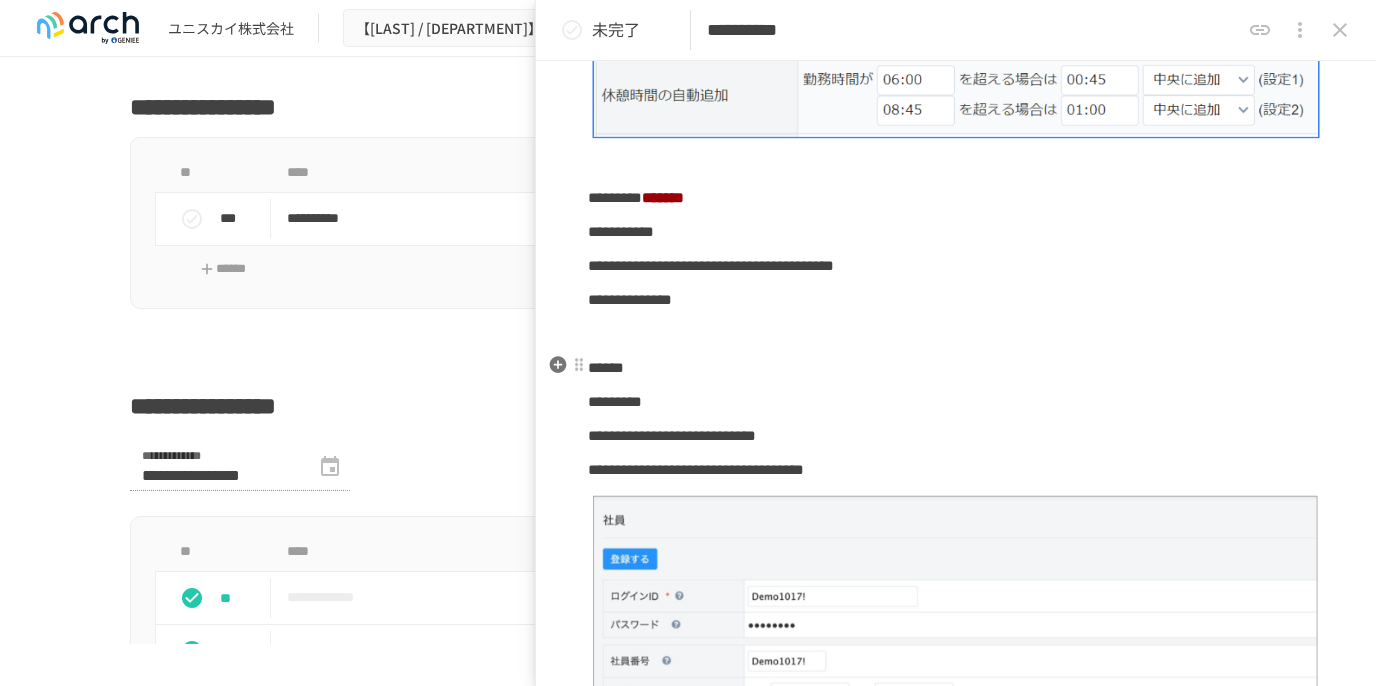 click on "******" at bounding box center (956, 368) 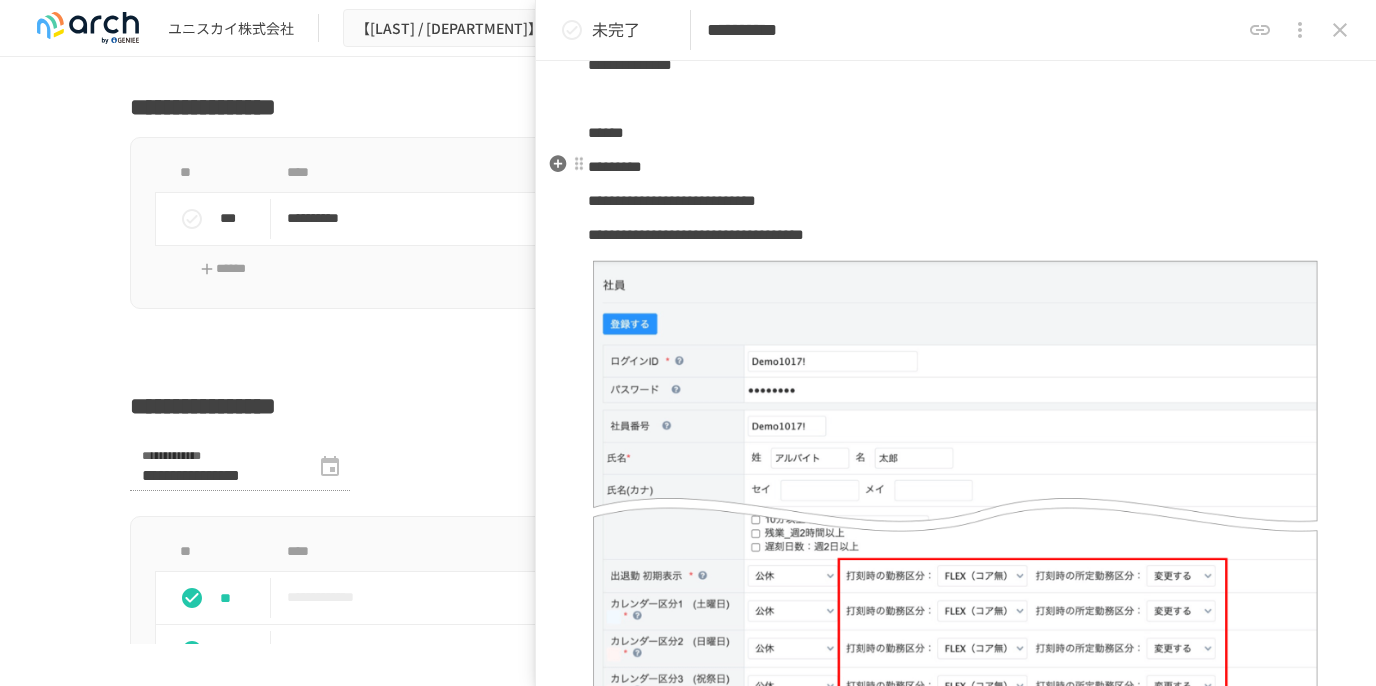 scroll, scrollTop: 622, scrollLeft: 0, axis: vertical 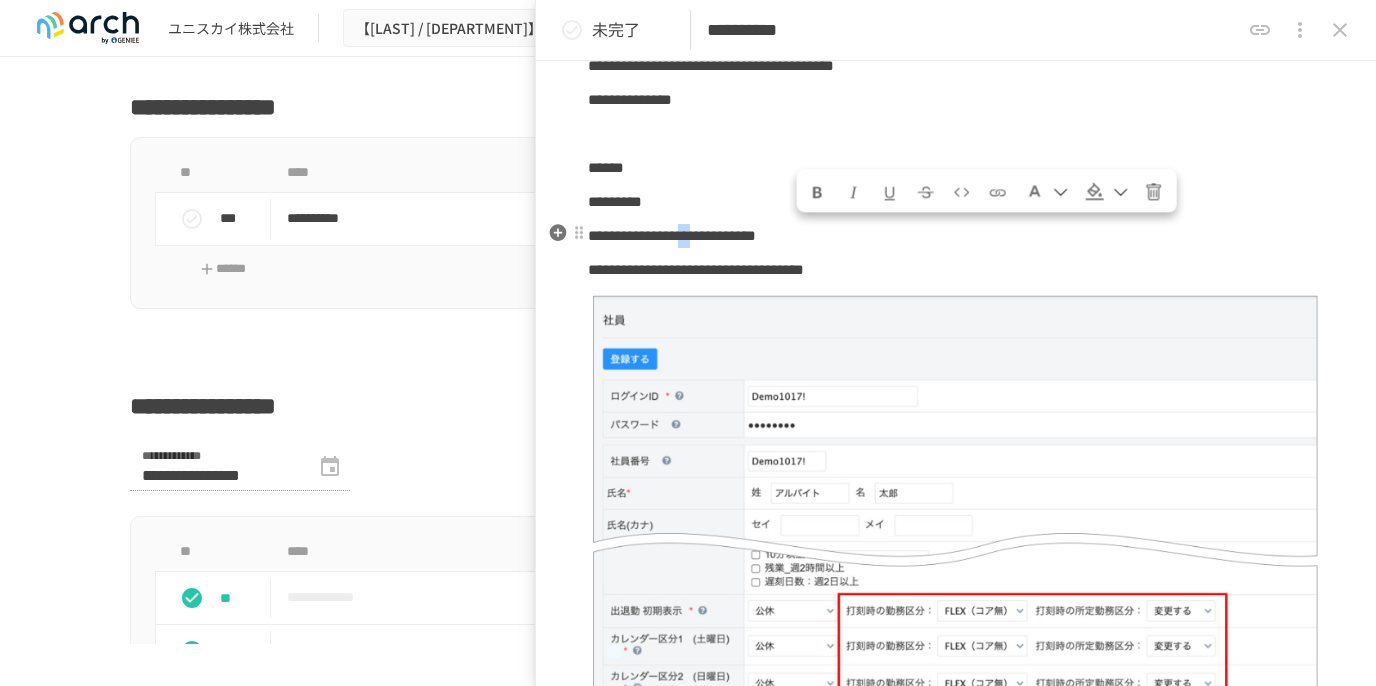 drag, startPoint x: 800, startPoint y: 242, endPoint x: 836, endPoint y: 236, distance: 36.496574 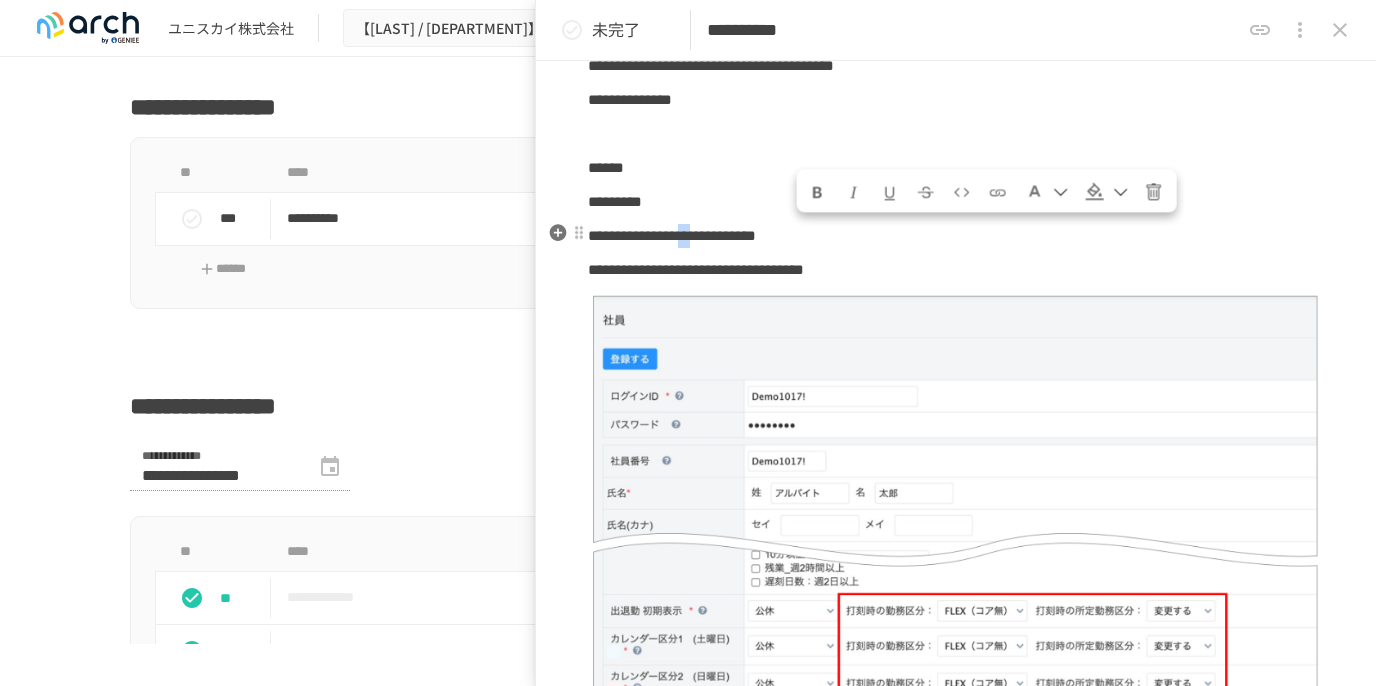 click on "**********" at bounding box center [672, 235] 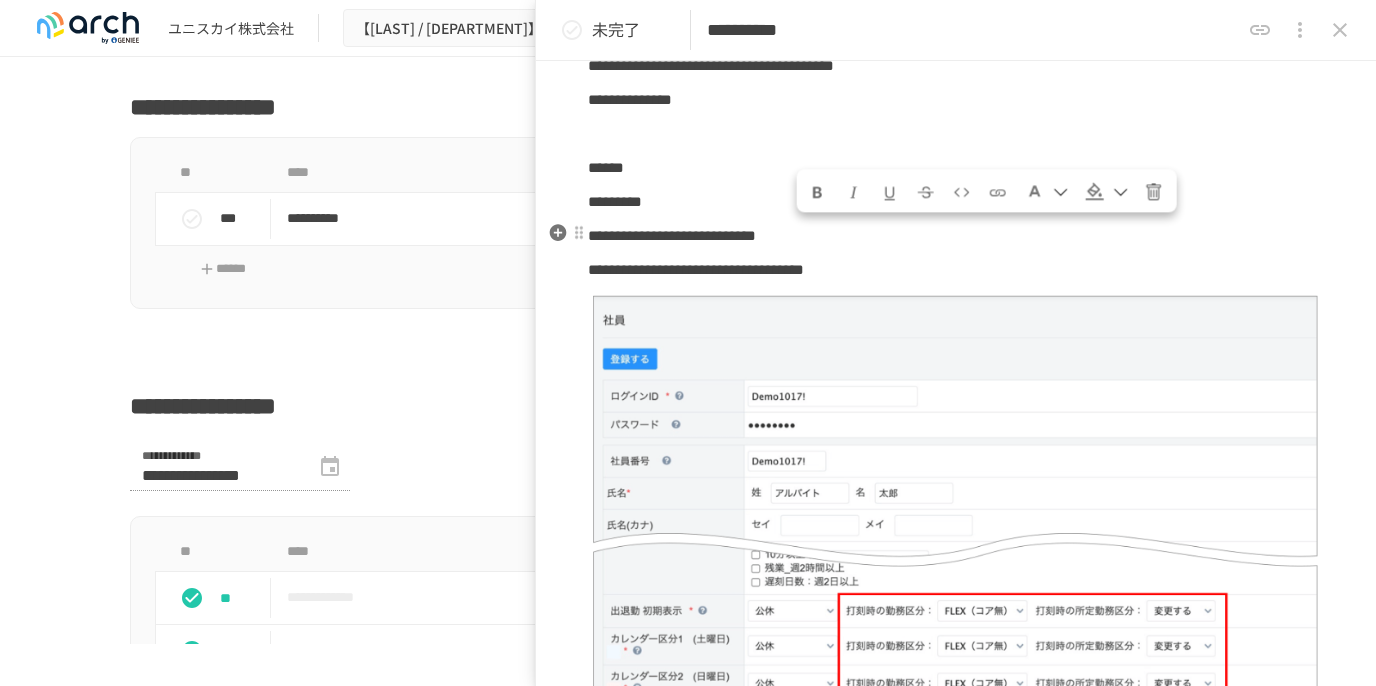 click on "**********" at bounding box center (672, 235) 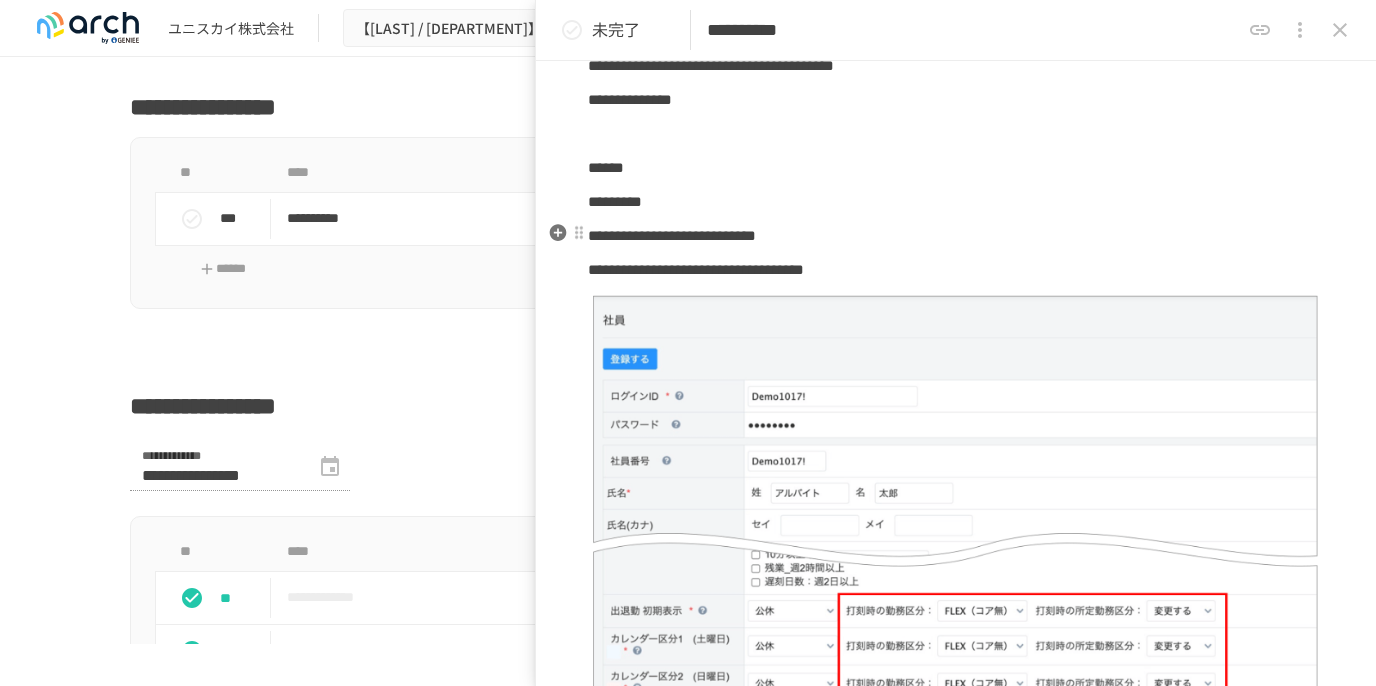 click on "**********" at bounding box center [956, 236] 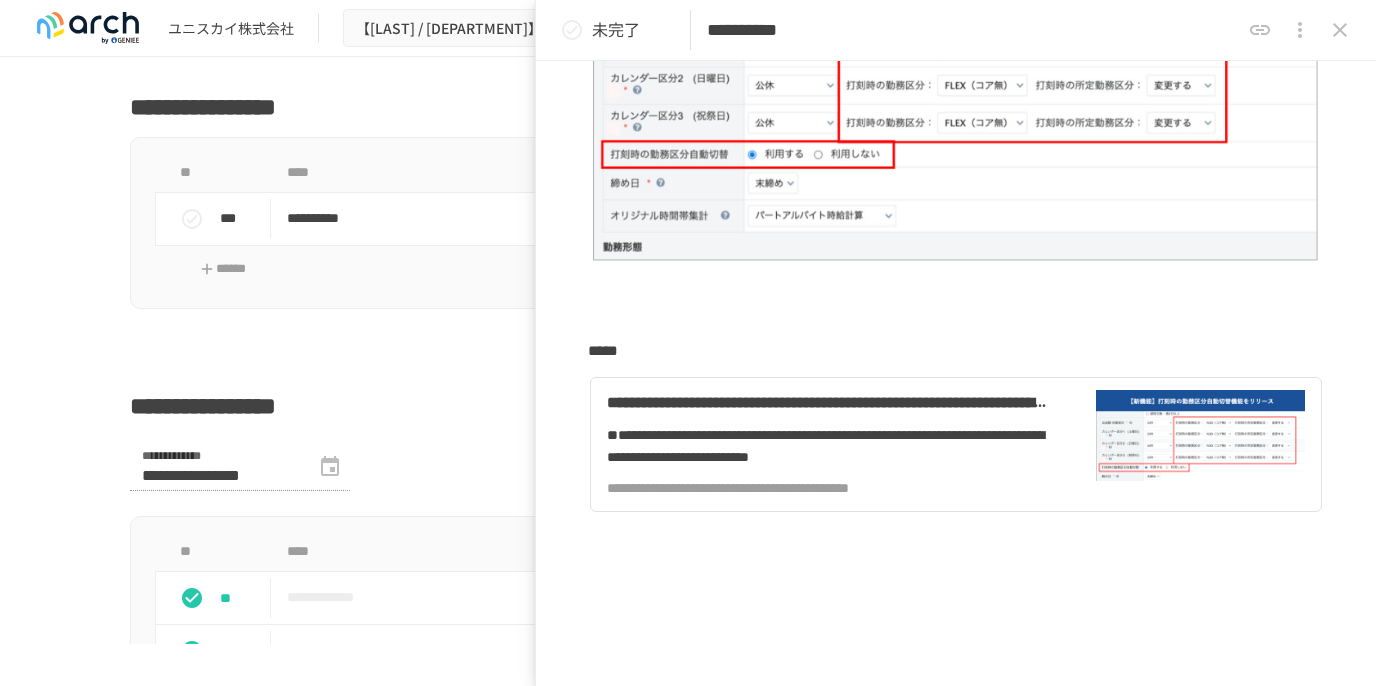 scroll, scrollTop: 1222, scrollLeft: 0, axis: vertical 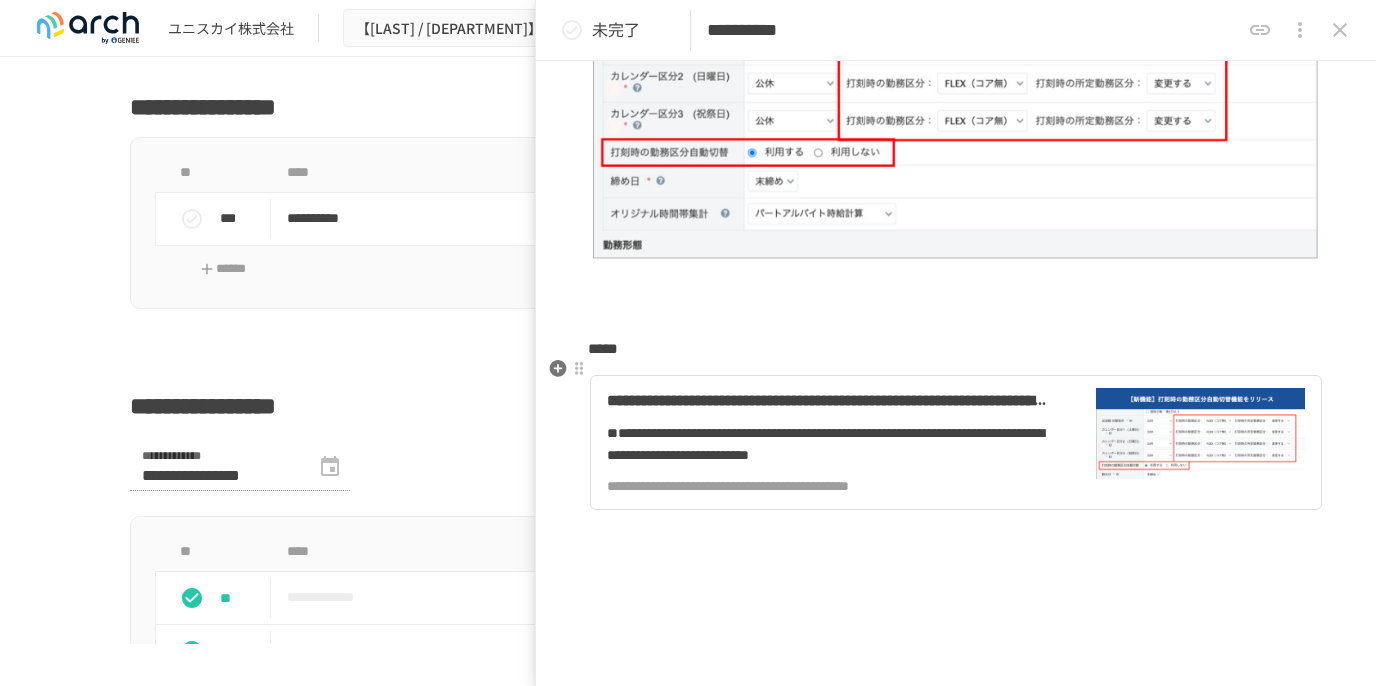 click on "**********" at bounding box center (829, 444) 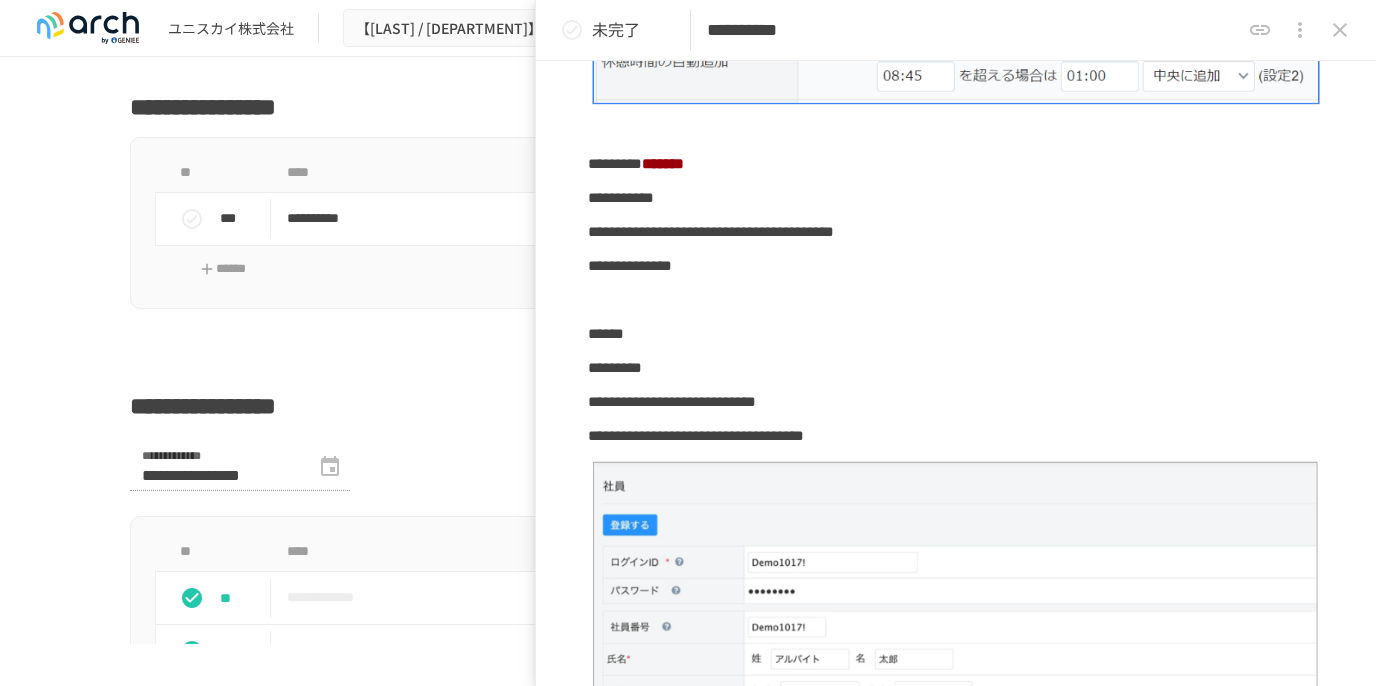 scroll, scrollTop: 422, scrollLeft: 0, axis: vertical 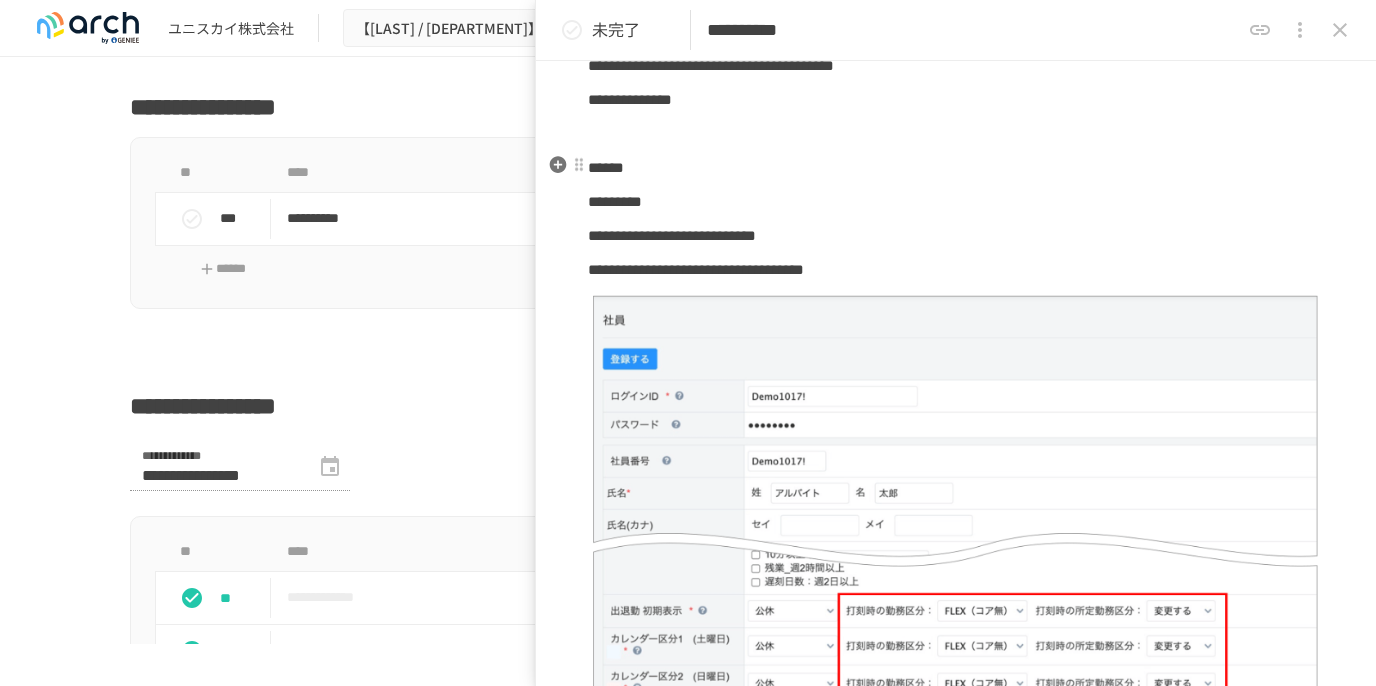 click on "******" at bounding box center [956, 168] 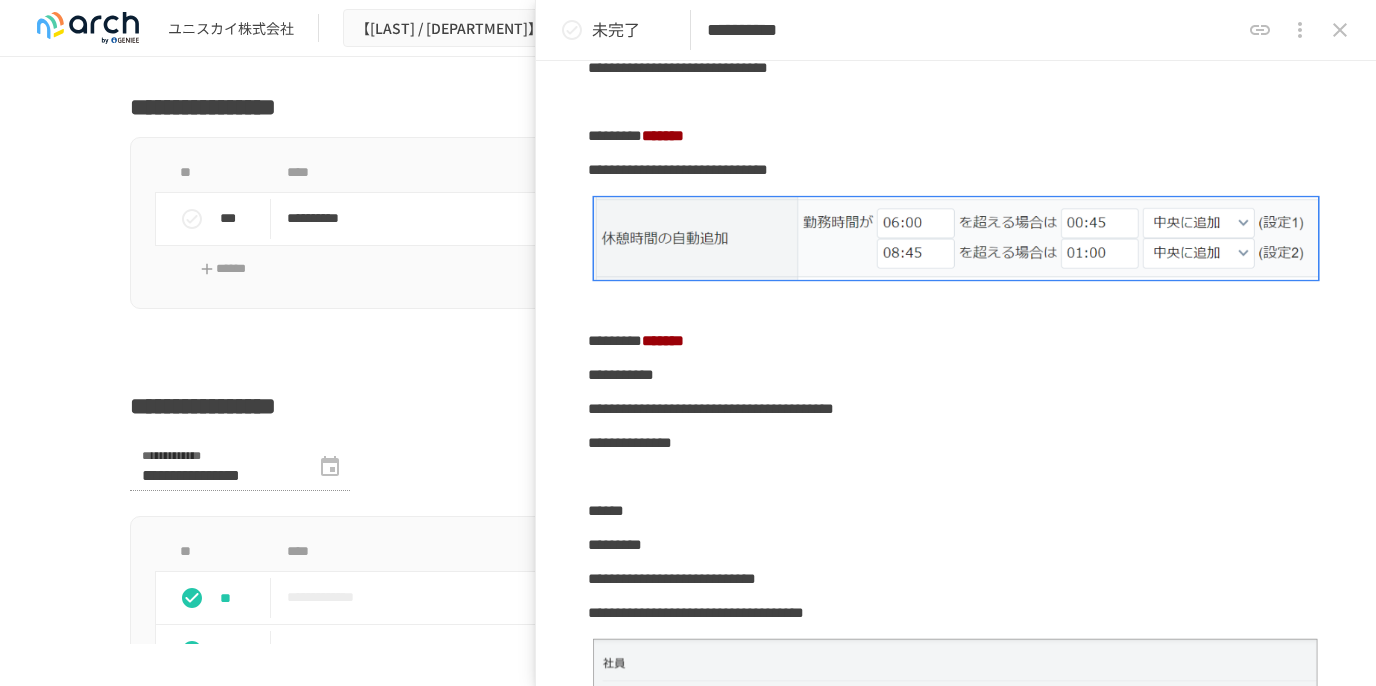 scroll, scrollTop: 222, scrollLeft: 0, axis: vertical 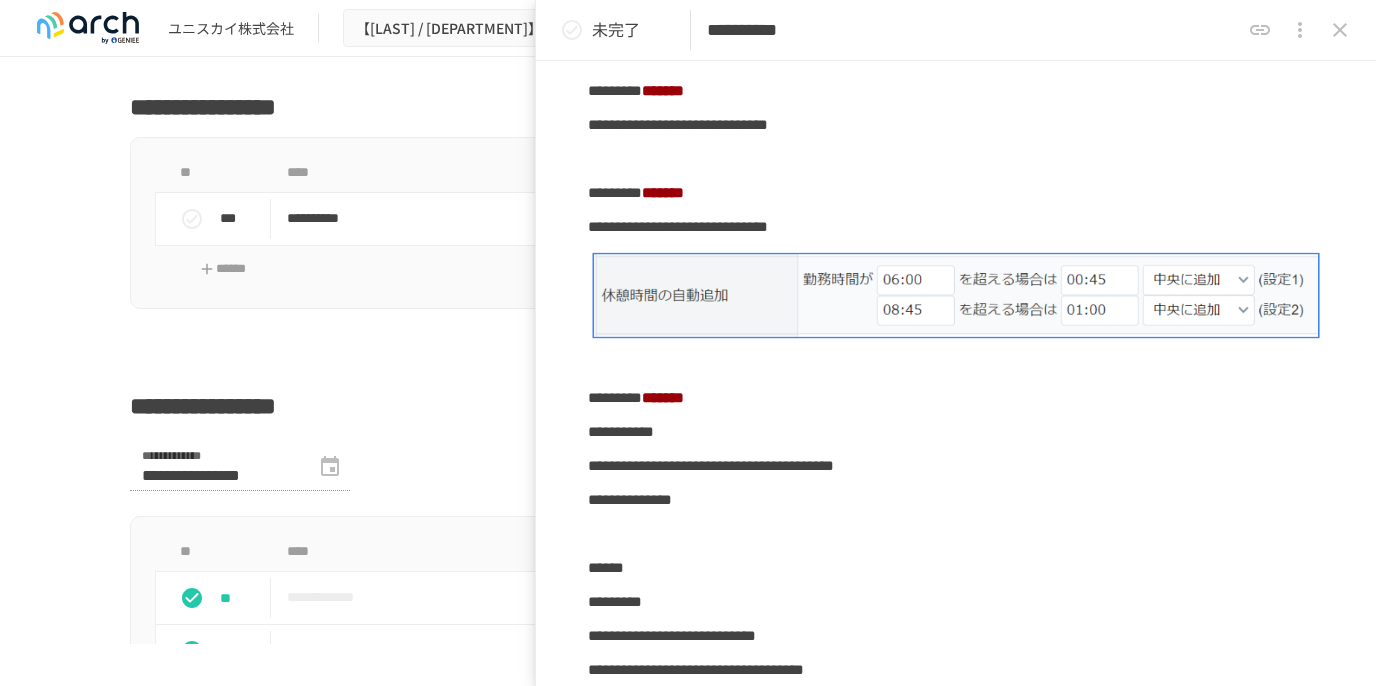 click 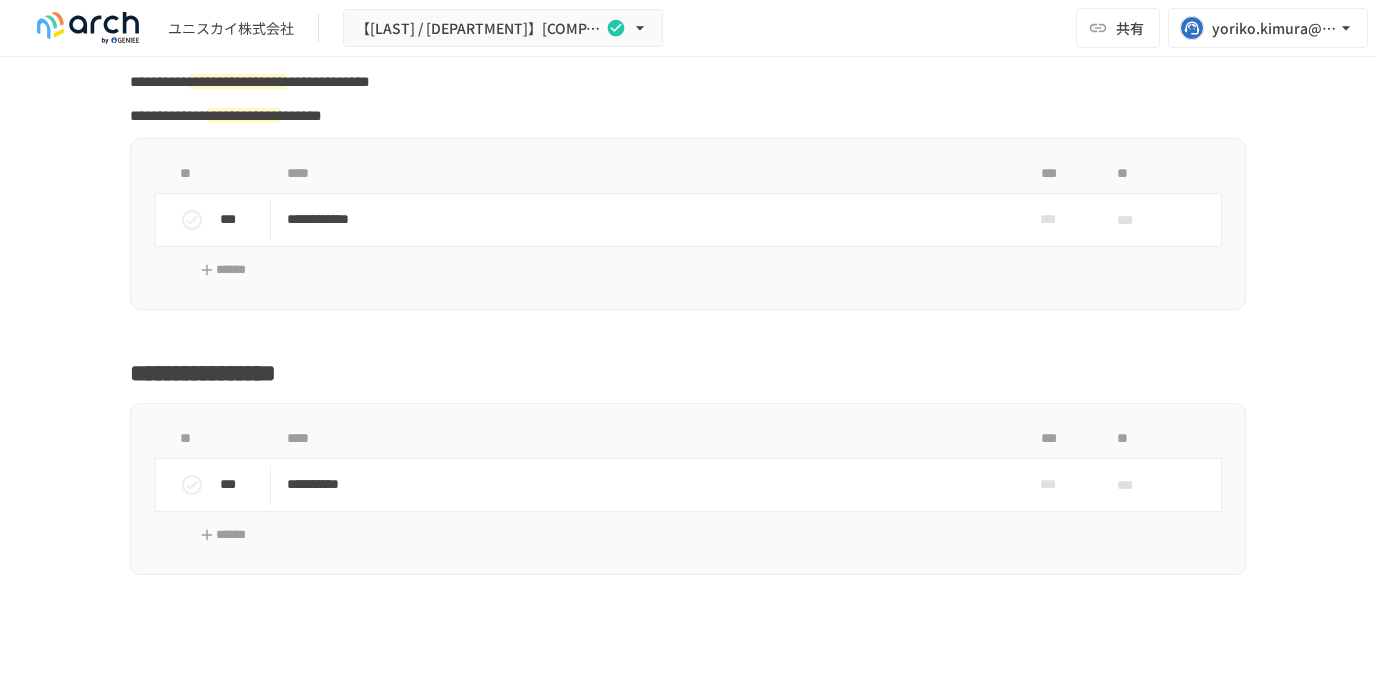scroll, scrollTop: 2811, scrollLeft: 0, axis: vertical 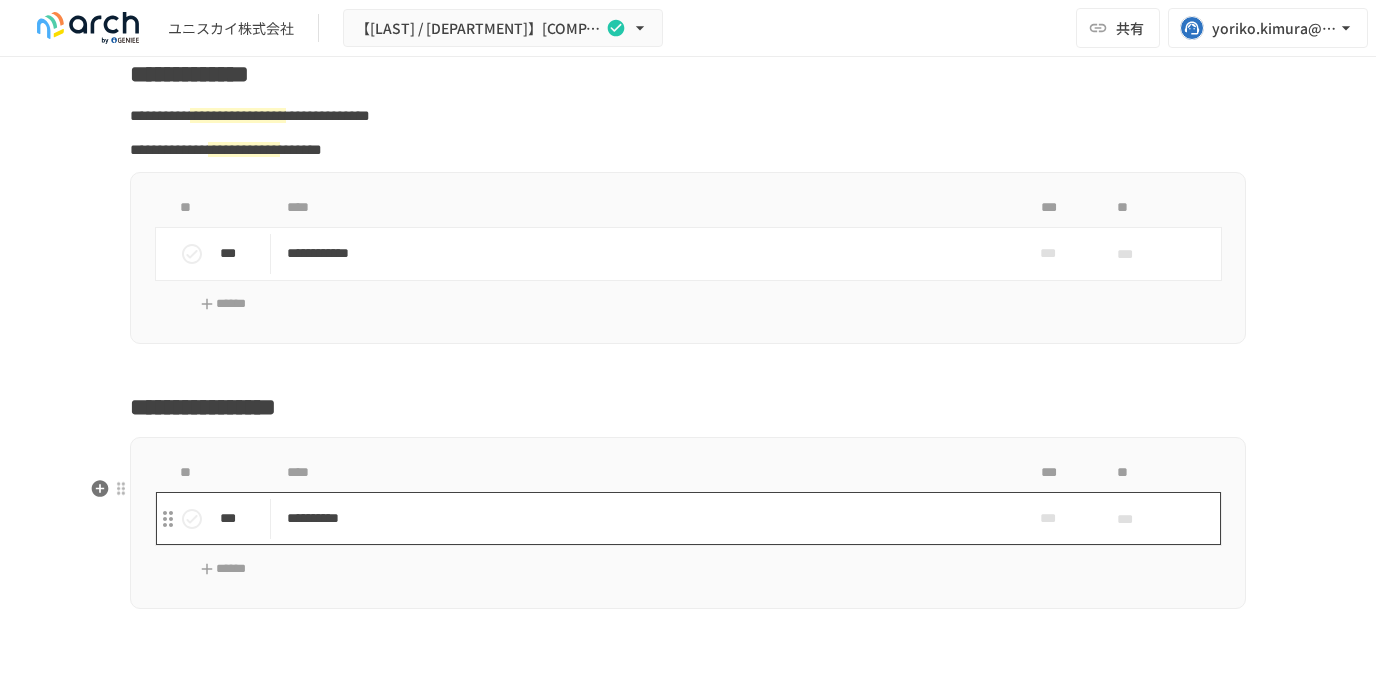click on "**********" at bounding box center [646, 518] 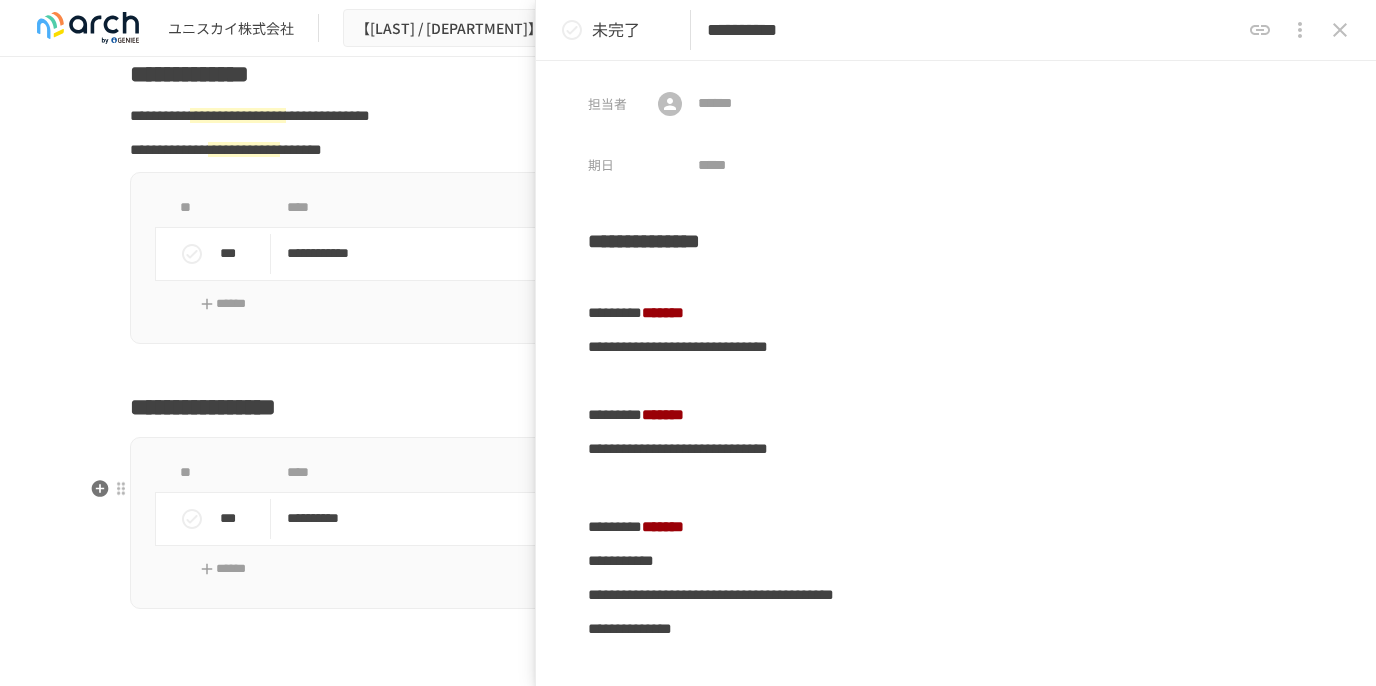 type on "**********" 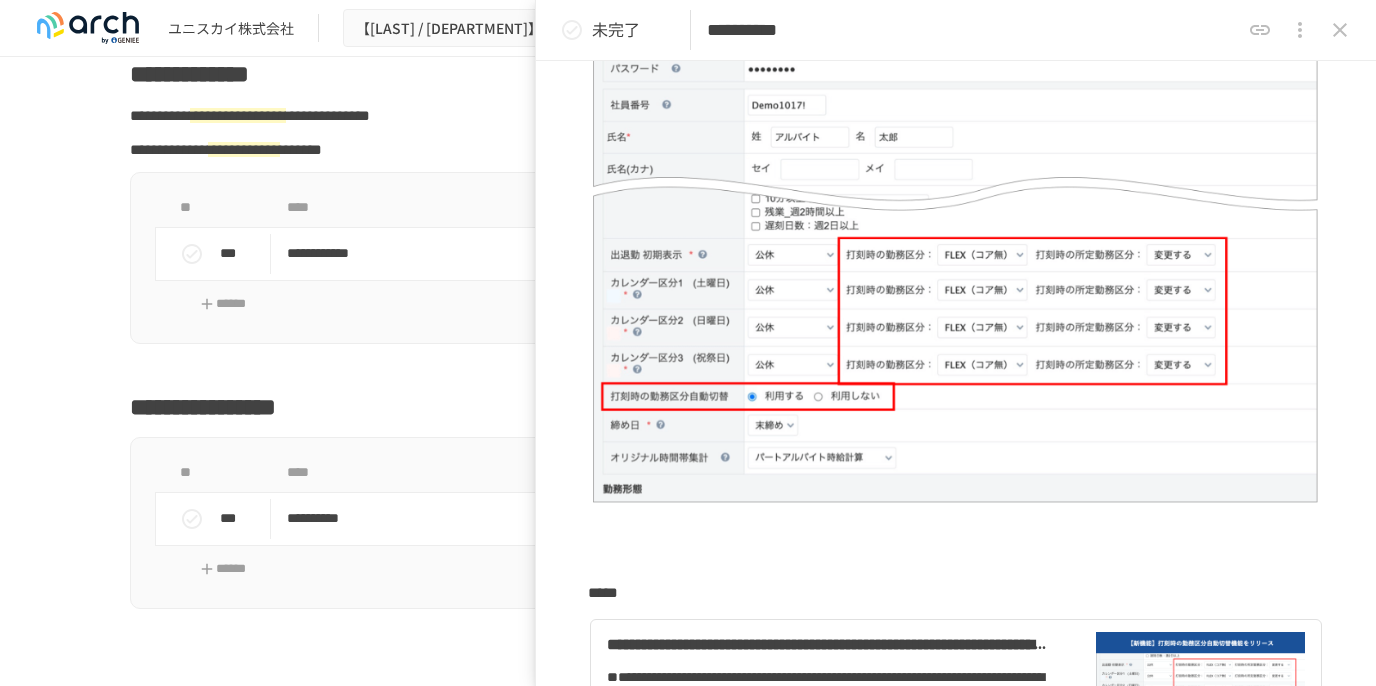 scroll, scrollTop: 1000, scrollLeft: 0, axis: vertical 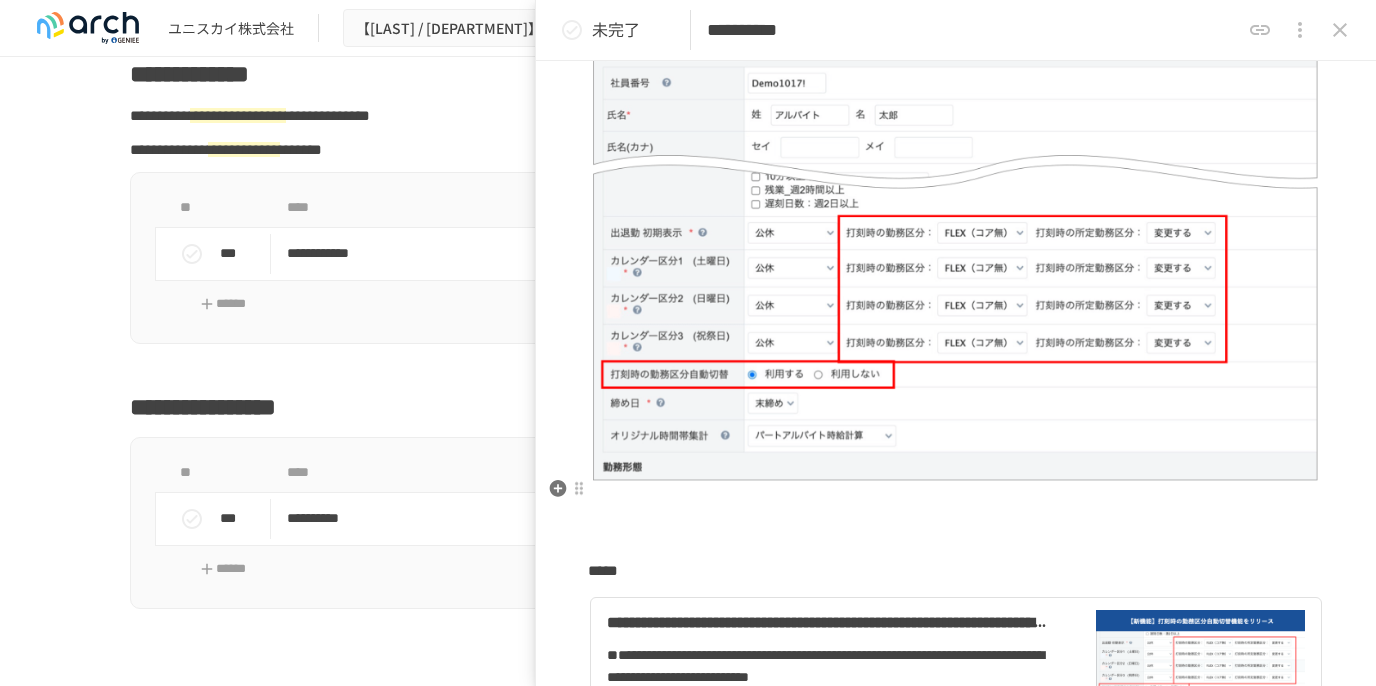 click at bounding box center (956, 503) 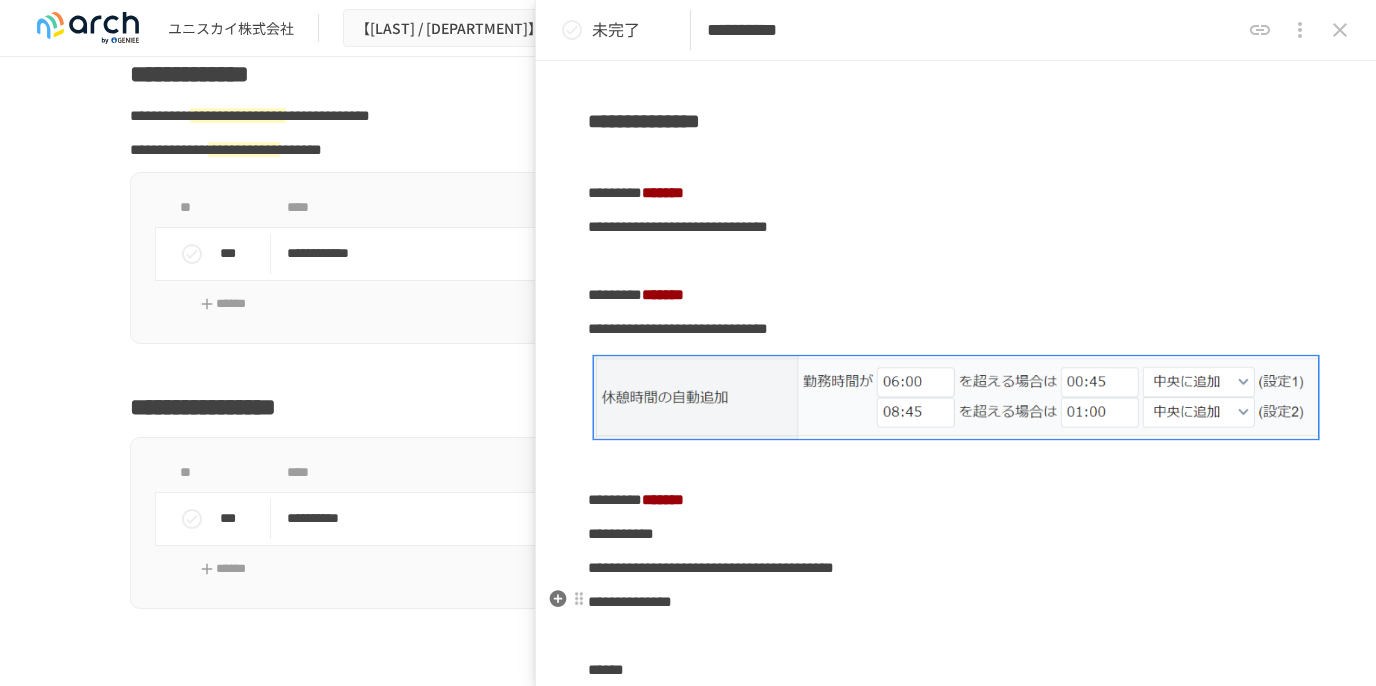 scroll, scrollTop: 0, scrollLeft: 0, axis: both 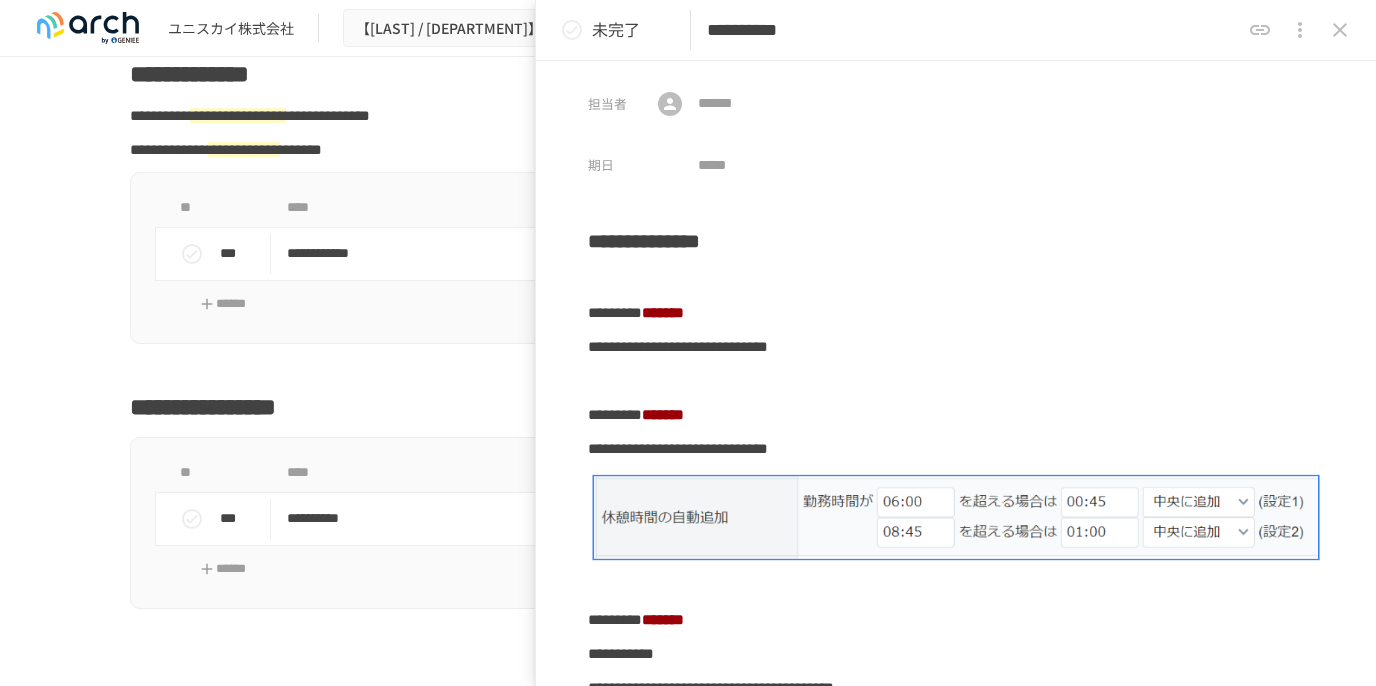 click 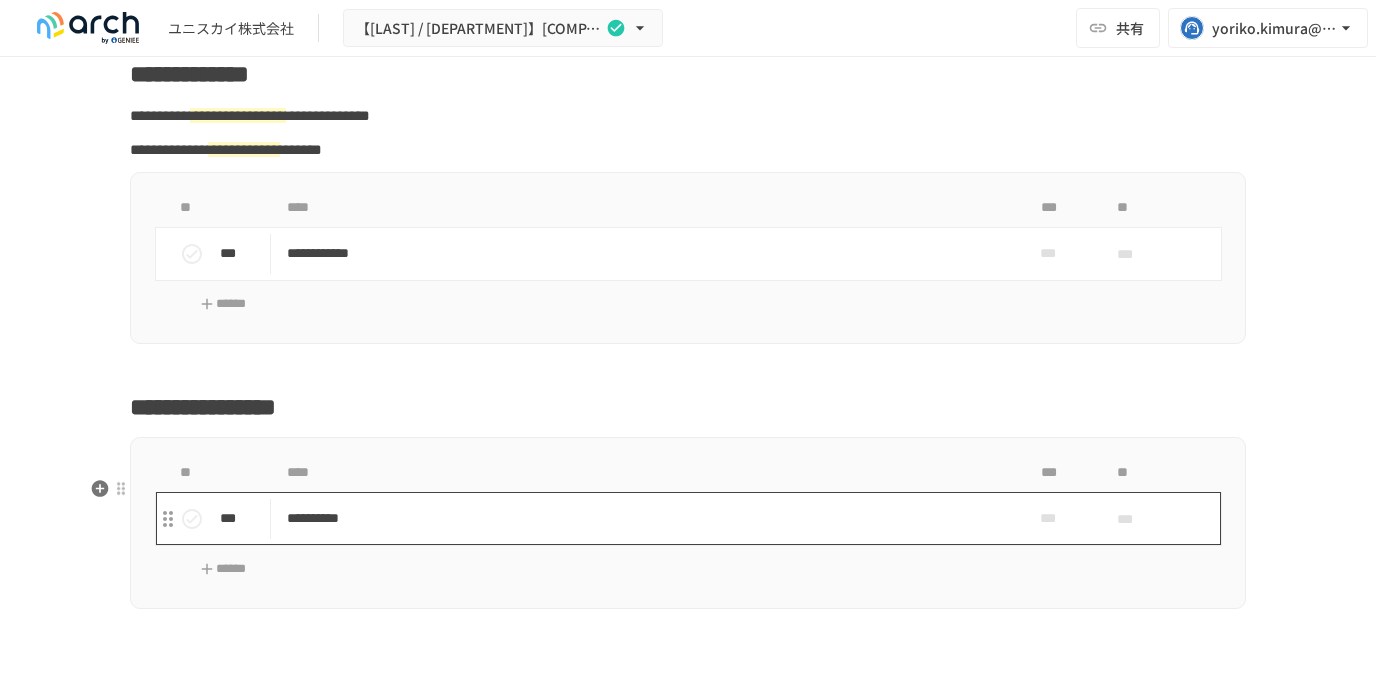 click on "**********" at bounding box center [646, 518] 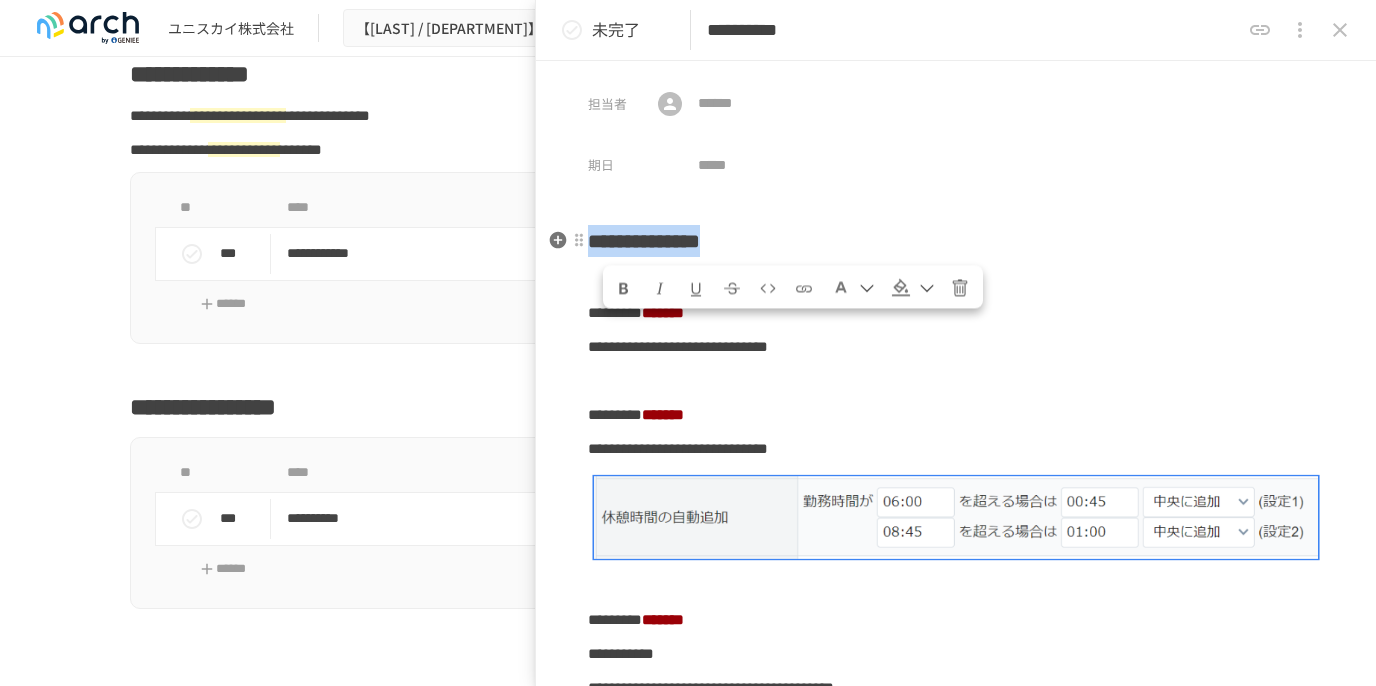 drag, startPoint x: 859, startPoint y: 239, endPoint x: 599, endPoint y: 239, distance: 260 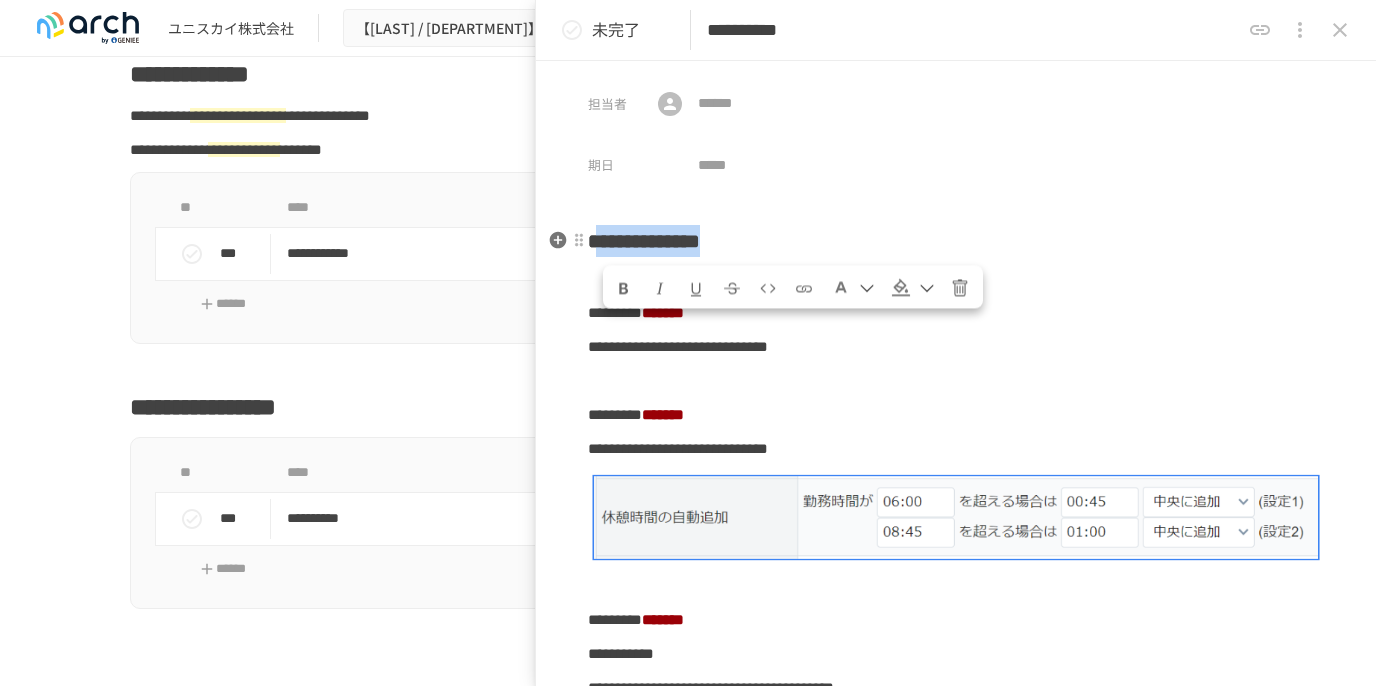 copy on "**********" 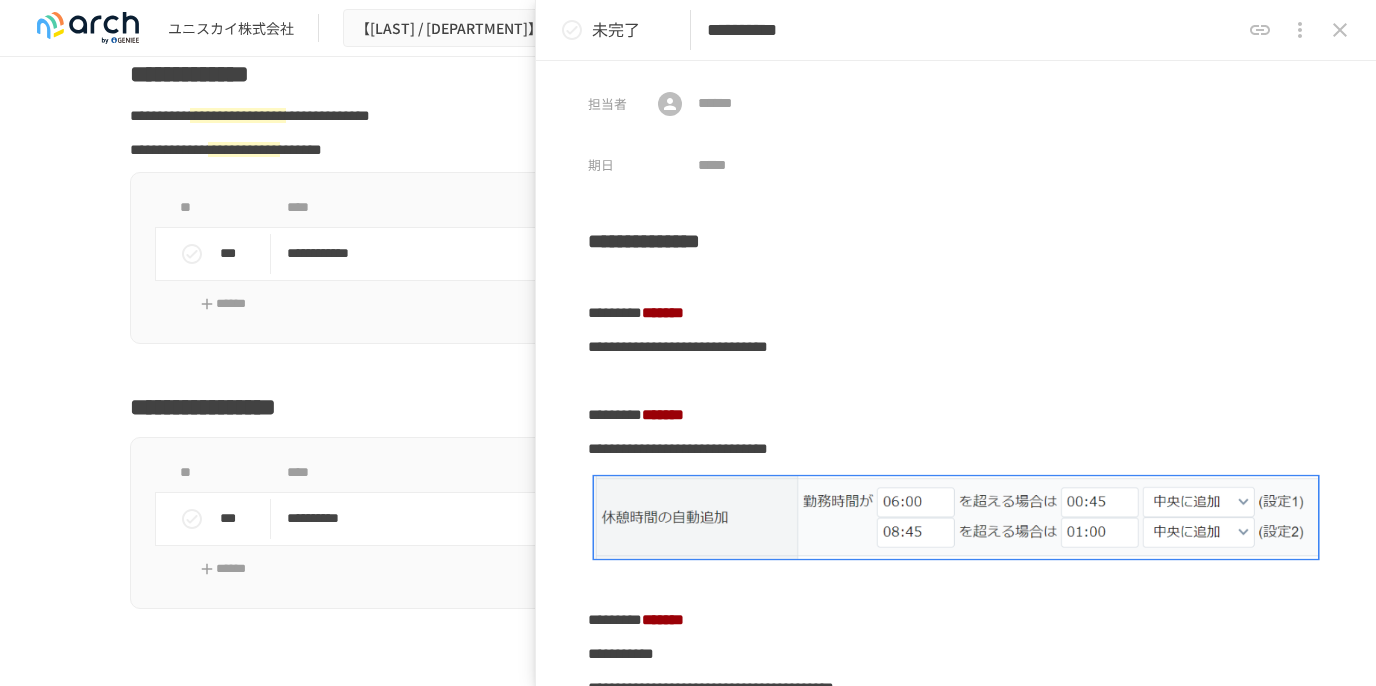 drag, startPoint x: 895, startPoint y: 35, endPoint x: 641, endPoint y: 39, distance: 254.0315 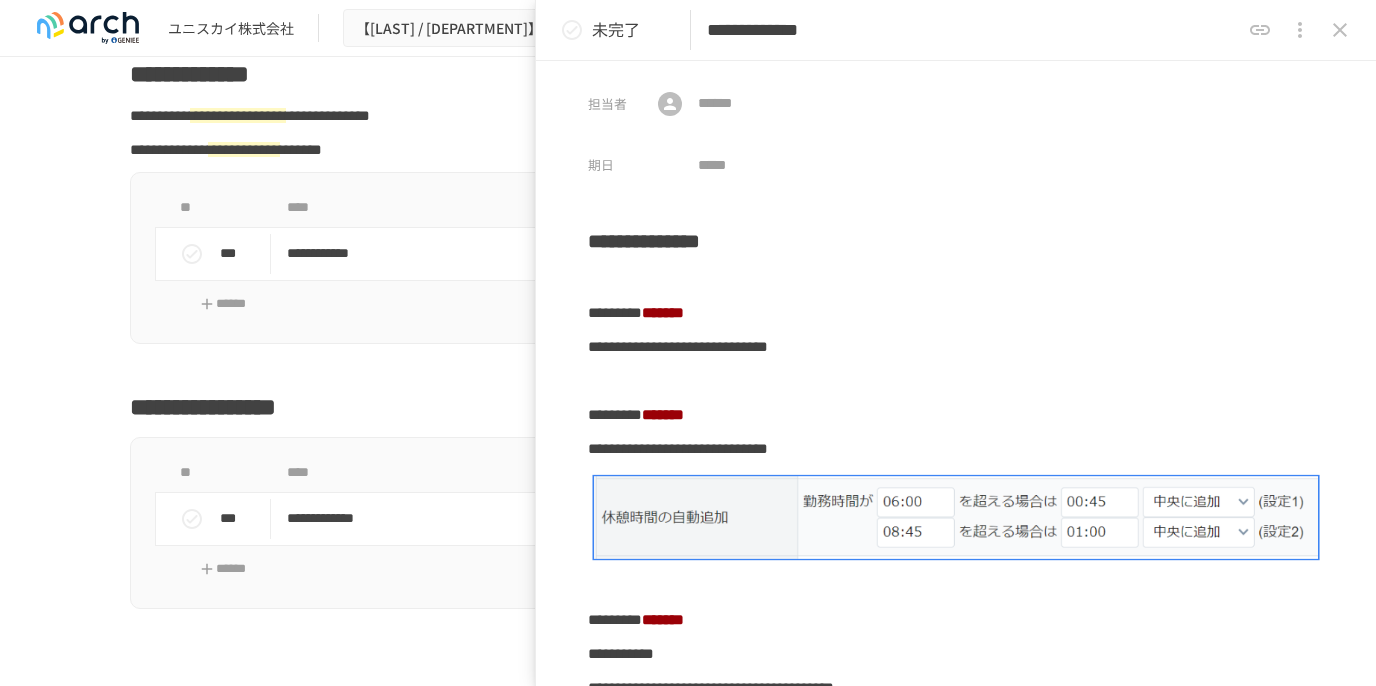 click on "**********" at bounding box center [973, 30] 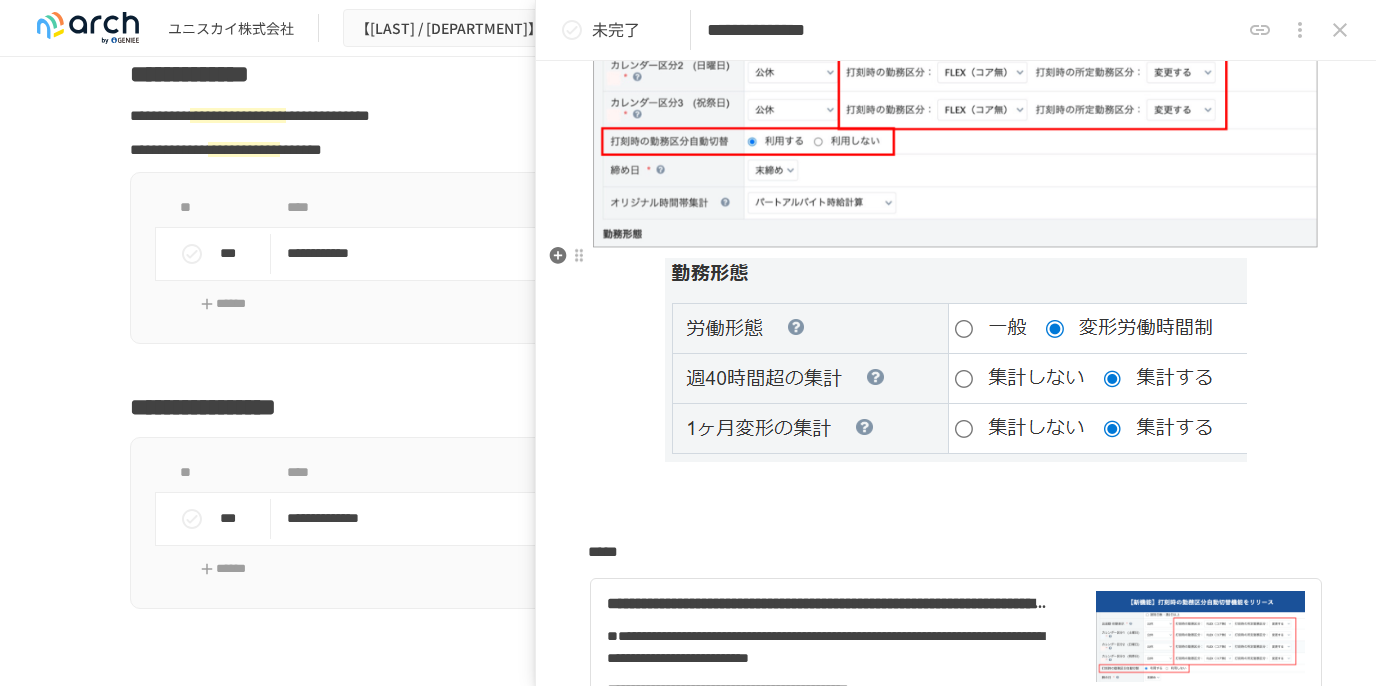 scroll, scrollTop: 1200, scrollLeft: 0, axis: vertical 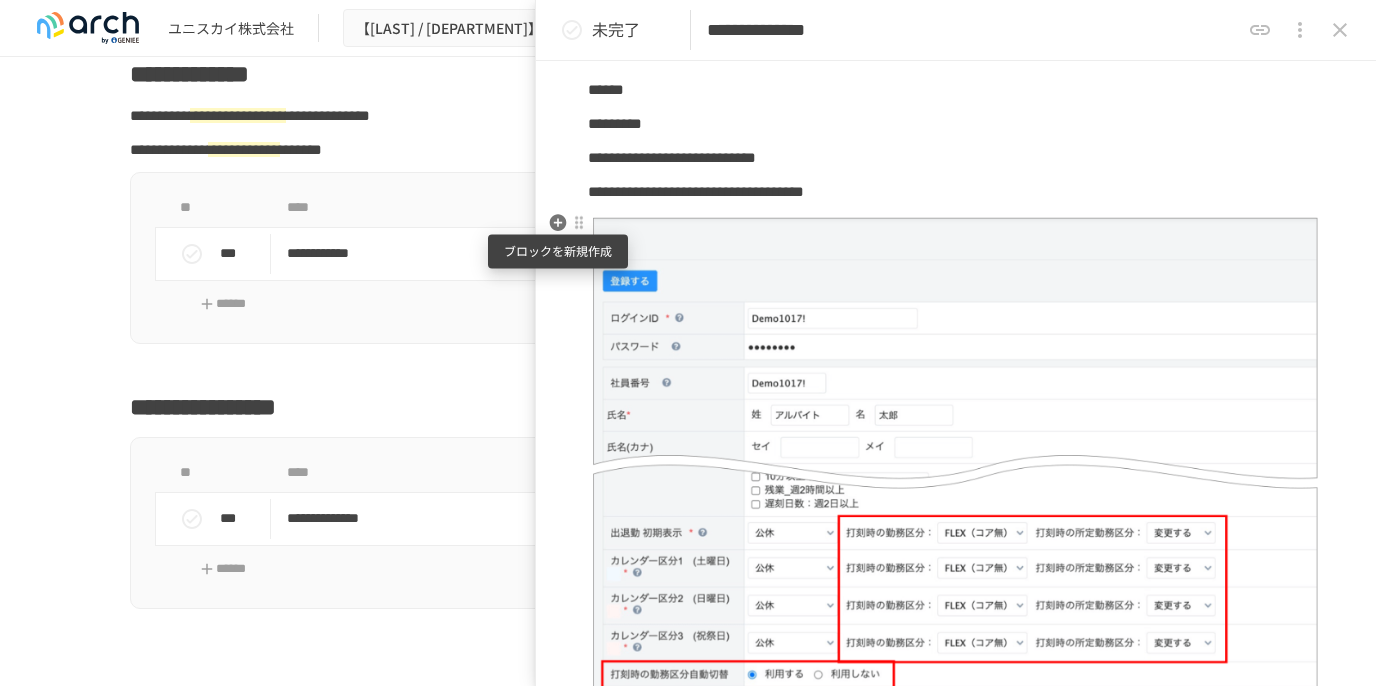 type on "**********" 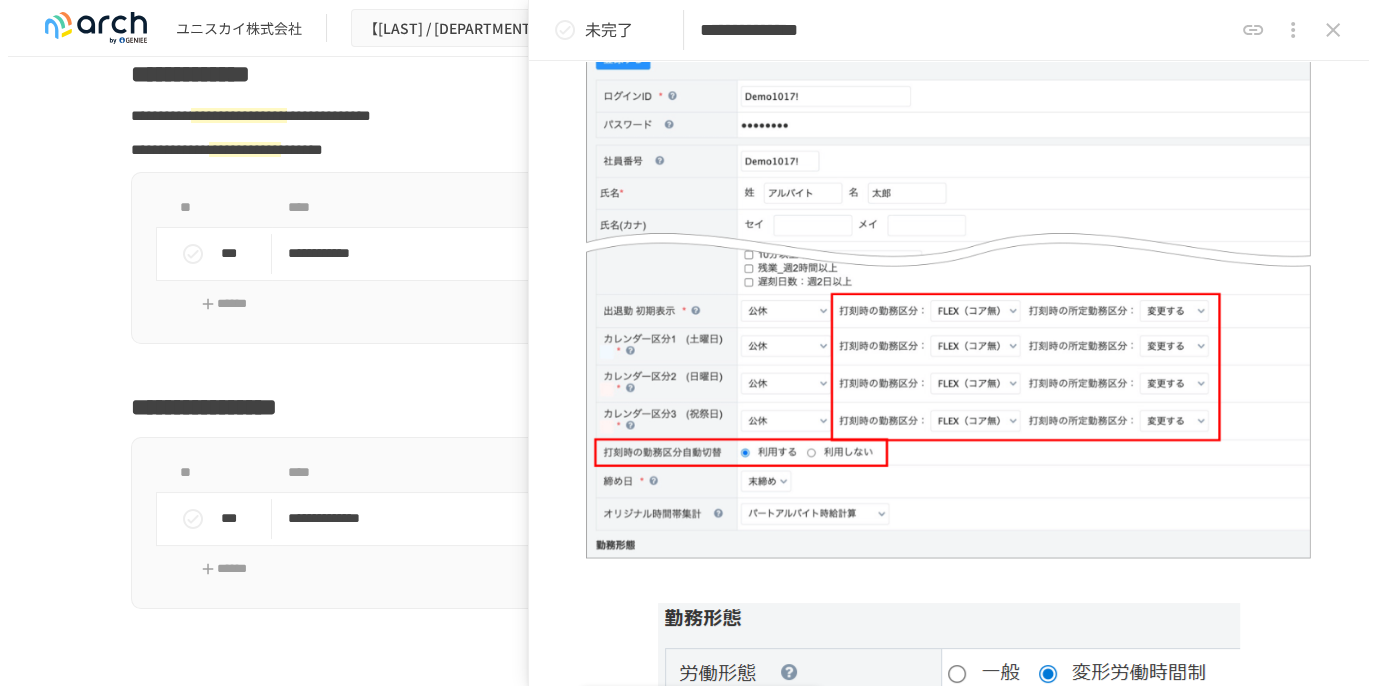 scroll, scrollTop: 1114, scrollLeft: 0, axis: vertical 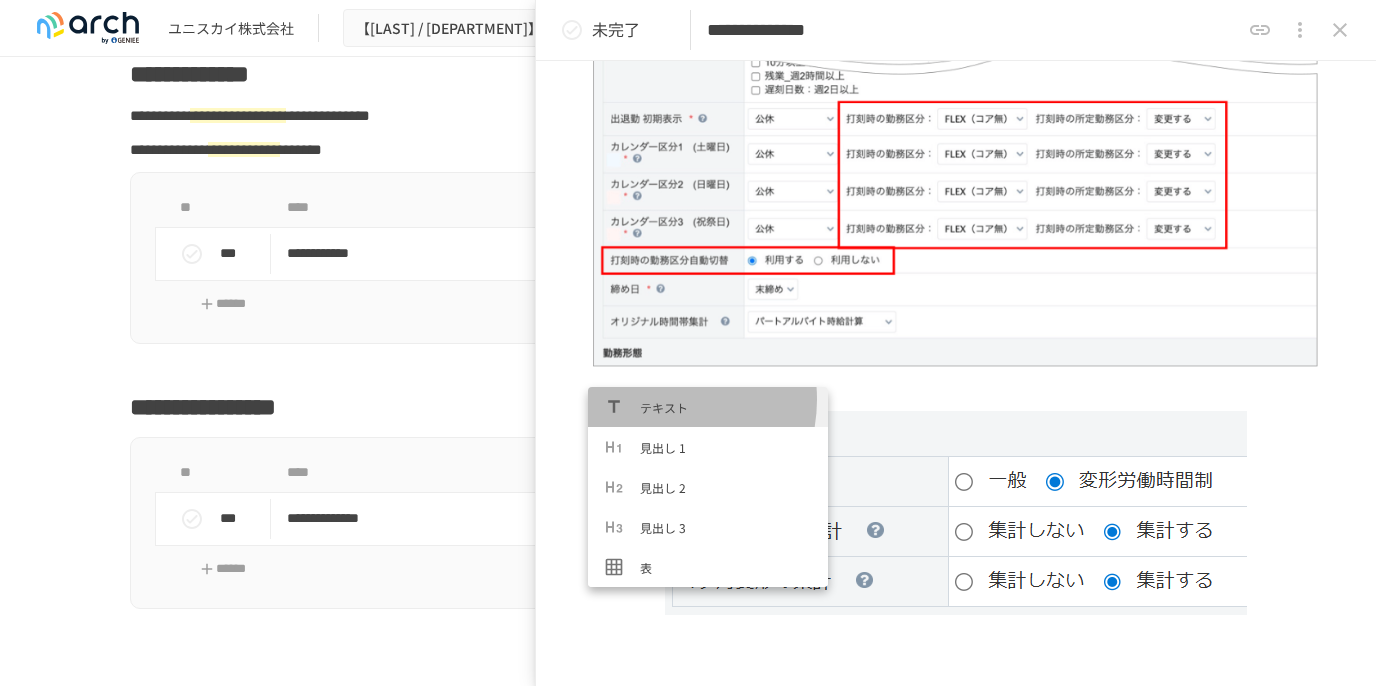 click on "テキスト" at bounding box center [726, 407] 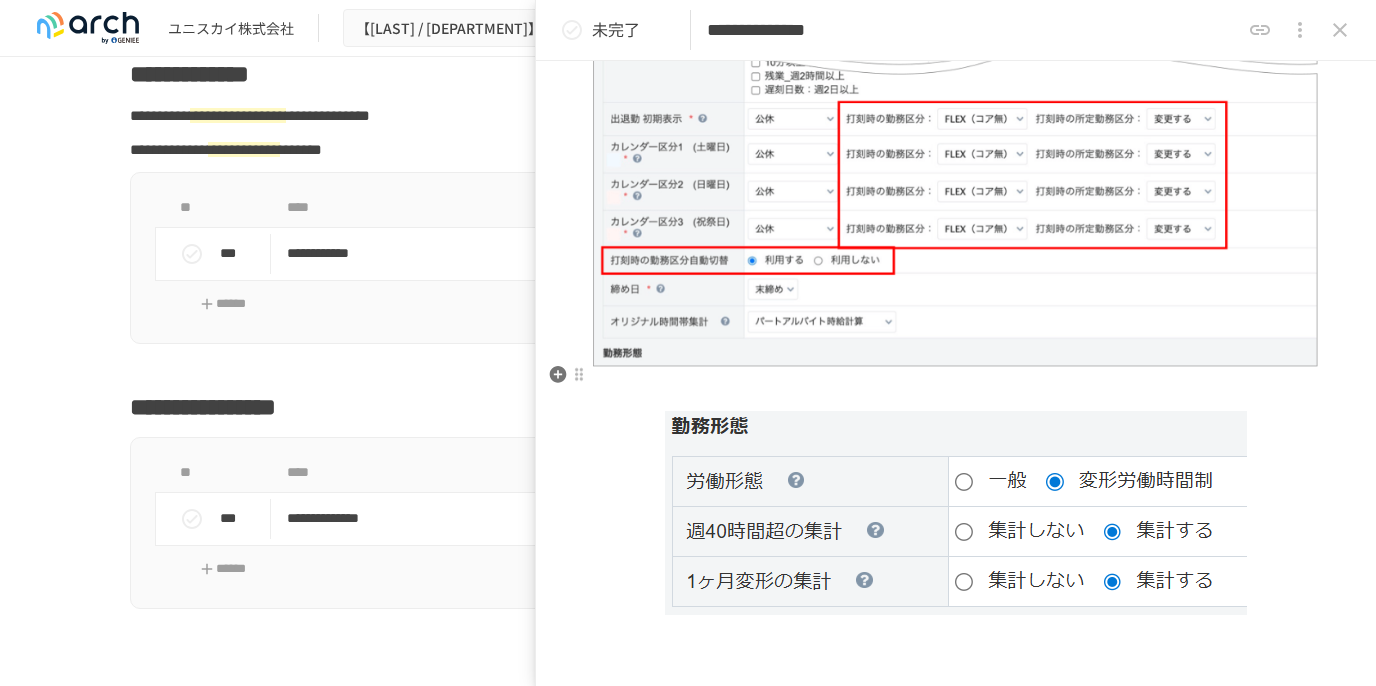 drag, startPoint x: 652, startPoint y: 391, endPoint x: 650, endPoint y: 377, distance: 14.142136 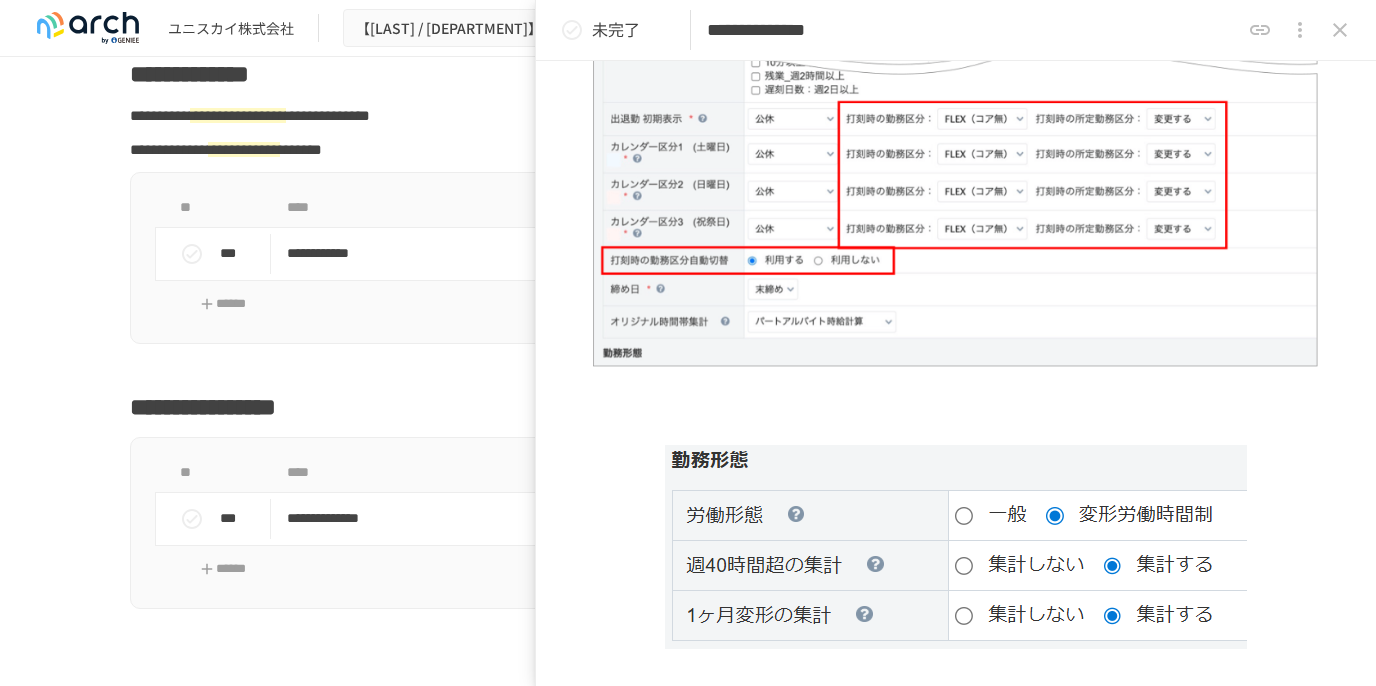type 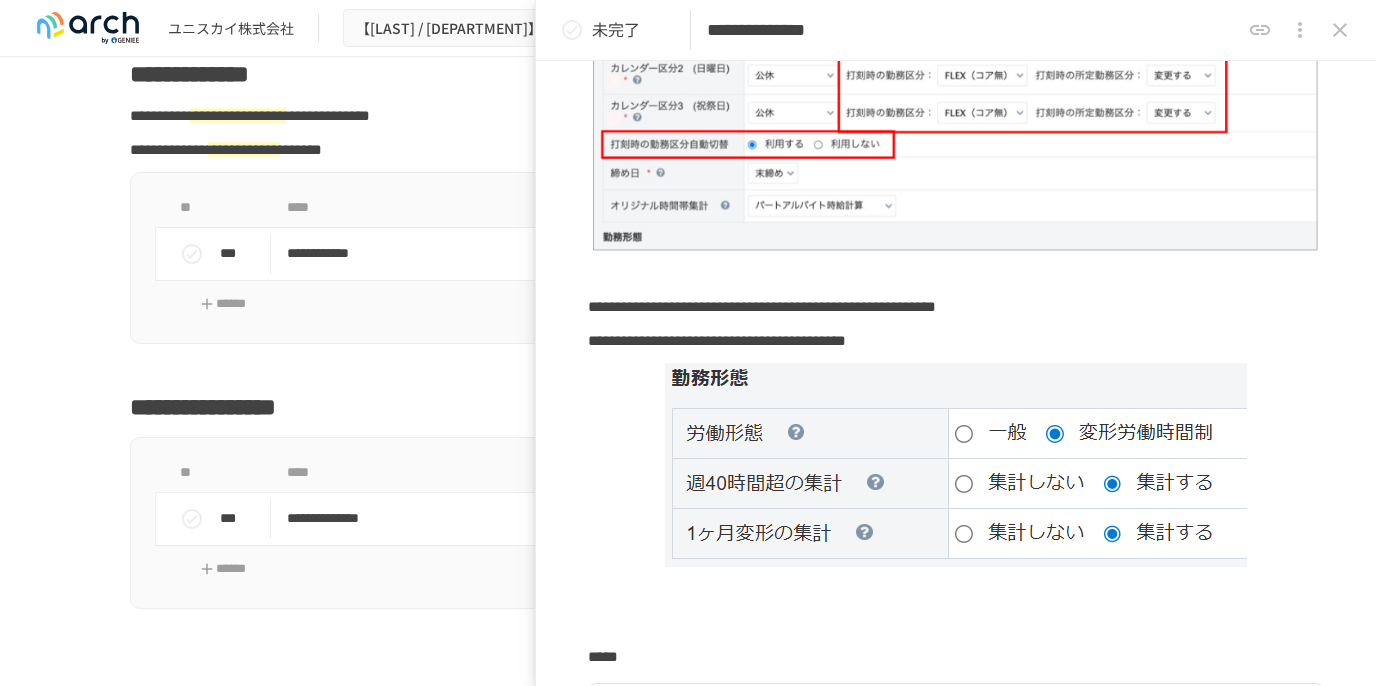 scroll, scrollTop: 1314, scrollLeft: 0, axis: vertical 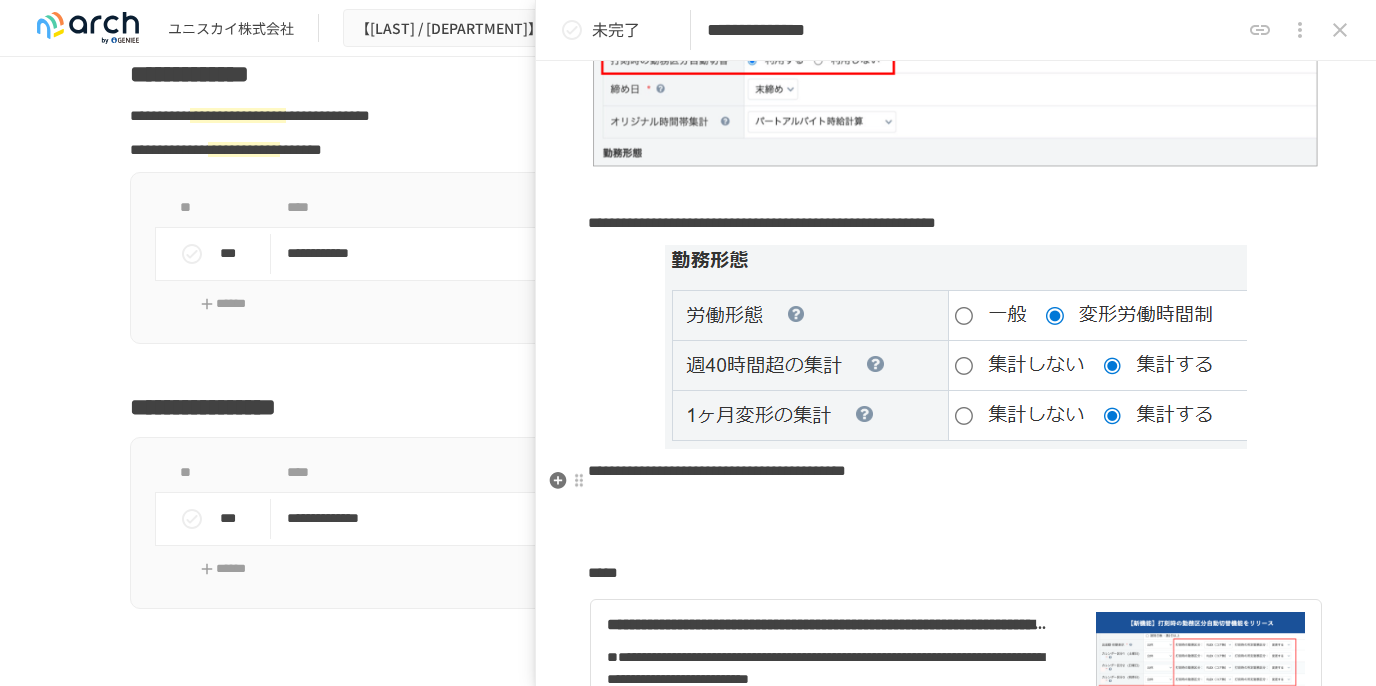 click on "**********" at bounding box center (717, 470) 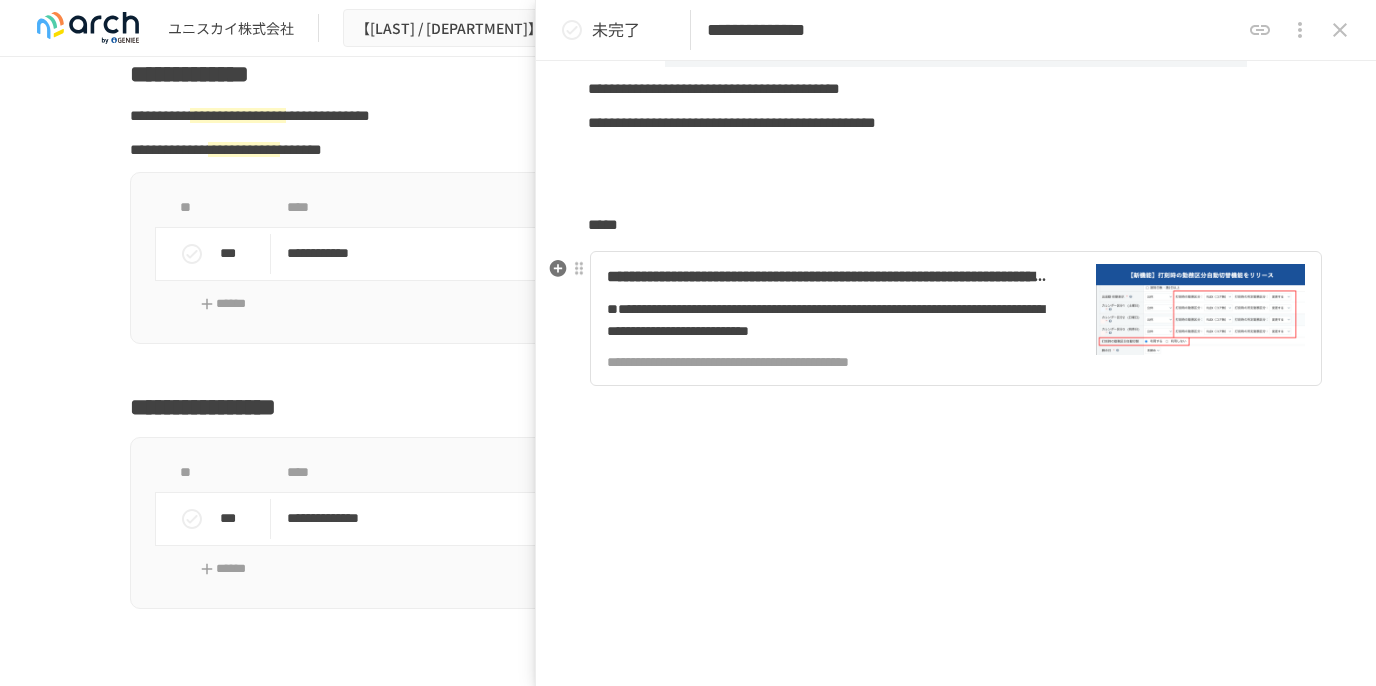 scroll, scrollTop: 1714, scrollLeft: 0, axis: vertical 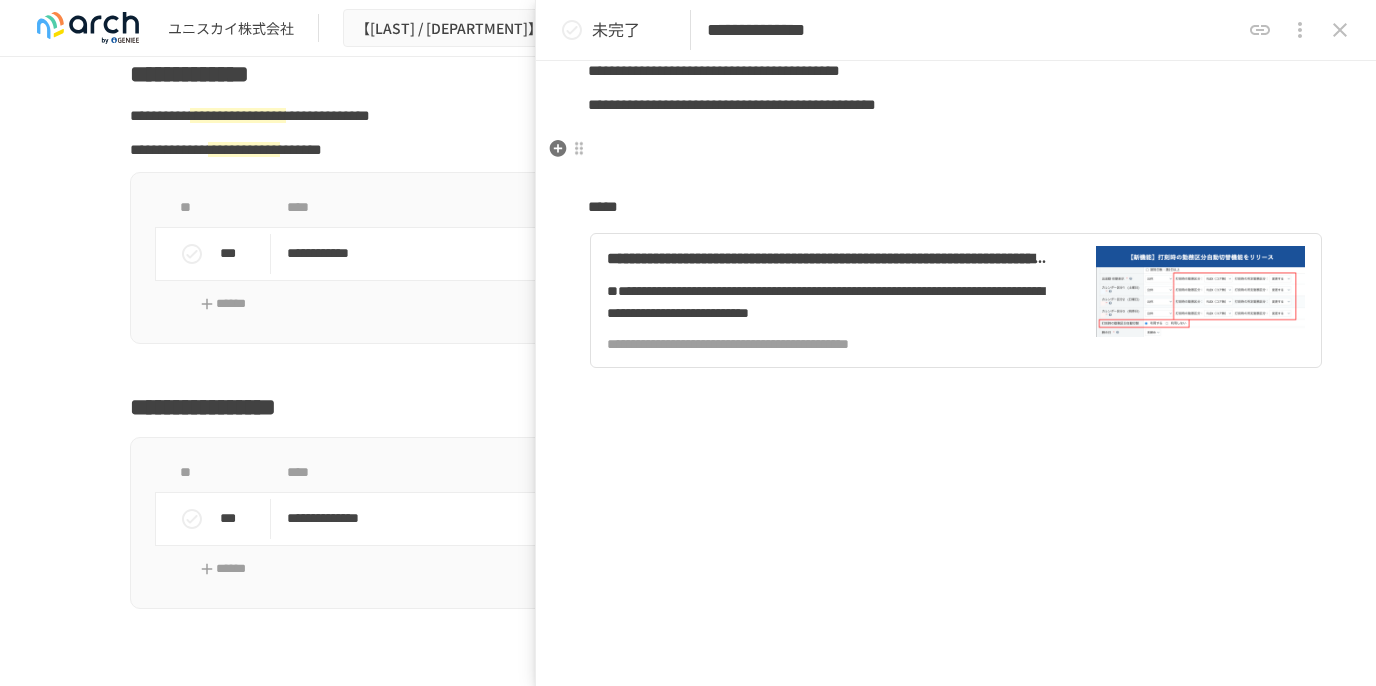 click at bounding box center (956, 139) 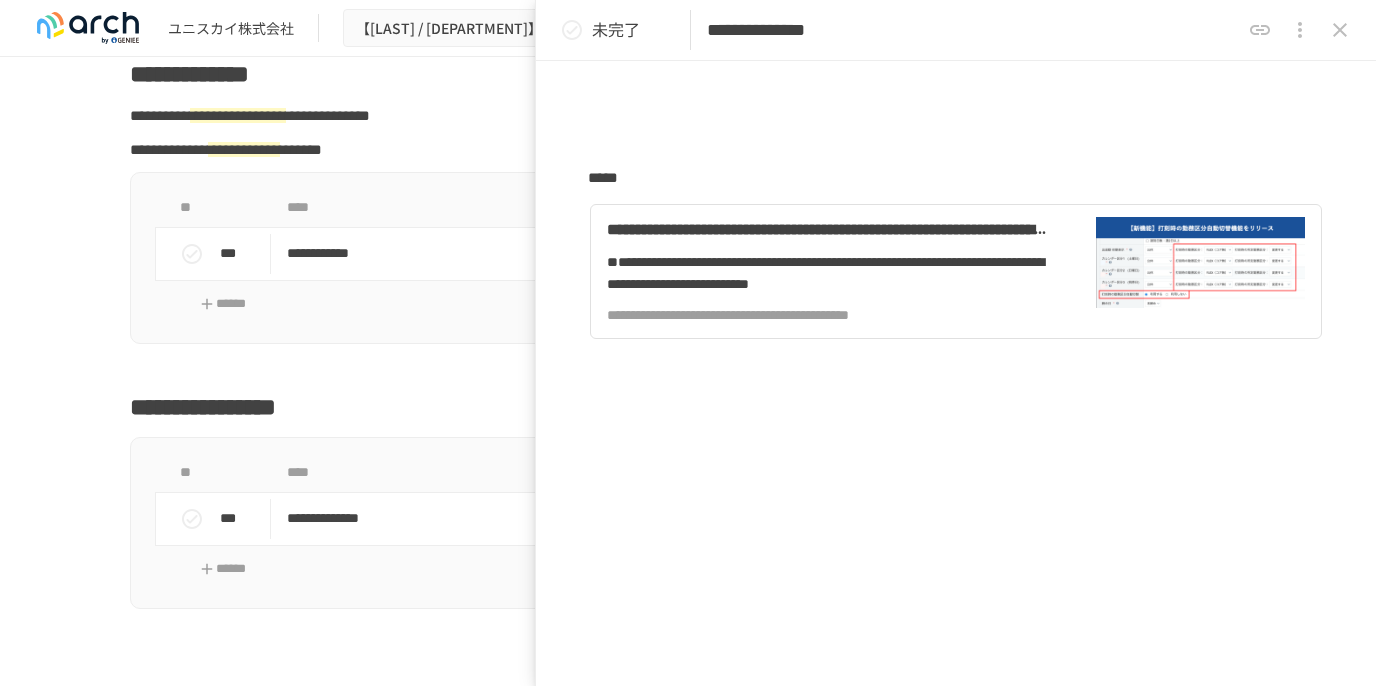scroll, scrollTop: 1855, scrollLeft: 0, axis: vertical 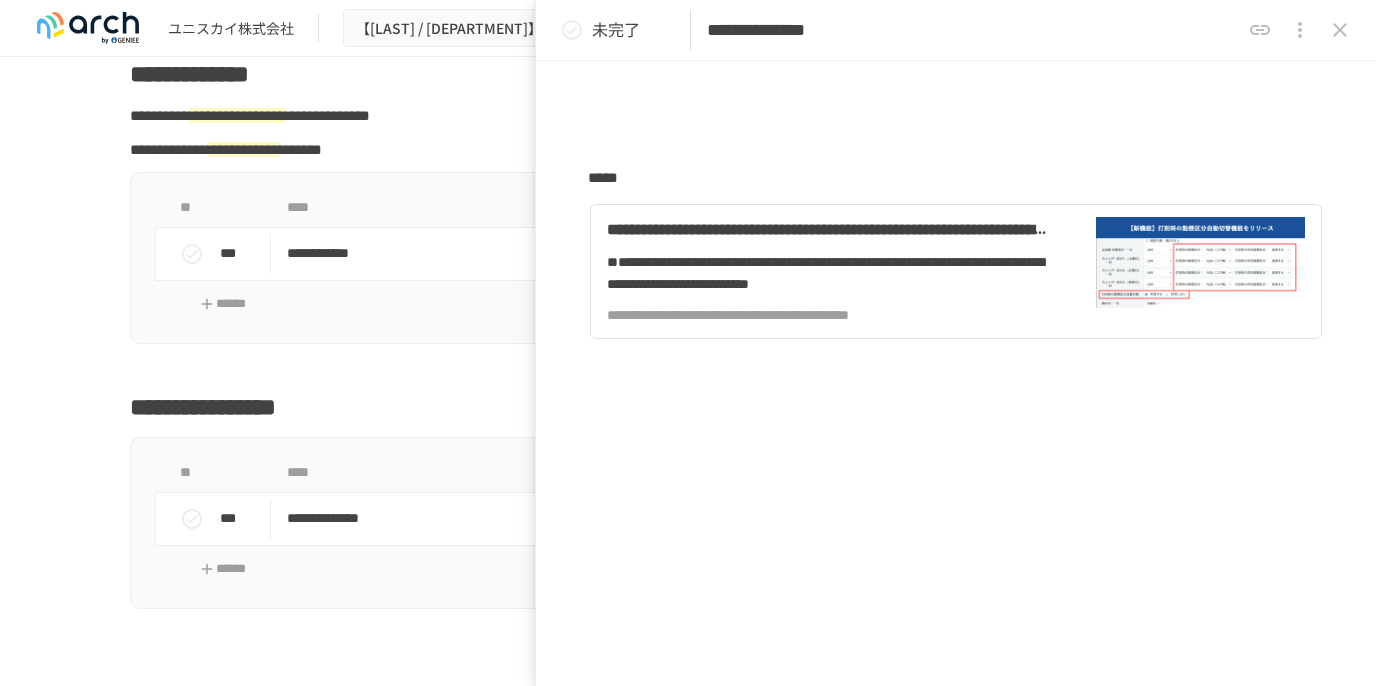 click on "[FIRST] [LAST] [STREET] [CITY] [STATE] [POSTAL_CODE] [COUNTRY] [COORDINATES] [PHONE] [EMAIL] [WEBSITE] [PHONE_NUMBER]" at bounding box center (956, -468) 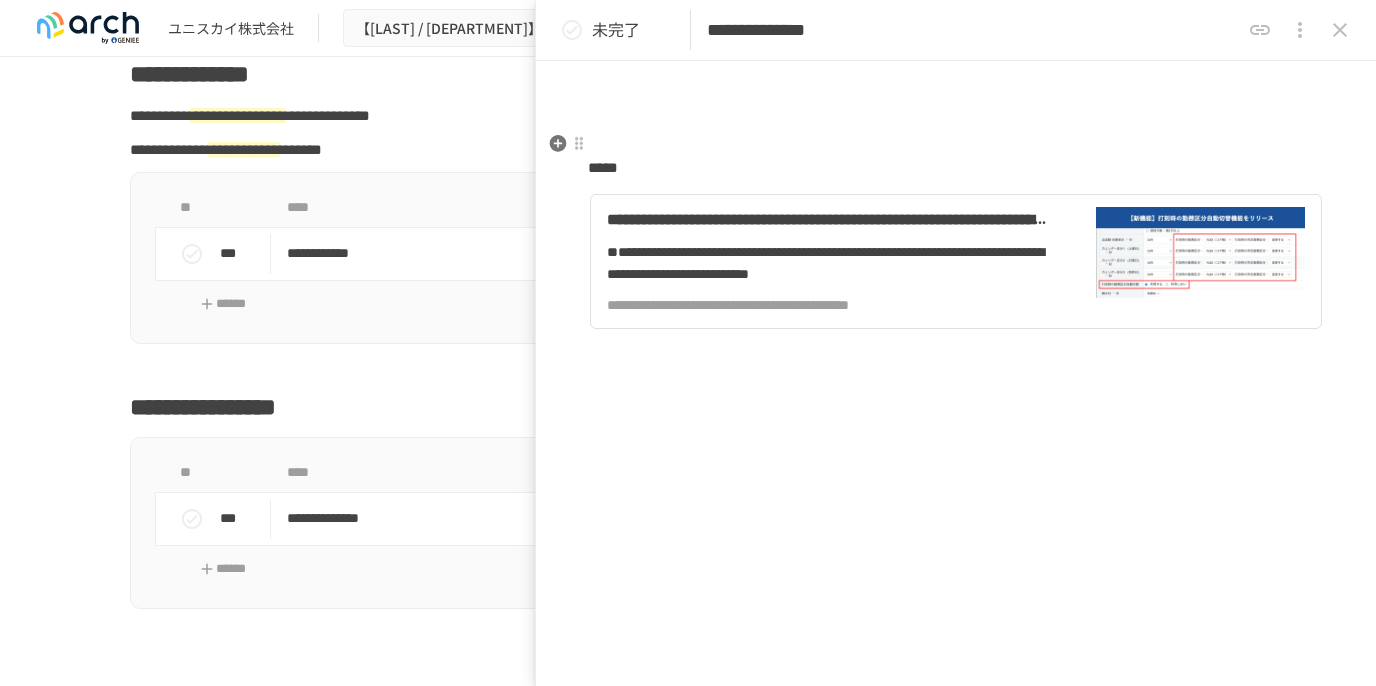 click at bounding box center [956, 134] 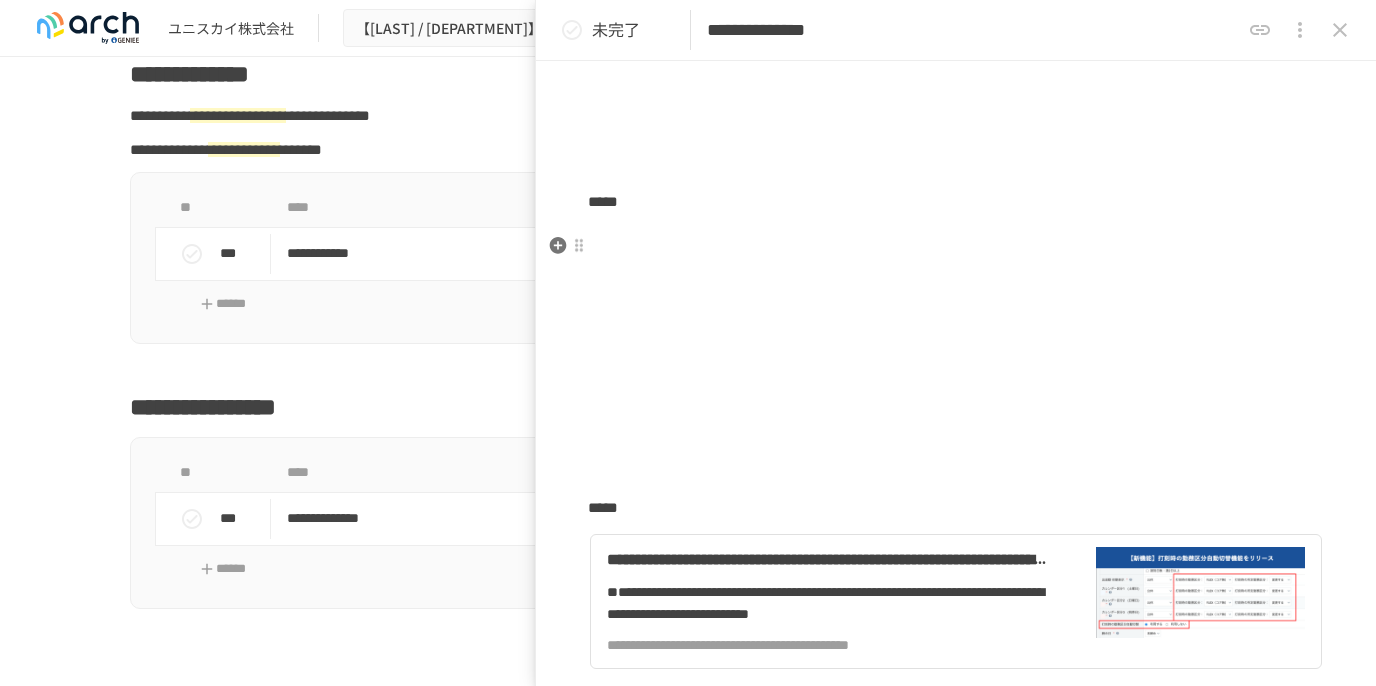 click on "**********" at bounding box center [956, -411] 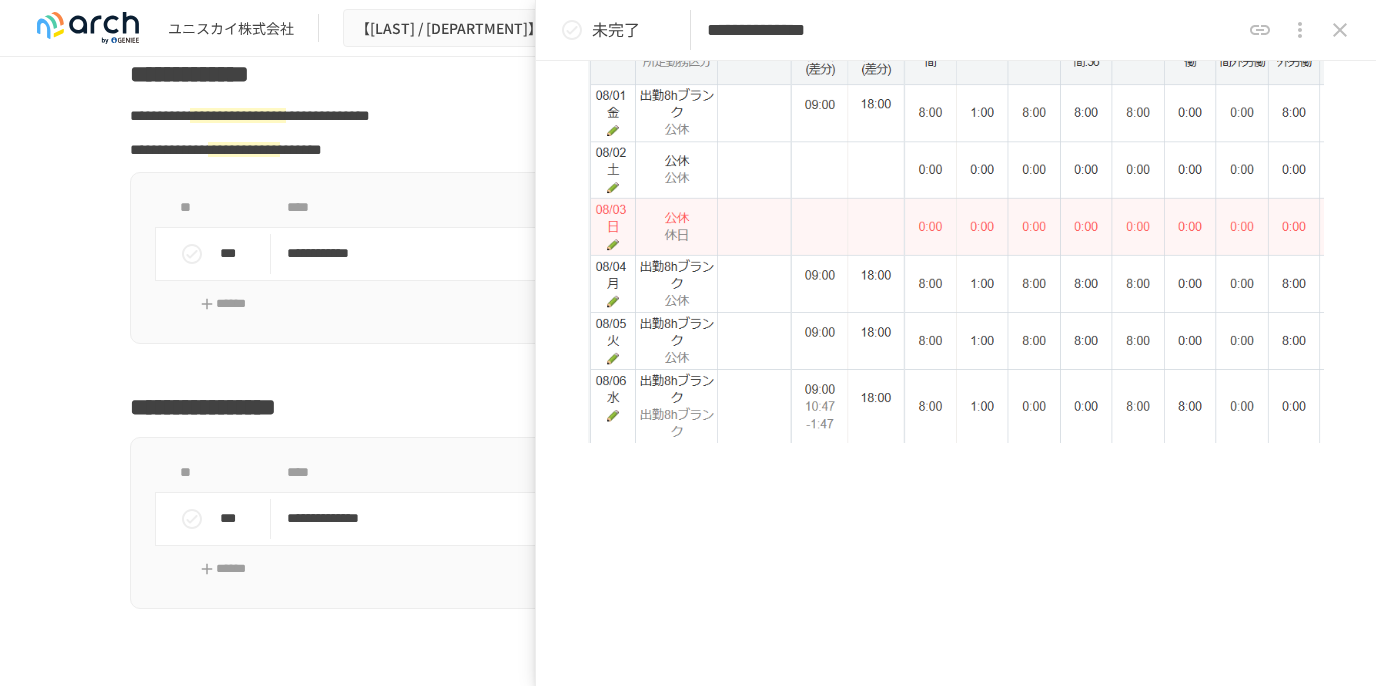 scroll, scrollTop: 2055, scrollLeft: 0, axis: vertical 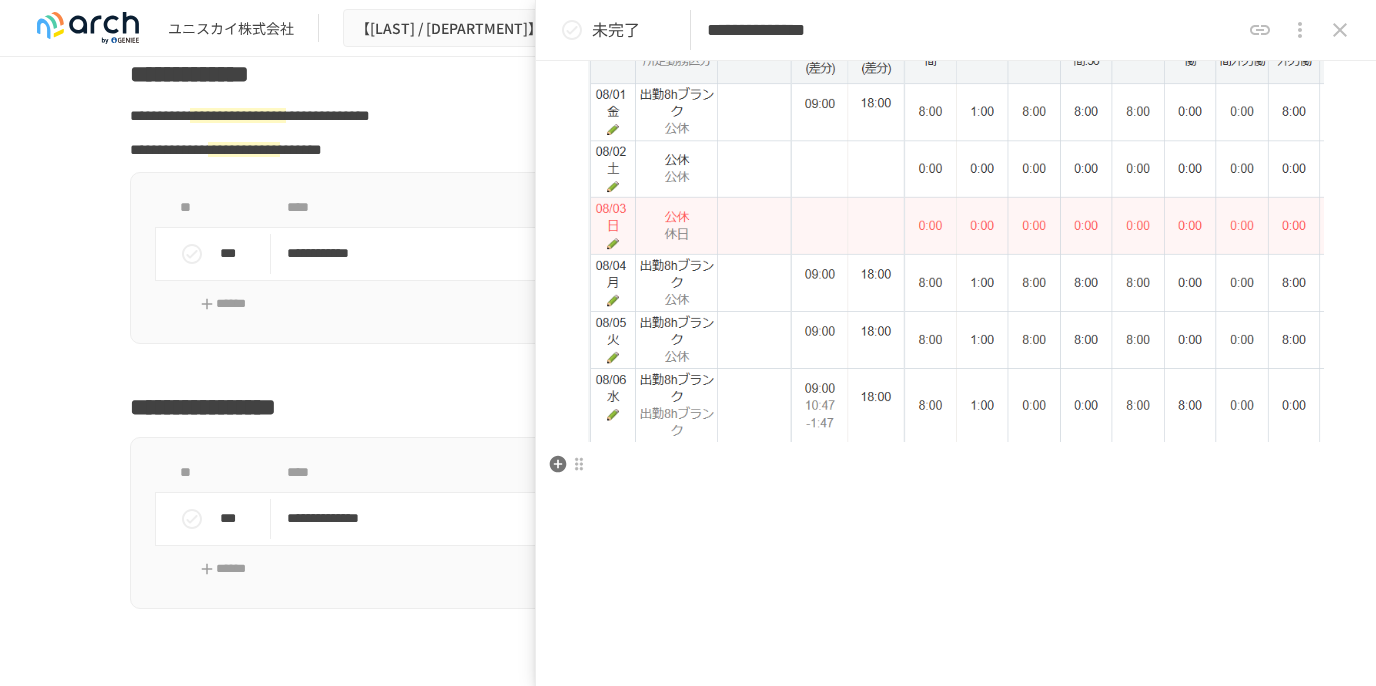click at bounding box center [956, 498] 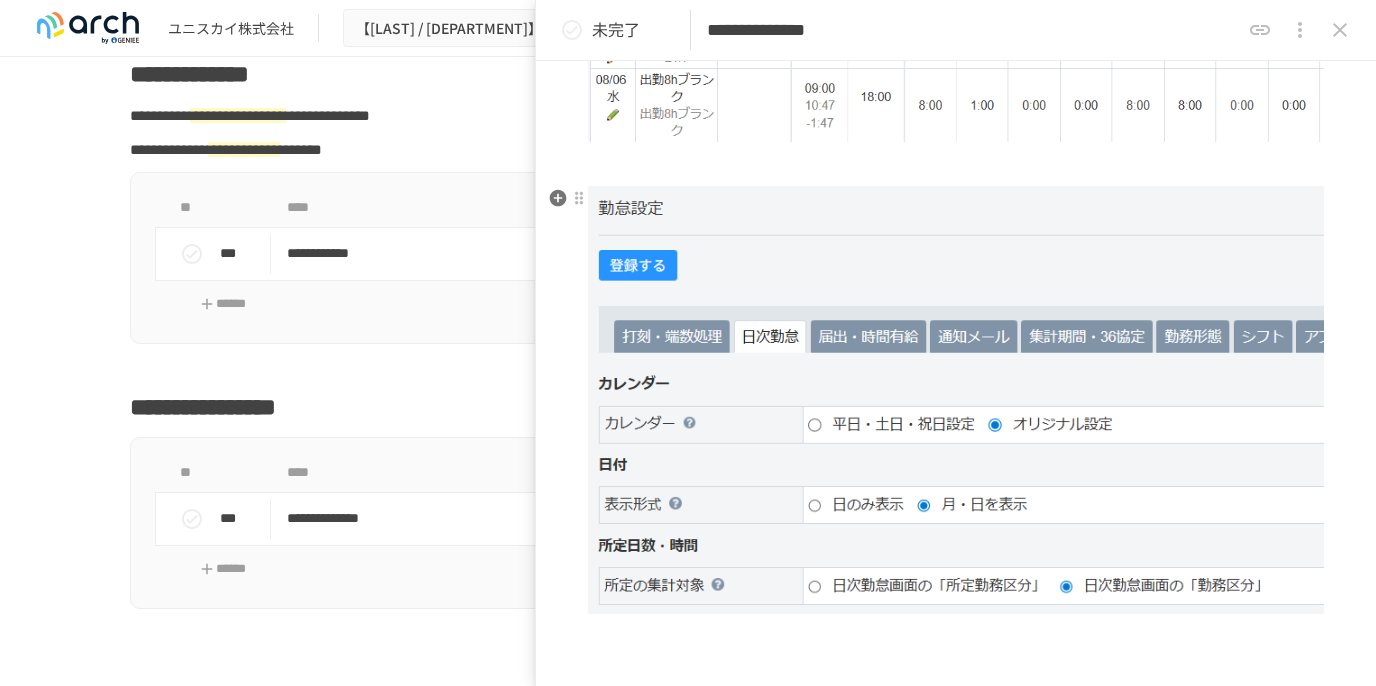 scroll, scrollTop: 2455, scrollLeft: 0, axis: vertical 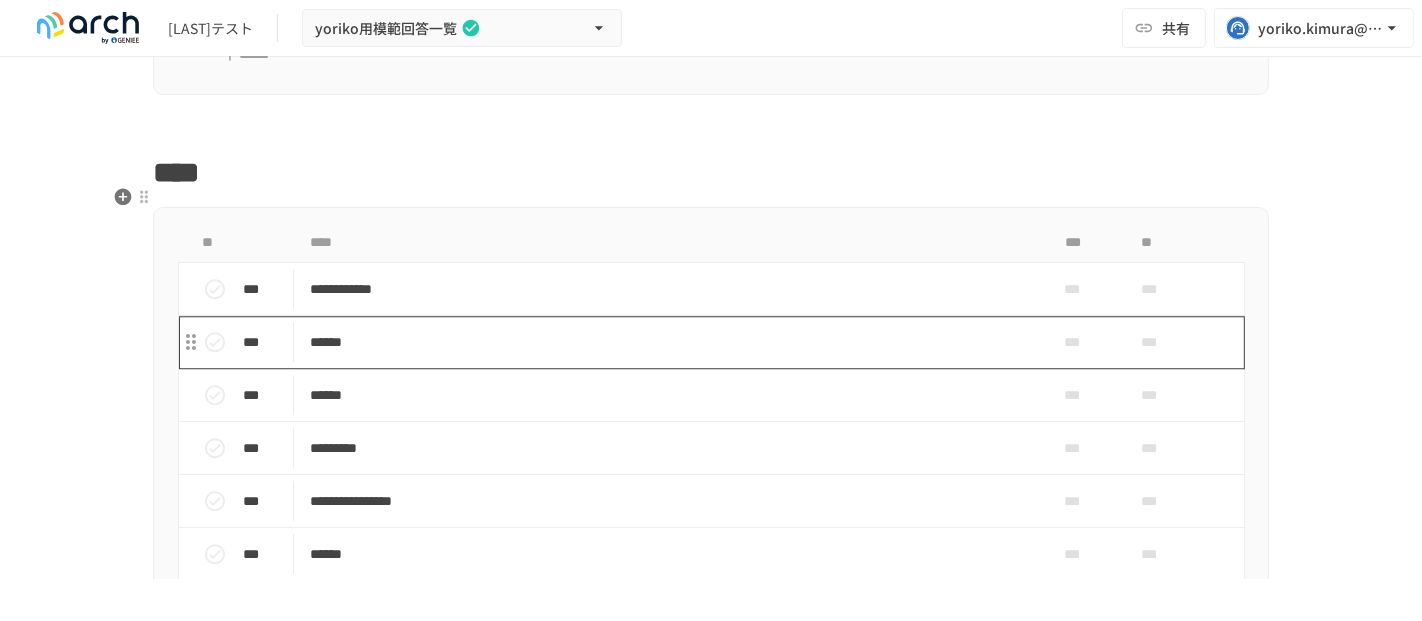 click on "******" at bounding box center (669, 342) 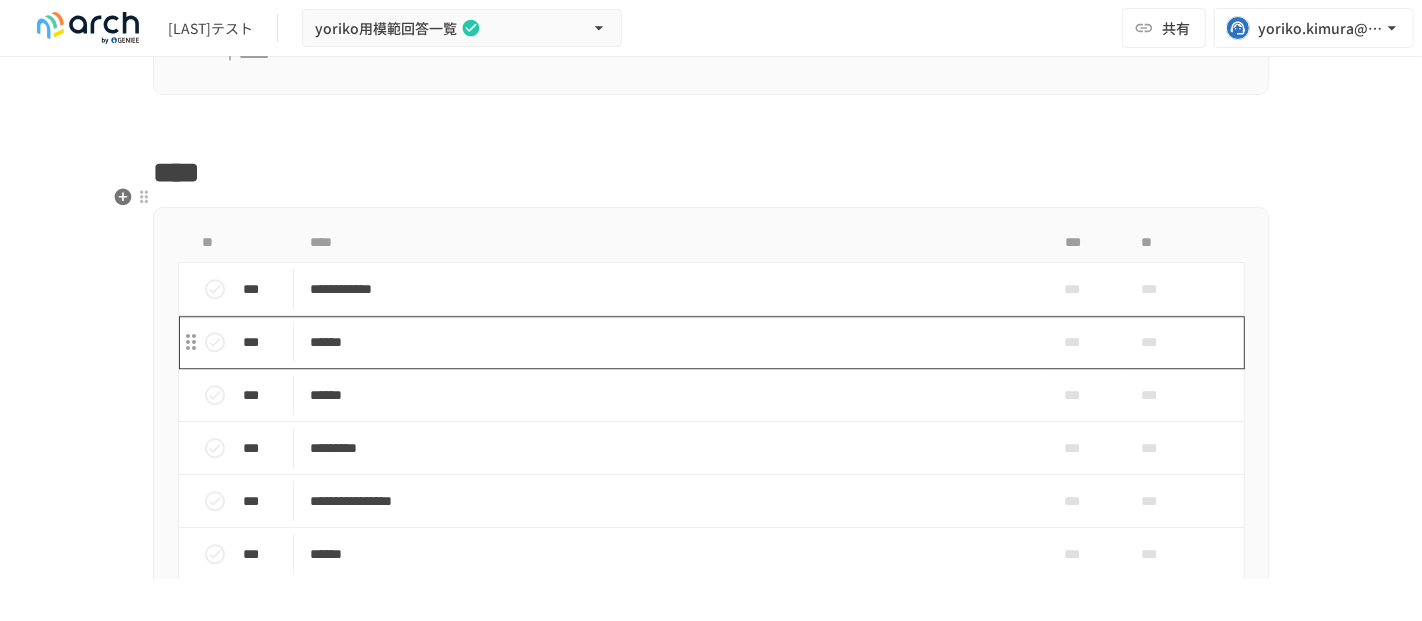 click on "******" at bounding box center (669, 342) 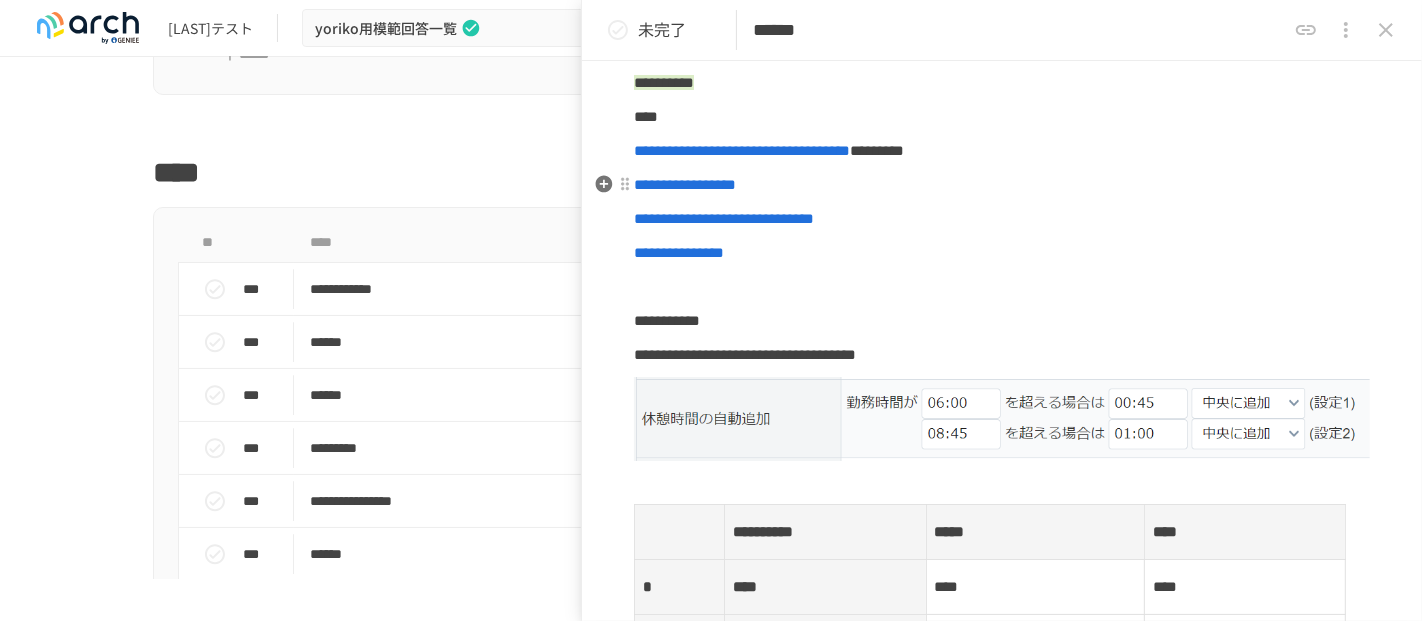 scroll, scrollTop: 333, scrollLeft: 0, axis: vertical 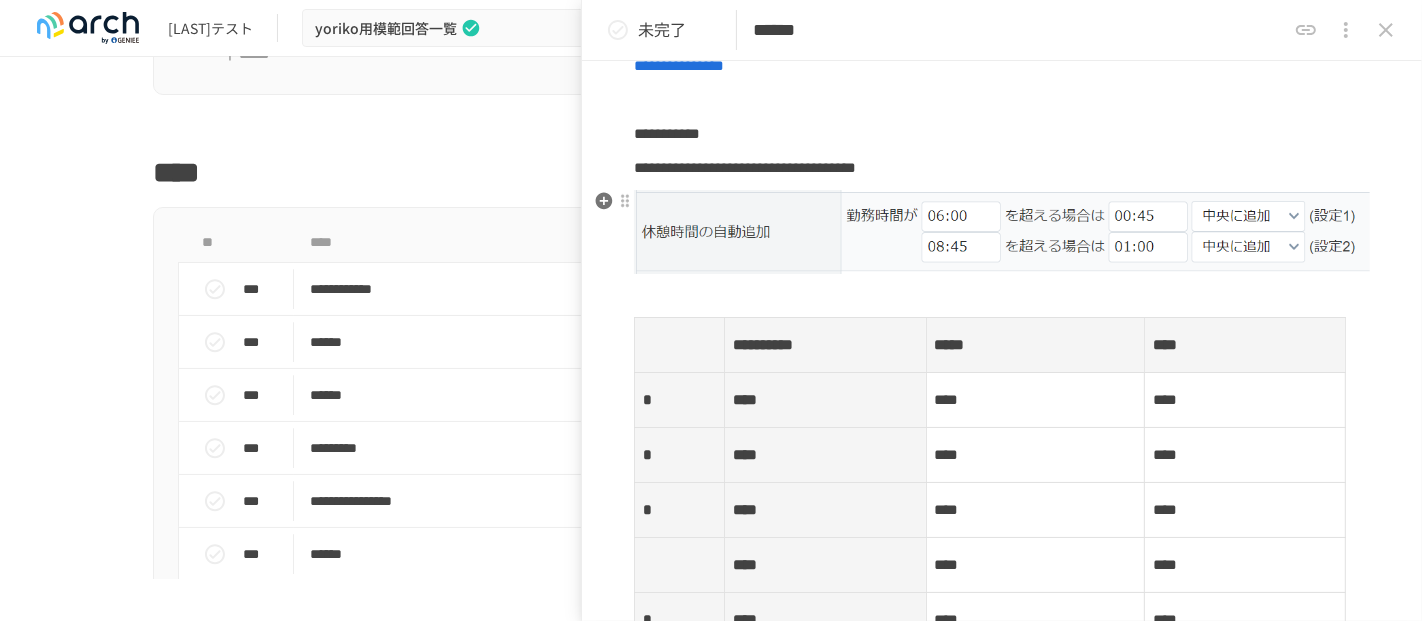 click at bounding box center (1002, 232) 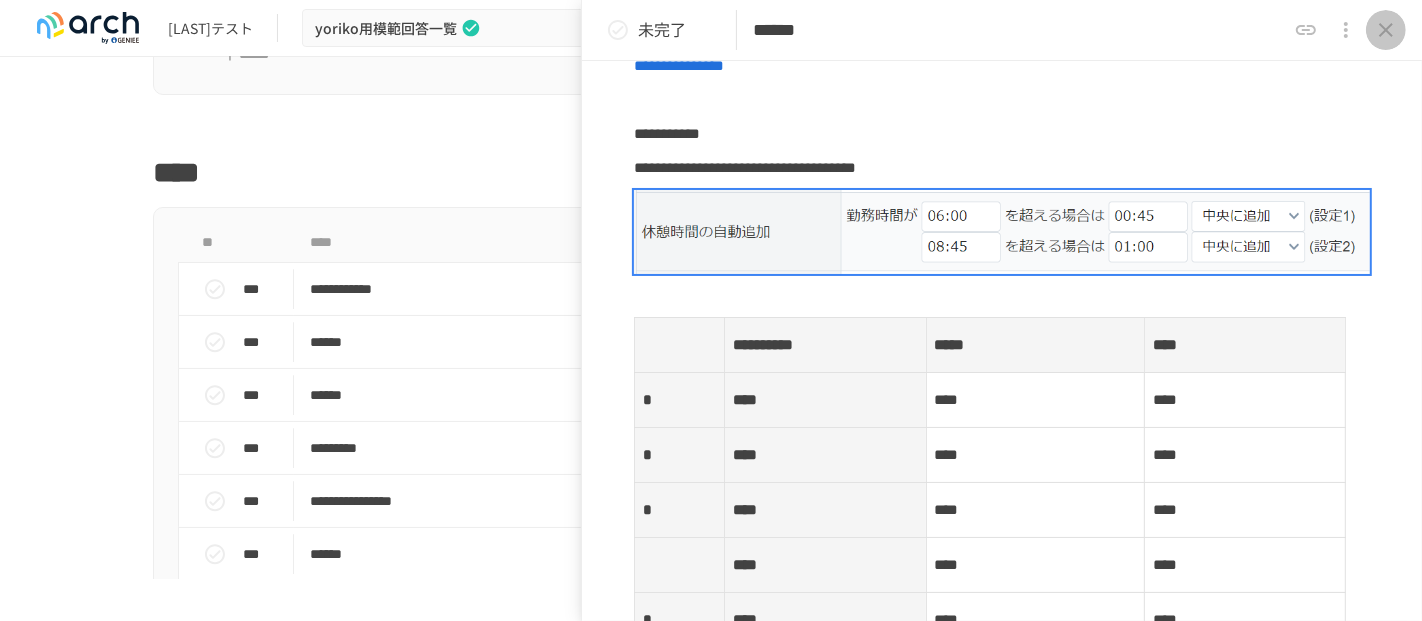 drag, startPoint x: 1388, startPoint y: 40, endPoint x: 1274, endPoint y: 61, distance: 115.918076 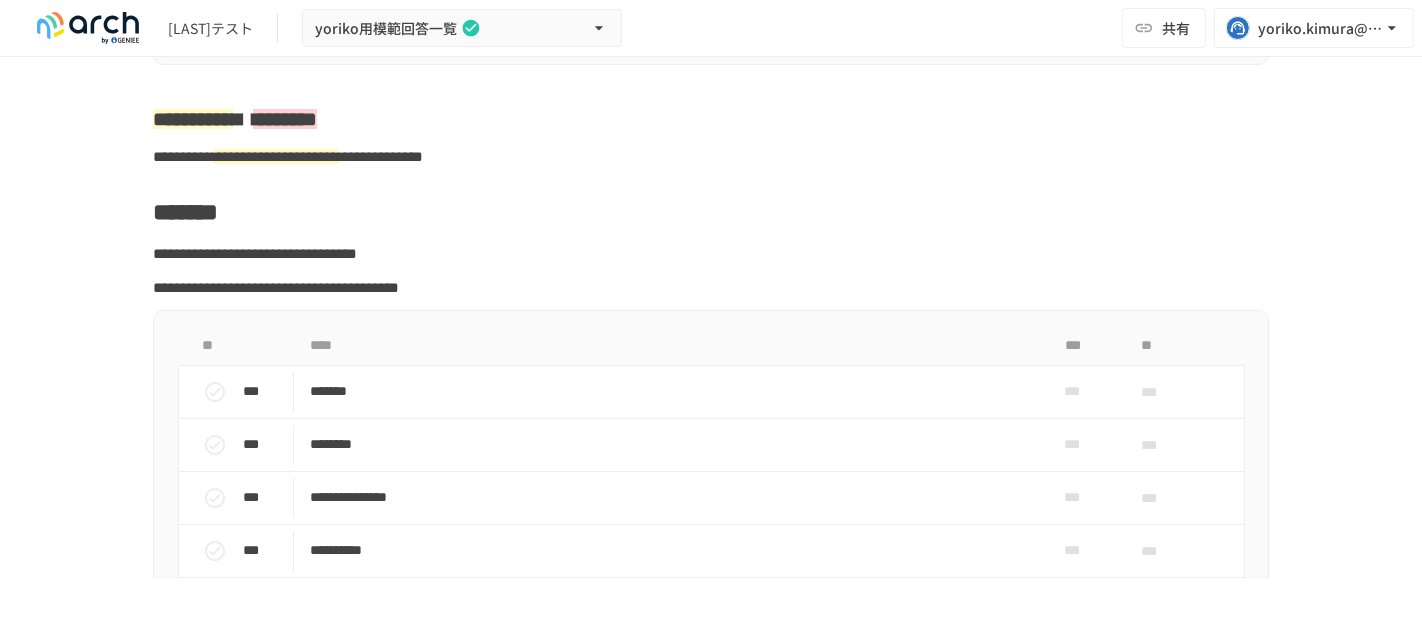 scroll, scrollTop: 725, scrollLeft: 0, axis: vertical 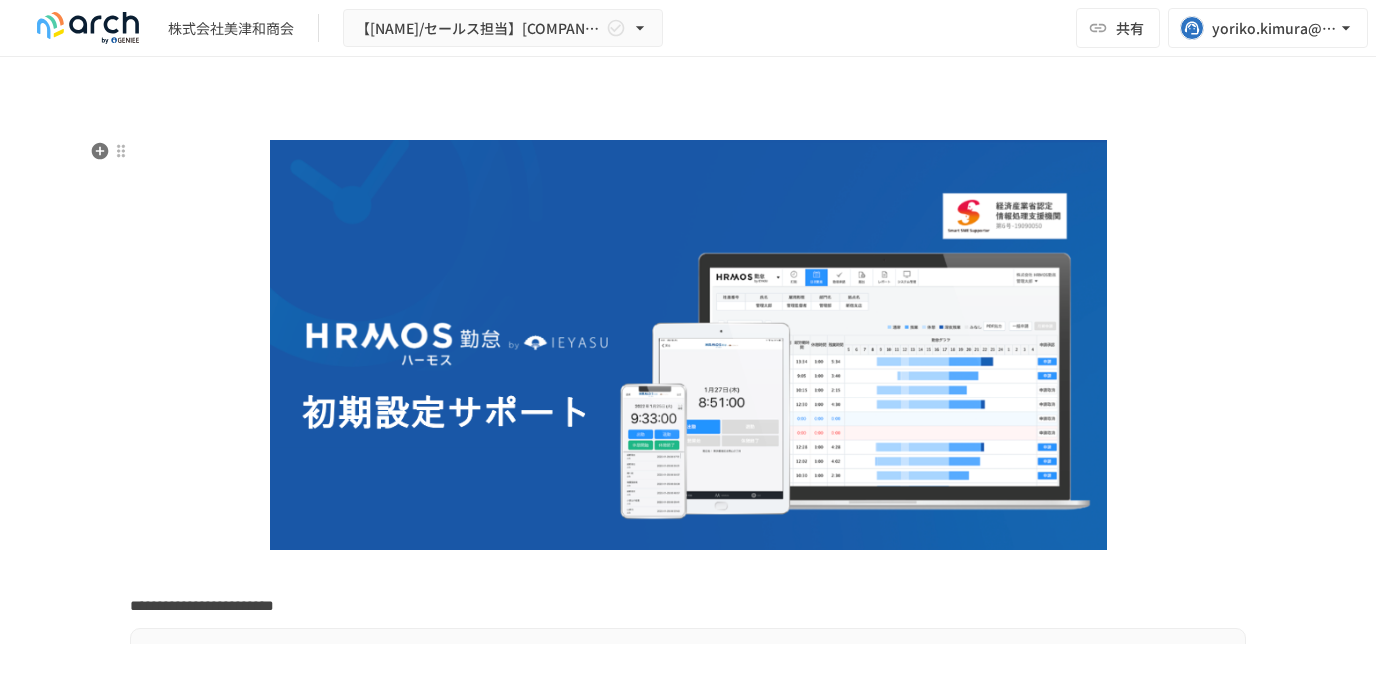 click at bounding box center [688, 345] 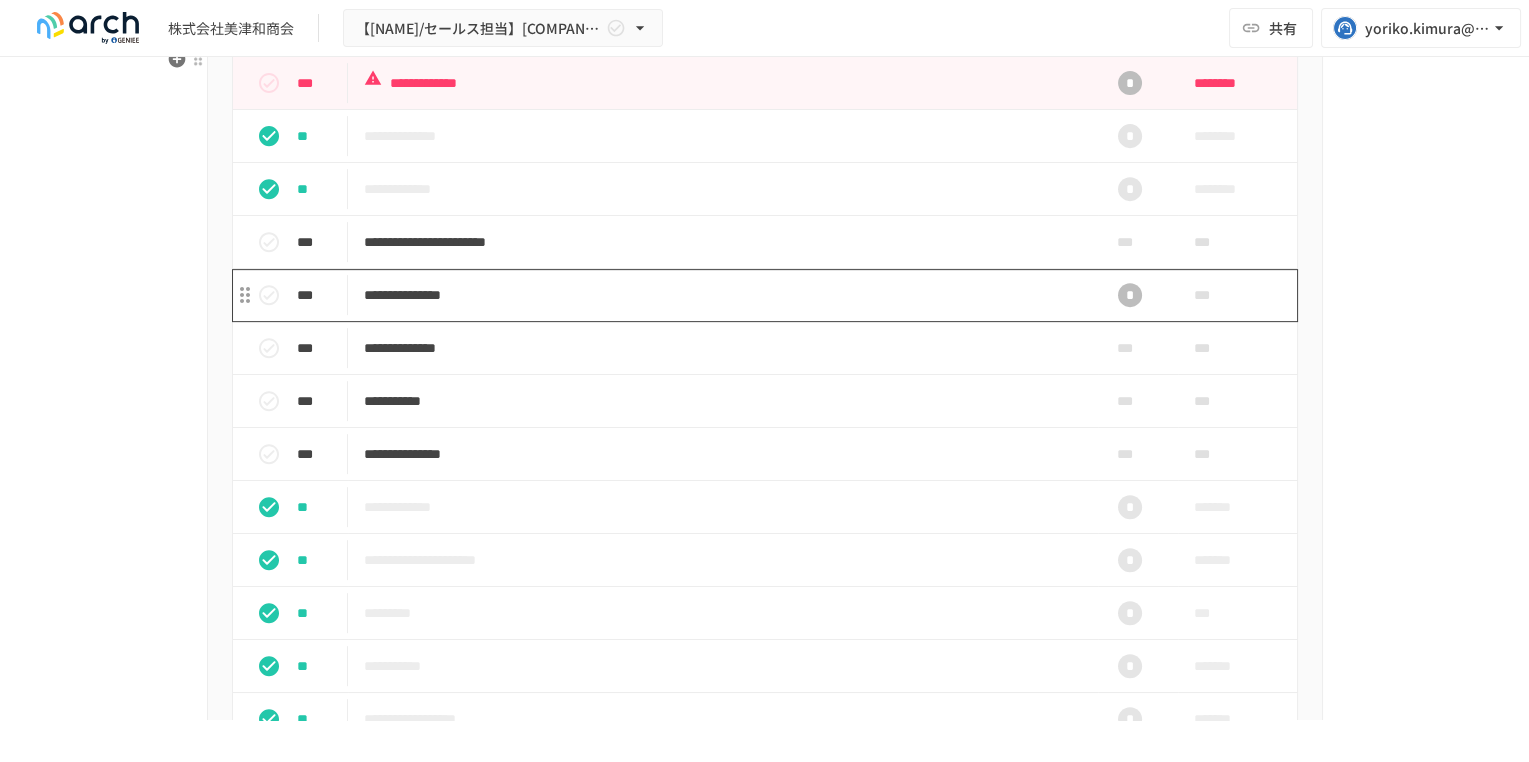 scroll, scrollTop: 1533, scrollLeft: 0, axis: vertical 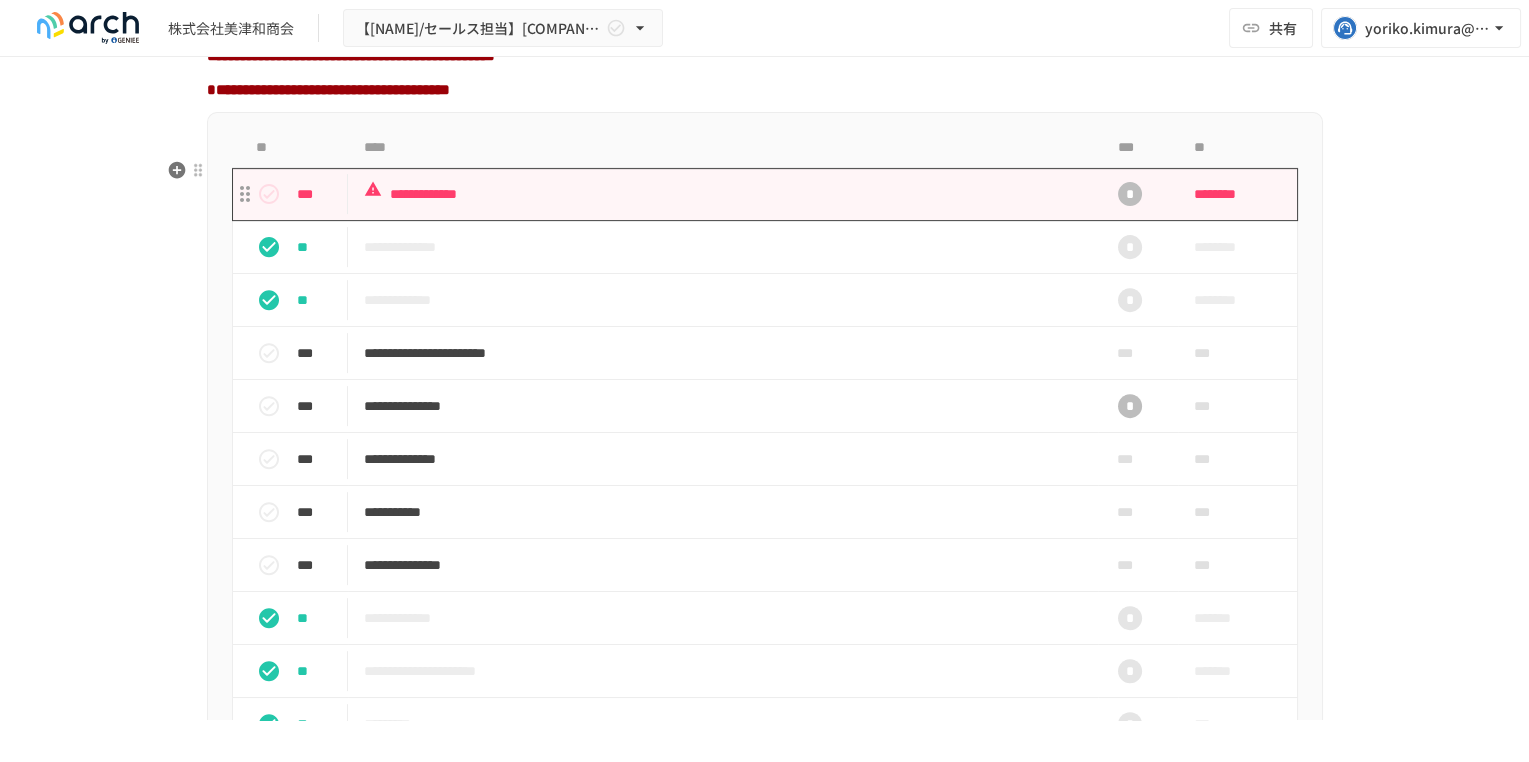click on "**********" at bounding box center [723, 194] 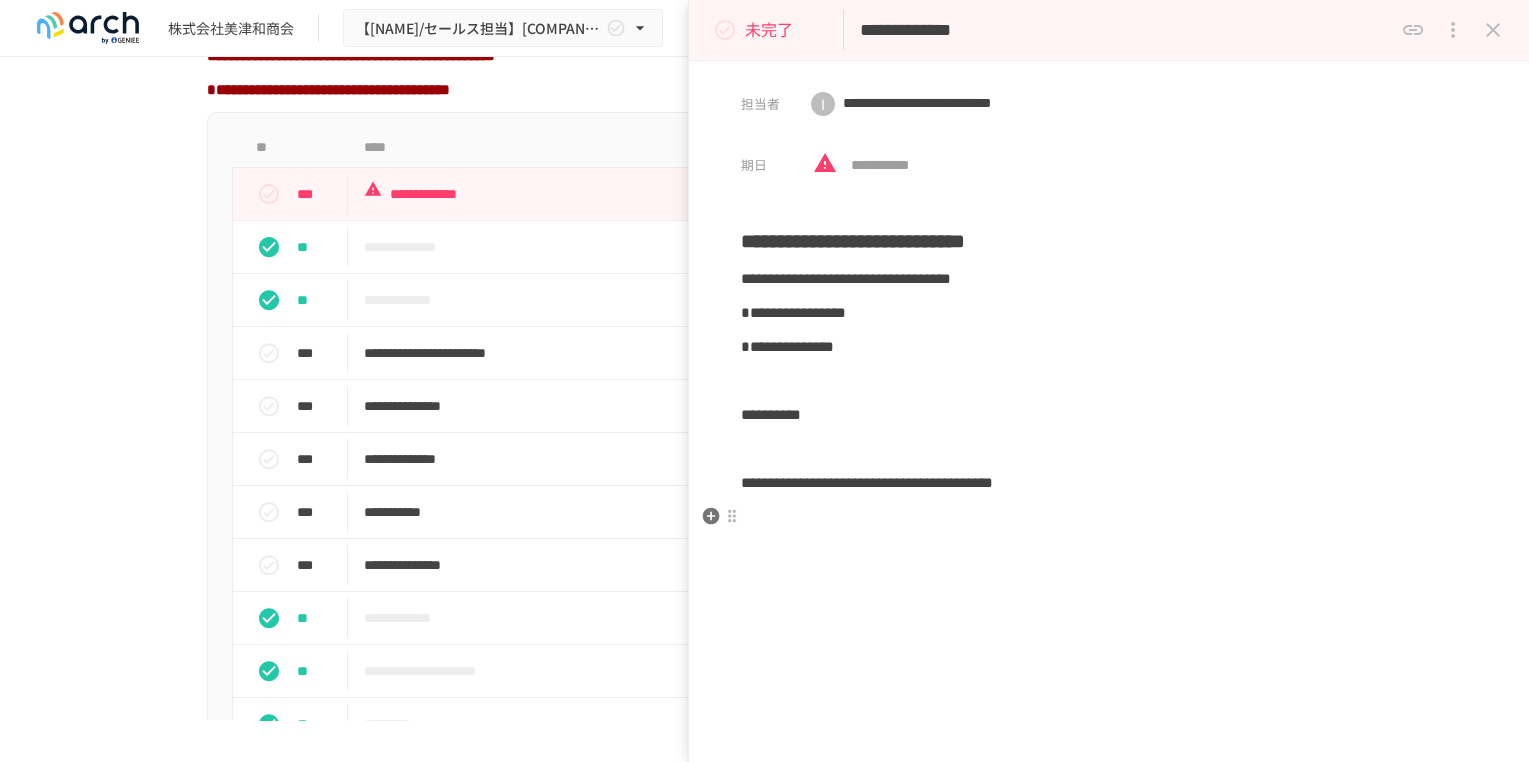 click at bounding box center [1109, 517] 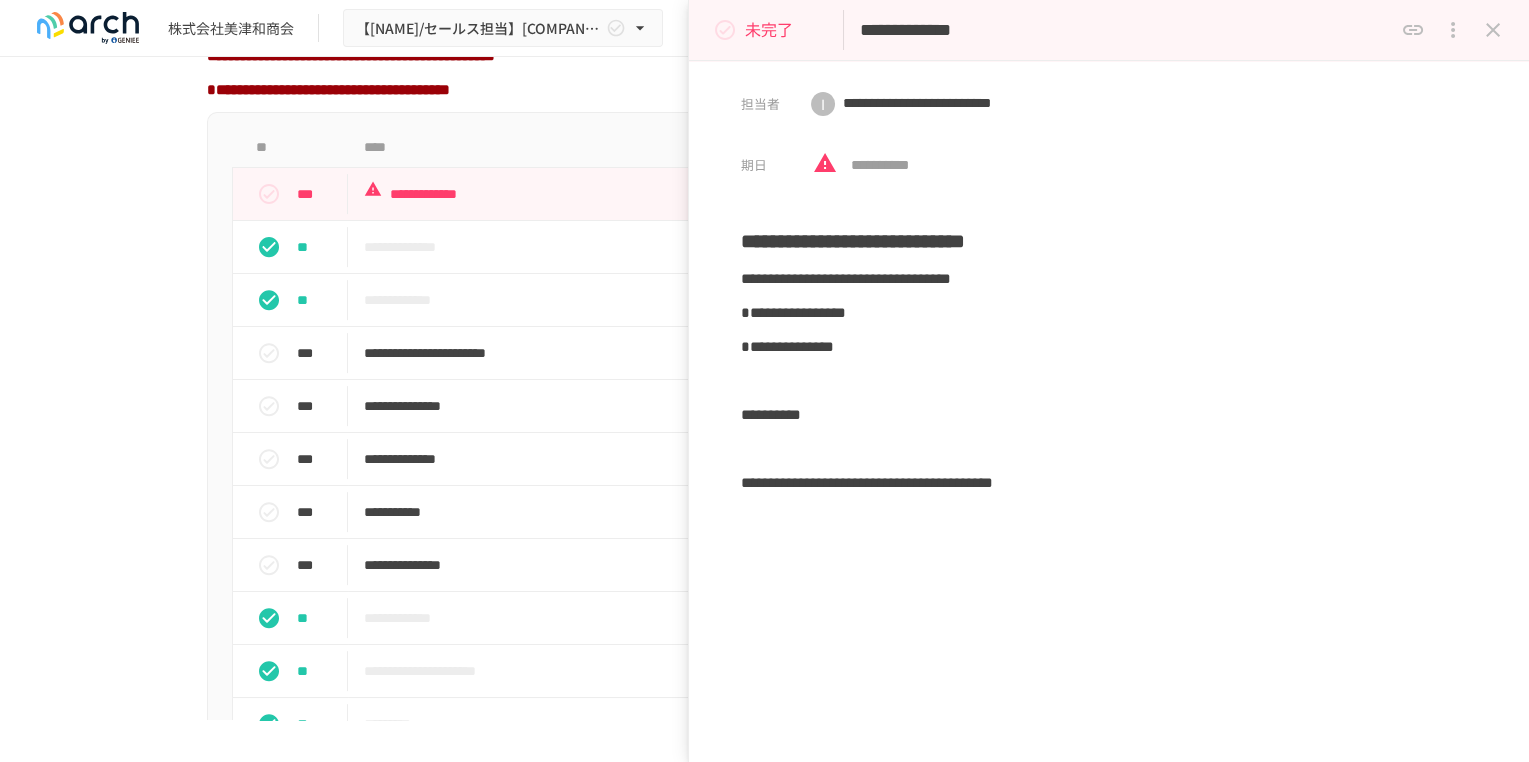 click 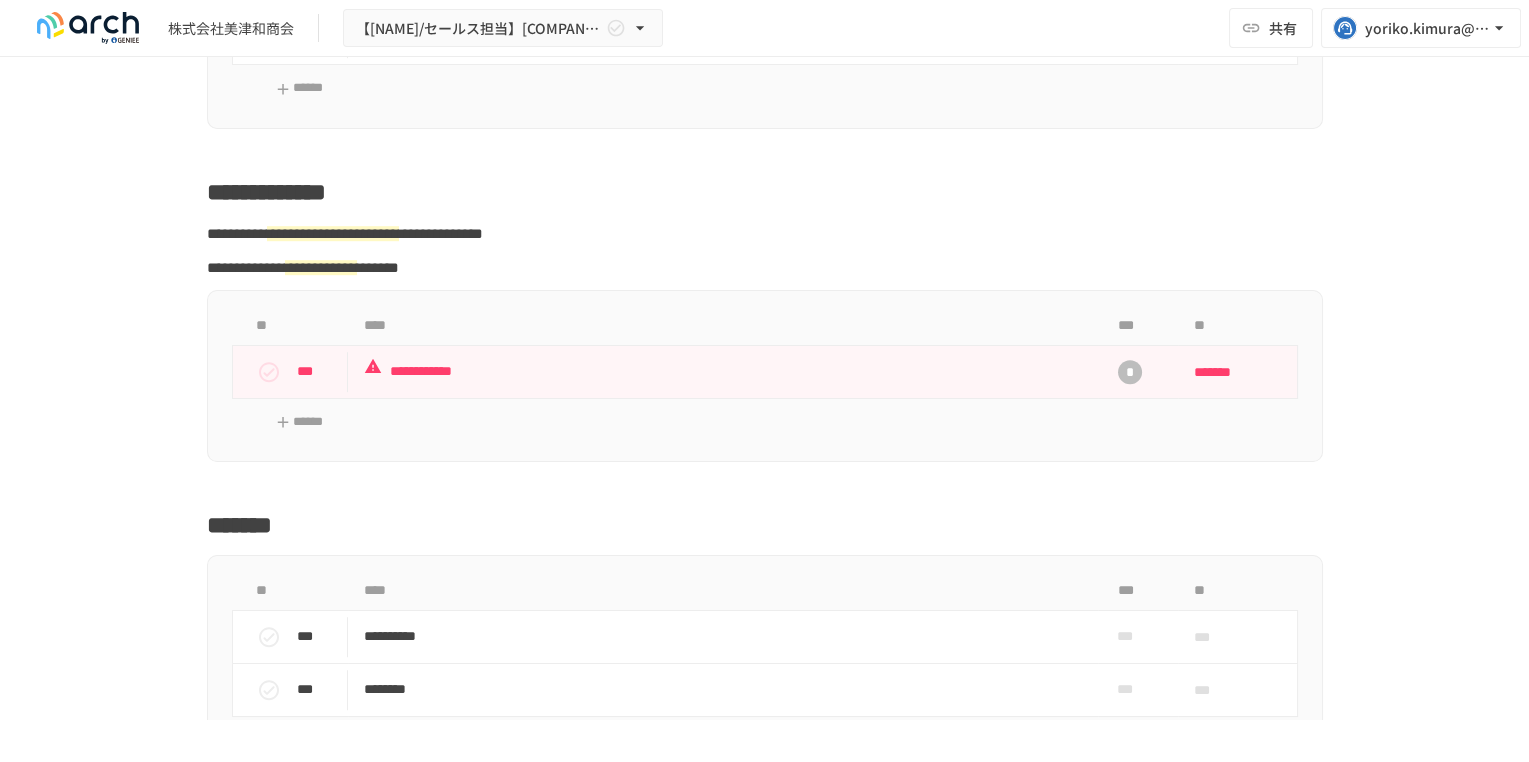 scroll, scrollTop: 2533, scrollLeft: 0, axis: vertical 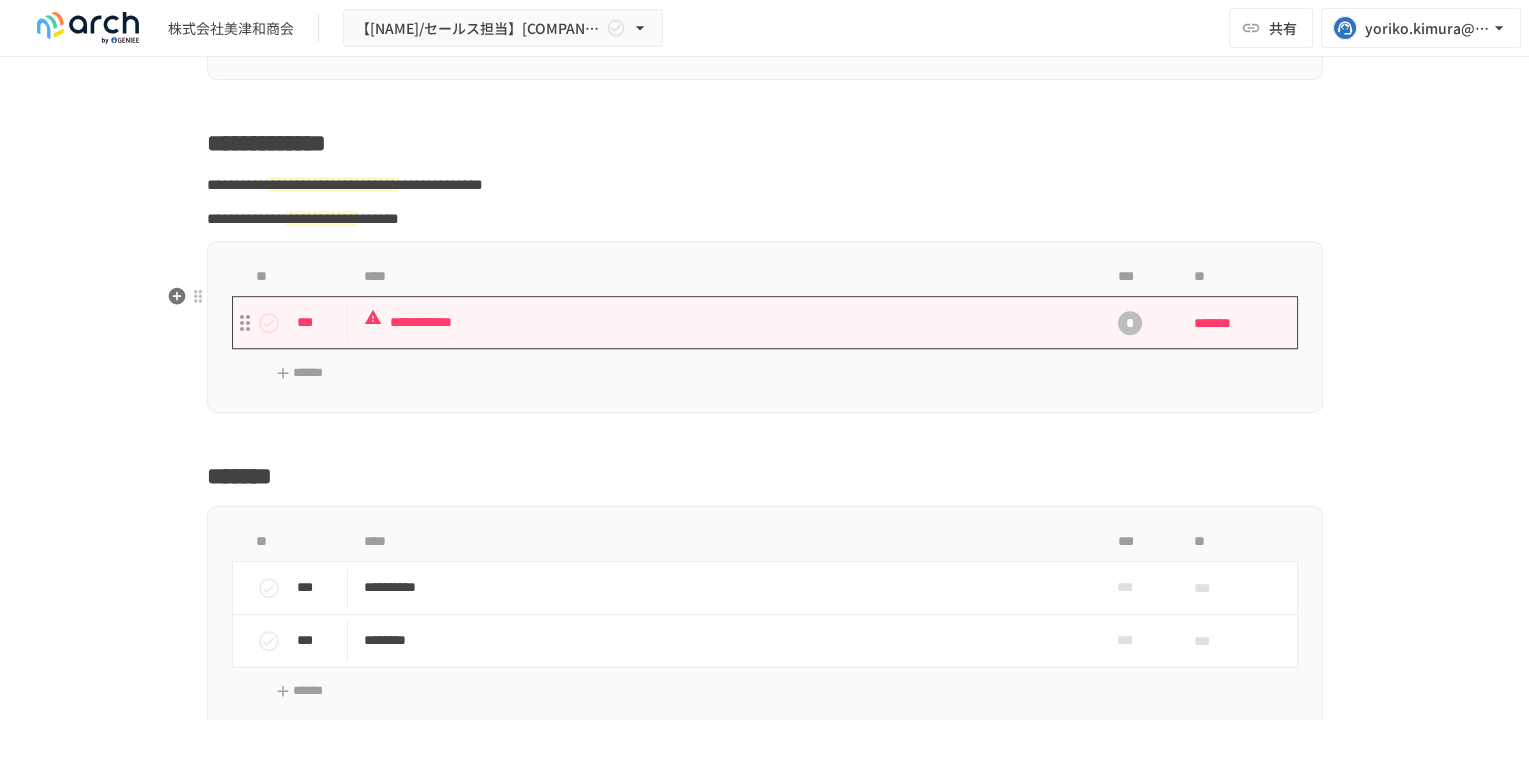 click on "**********" at bounding box center (723, 322) 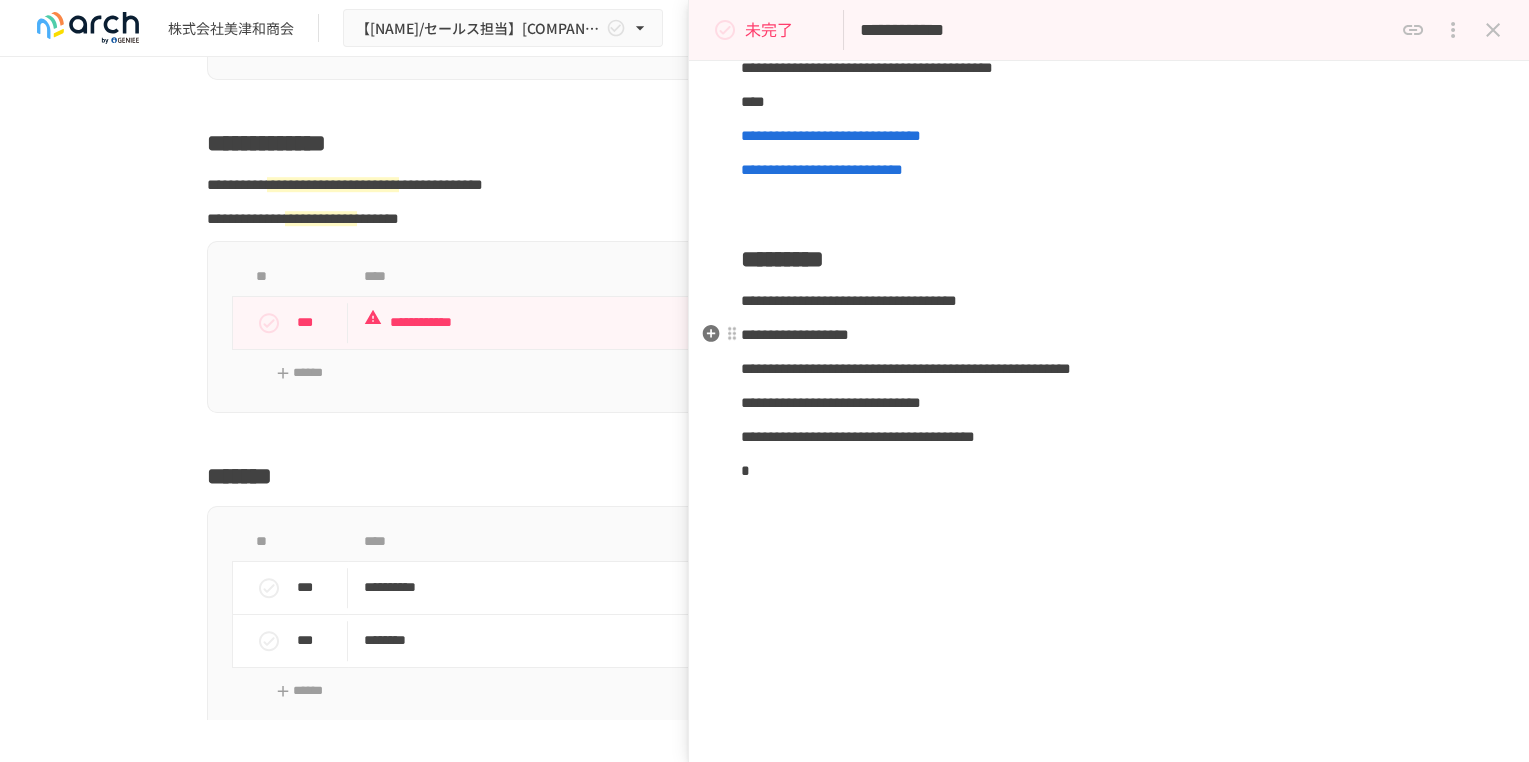 scroll, scrollTop: 333, scrollLeft: 0, axis: vertical 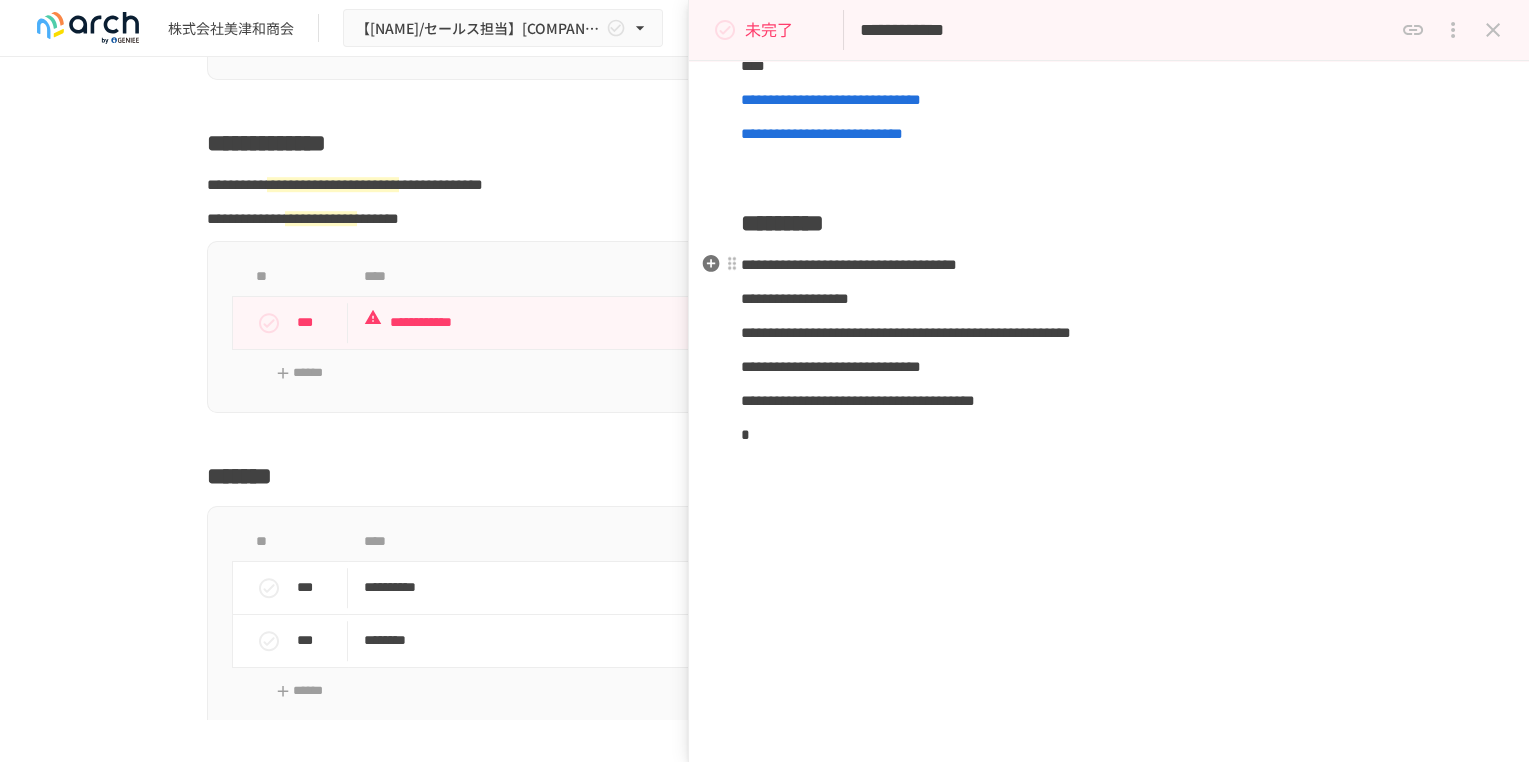 click on "**********" at bounding box center (1109, 265) 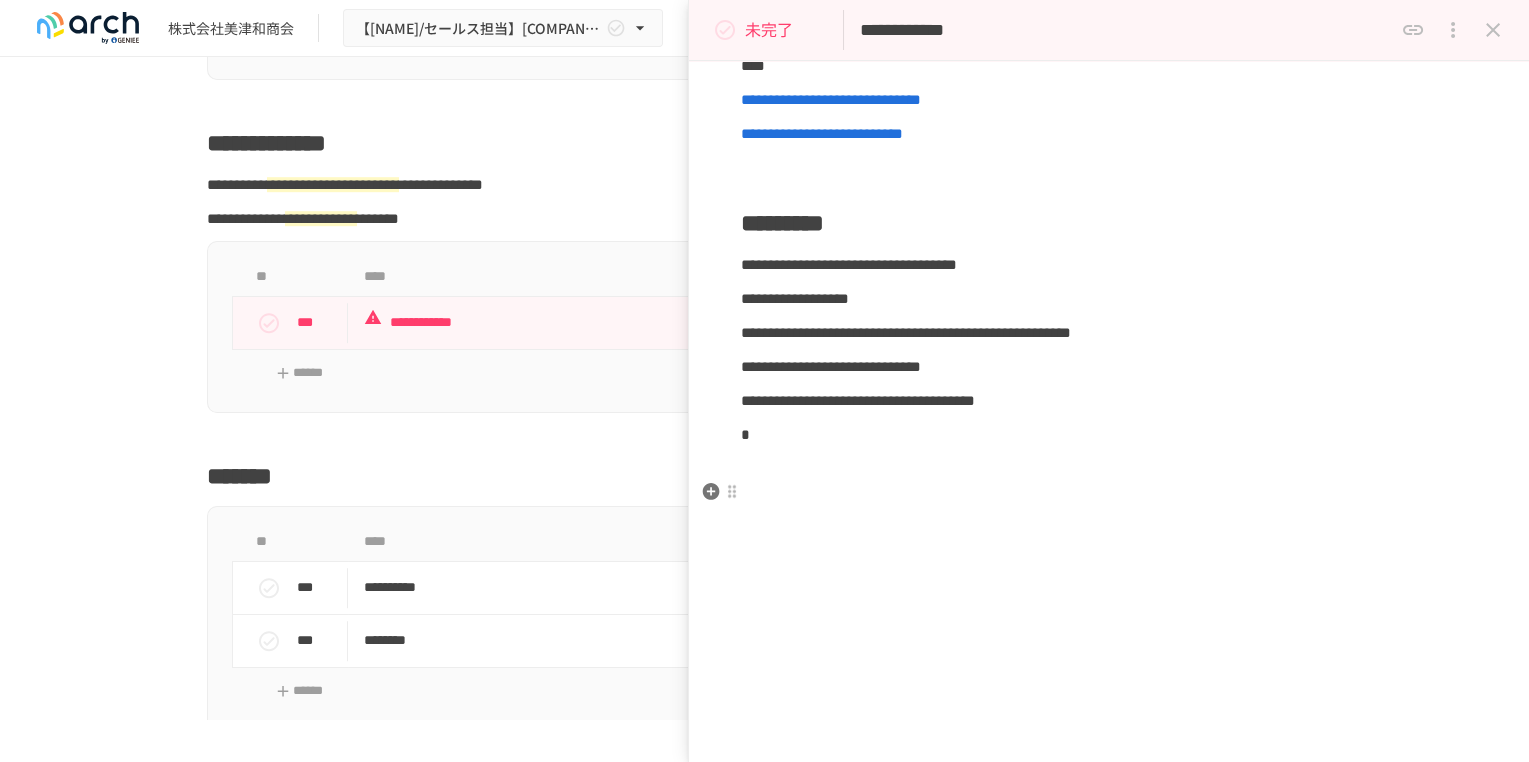 click at bounding box center (1109, 469) 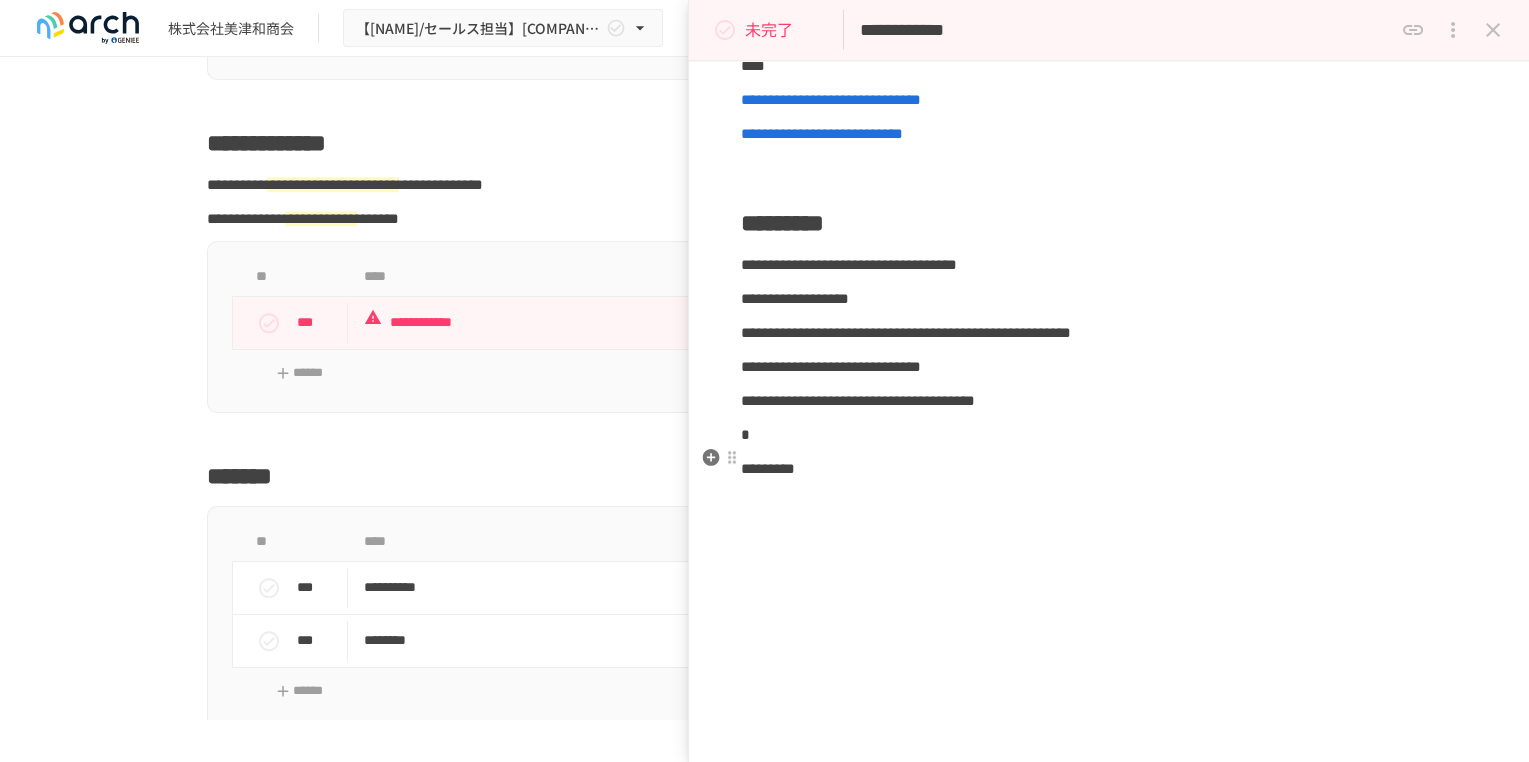 click on "*" at bounding box center (1109, 435) 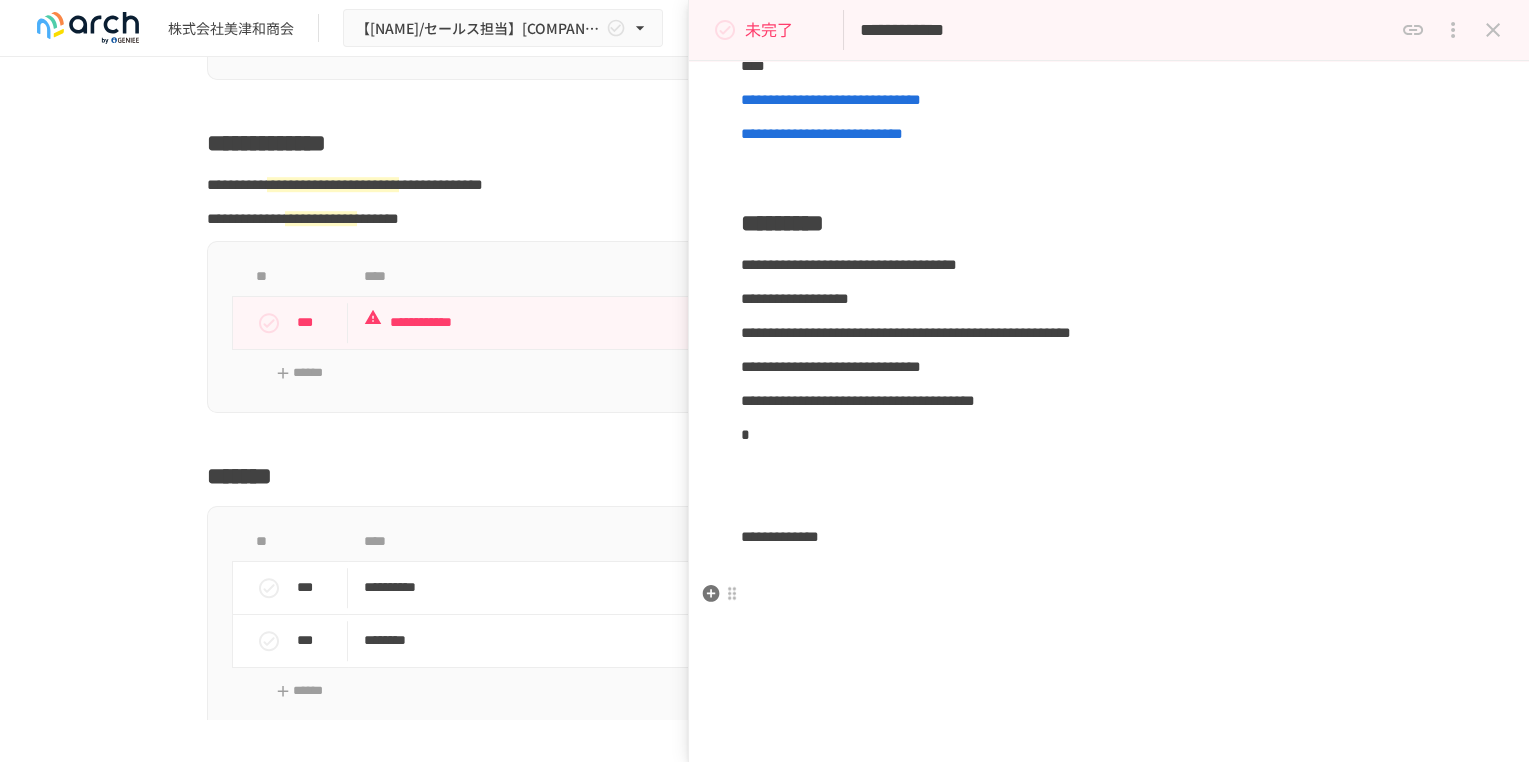 click at bounding box center [1109, 571] 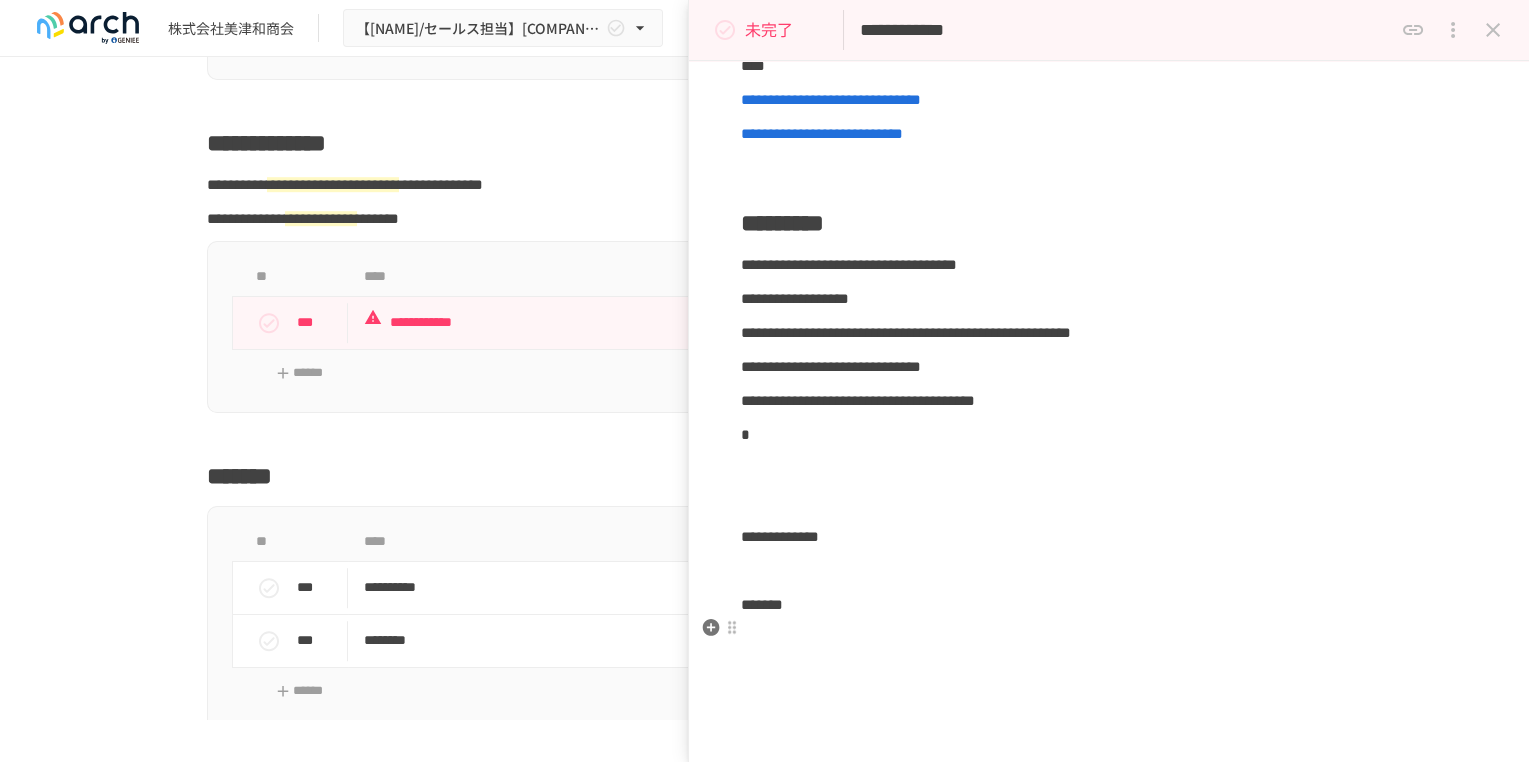 click on "*******" at bounding box center (1109, 605) 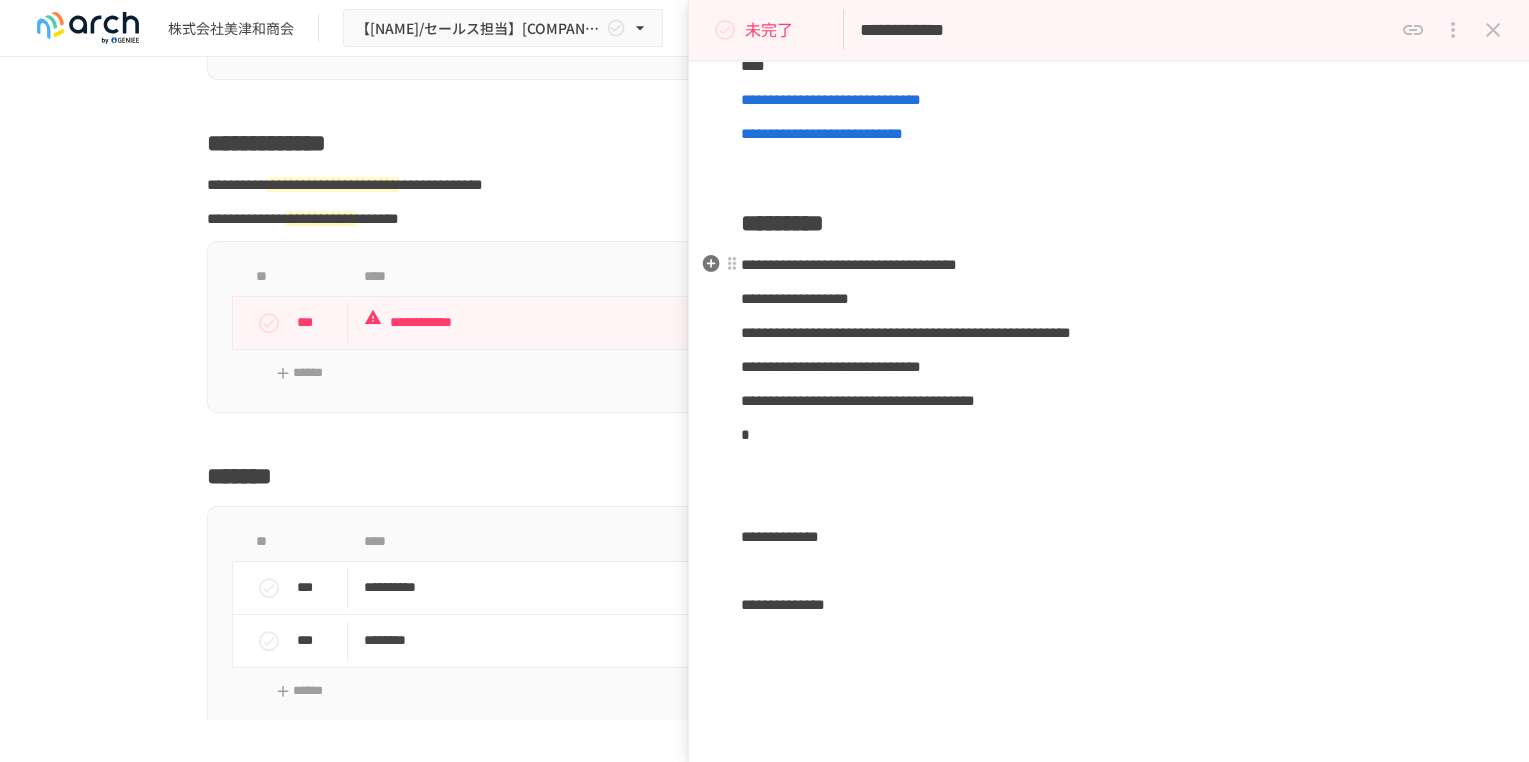 click on "**********" at bounding box center (1109, 265) 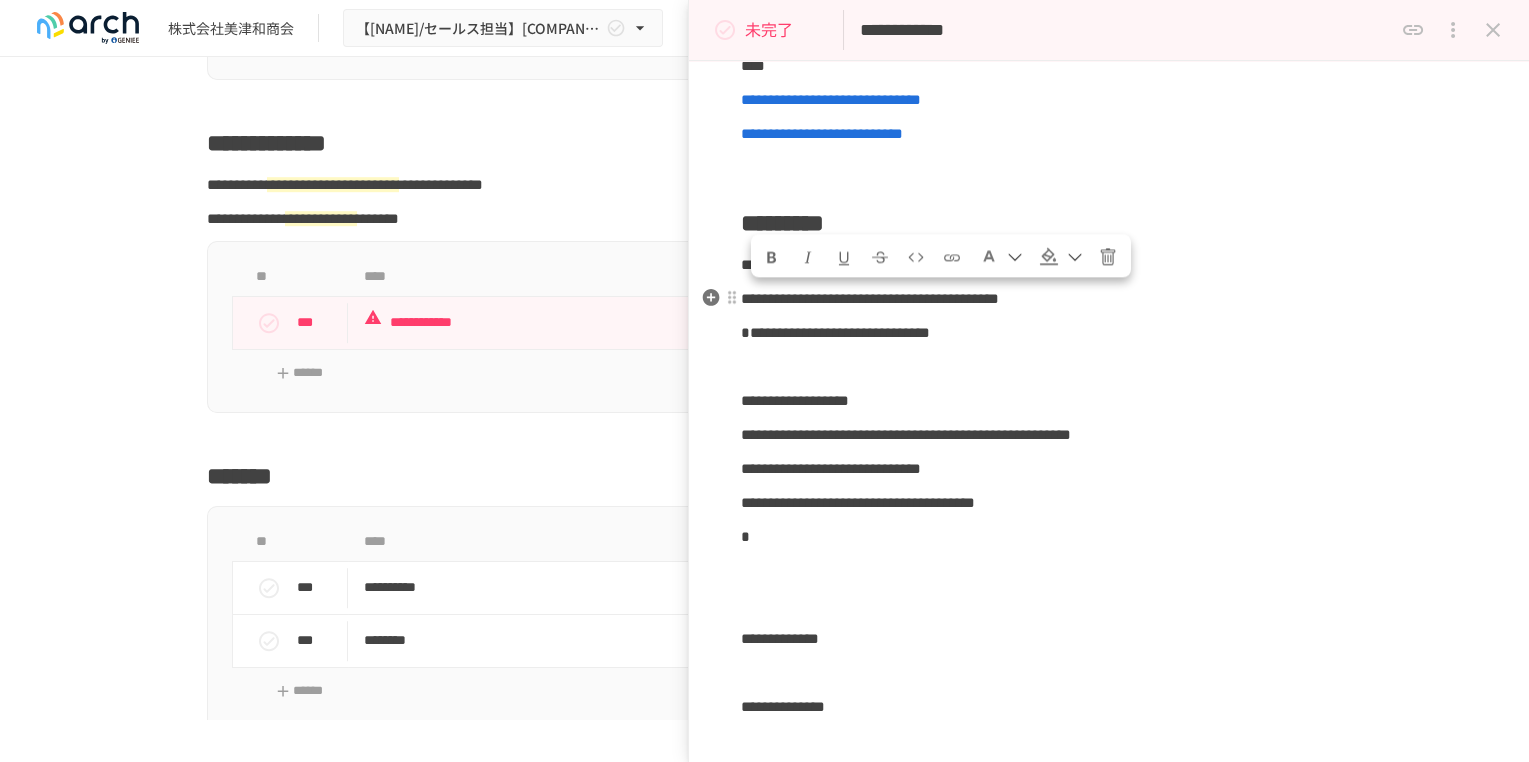 click on "**********" at bounding box center (870, 298) 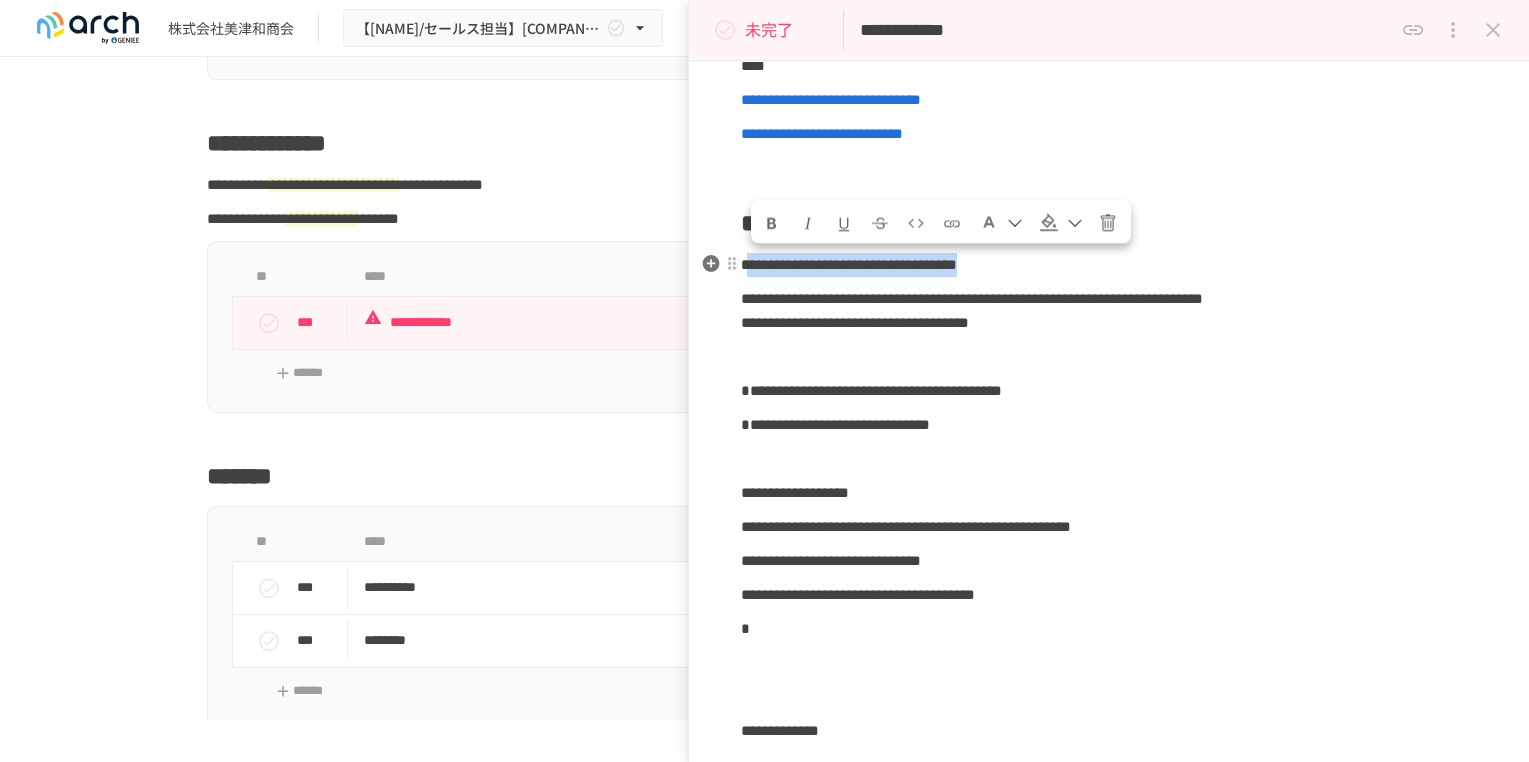 drag, startPoint x: 1302, startPoint y: 267, endPoint x: 753, endPoint y: 270, distance: 549.0082 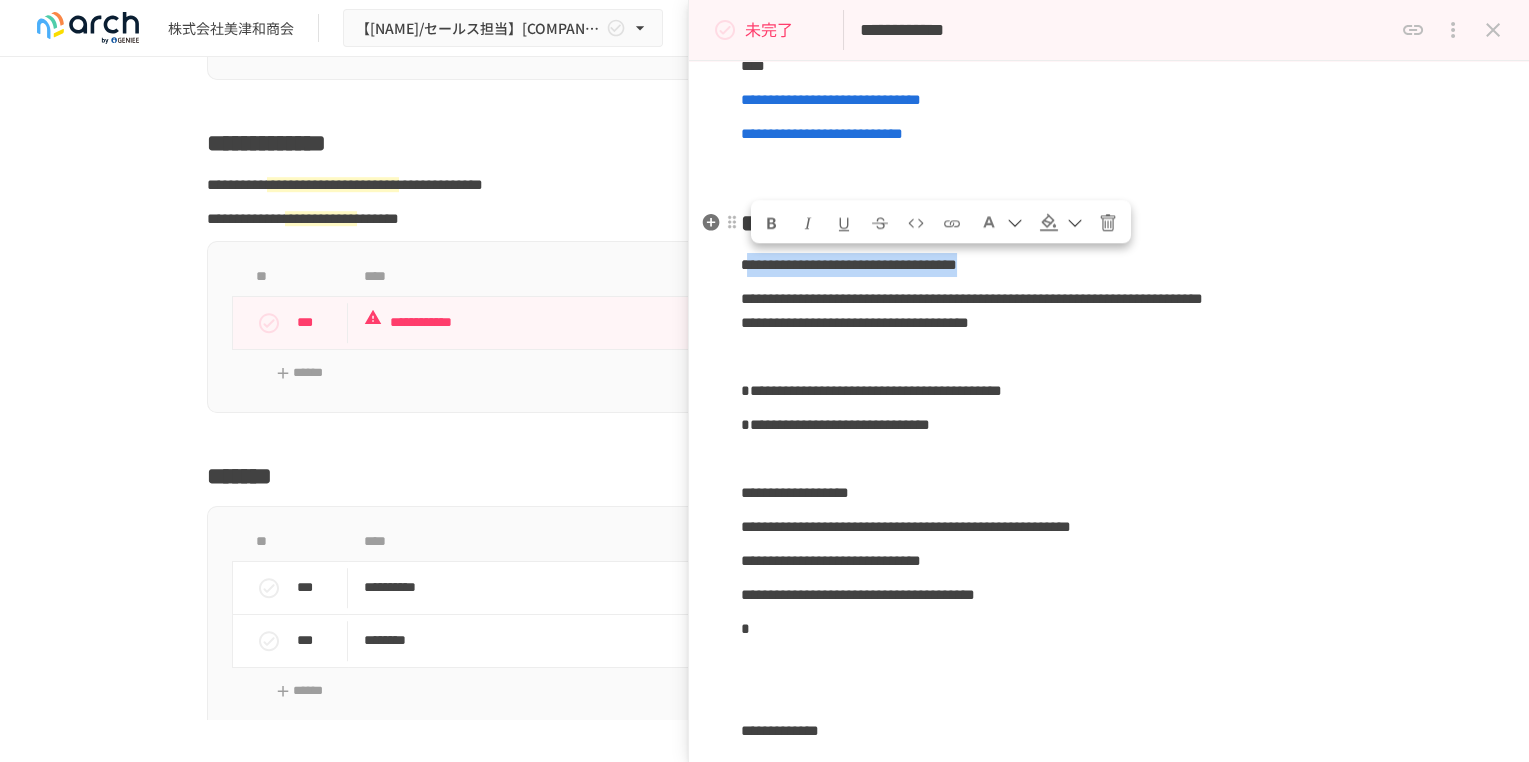 click at bounding box center (1061, 222) 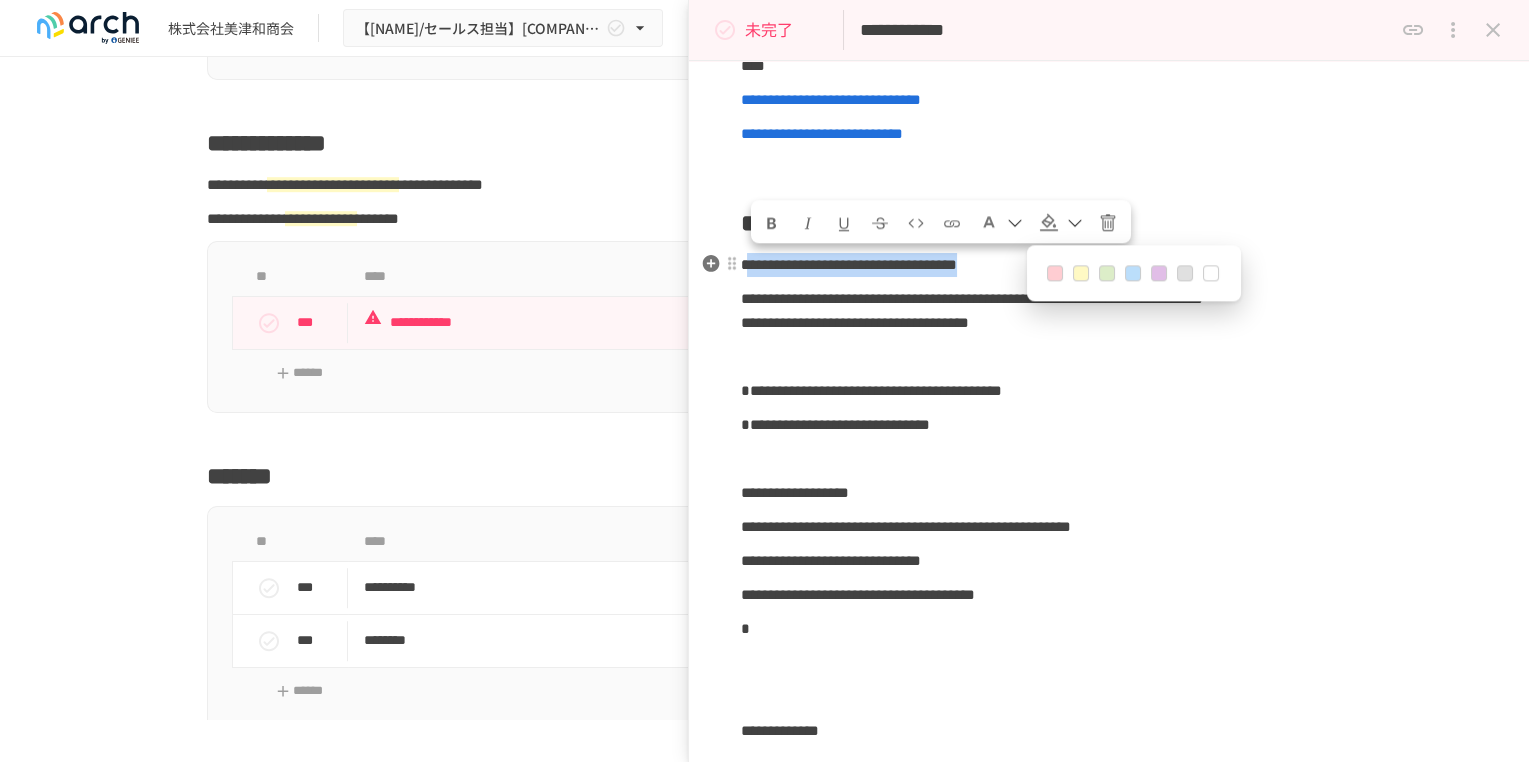 click at bounding box center (1081, 274) 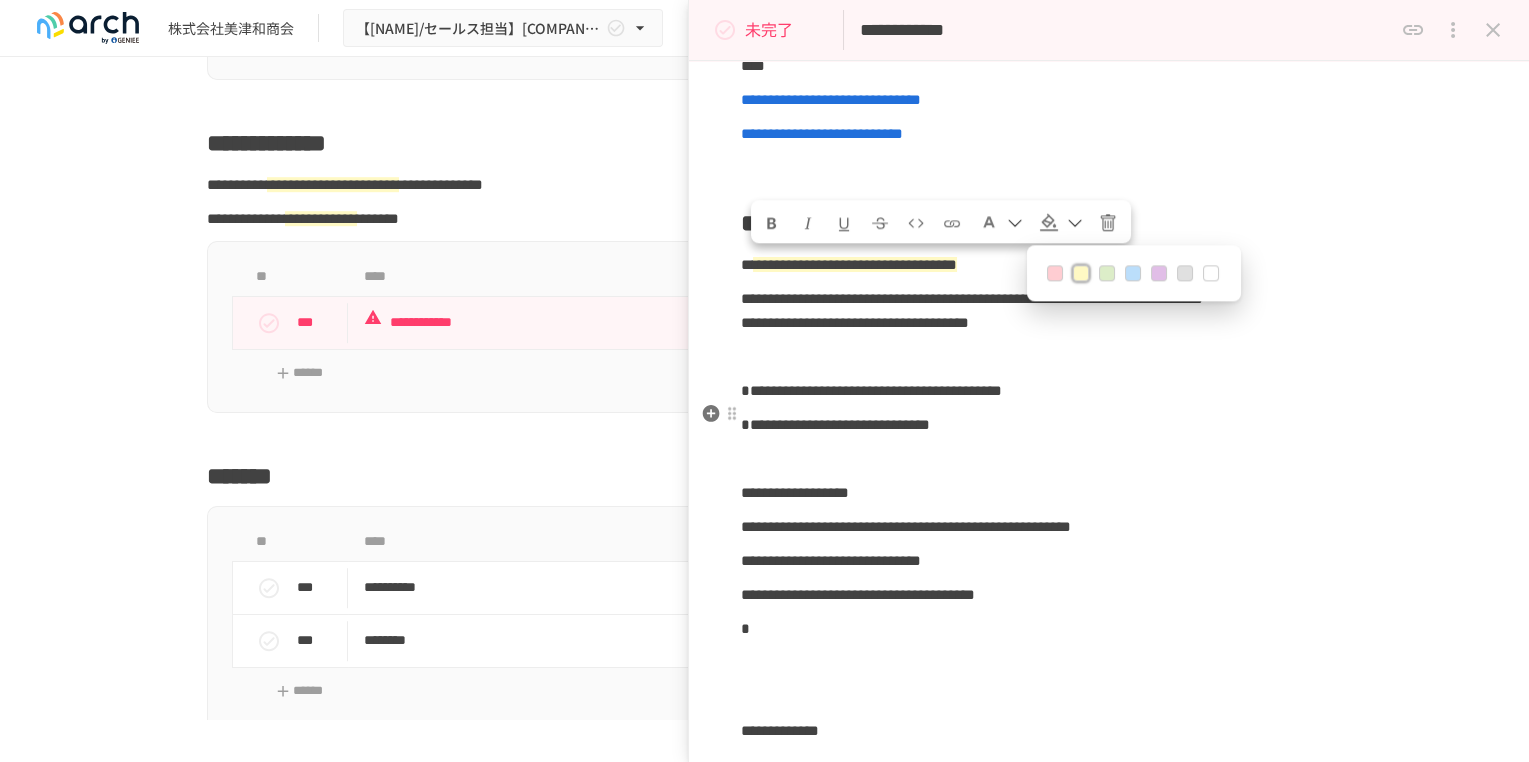 click on "**********" at bounding box center (871, 390) 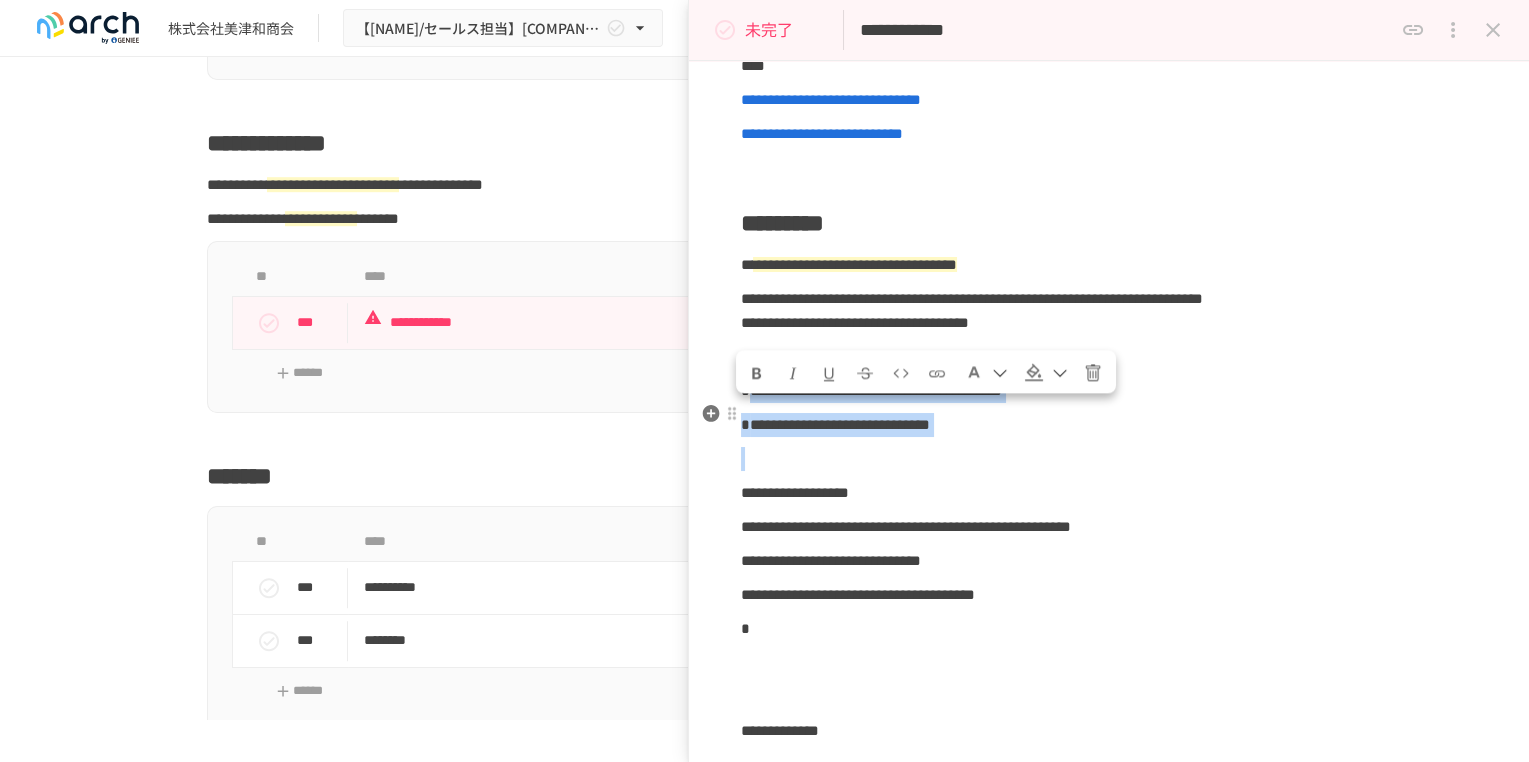 drag, startPoint x: 1181, startPoint y: 462, endPoint x: 753, endPoint y: 416, distance: 430.46487 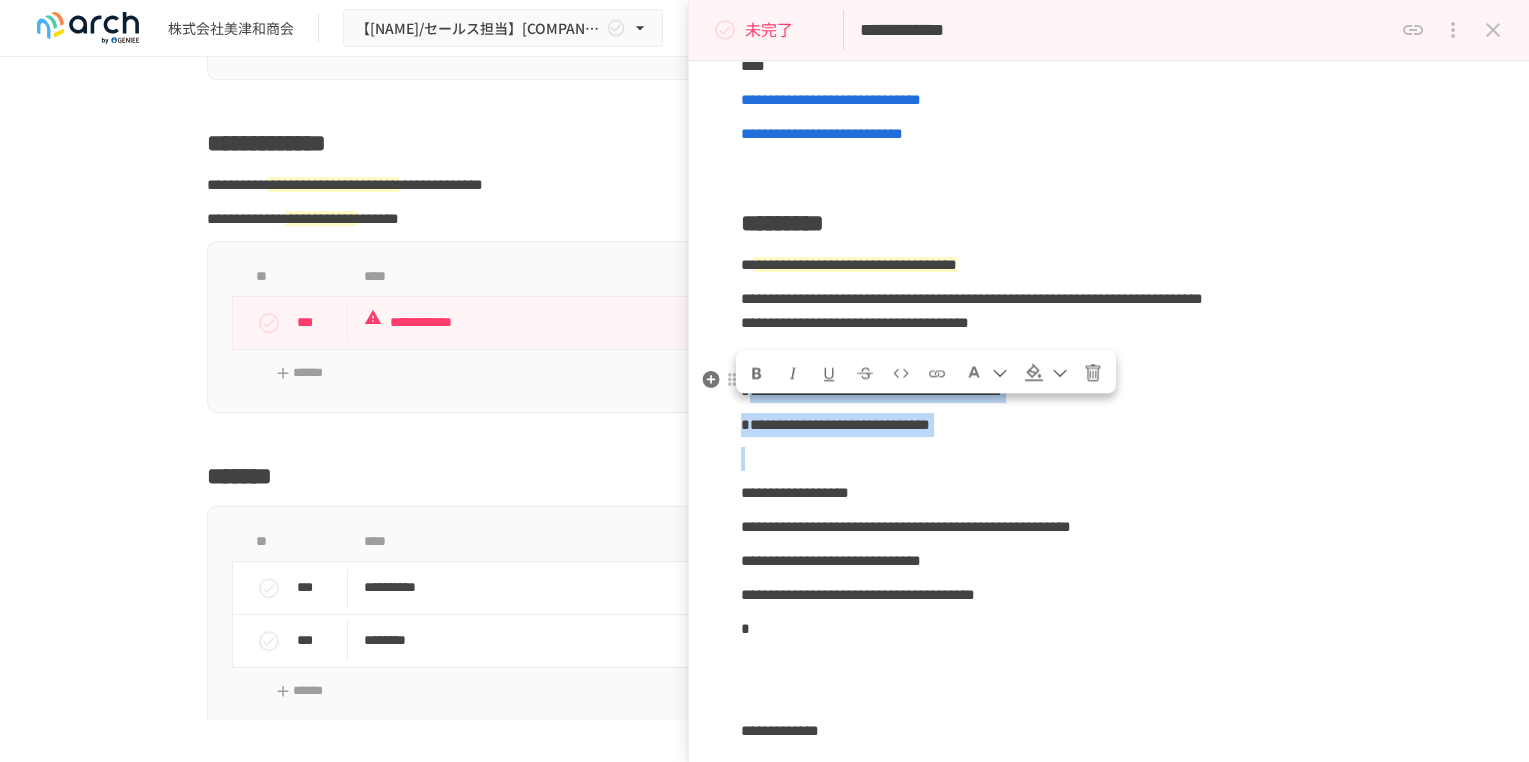 click at bounding box center (757, 374) 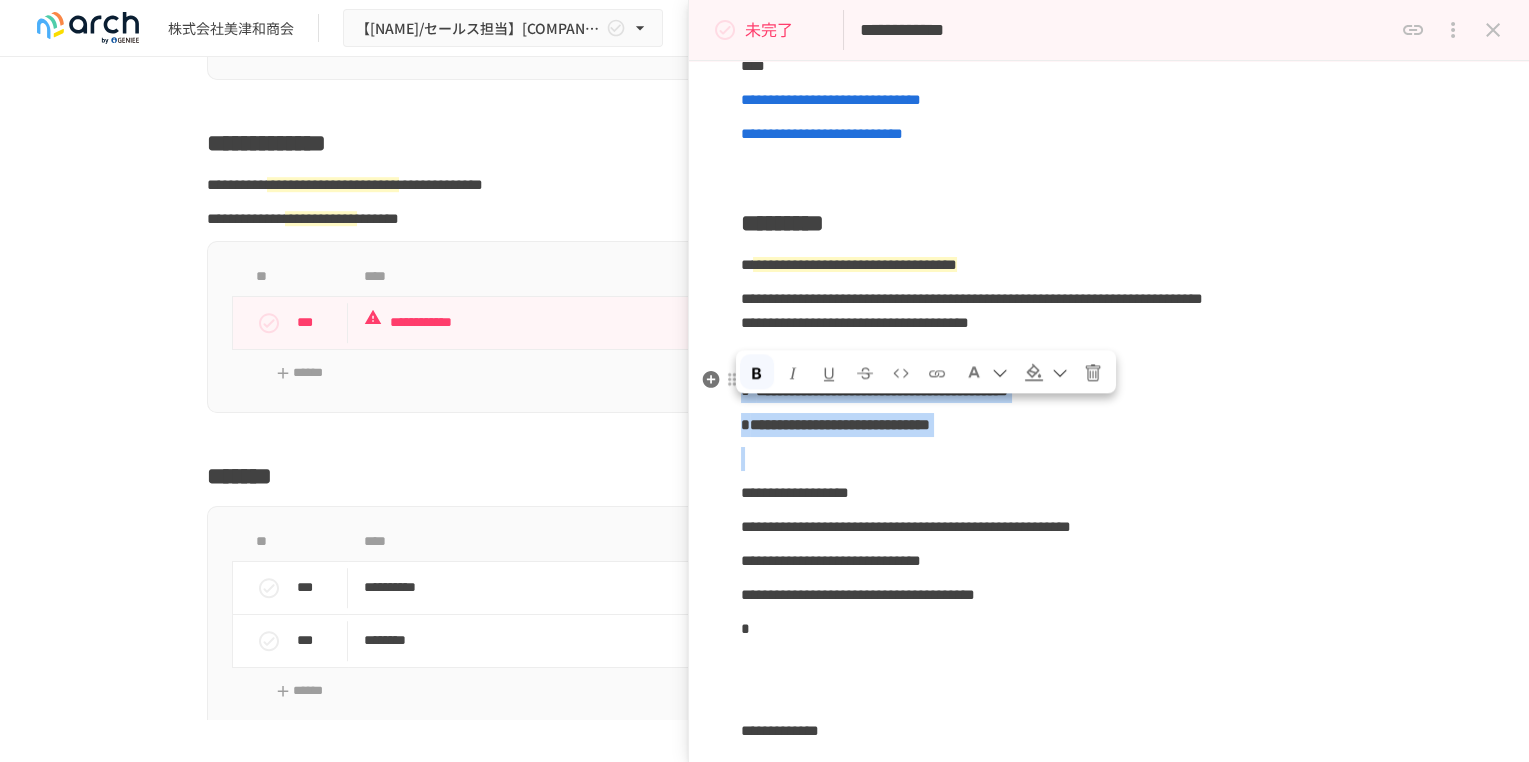 click at bounding box center [1000, 374] 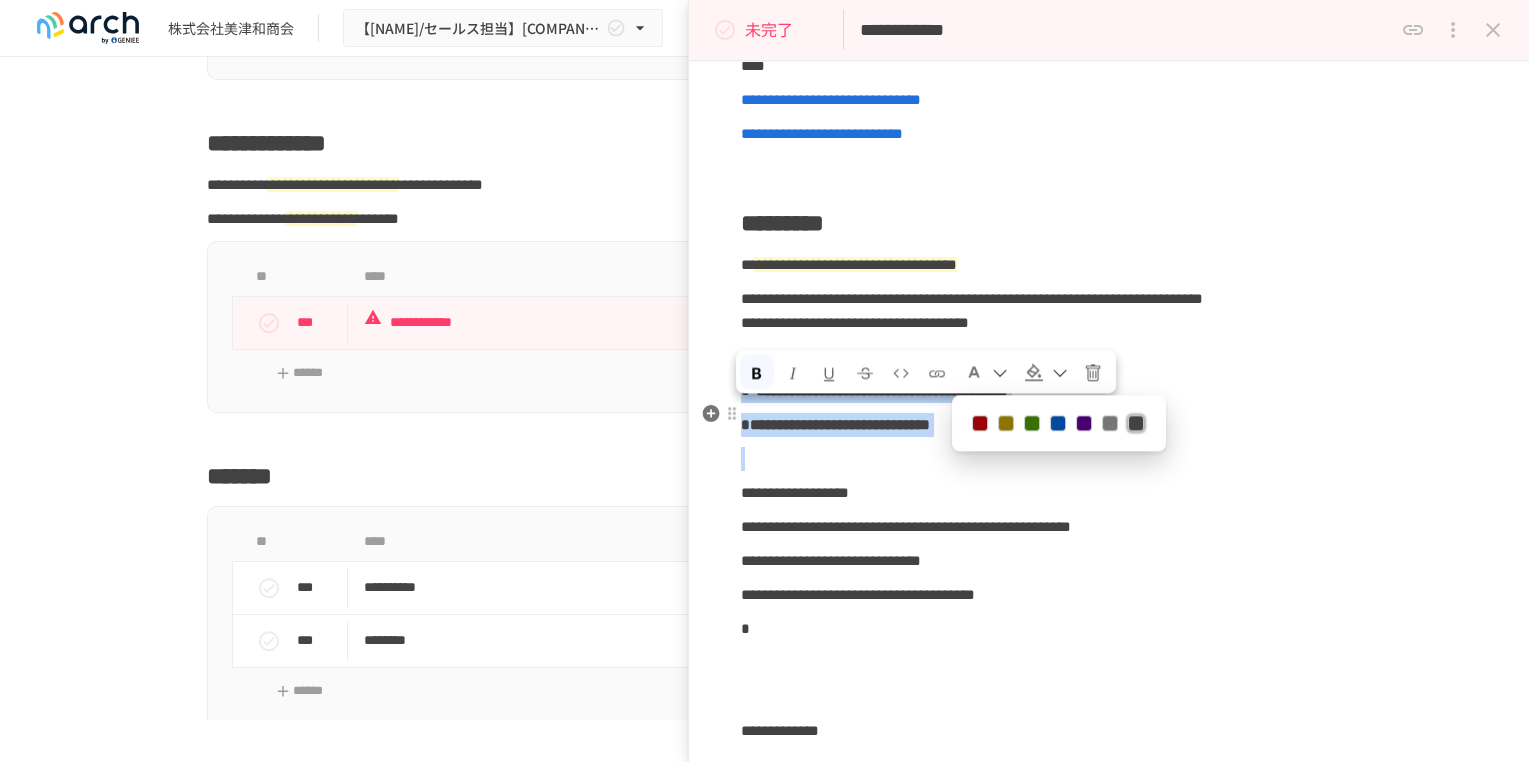 click at bounding box center (980, 424) 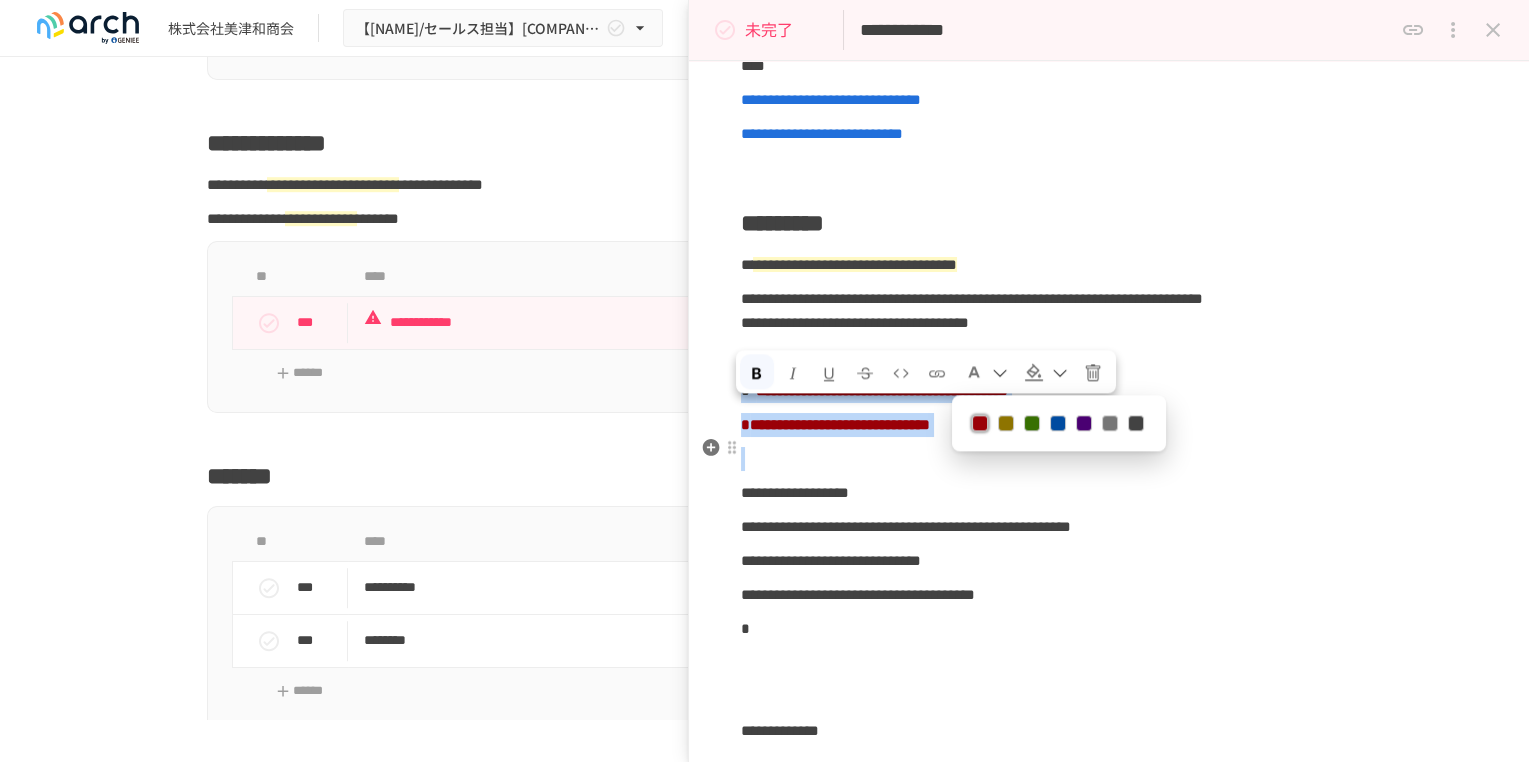 click on "**********" at bounding box center (835, 424) 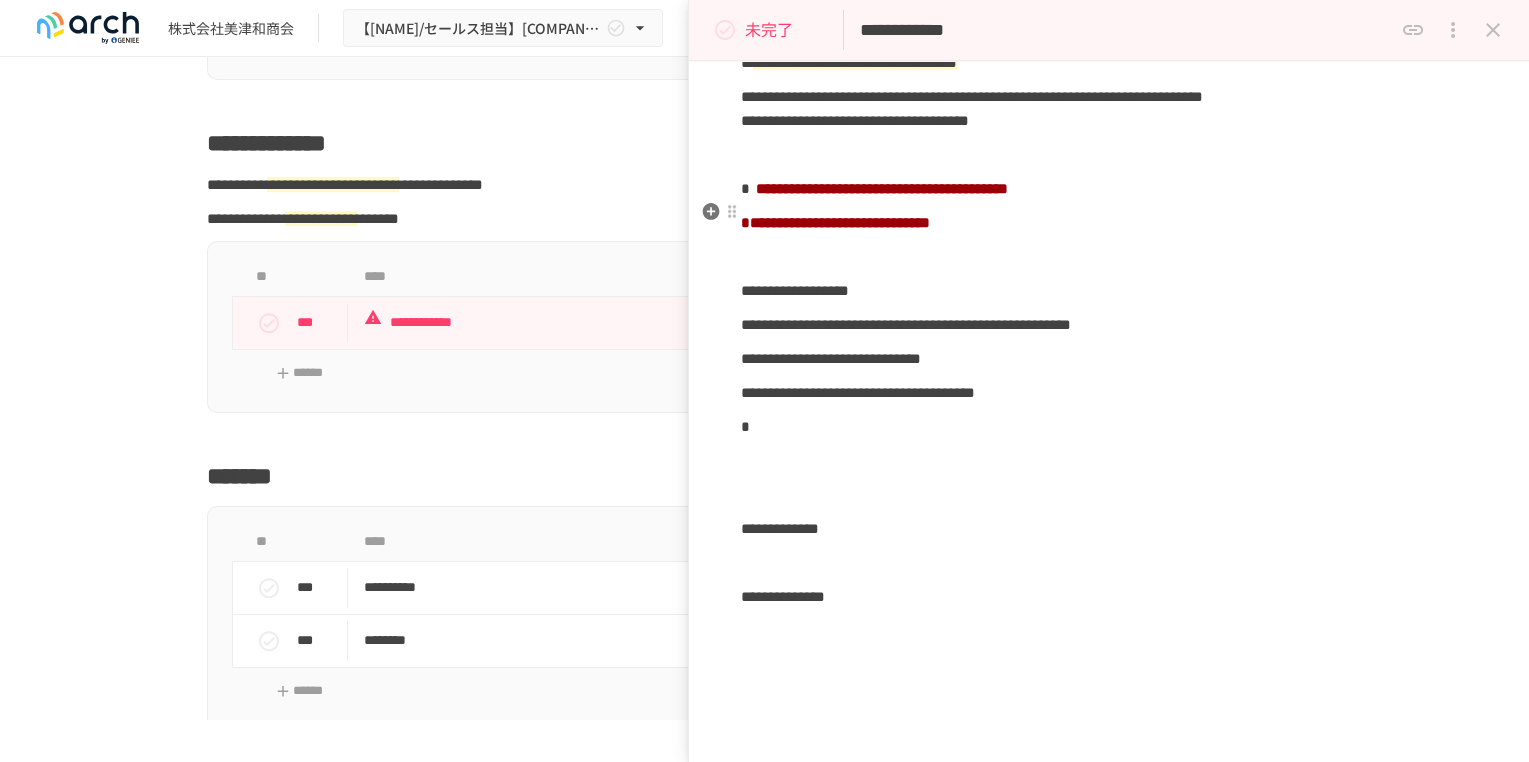 scroll, scrollTop: 555, scrollLeft: 0, axis: vertical 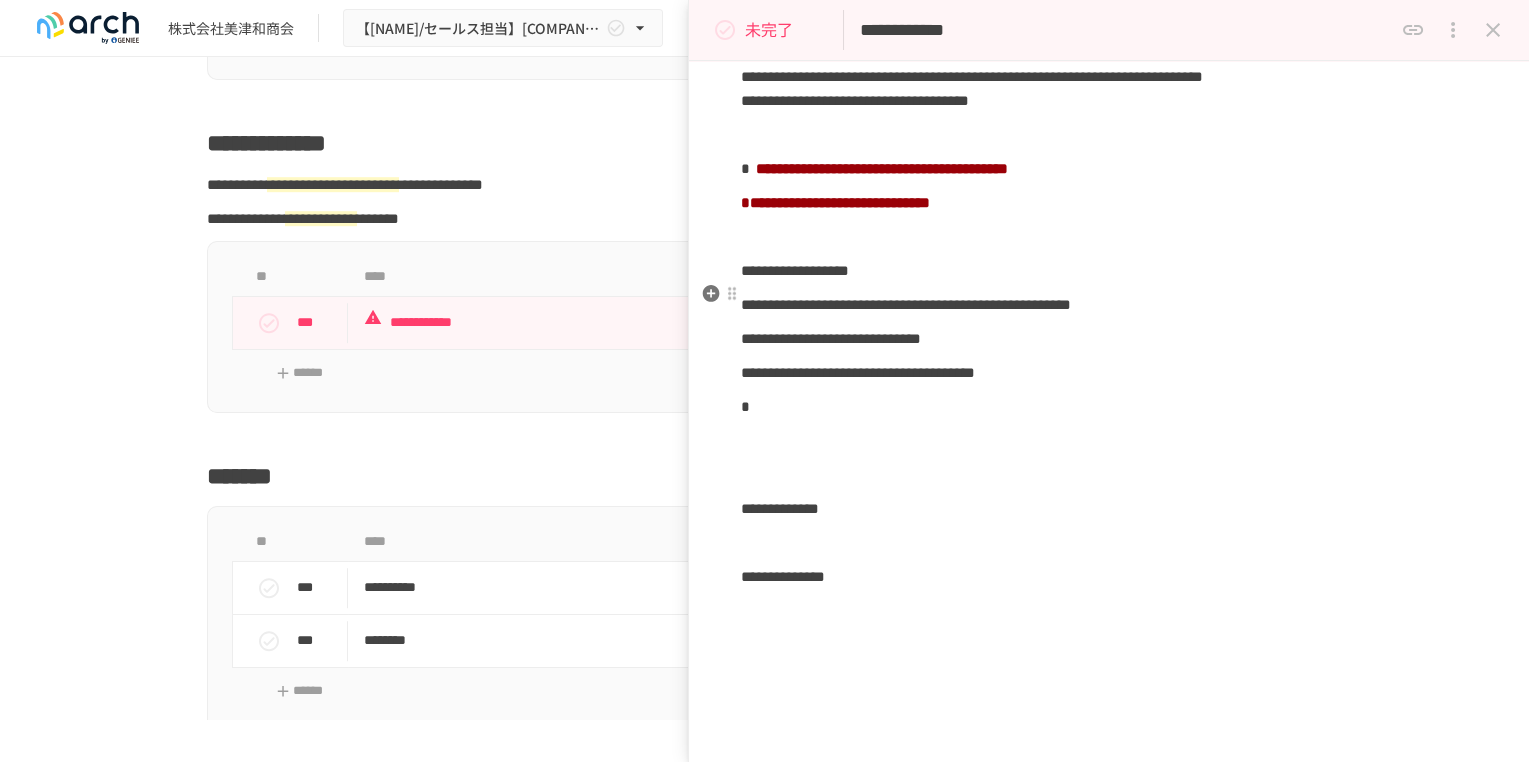 click on "**********" at bounding box center [1109, 271] 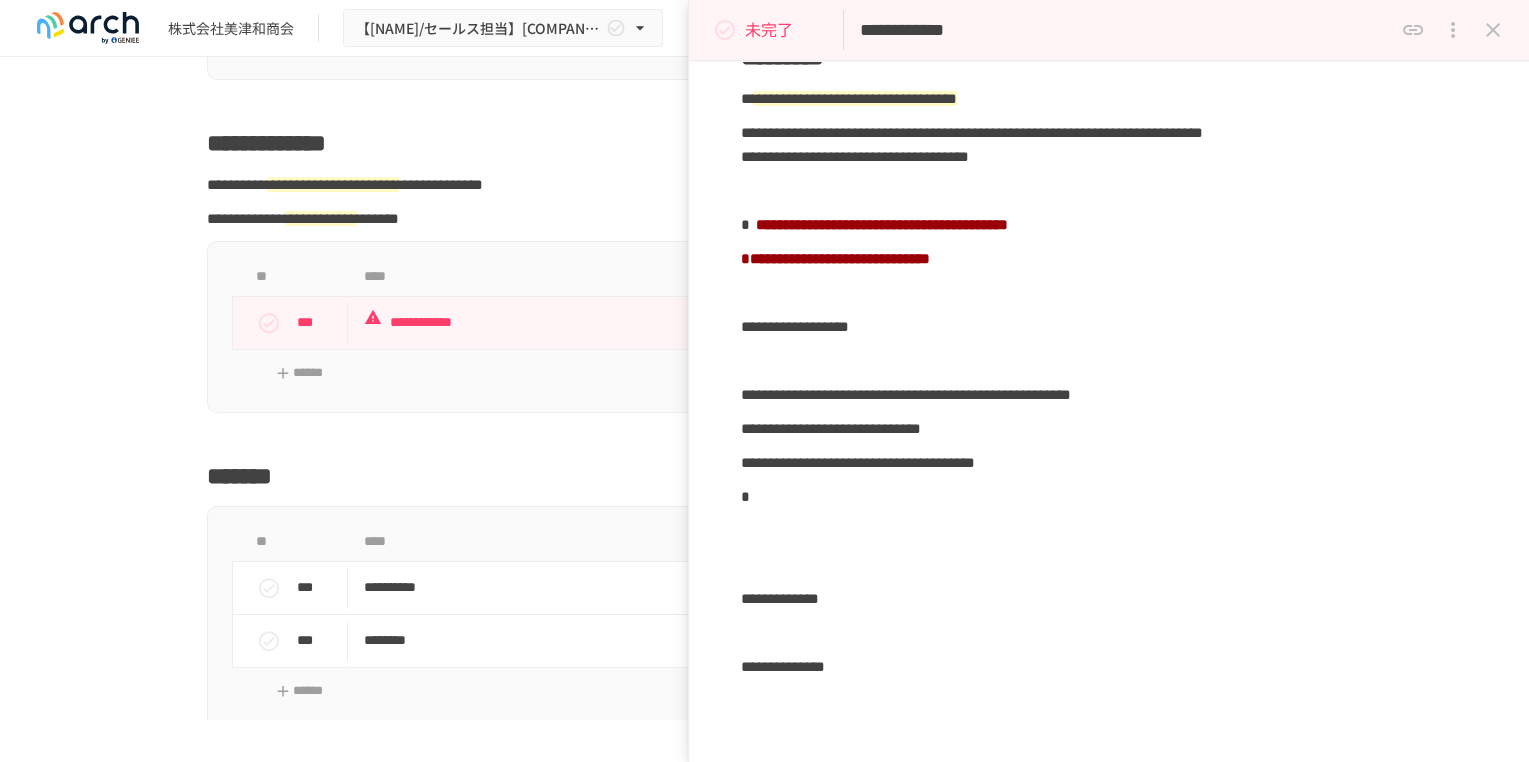 scroll, scrollTop: 444, scrollLeft: 0, axis: vertical 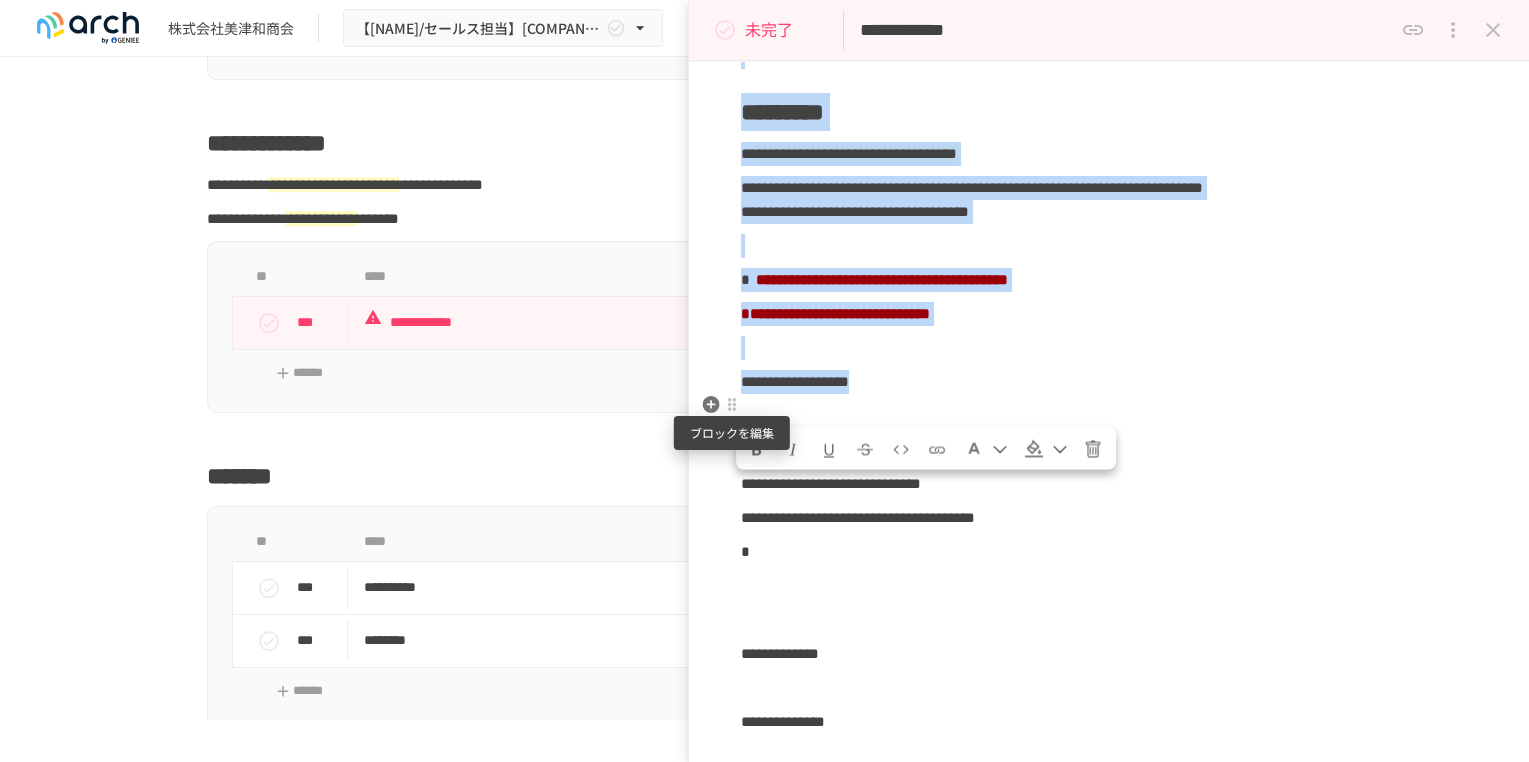 drag, startPoint x: 1016, startPoint y: 414, endPoint x: 744, endPoint y: 412, distance: 272.00735 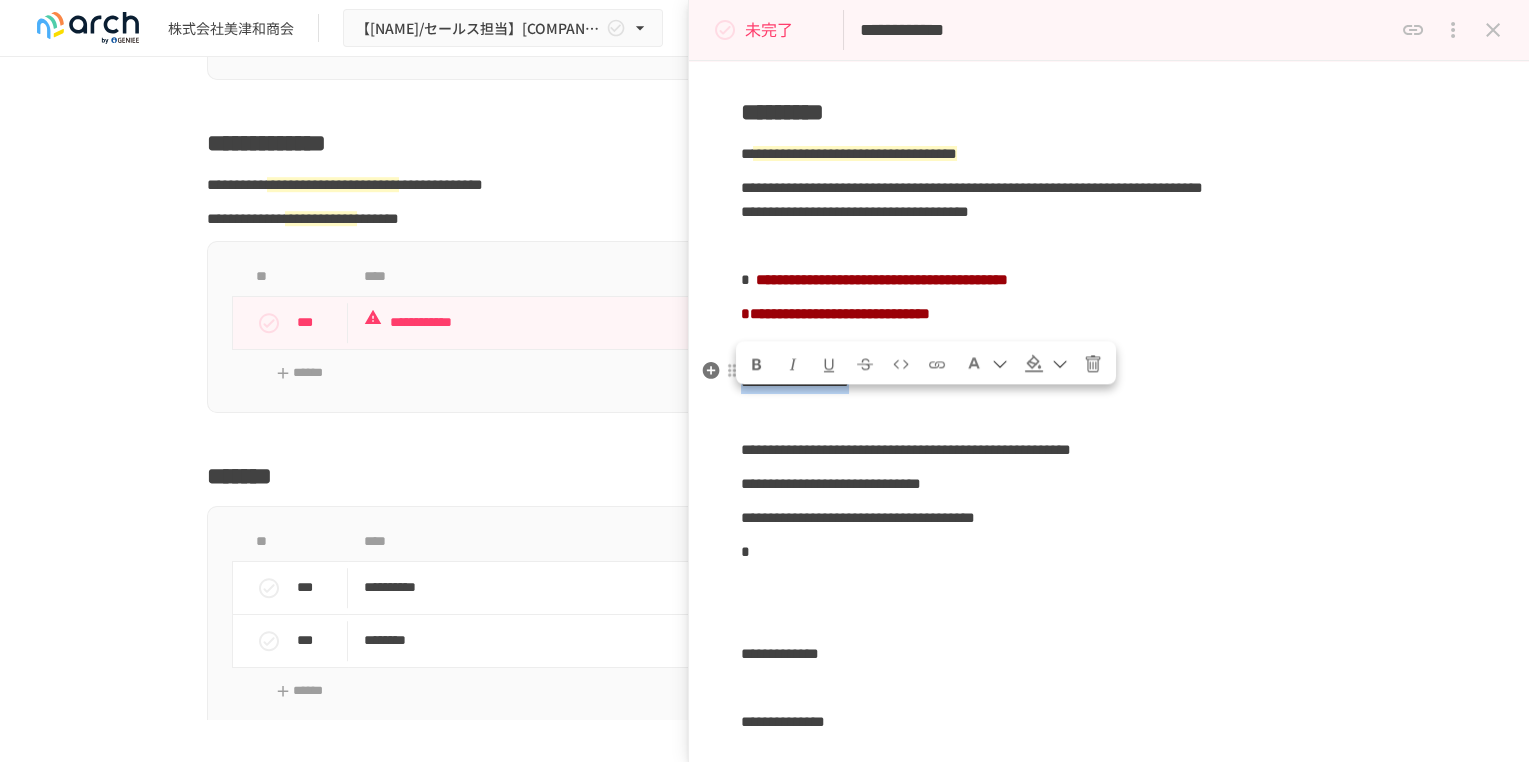 click at bounding box center (1060, 365) 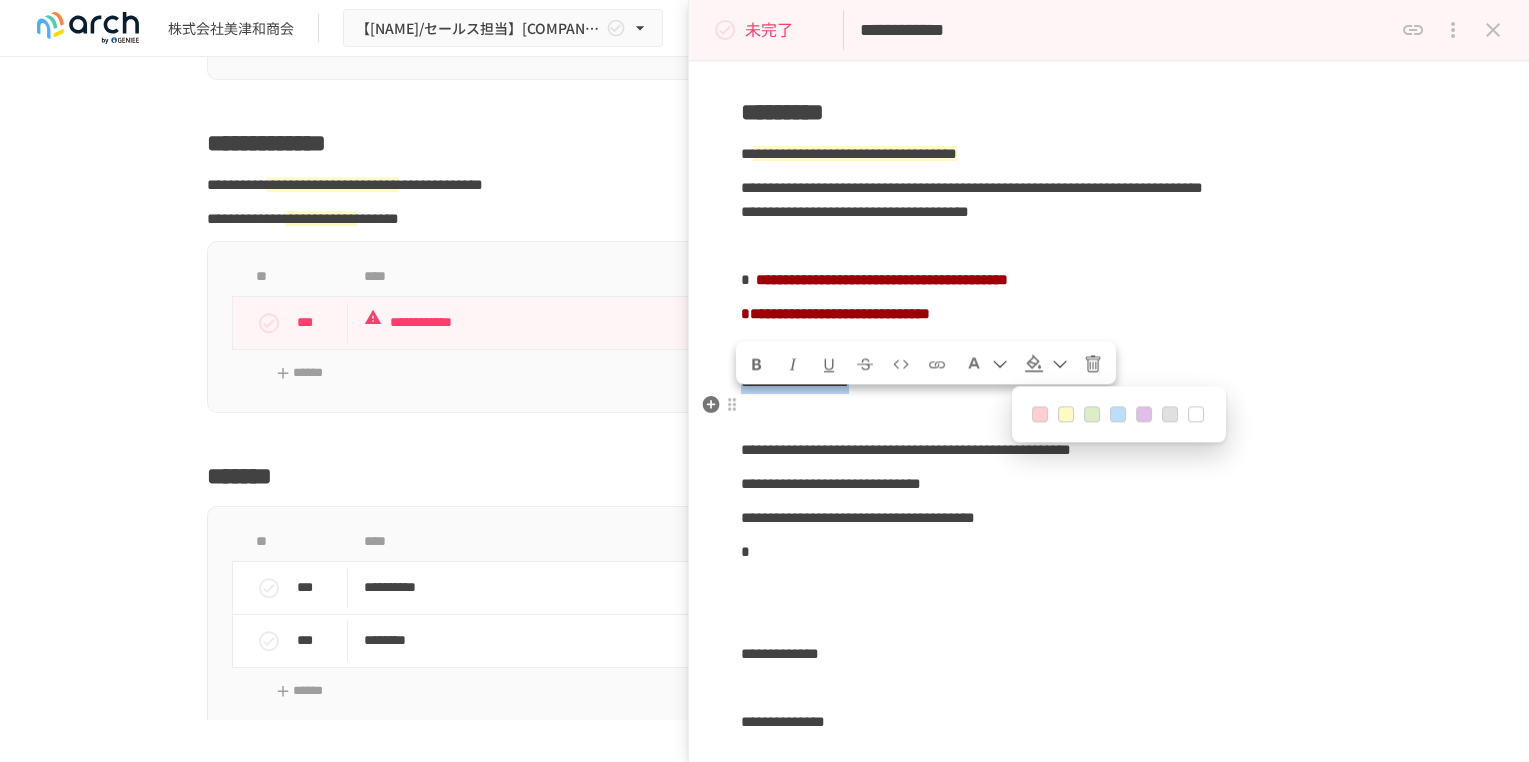 click at bounding box center (1066, 415) 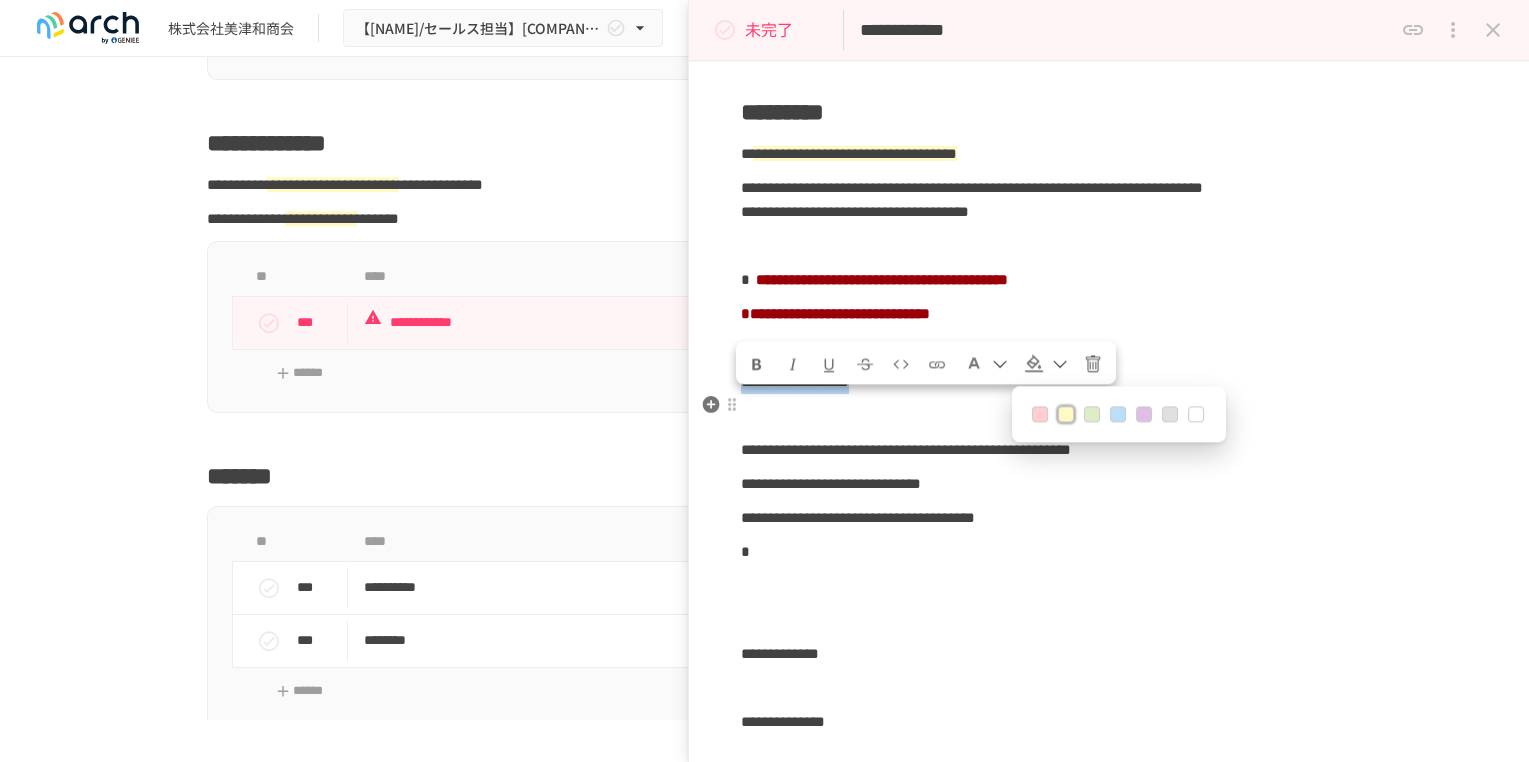 click on "**********" at bounding box center [795, 381] 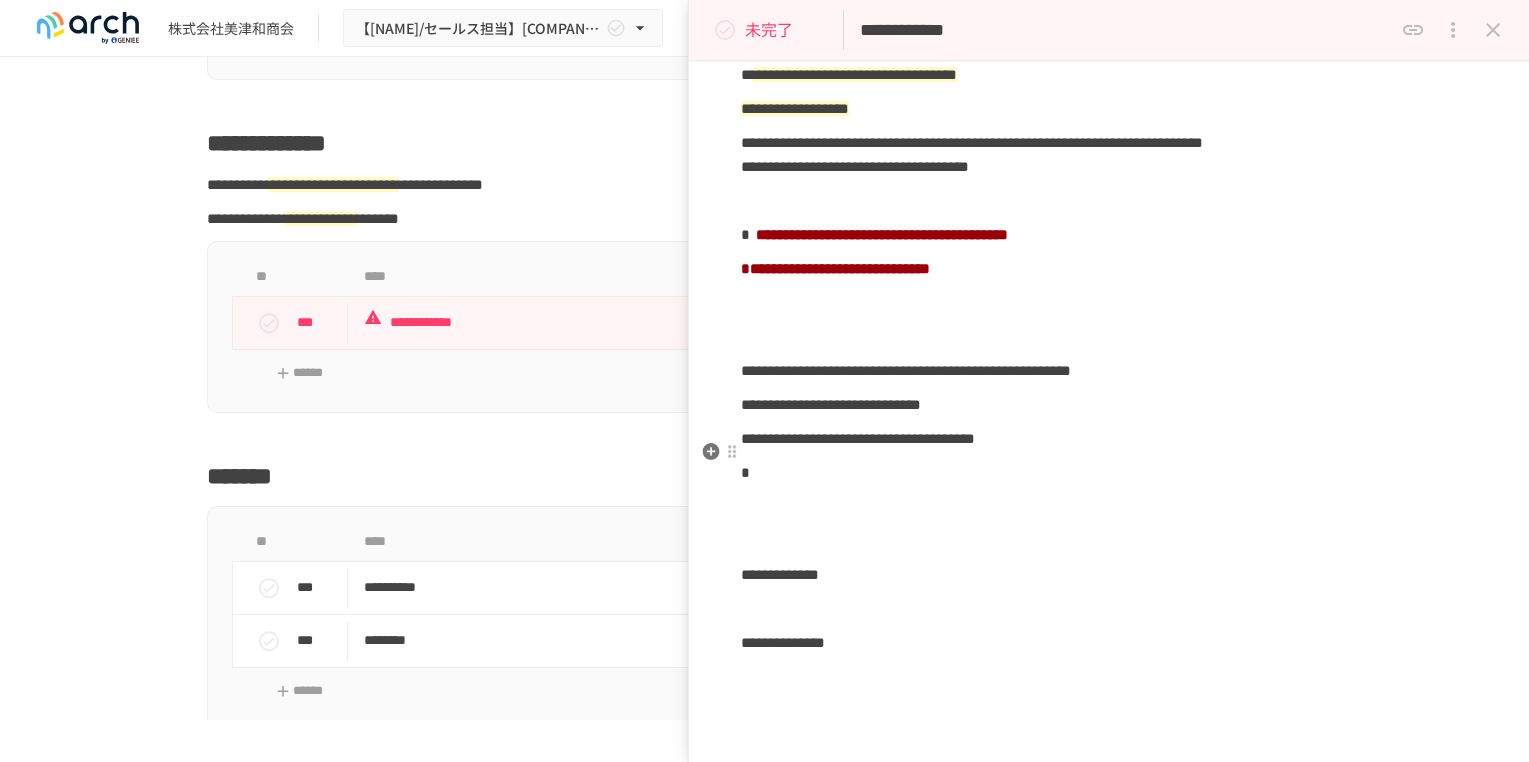 scroll, scrollTop: 555, scrollLeft: 0, axis: vertical 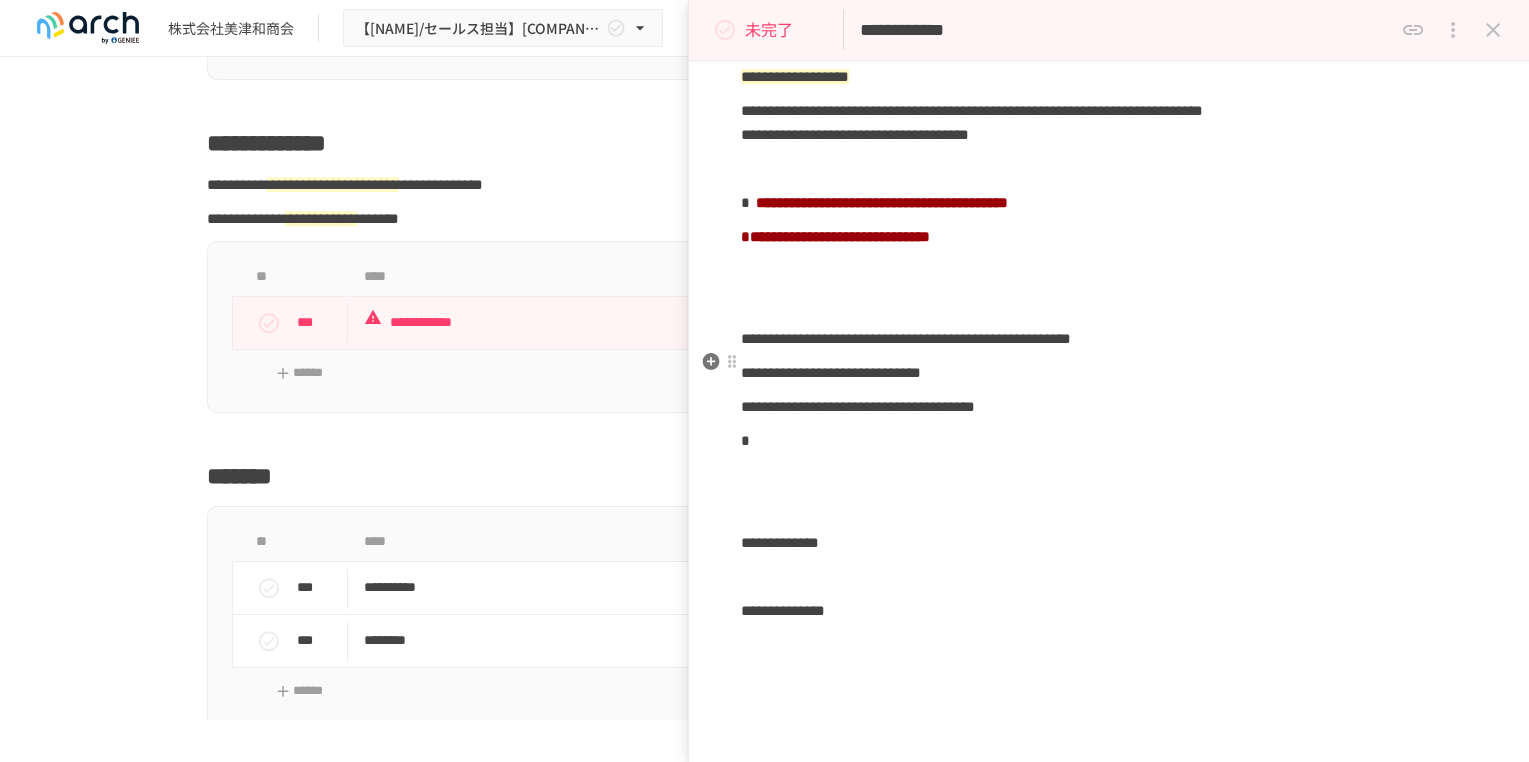 click on "**********" at bounding box center [1109, 339] 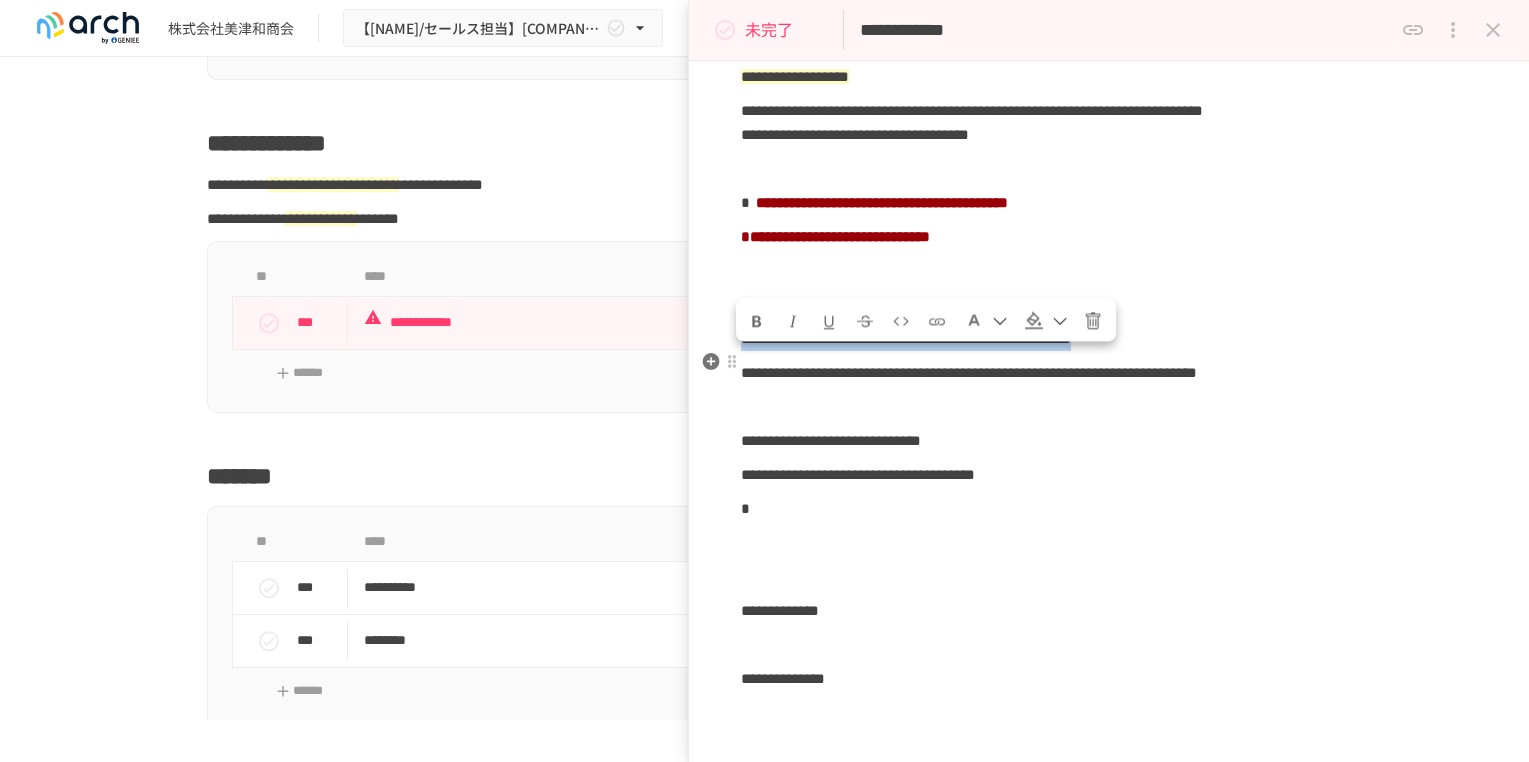 drag, startPoint x: 889, startPoint y: 388, endPoint x: 741, endPoint y: 356, distance: 151.41995 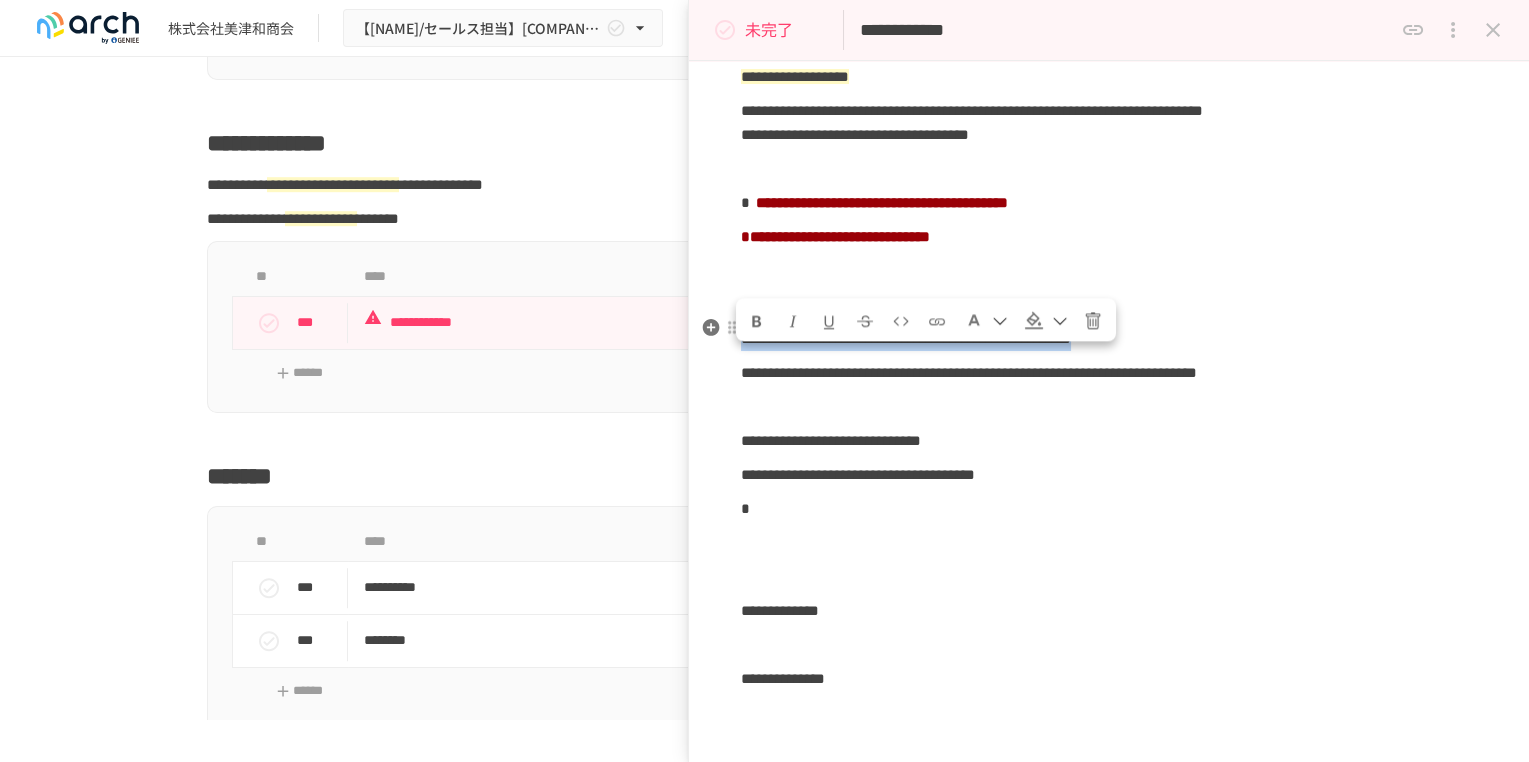 drag, startPoint x: 1017, startPoint y: 324, endPoint x: 1041, endPoint y: 324, distance: 24 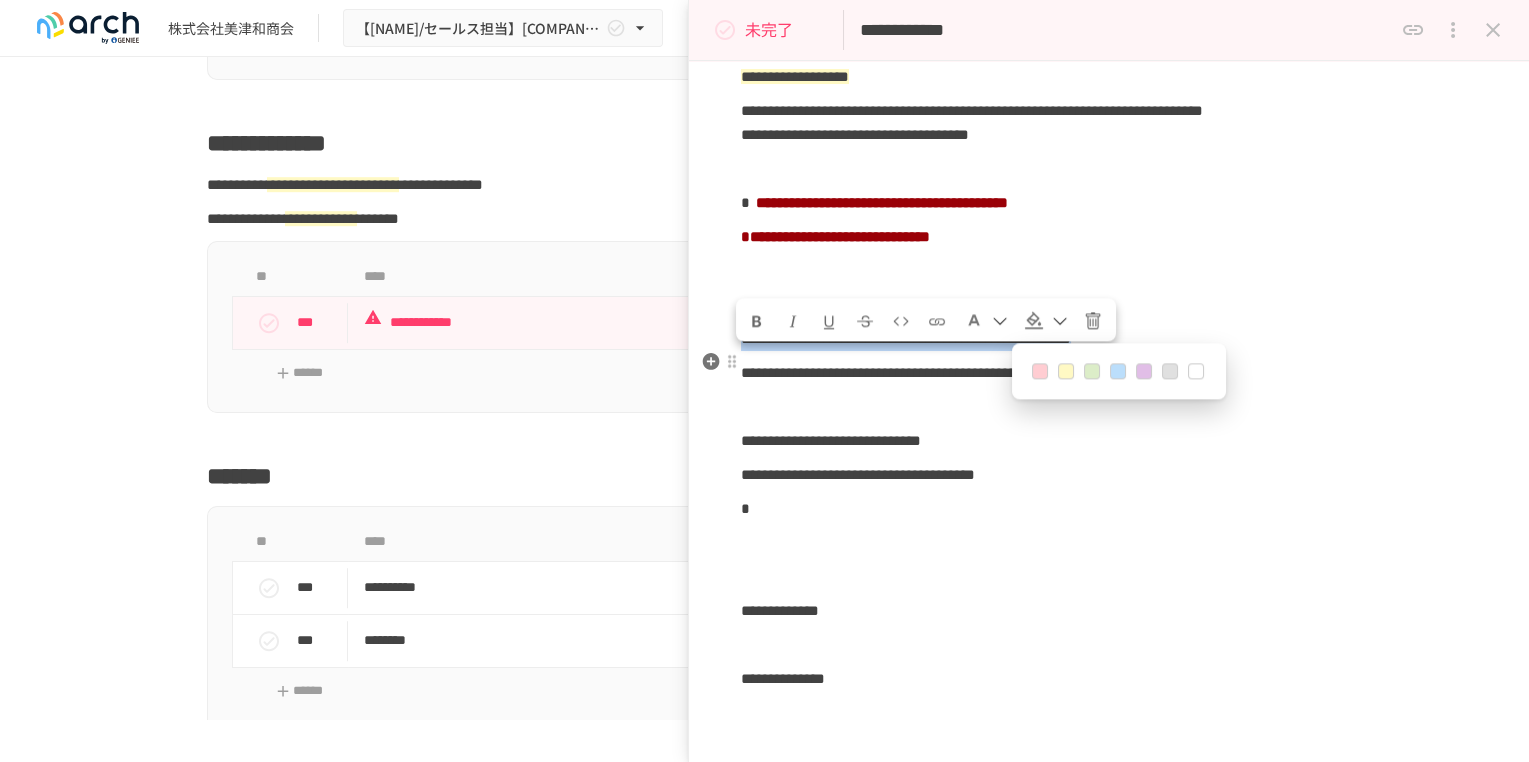 click at bounding box center [1066, 372] 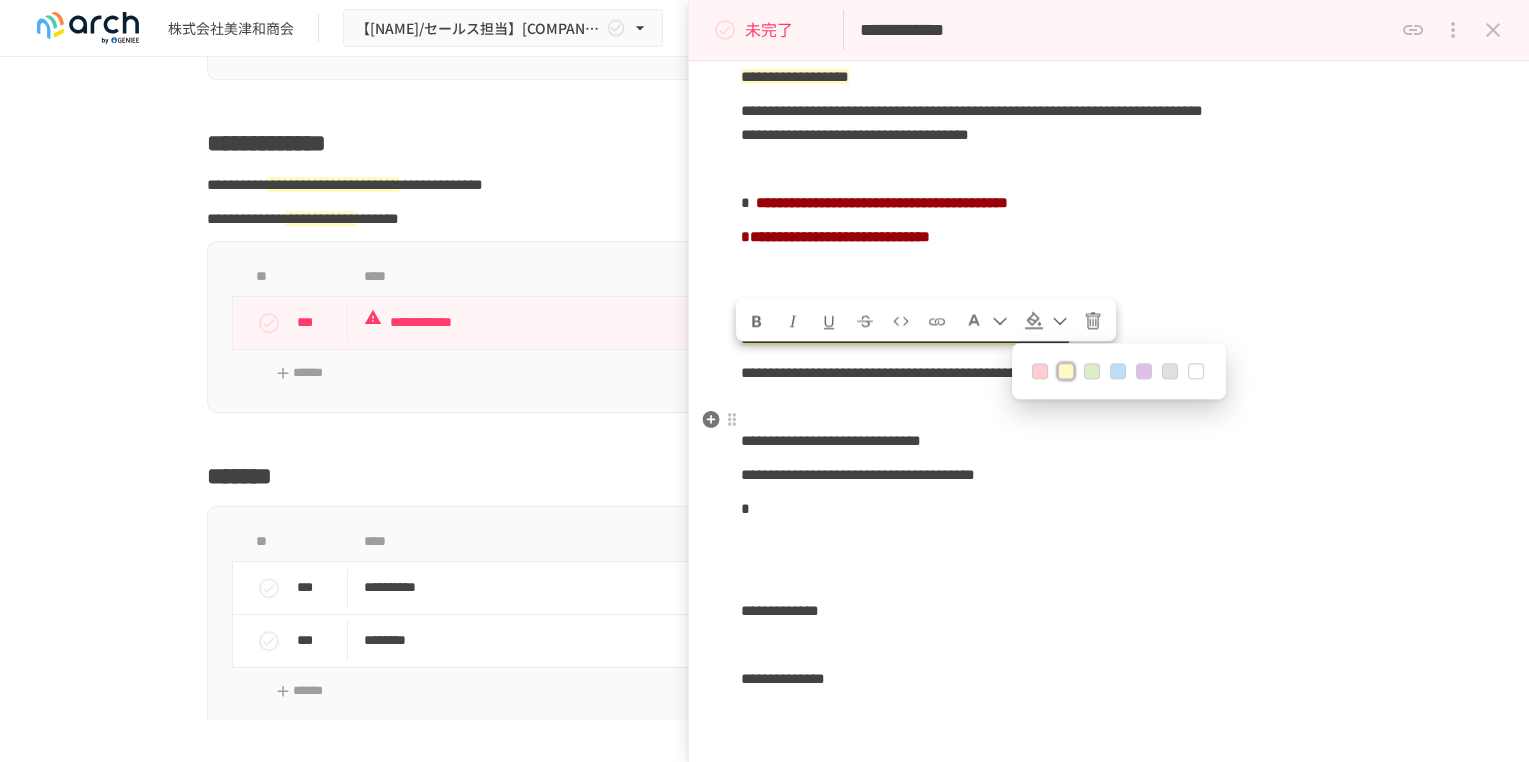 click on "**********" at bounding box center (969, 372) 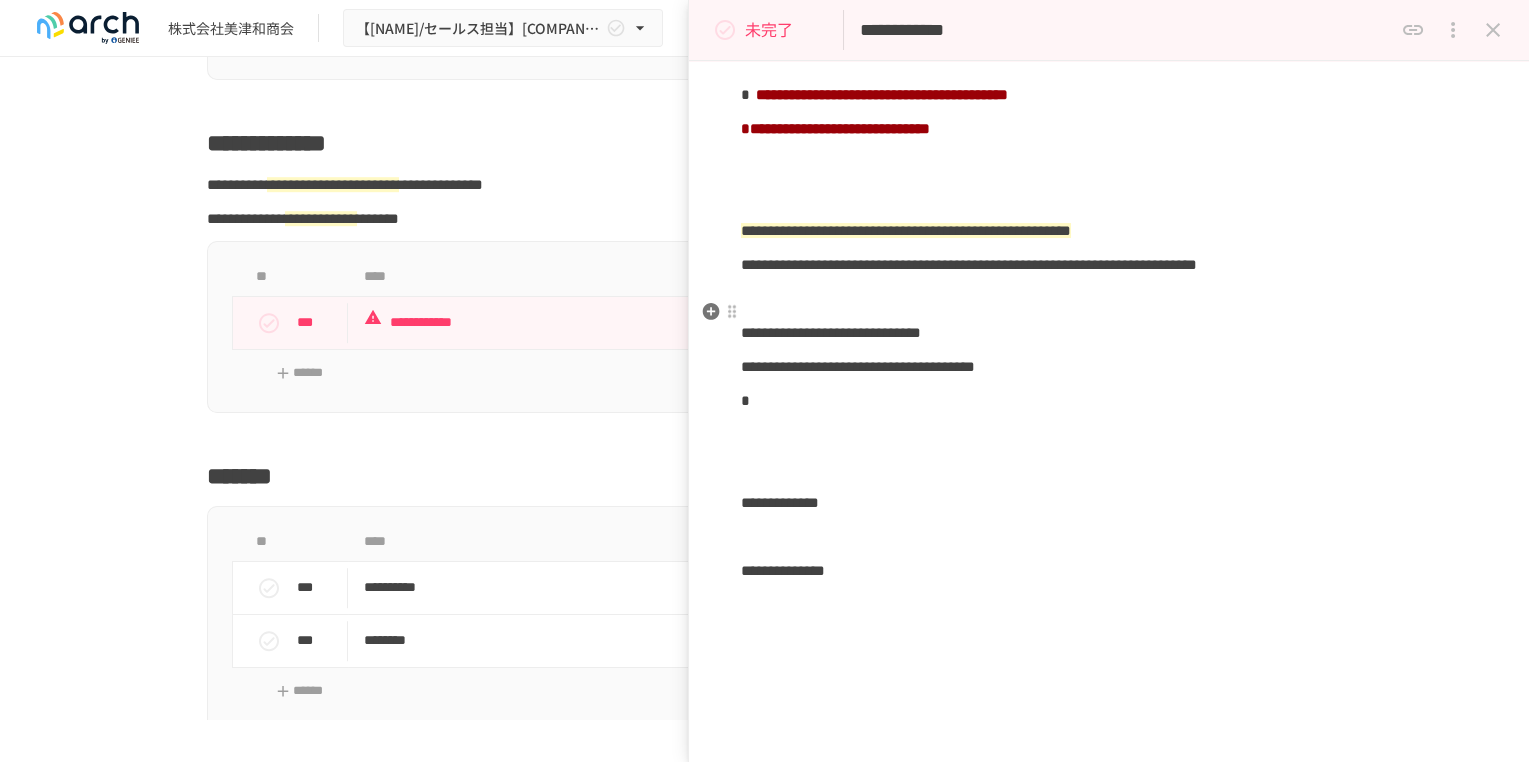scroll, scrollTop: 777, scrollLeft: 0, axis: vertical 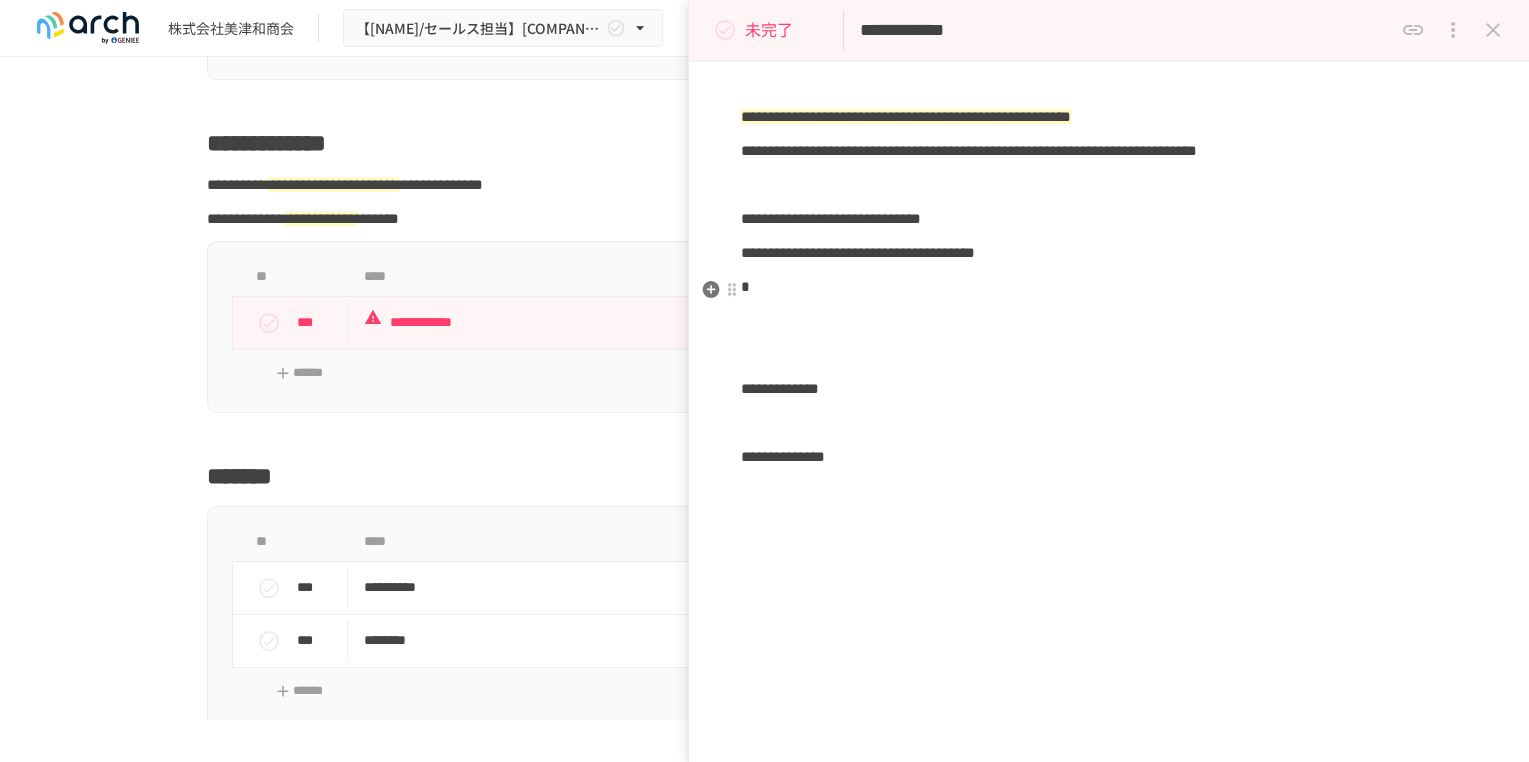 click on "**********" at bounding box center [1109, 219] 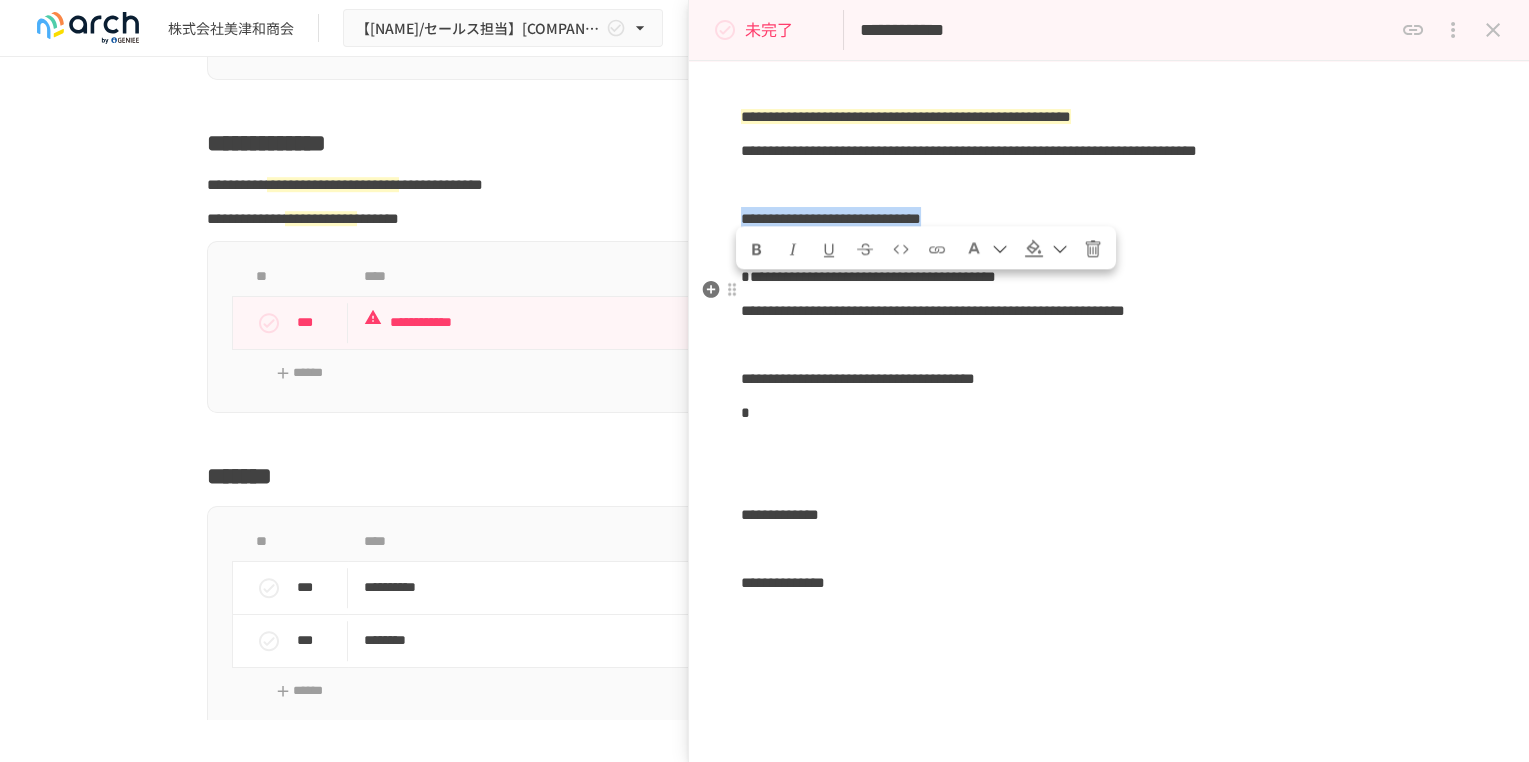 drag, startPoint x: 1231, startPoint y: 288, endPoint x: 746, endPoint y: 294, distance: 485.0371 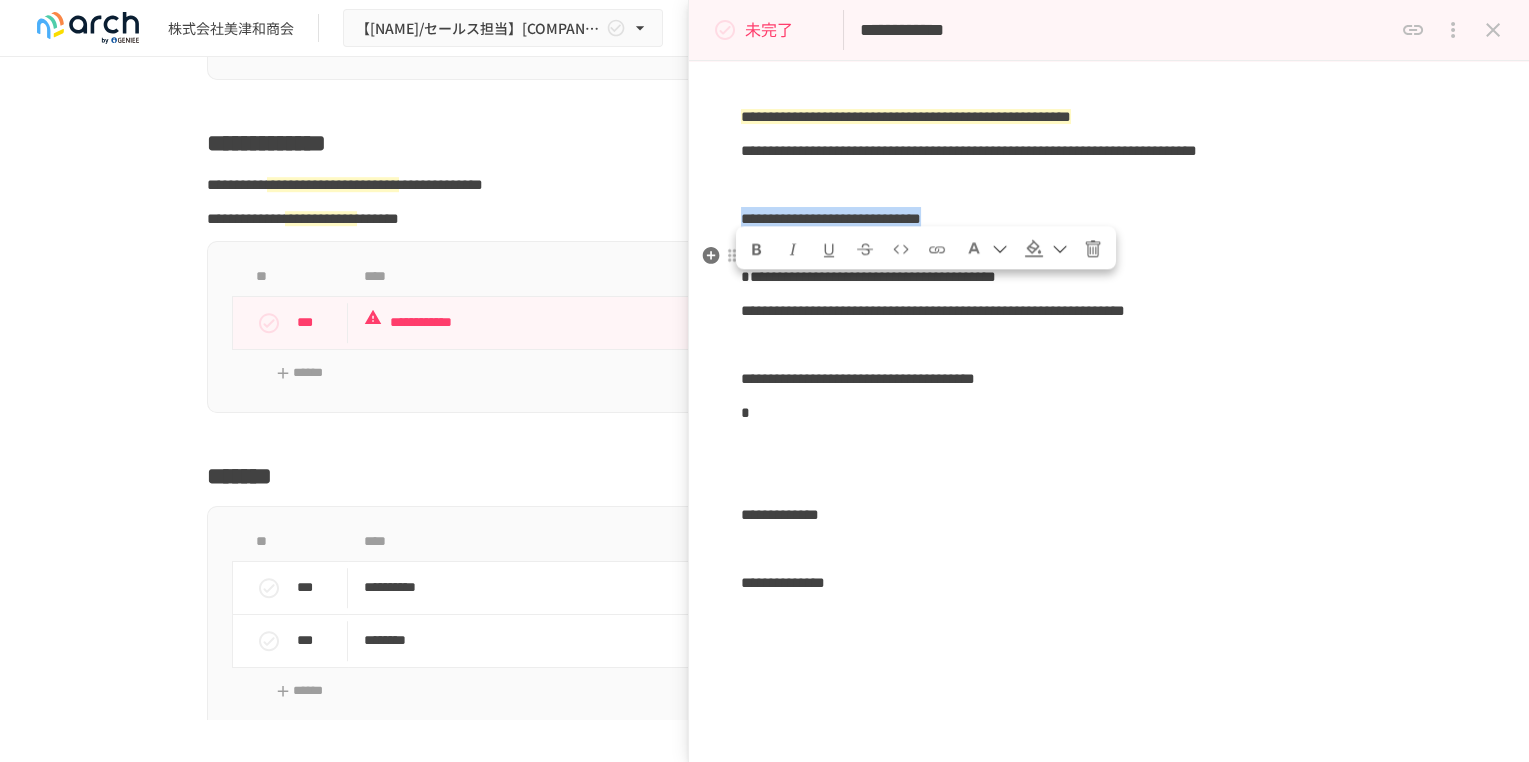 click at bounding box center (1046, 248) 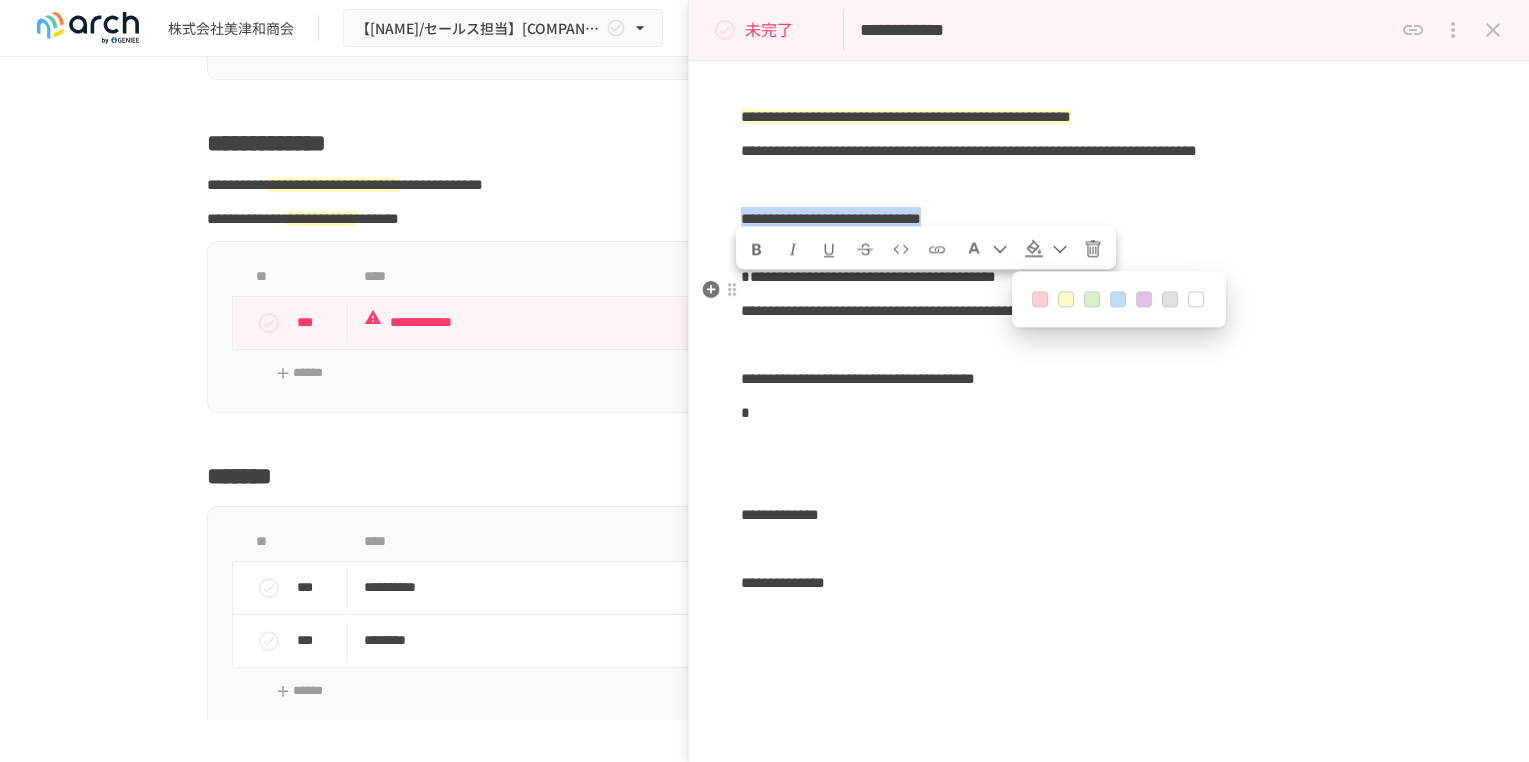 click at bounding box center [1066, 300] 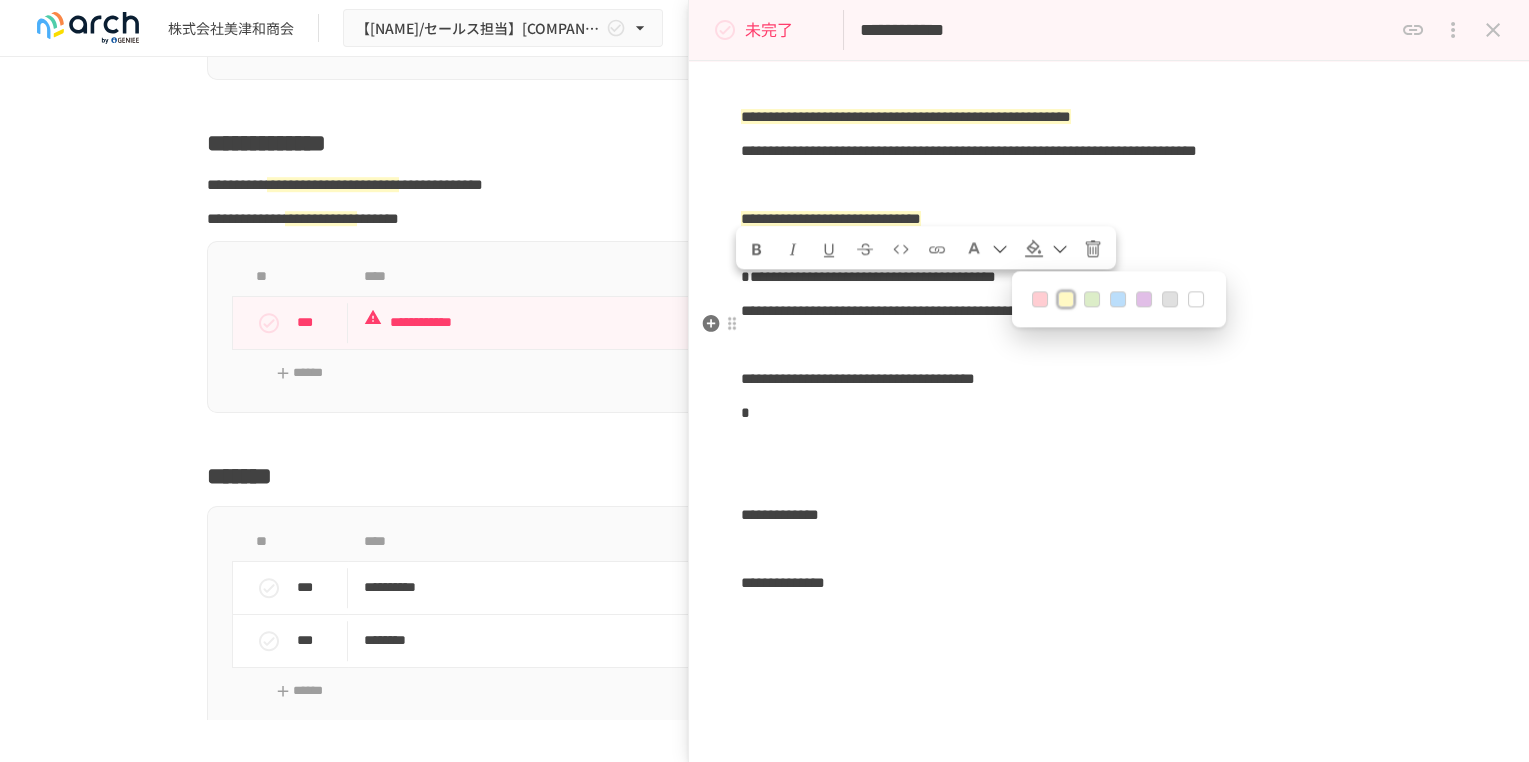 click on "**********" at bounding box center [1109, 68] 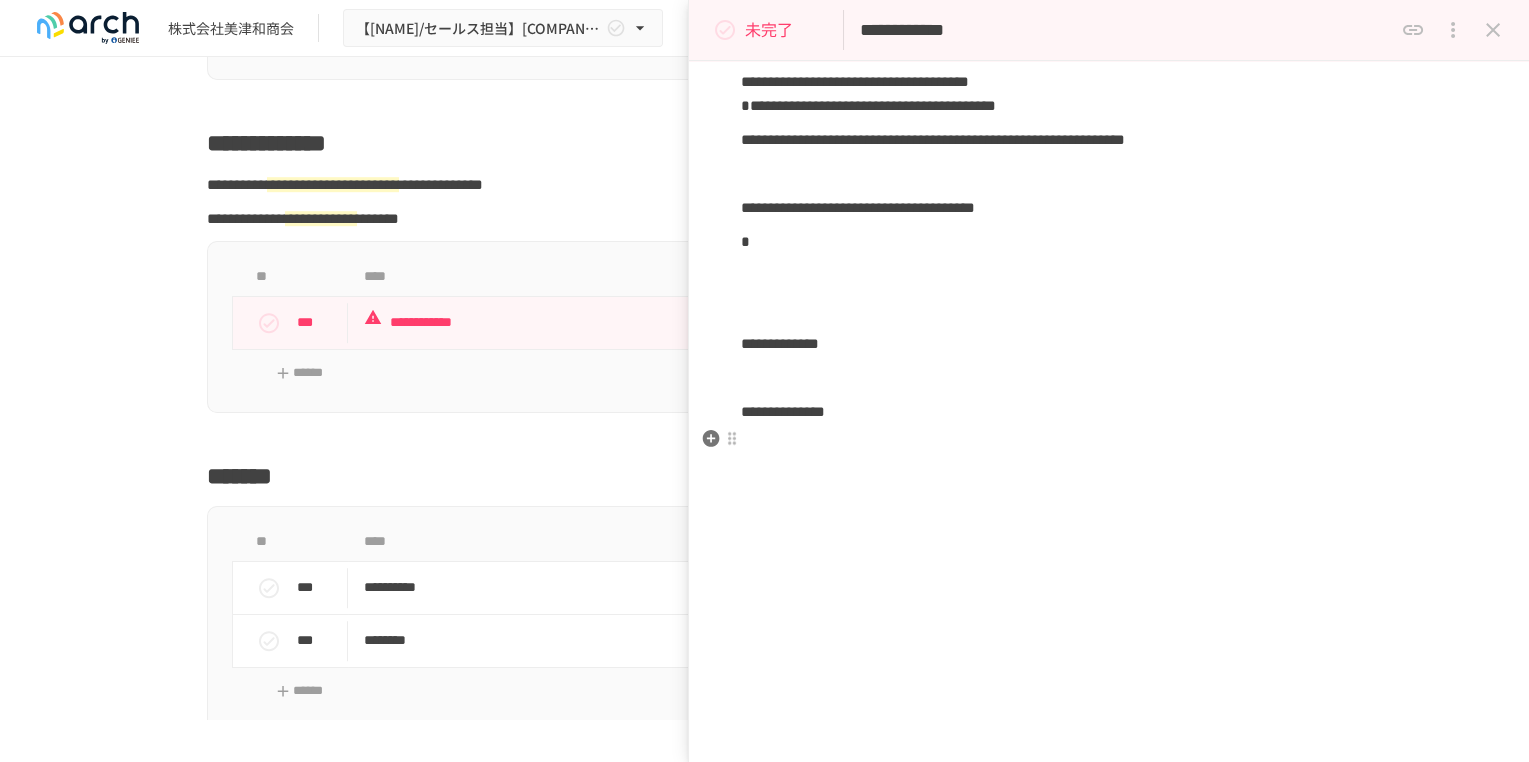 scroll, scrollTop: 1000, scrollLeft: 0, axis: vertical 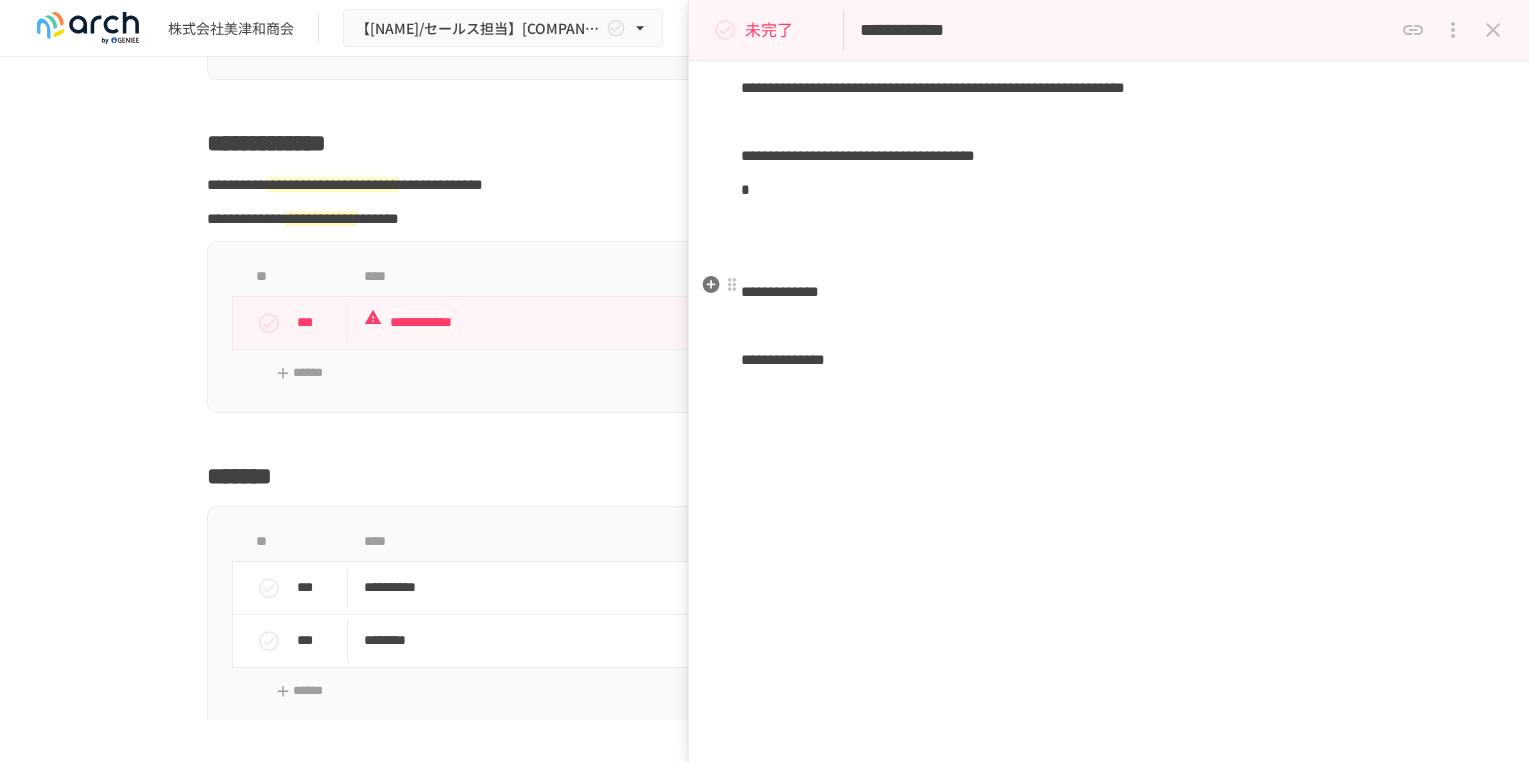 click on "*" at bounding box center (1109, 190) 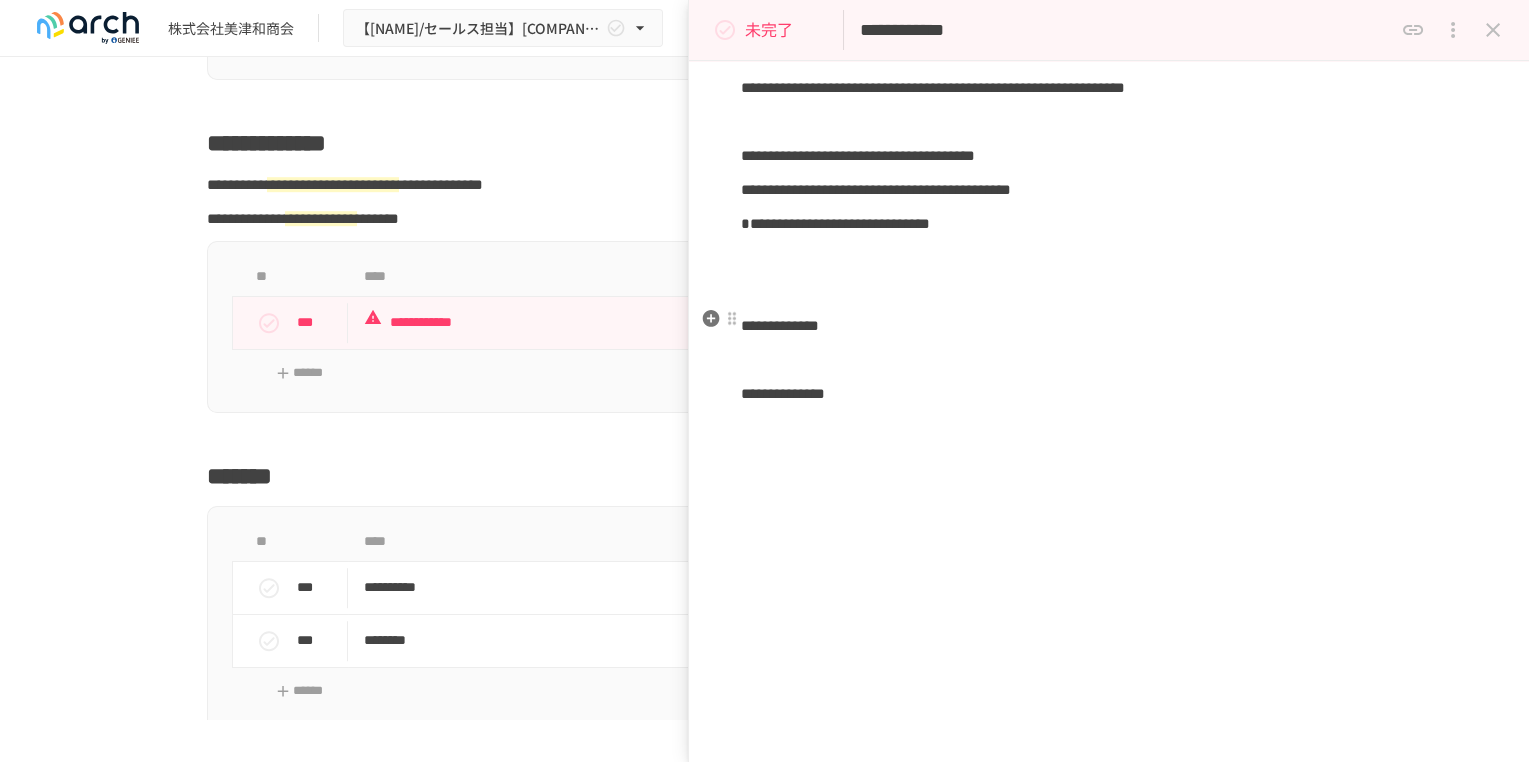 drag, startPoint x: 1021, startPoint y: 321, endPoint x: 1066, endPoint y: 323, distance: 45.044422 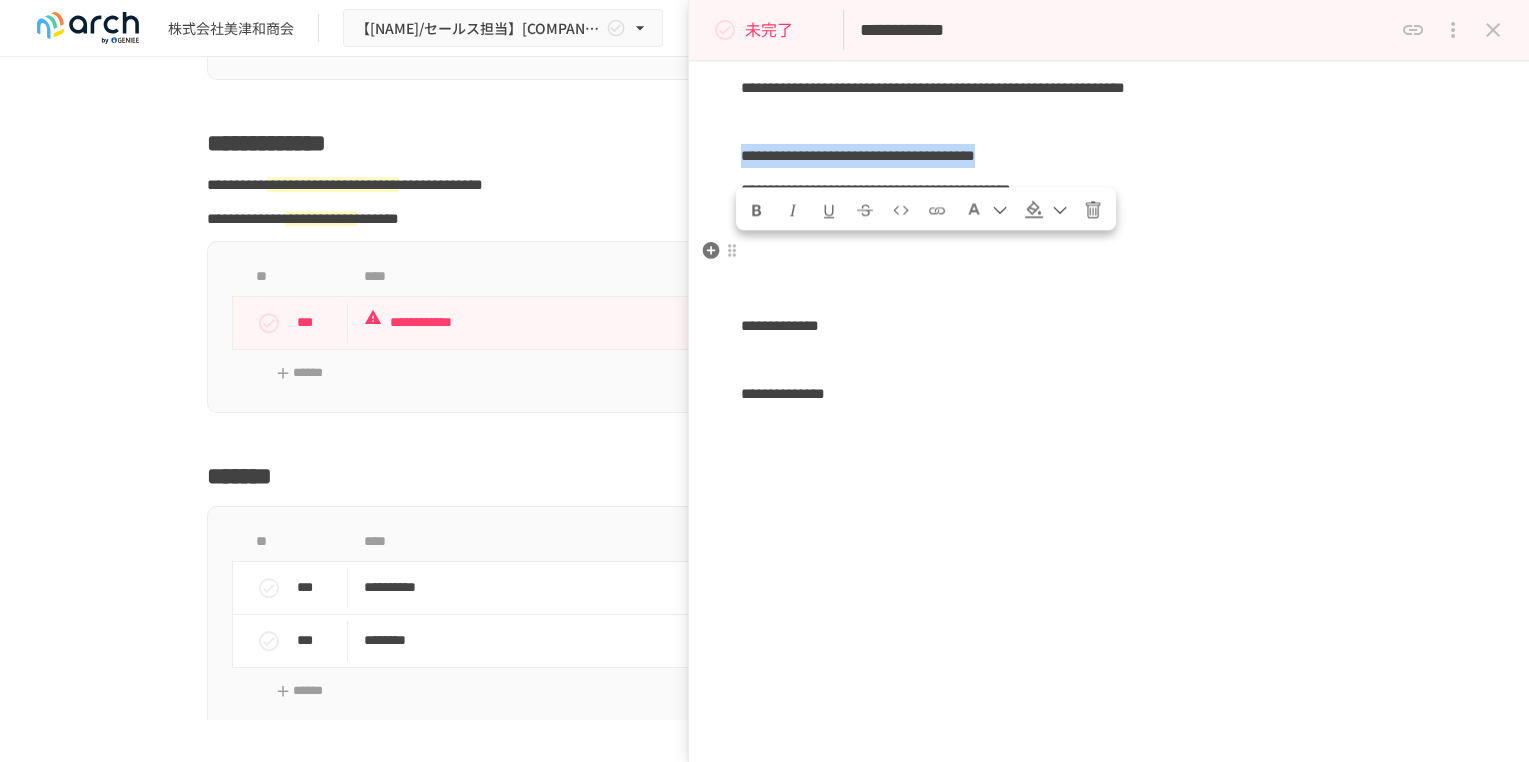 drag, startPoint x: 1333, startPoint y: 254, endPoint x: 742, endPoint y: 259, distance: 591.0212 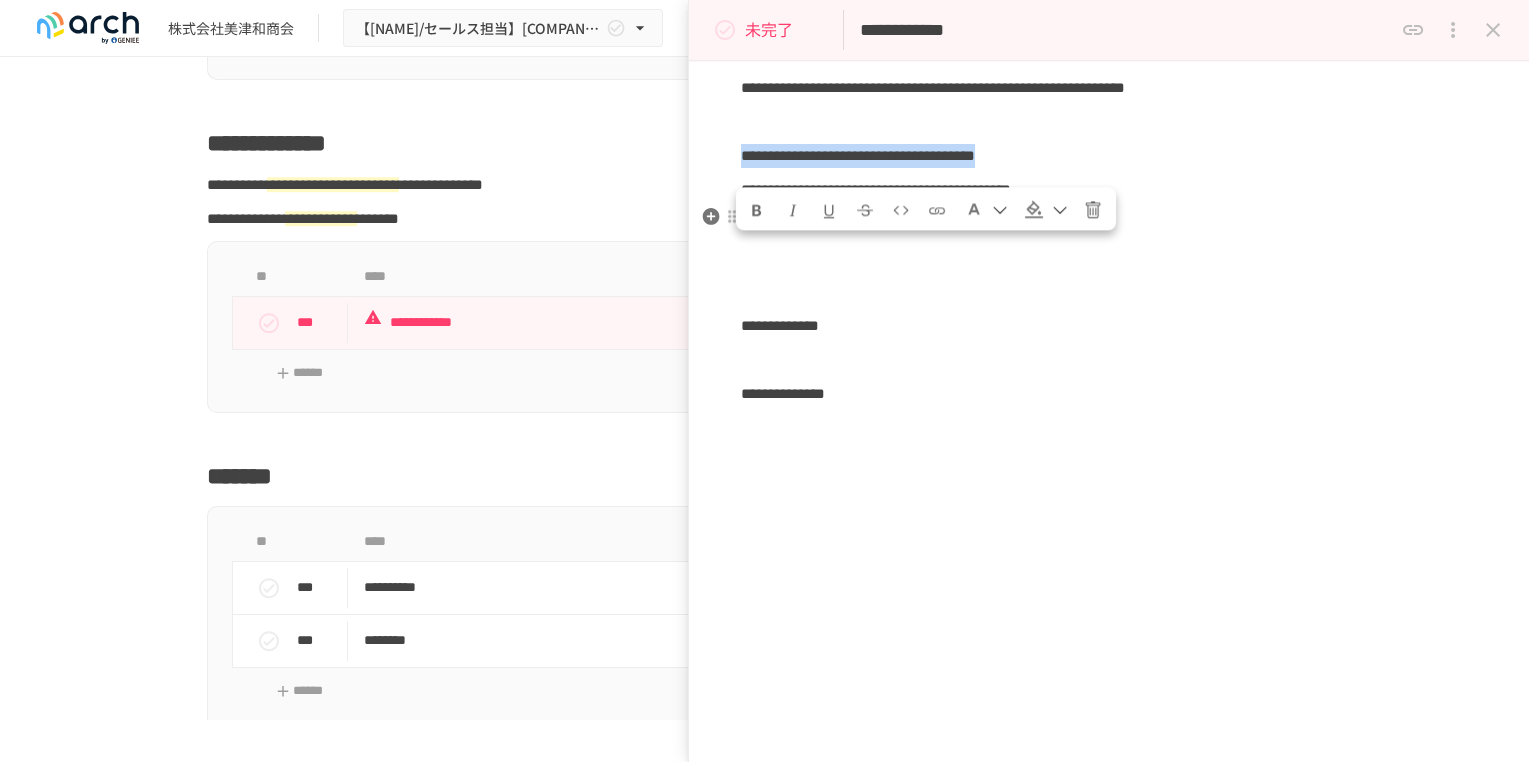 click at bounding box center [1034, 210] 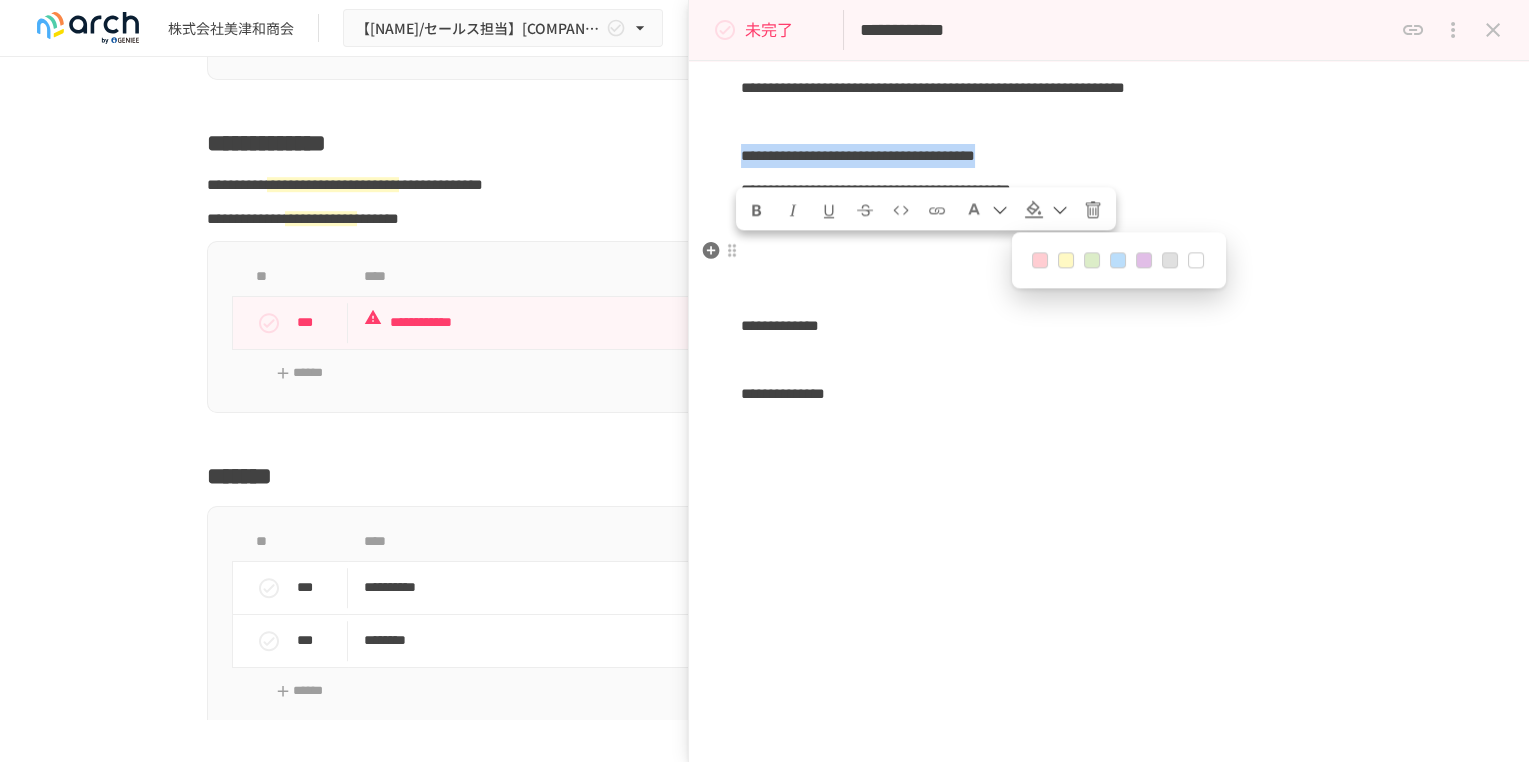 click at bounding box center [1066, 261] 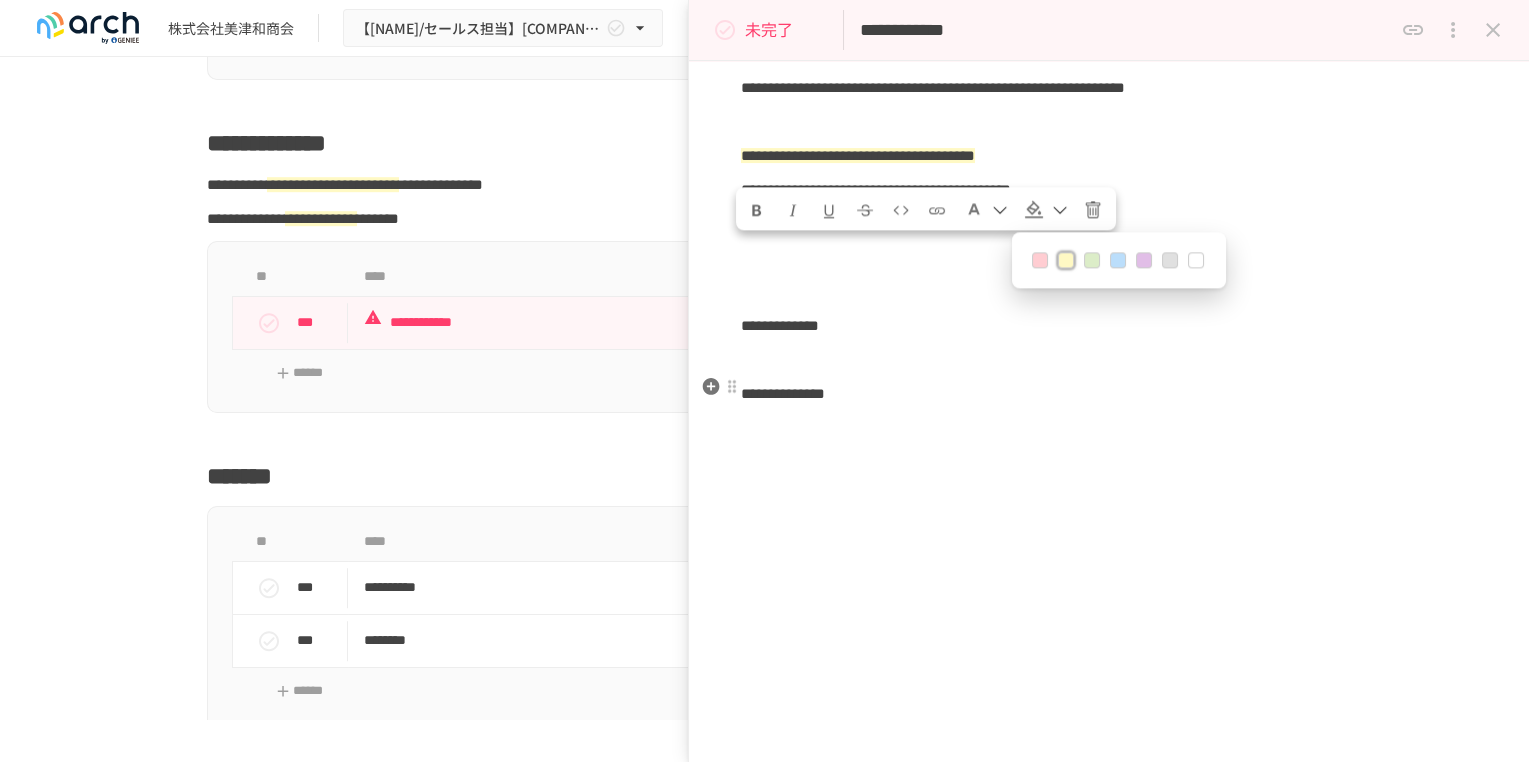 click on "**********" at bounding box center [1109, -138] 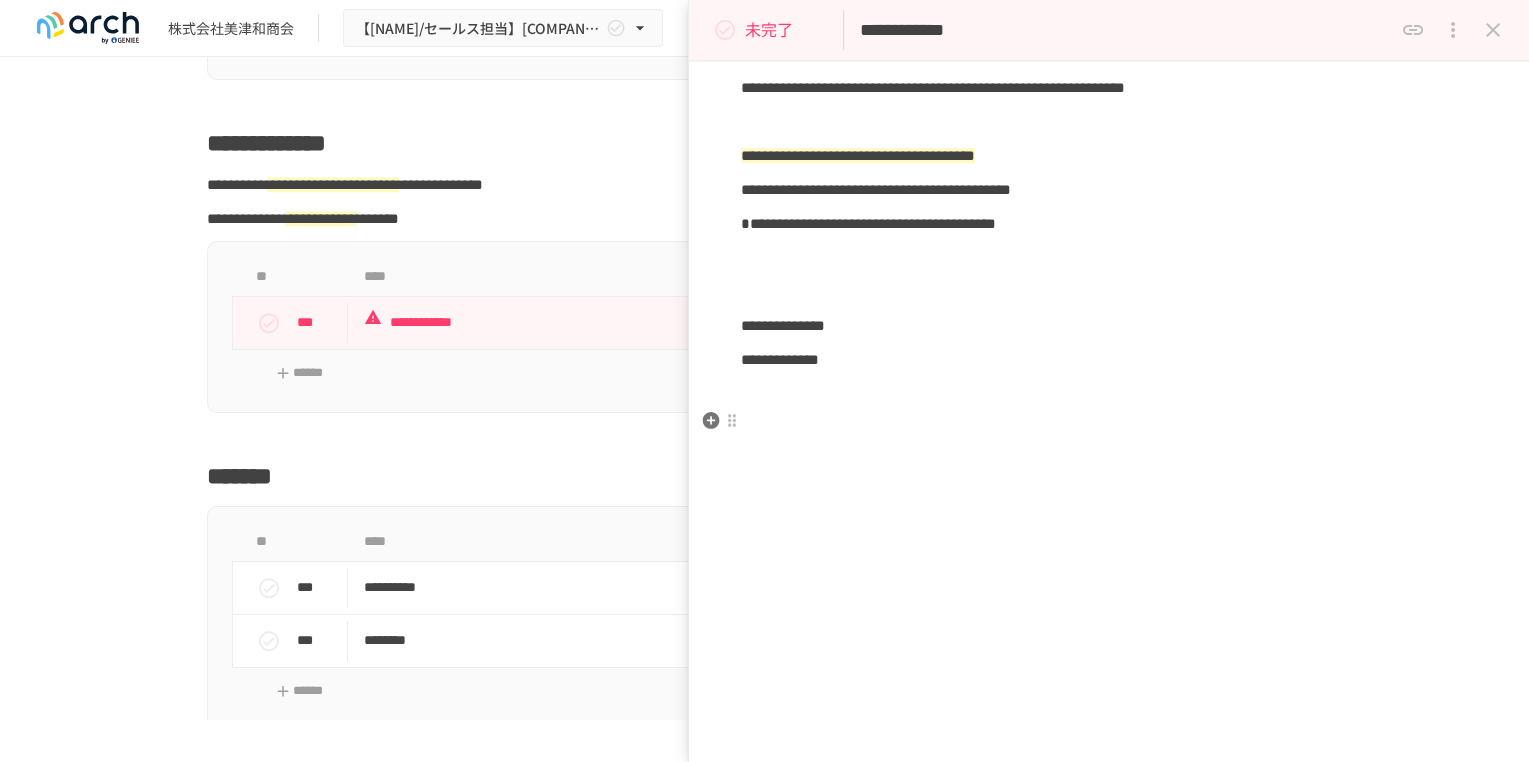 click on "**********" at bounding box center (783, 325) 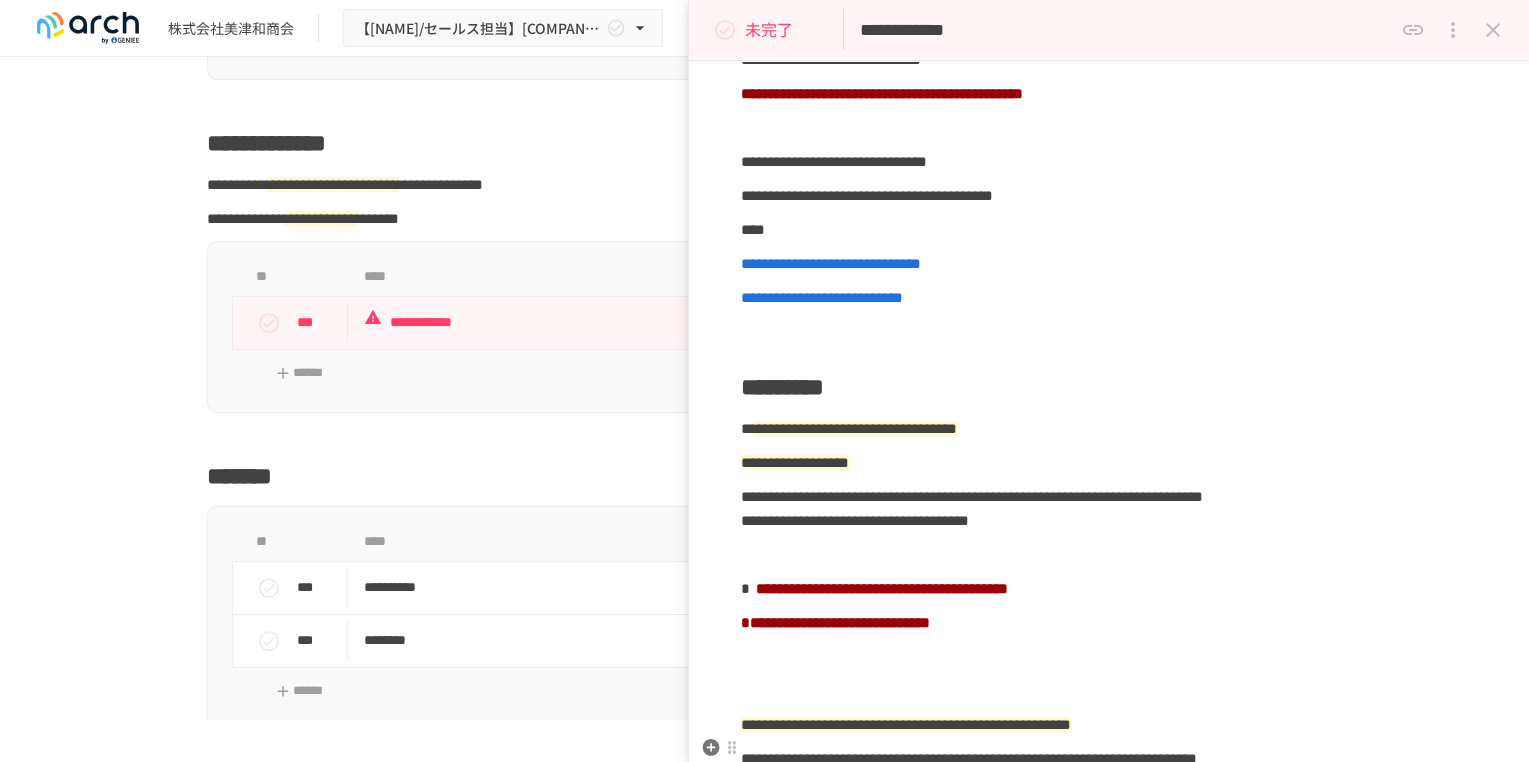 scroll, scrollTop: 0, scrollLeft: 0, axis: both 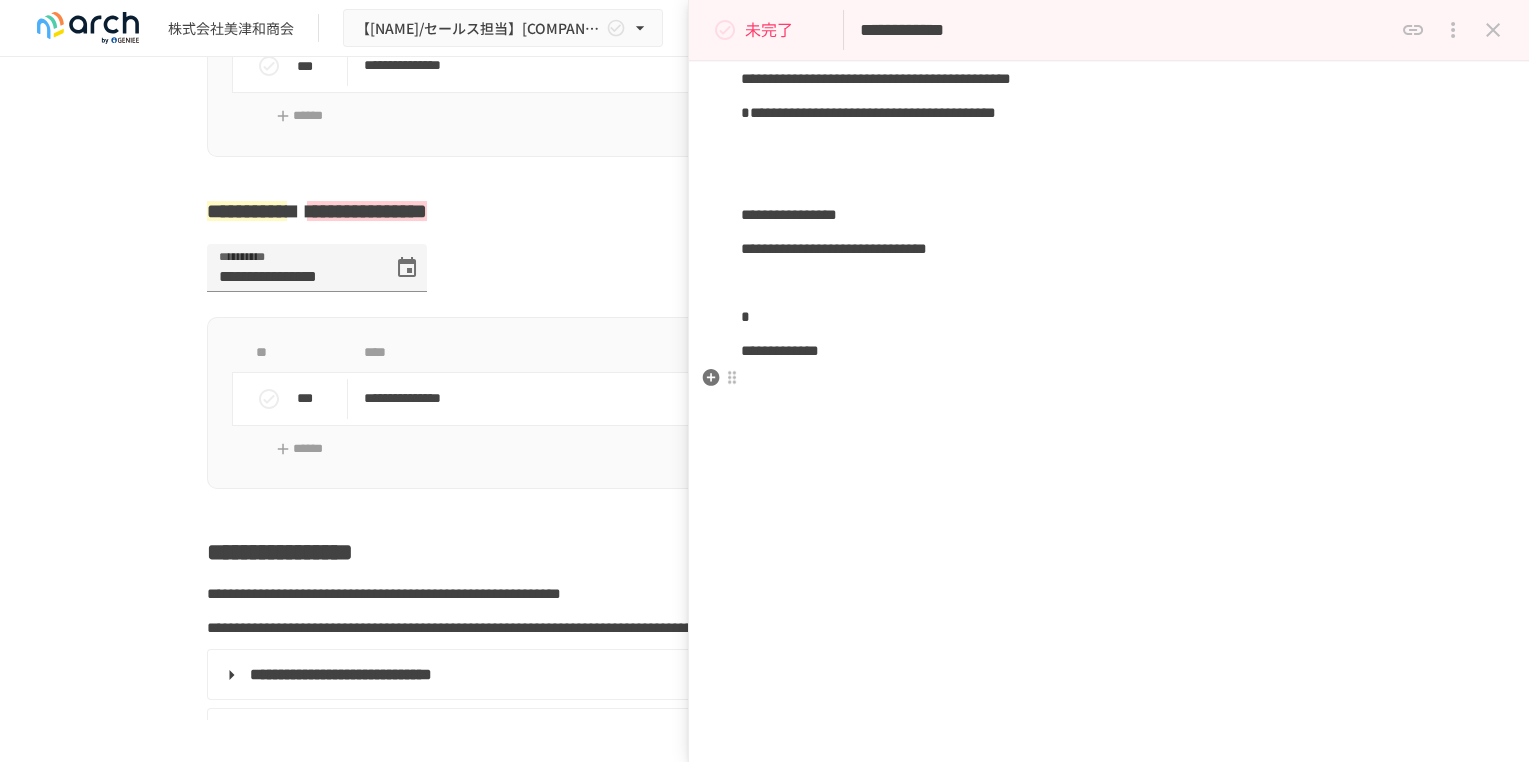 click at bounding box center [1109, 283] 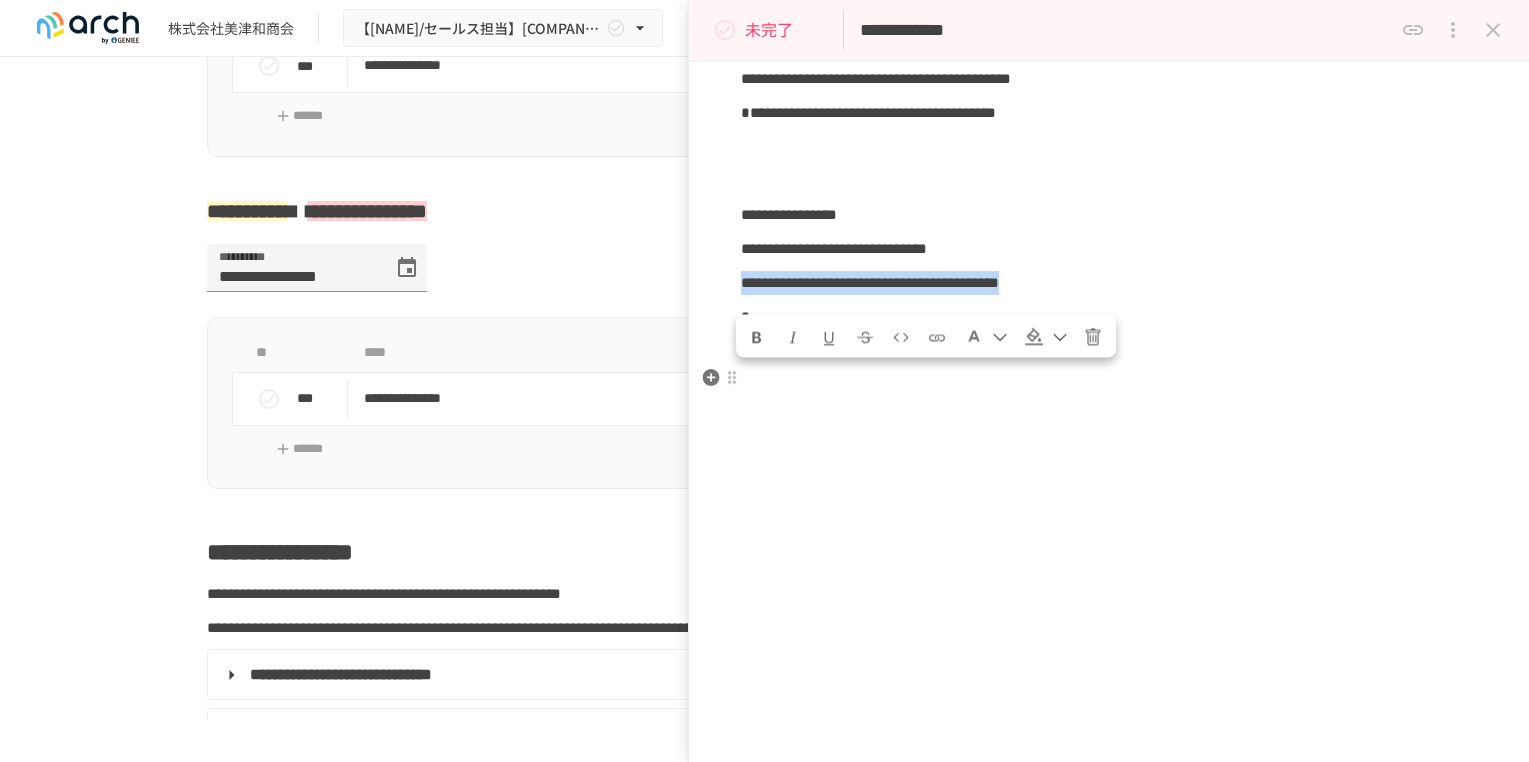 drag, startPoint x: 1345, startPoint y: 377, endPoint x: 741, endPoint y: 380, distance: 604.00745 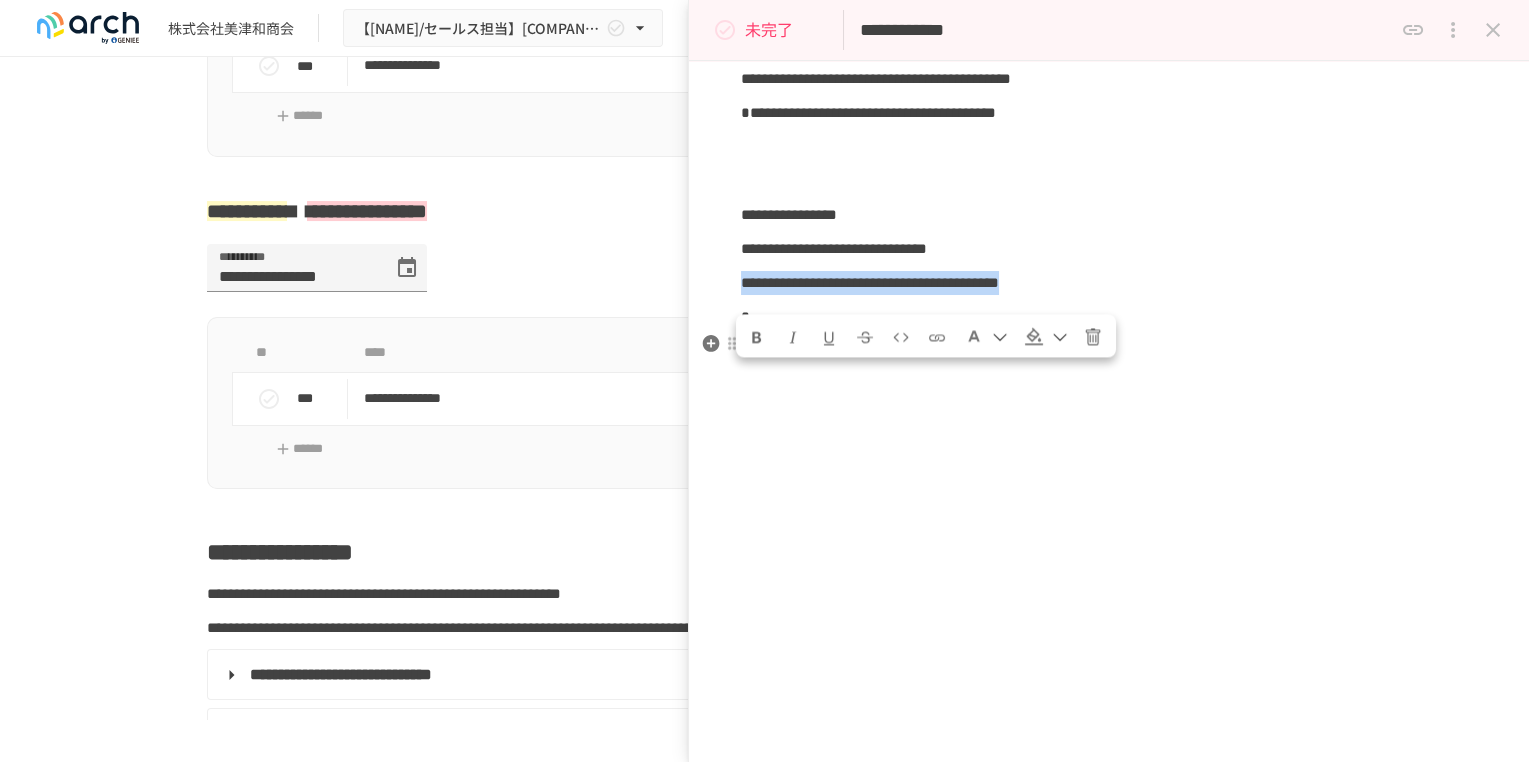 click at bounding box center (937, 338) 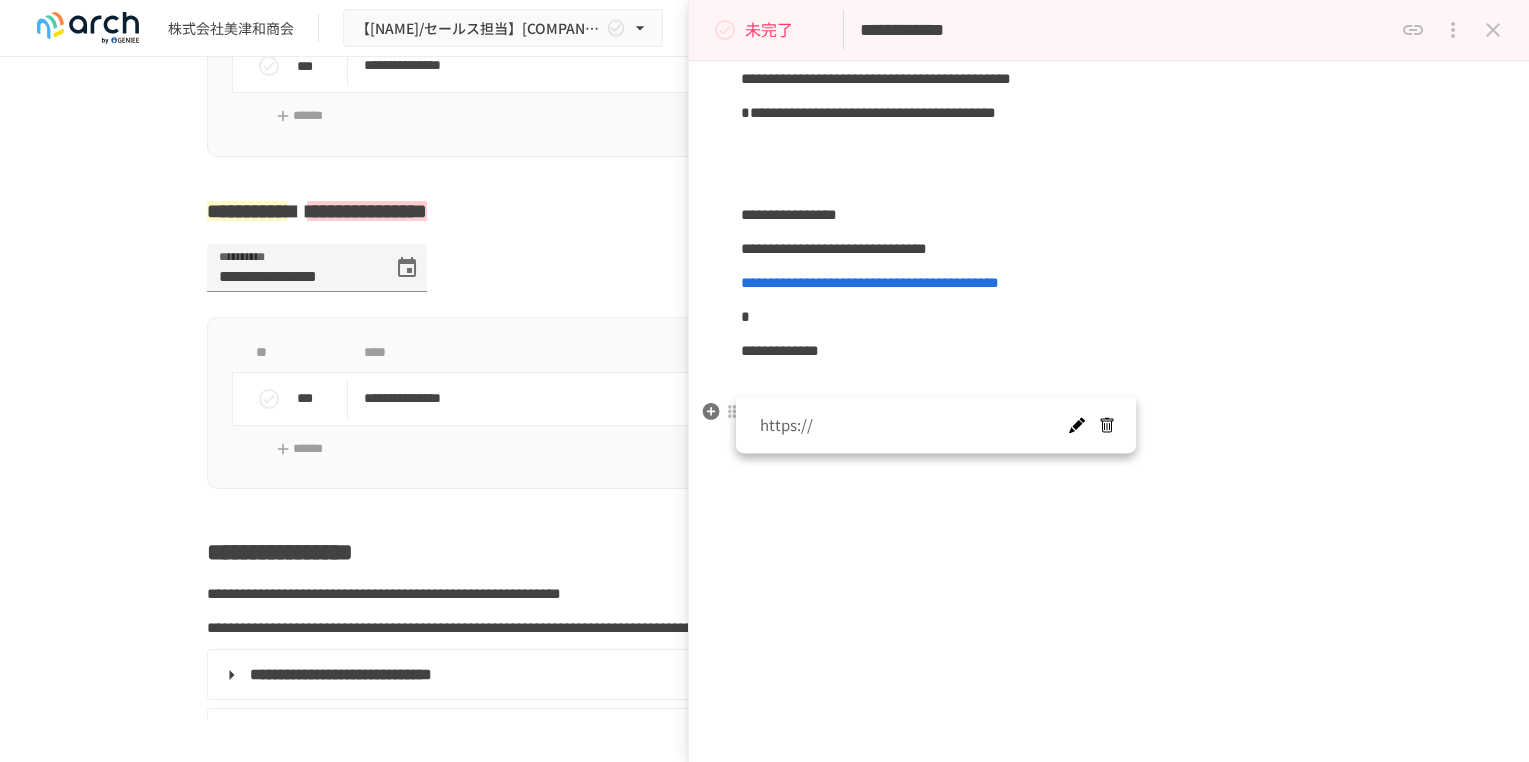 click at bounding box center (1076, 426) 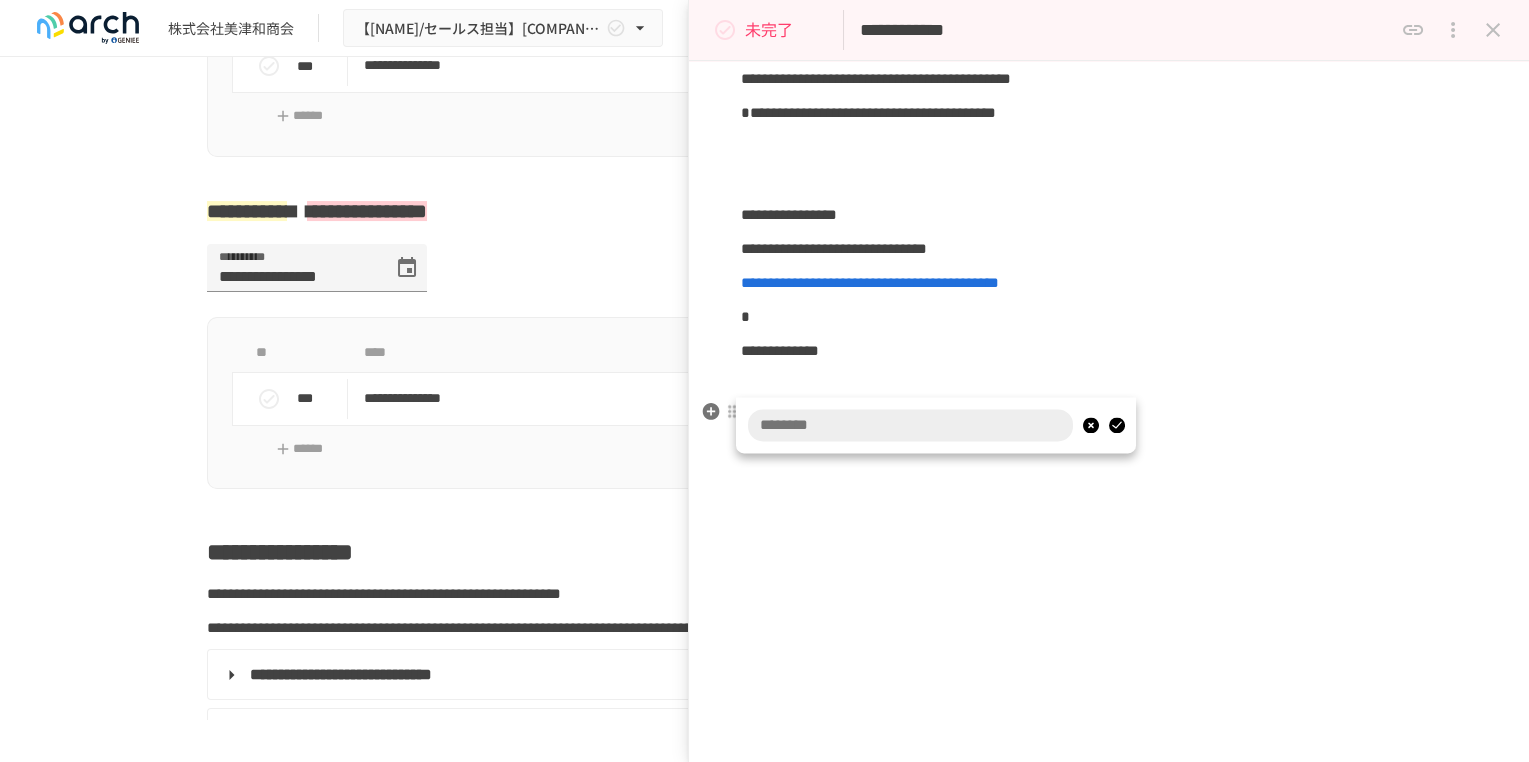 click at bounding box center (910, 426) 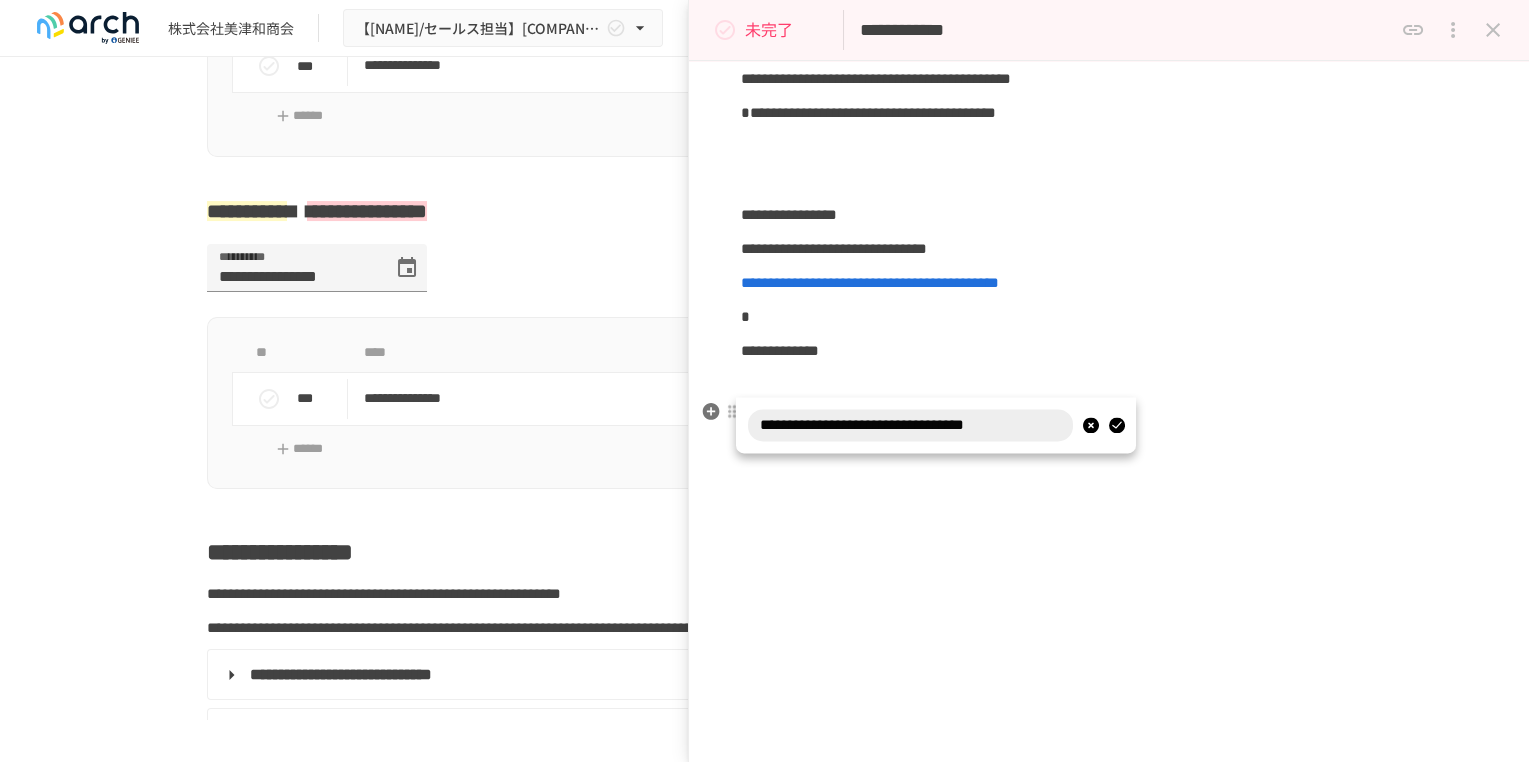 click at bounding box center (1116, 426) 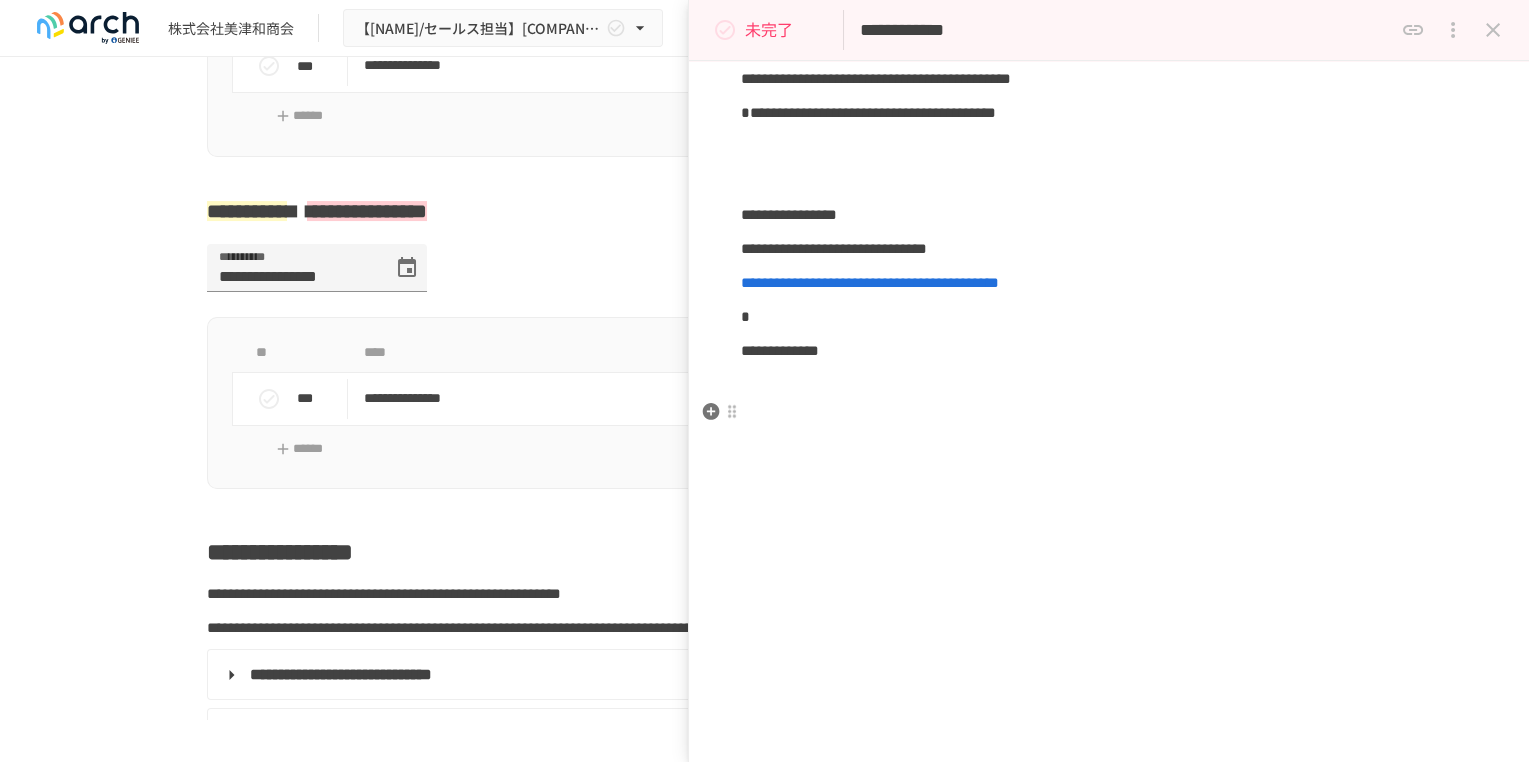 click at bounding box center [1109, 317] 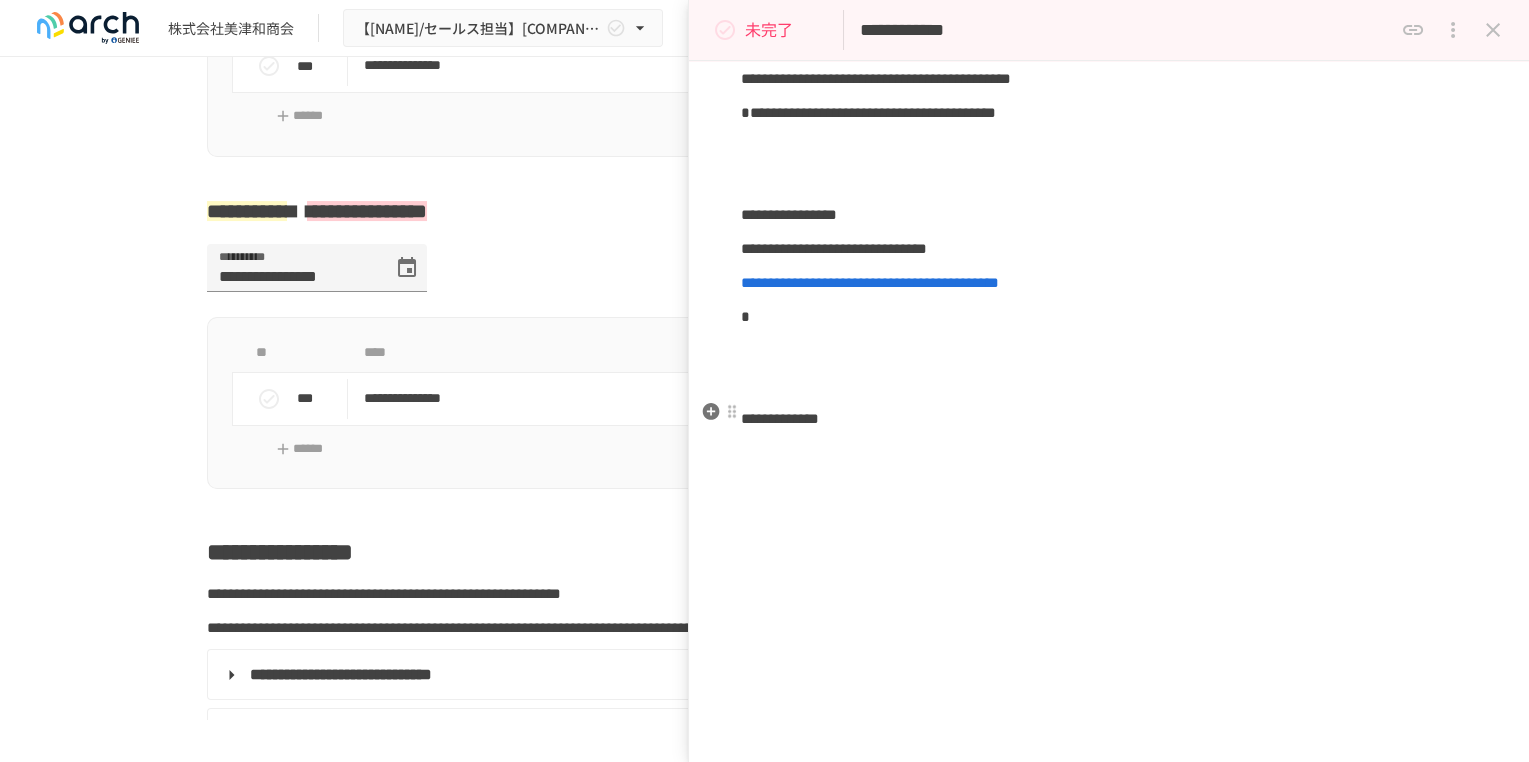 click at bounding box center [1109, 317] 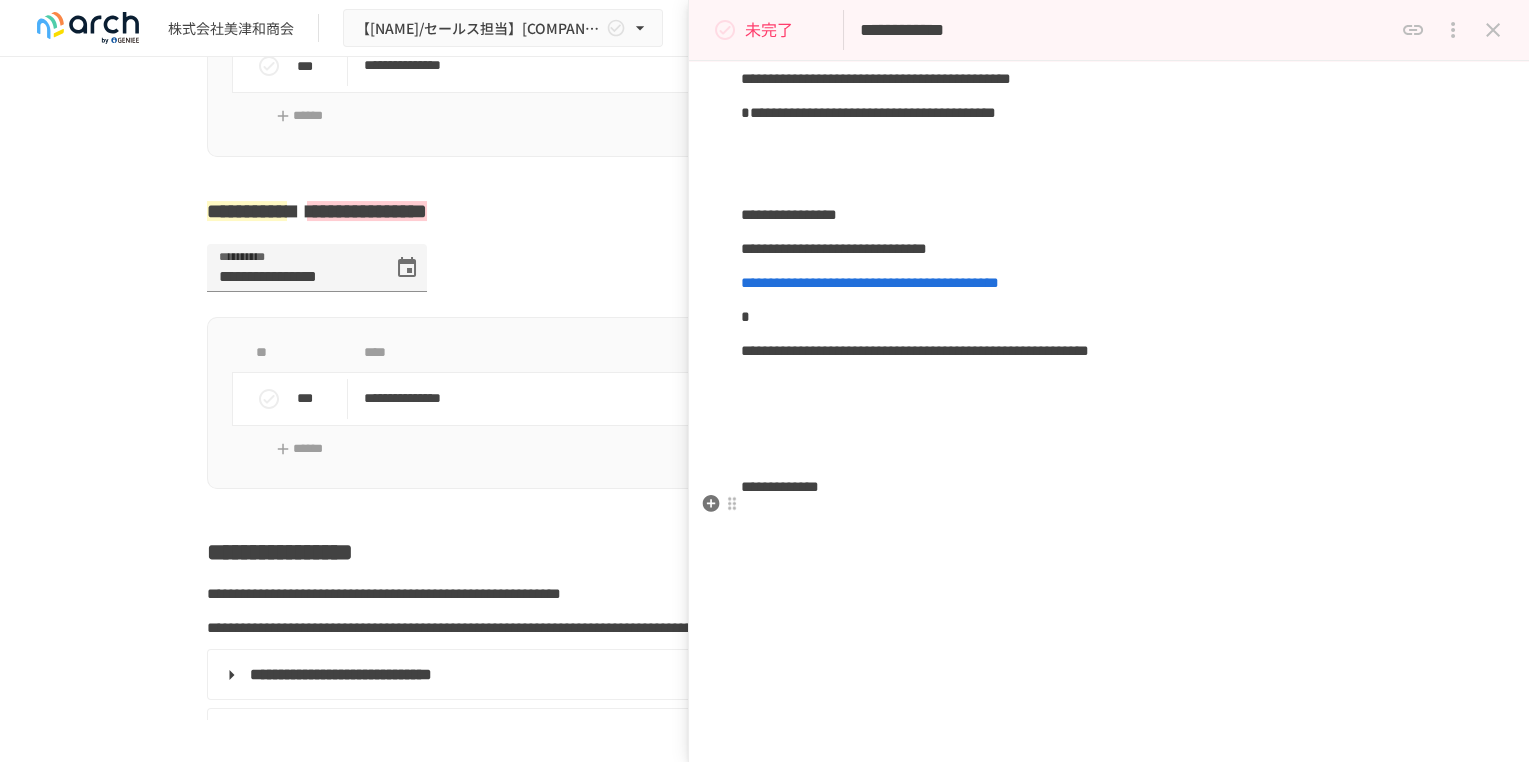 click at bounding box center (1109, 385) 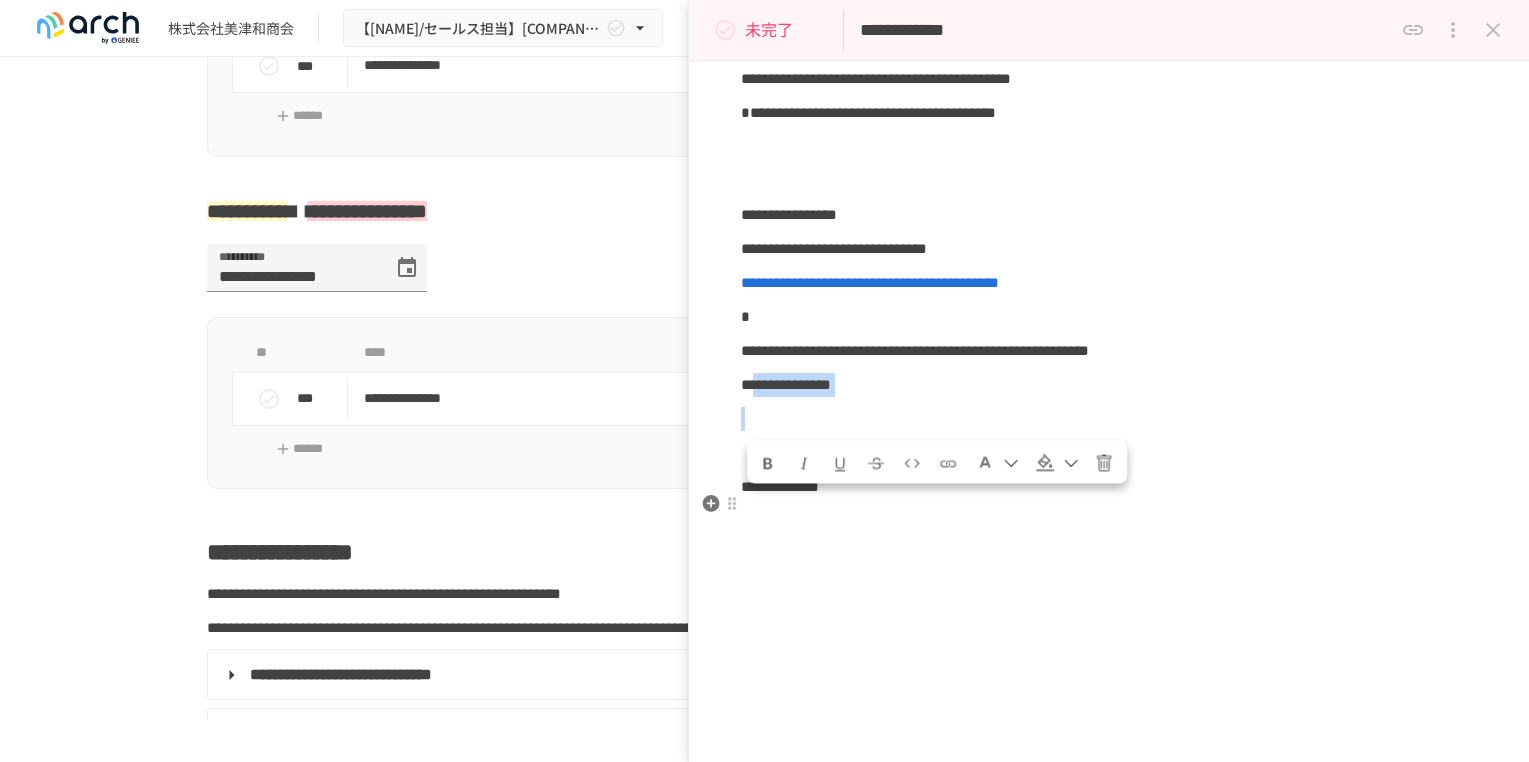 drag, startPoint x: 925, startPoint y: 520, endPoint x: 754, endPoint y: 510, distance: 171.29214 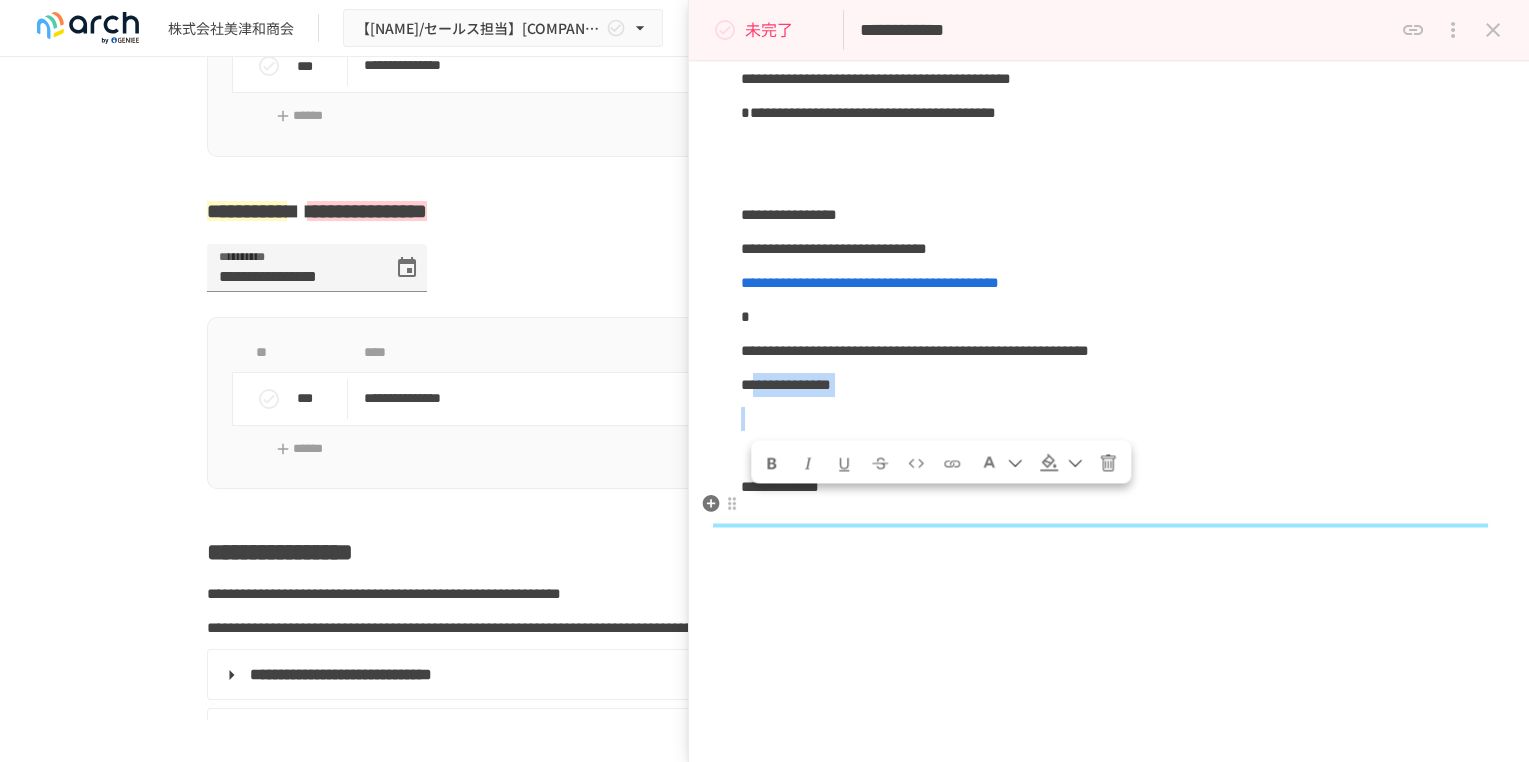 click on "**********" at bounding box center (786, 384) 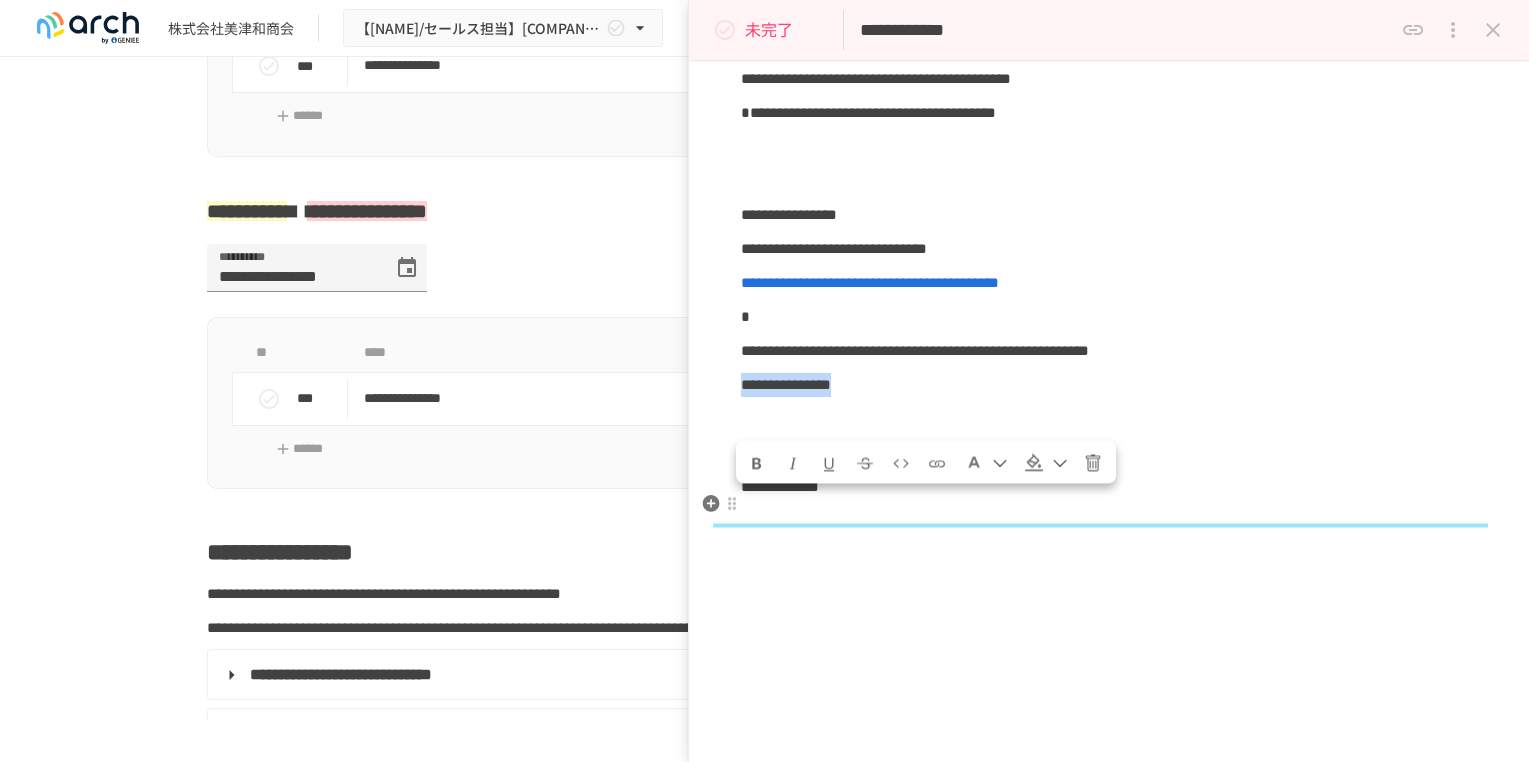 drag, startPoint x: 911, startPoint y: 510, endPoint x: 744, endPoint y: 509, distance: 167.00299 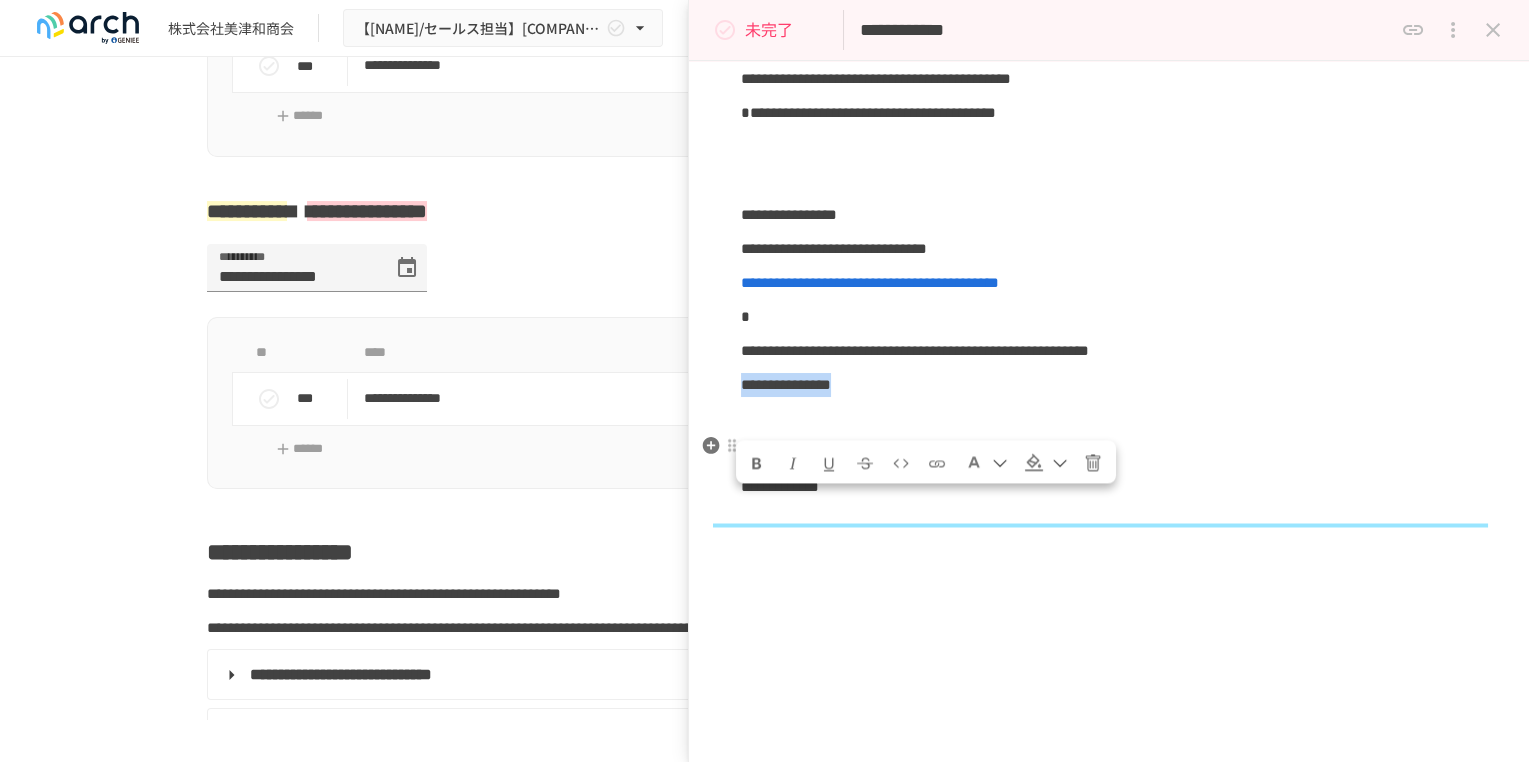 click at bounding box center (937, 462) 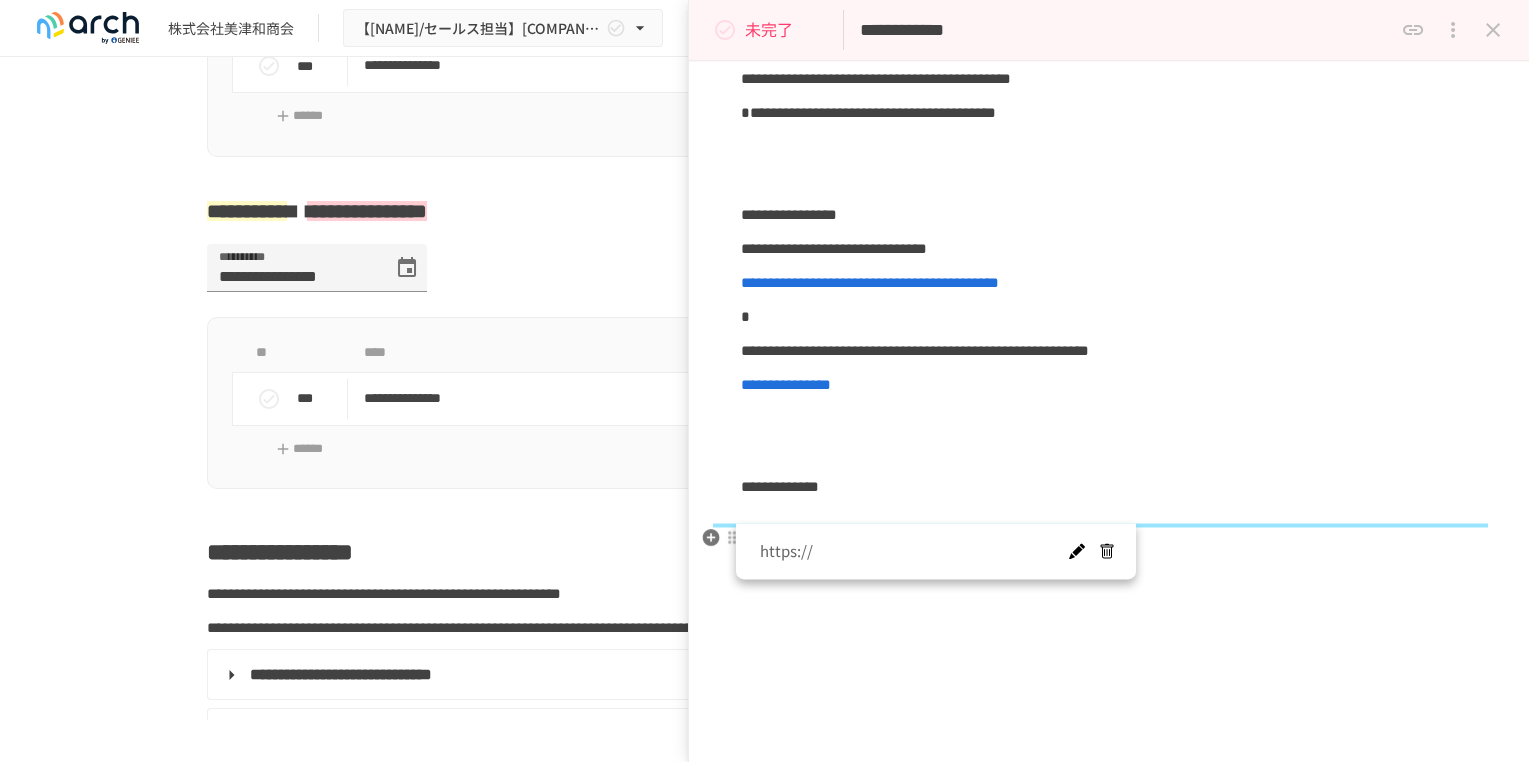 click at bounding box center [1076, 552] 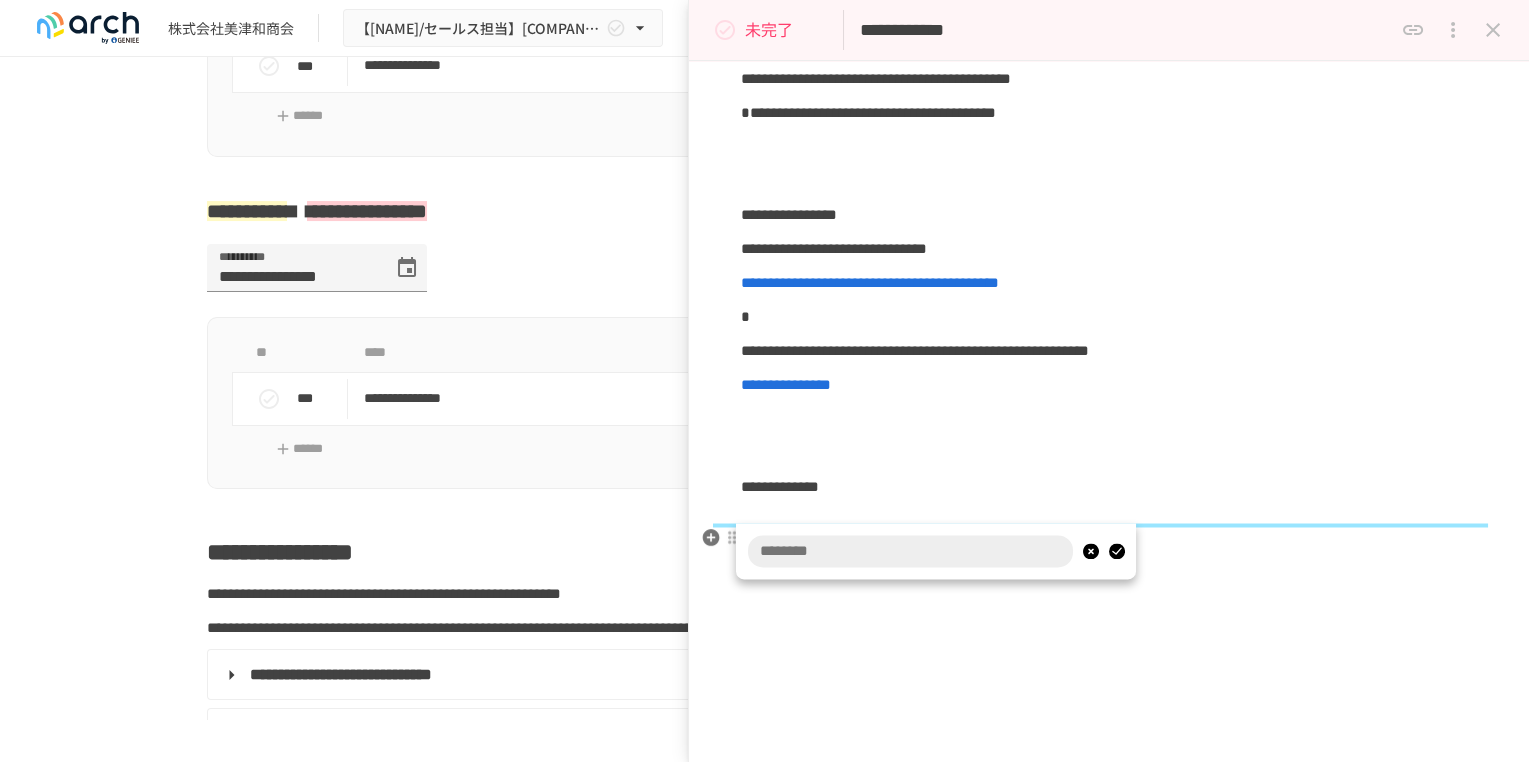 click at bounding box center (910, 552) 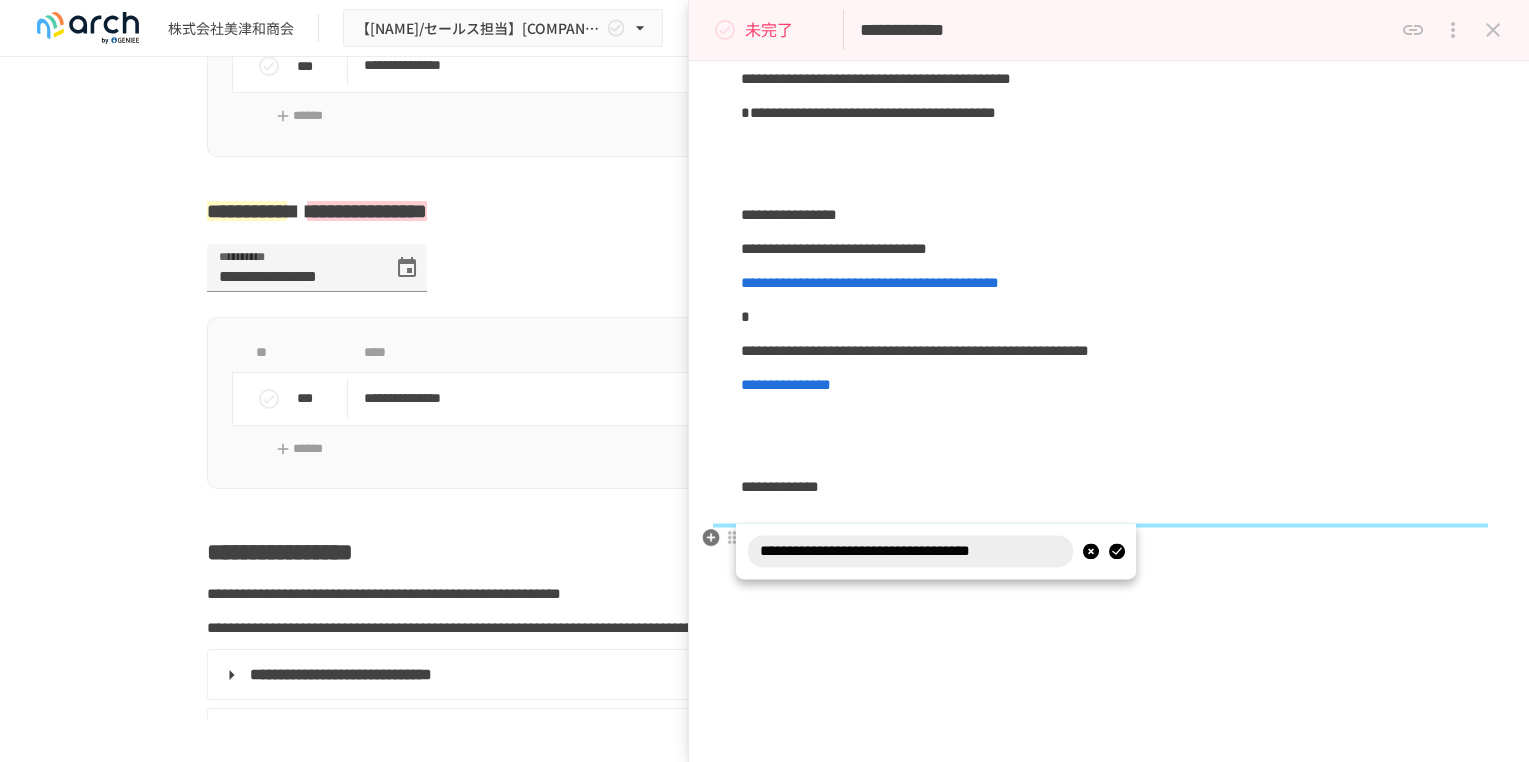 click at bounding box center [1116, 552] 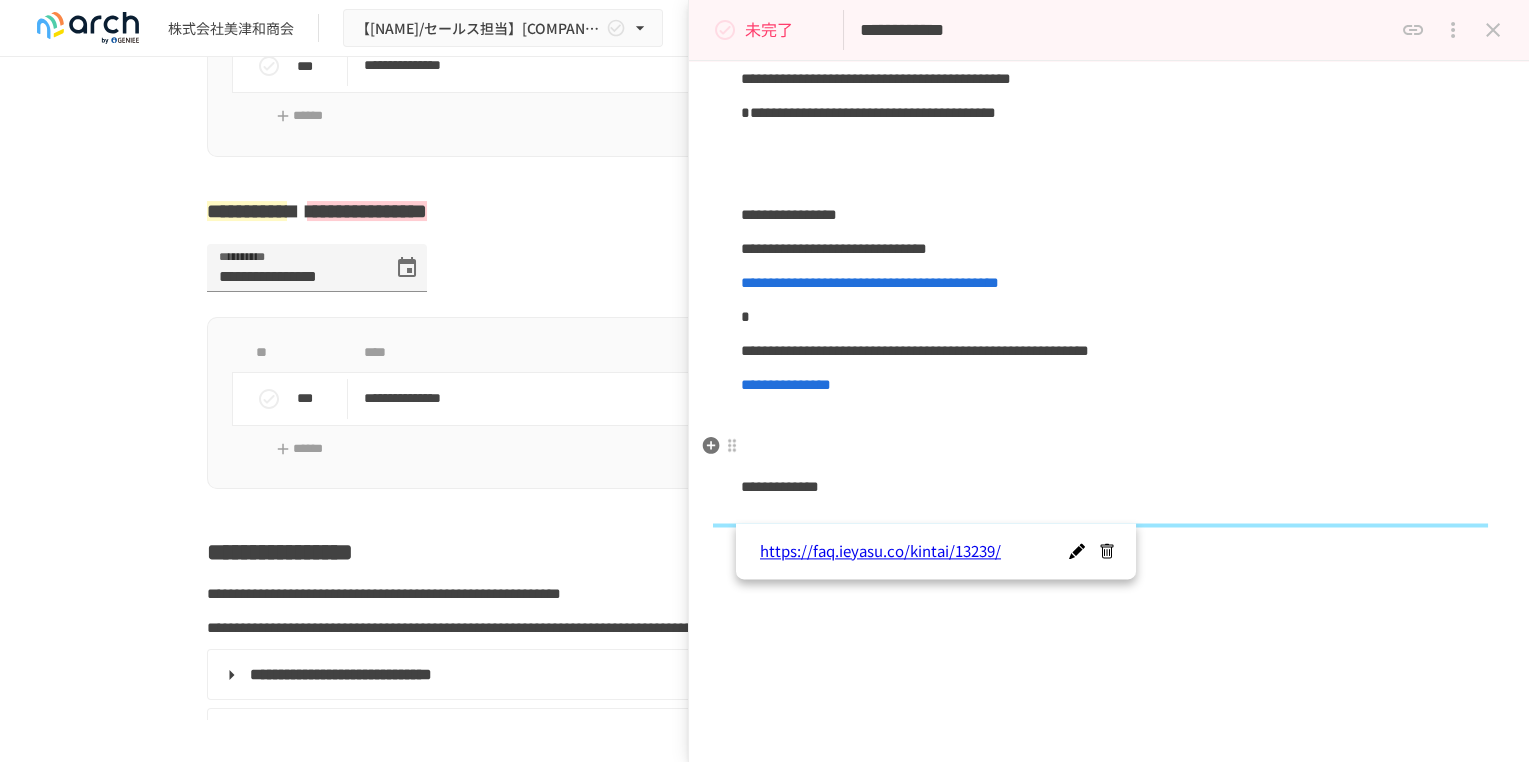 click on "**********" at bounding box center (1109, 351) 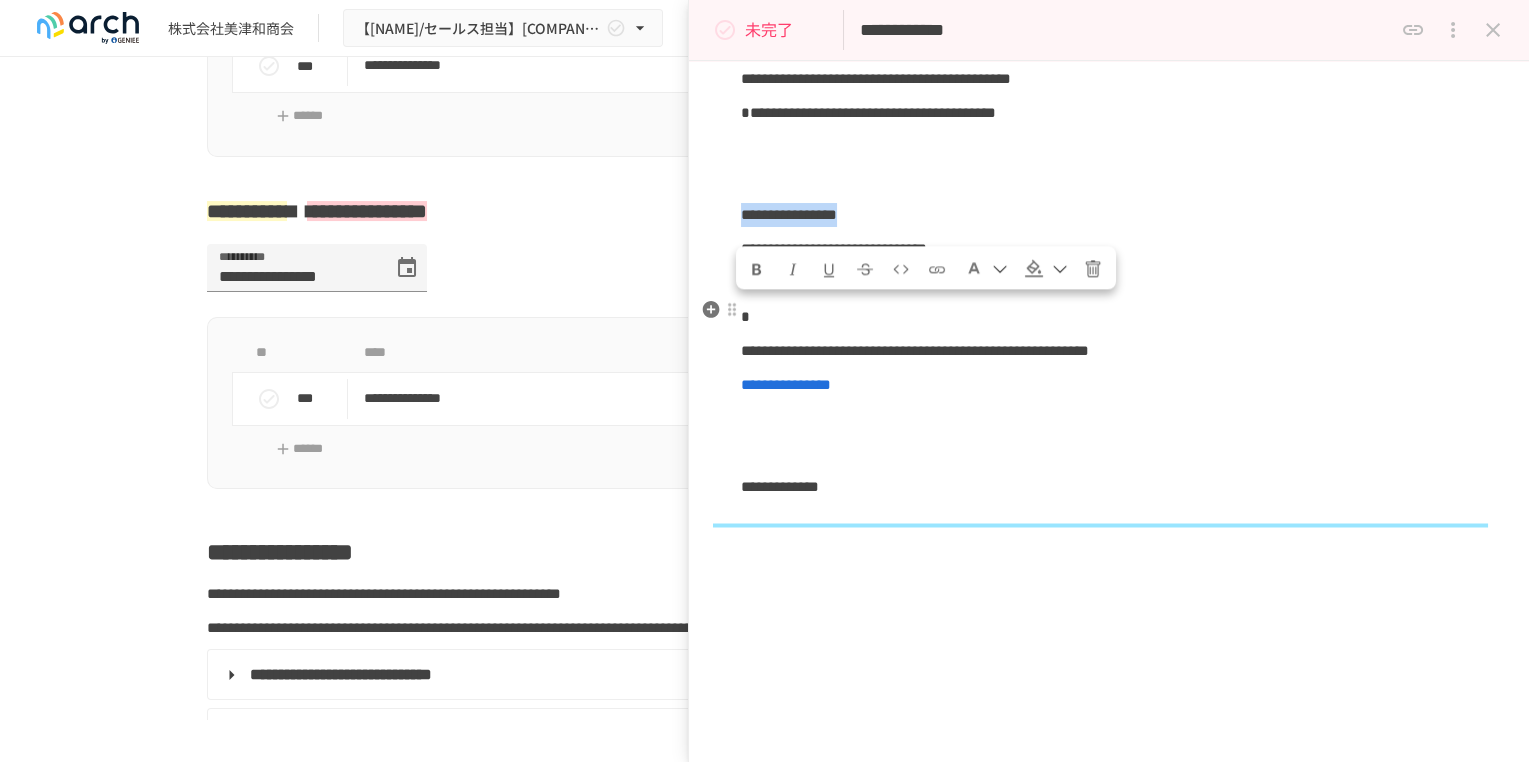 drag, startPoint x: 975, startPoint y: 310, endPoint x: 746, endPoint y: 311, distance: 229.00218 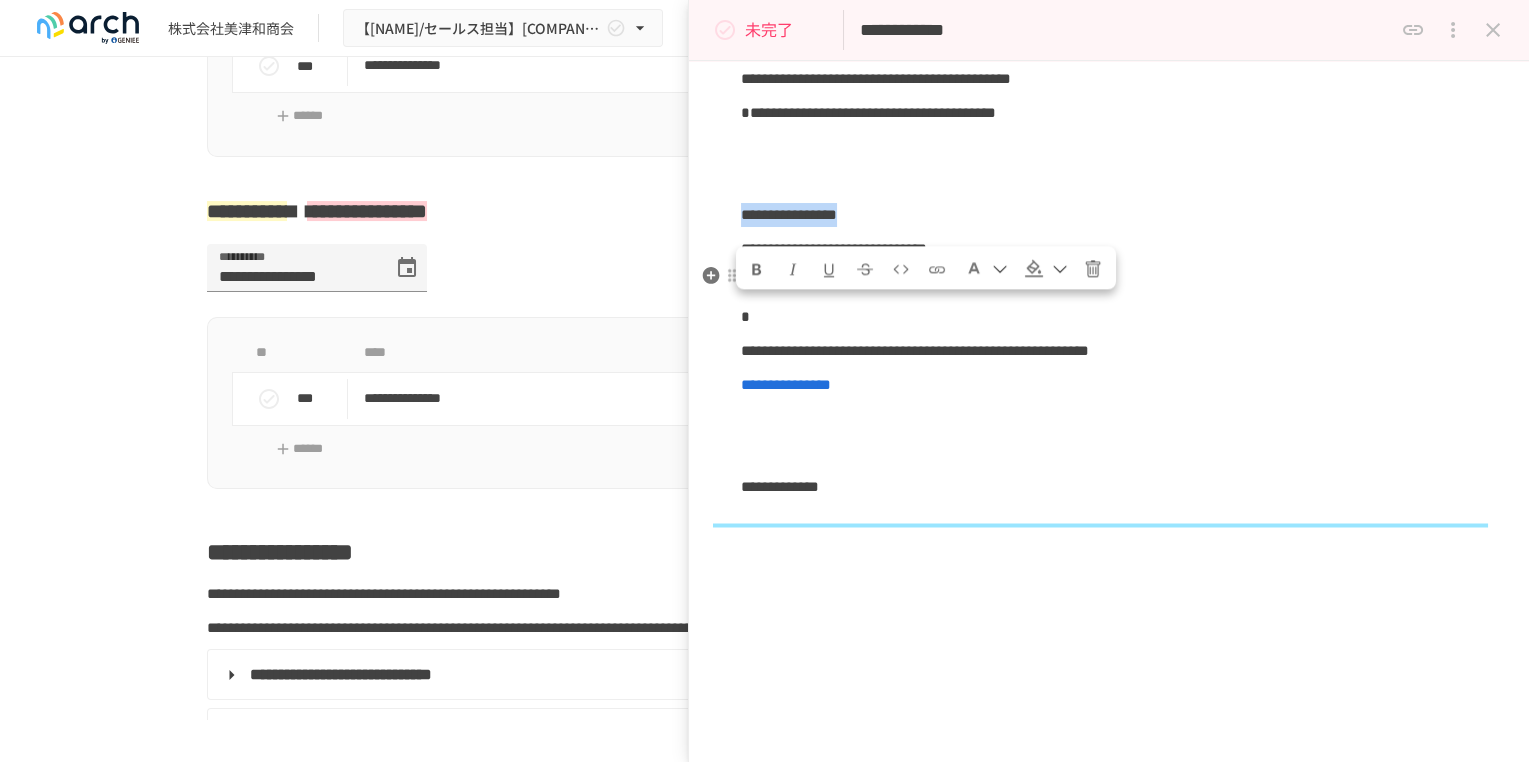 click at bounding box center (1034, 269) 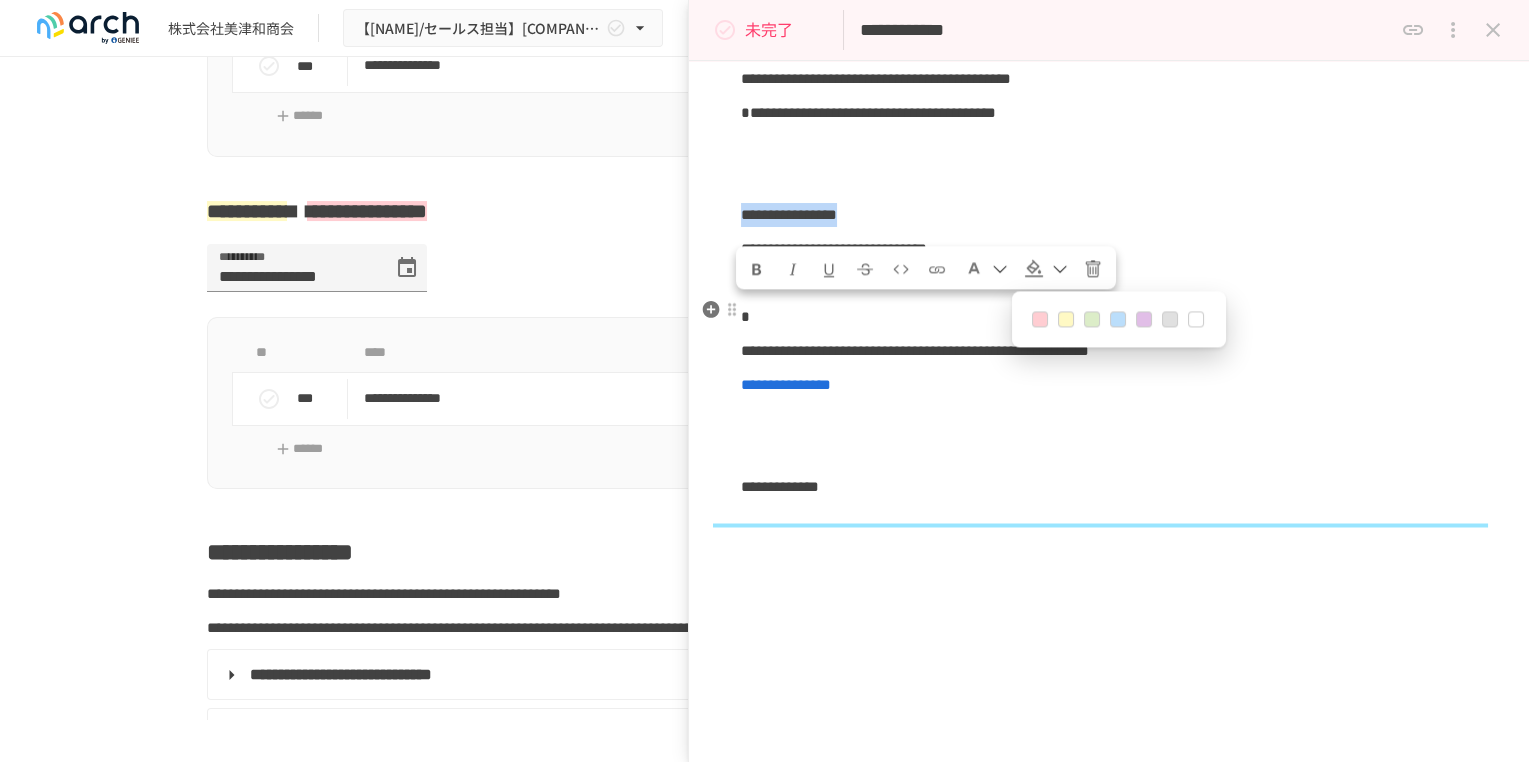 click at bounding box center [1066, 320] 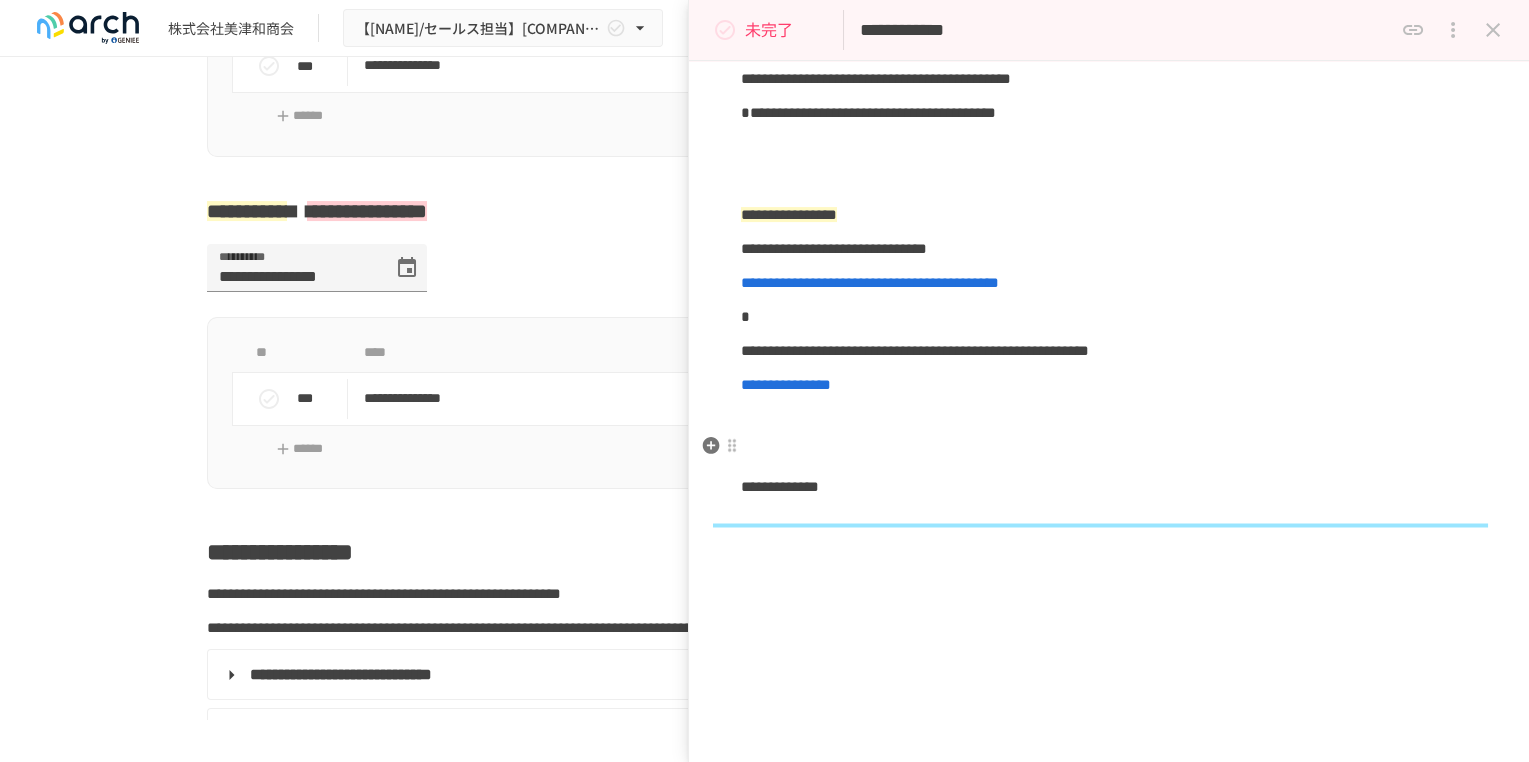 click on "**********" at bounding box center [1109, 351] 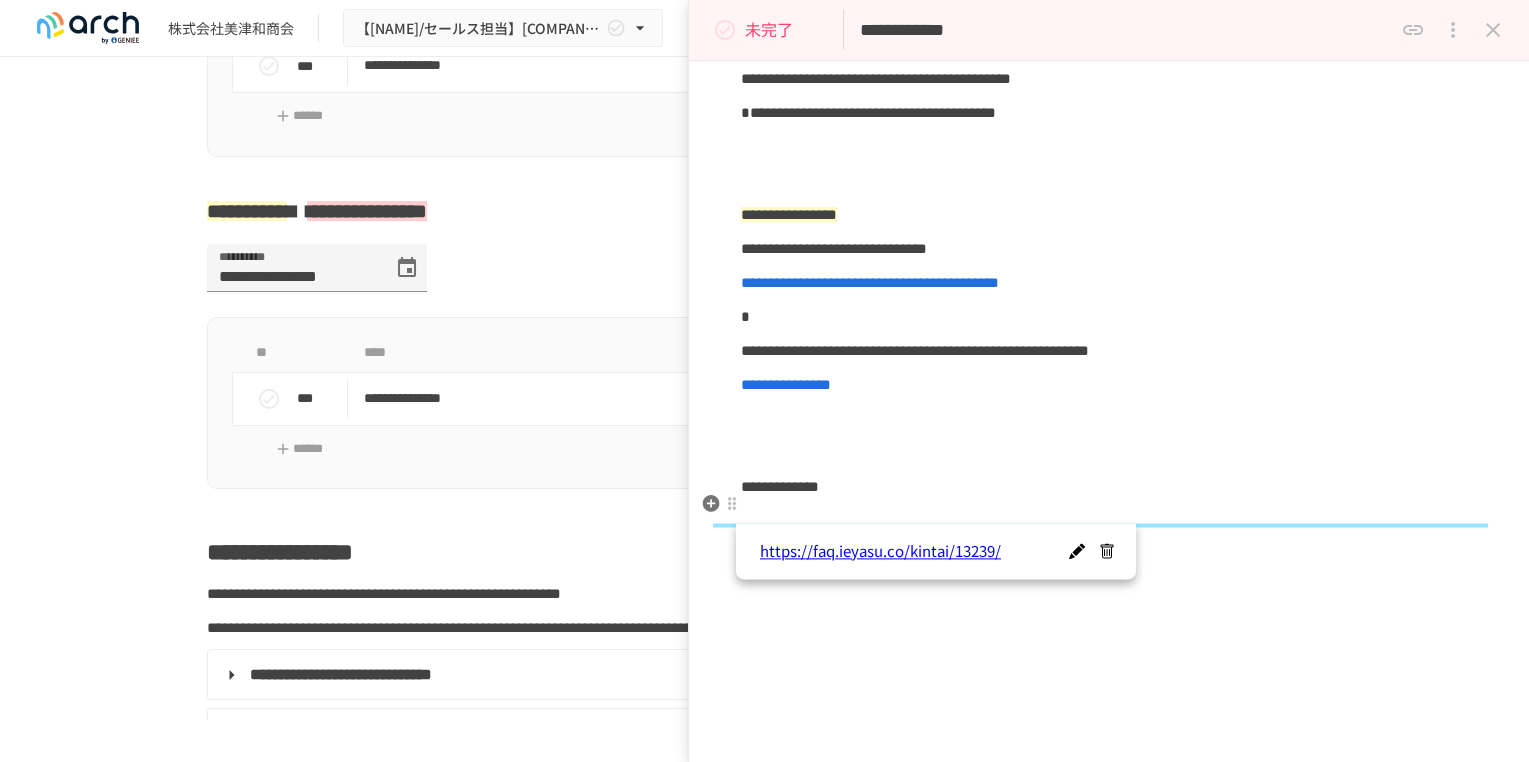 click on "**********" at bounding box center (1109, 385) 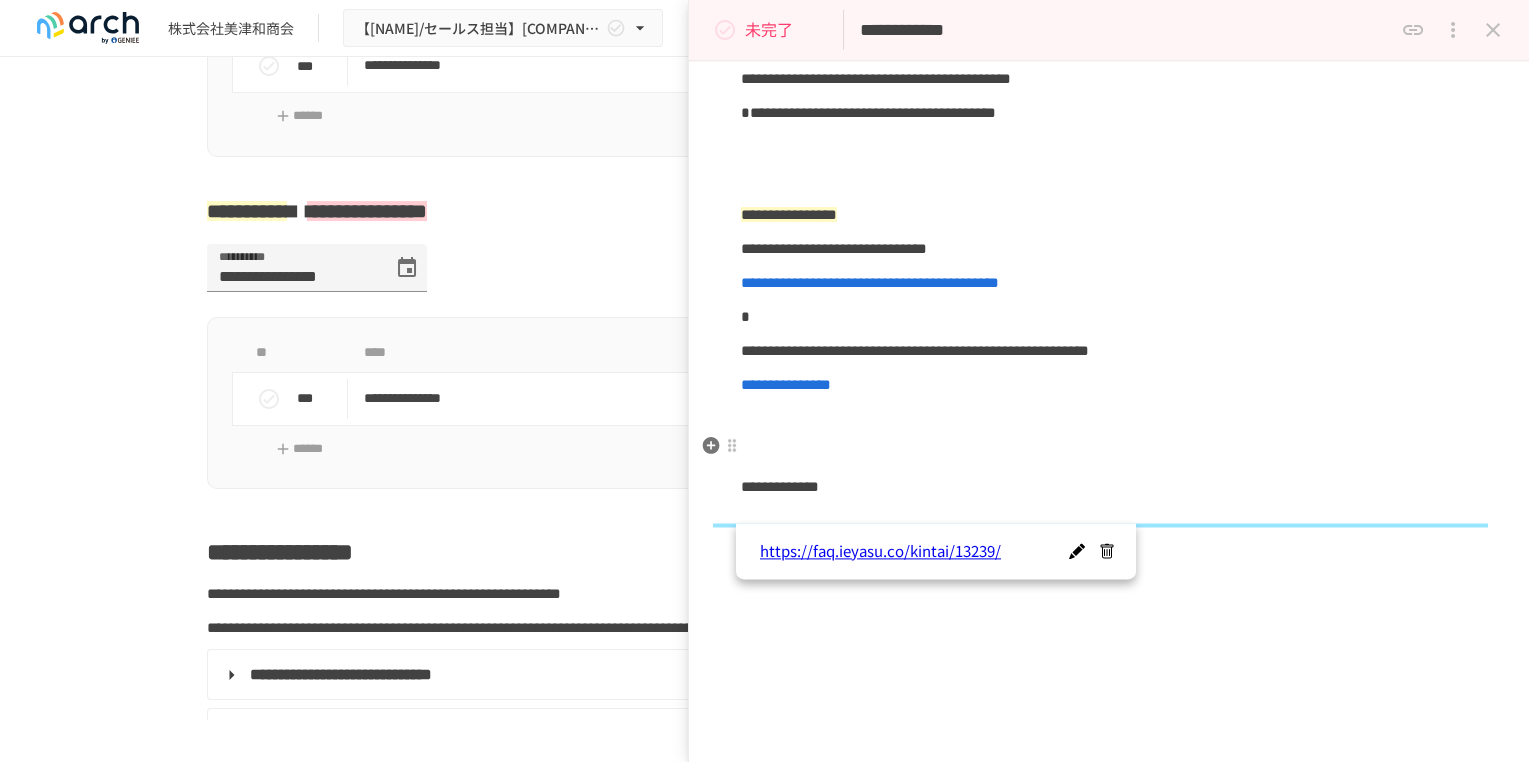 click on "**********" at bounding box center (1109, 351) 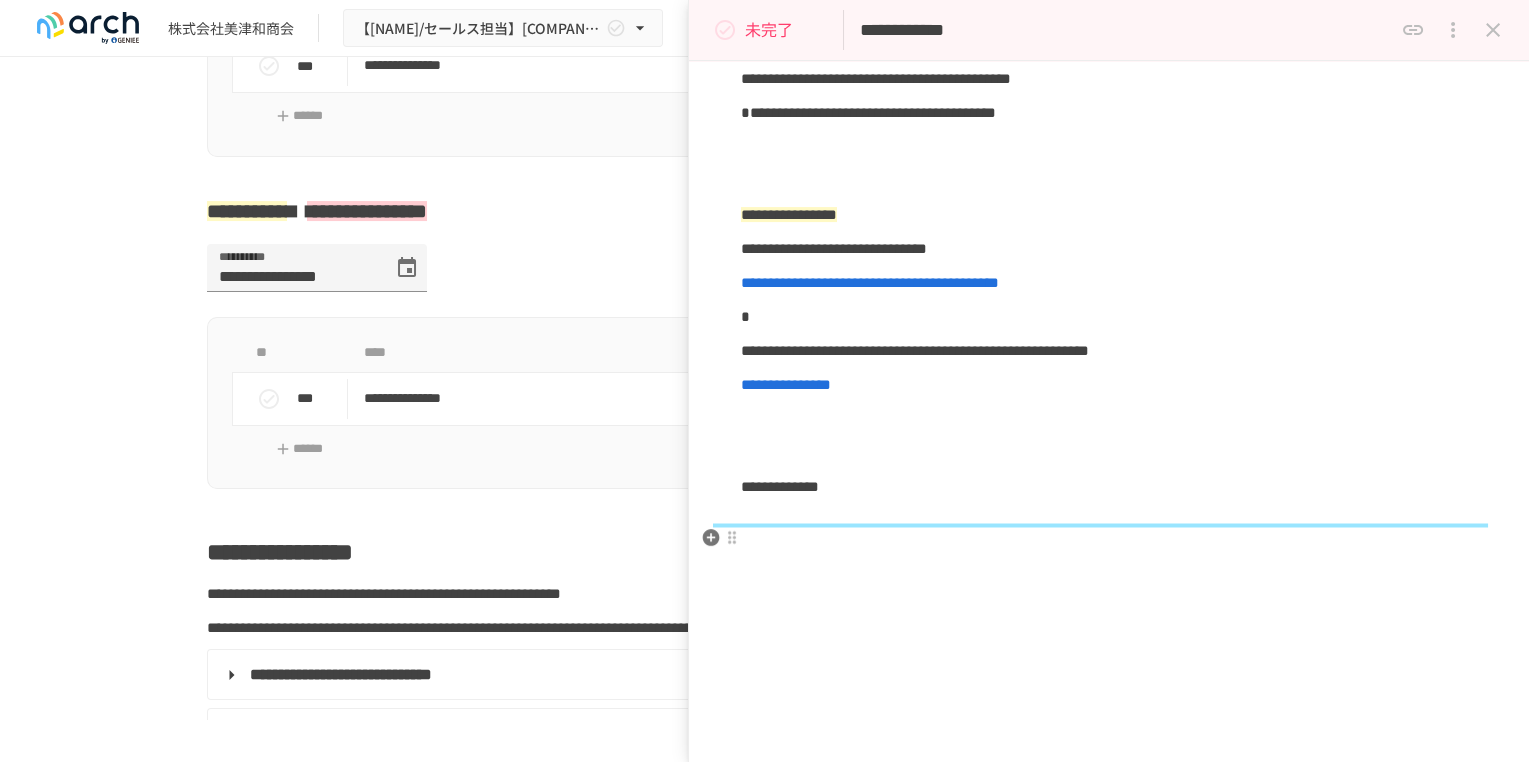 click at bounding box center [1109, 419] 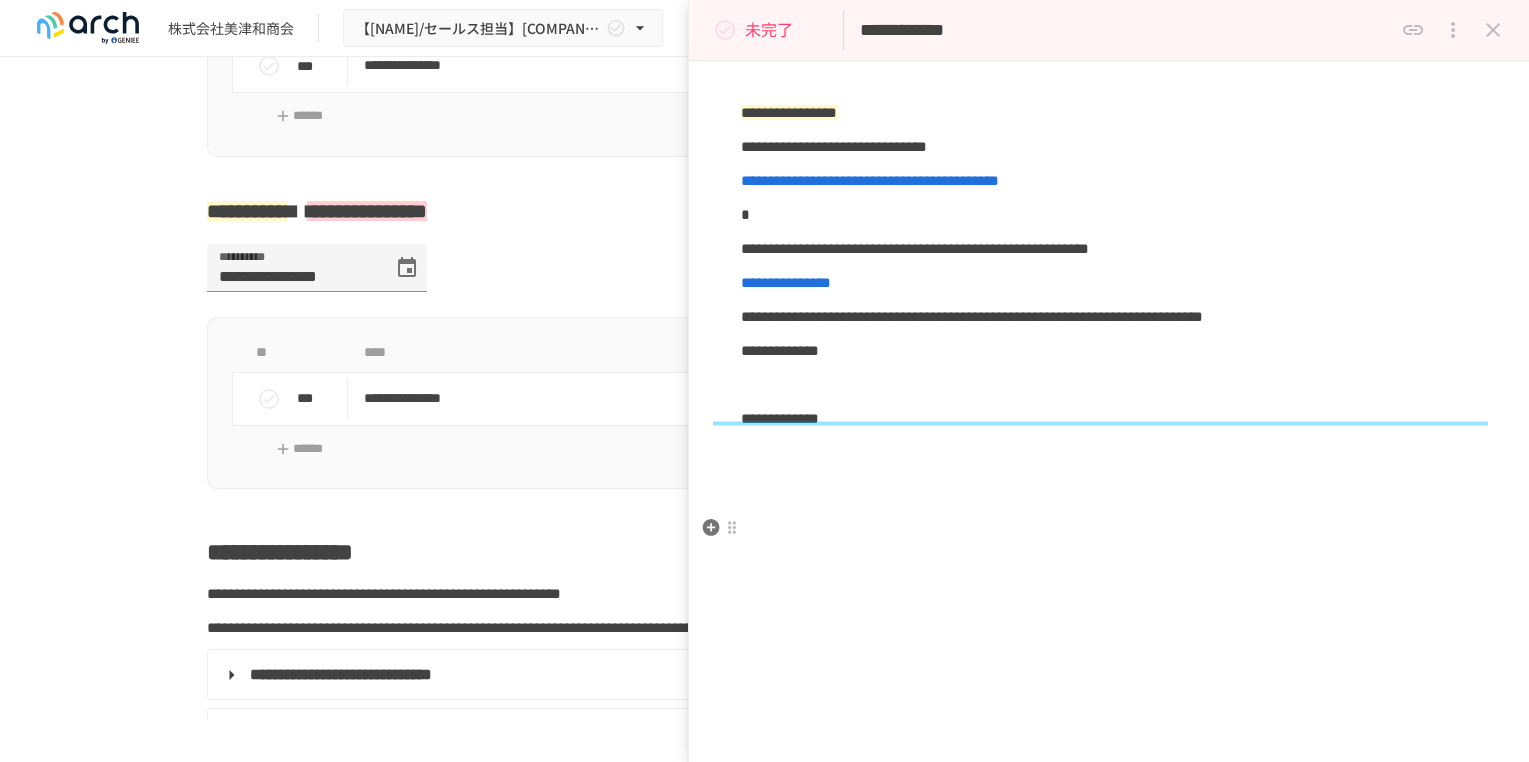 scroll, scrollTop: 1333, scrollLeft: 0, axis: vertical 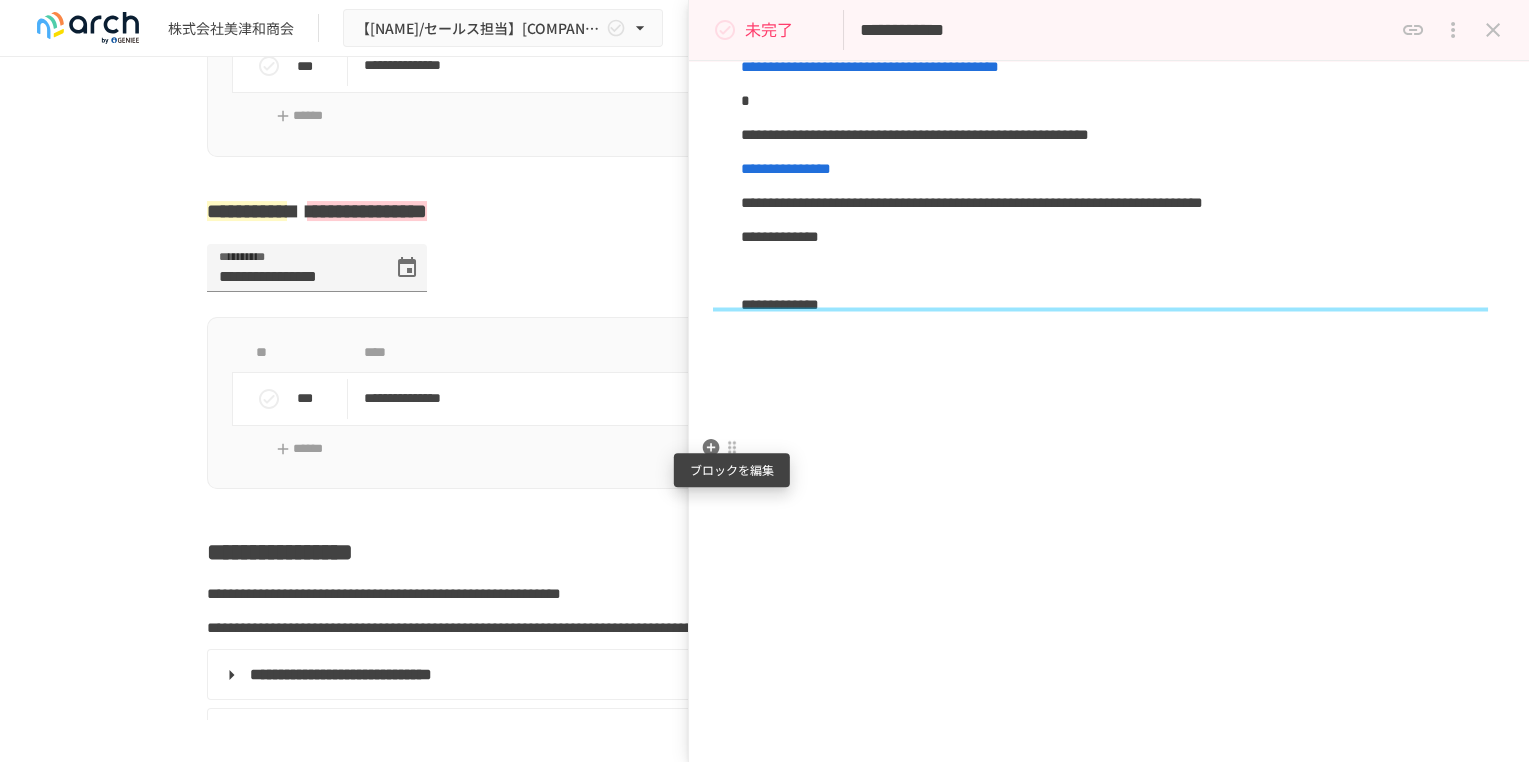 click at bounding box center (732, 448) 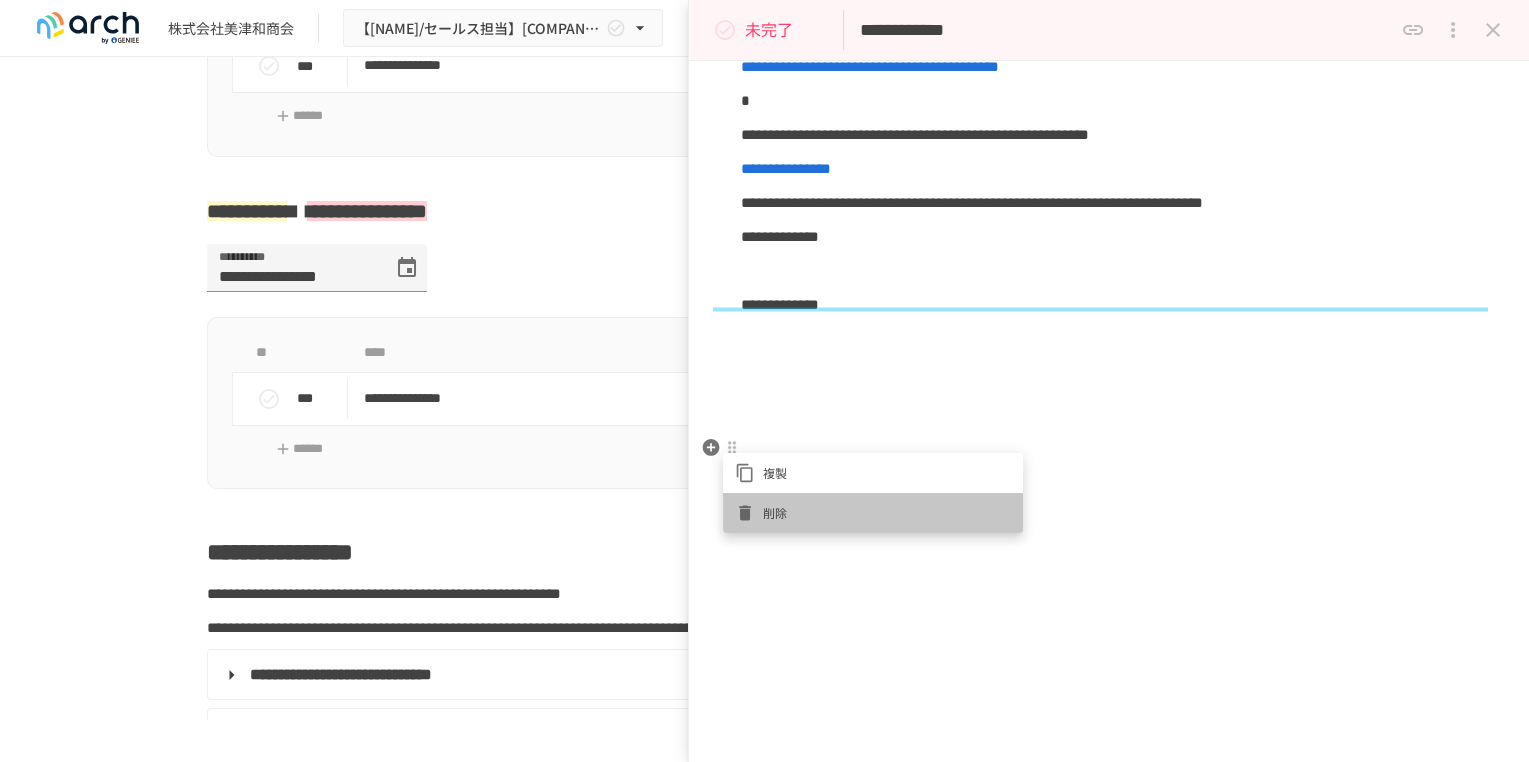 click on "削除" at bounding box center [887, 512] 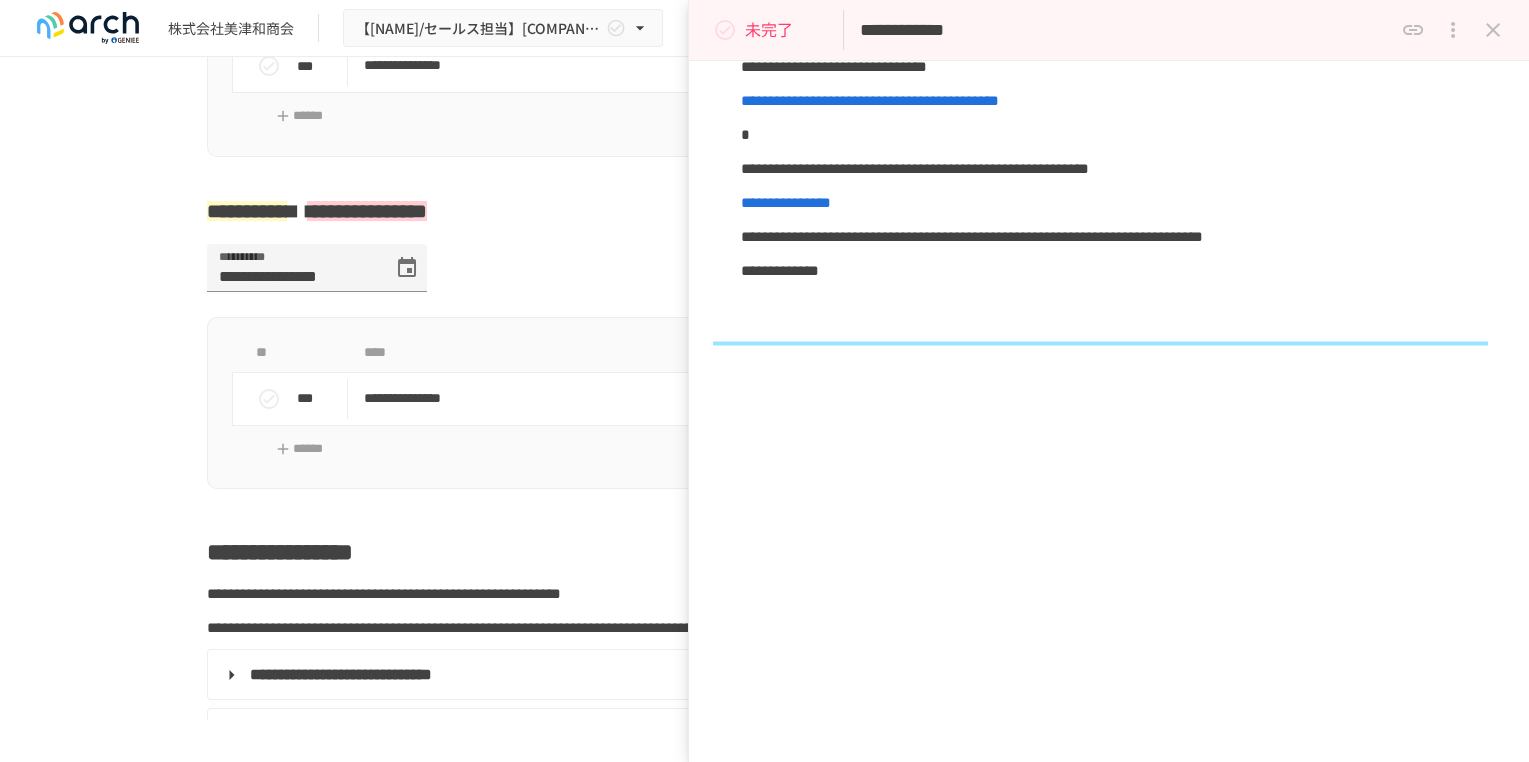 click 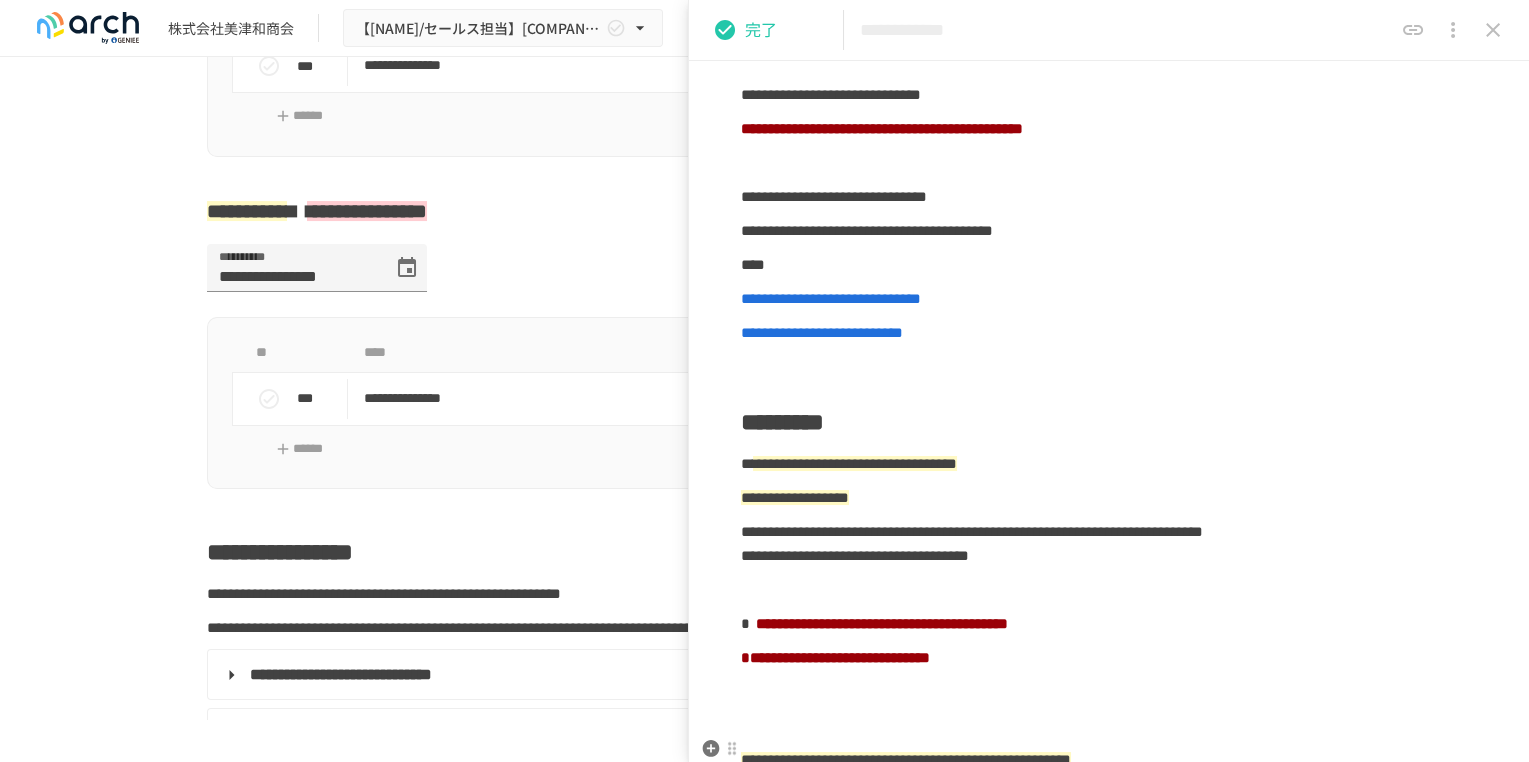 scroll, scrollTop: 0, scrollLeft: 0, axis: both 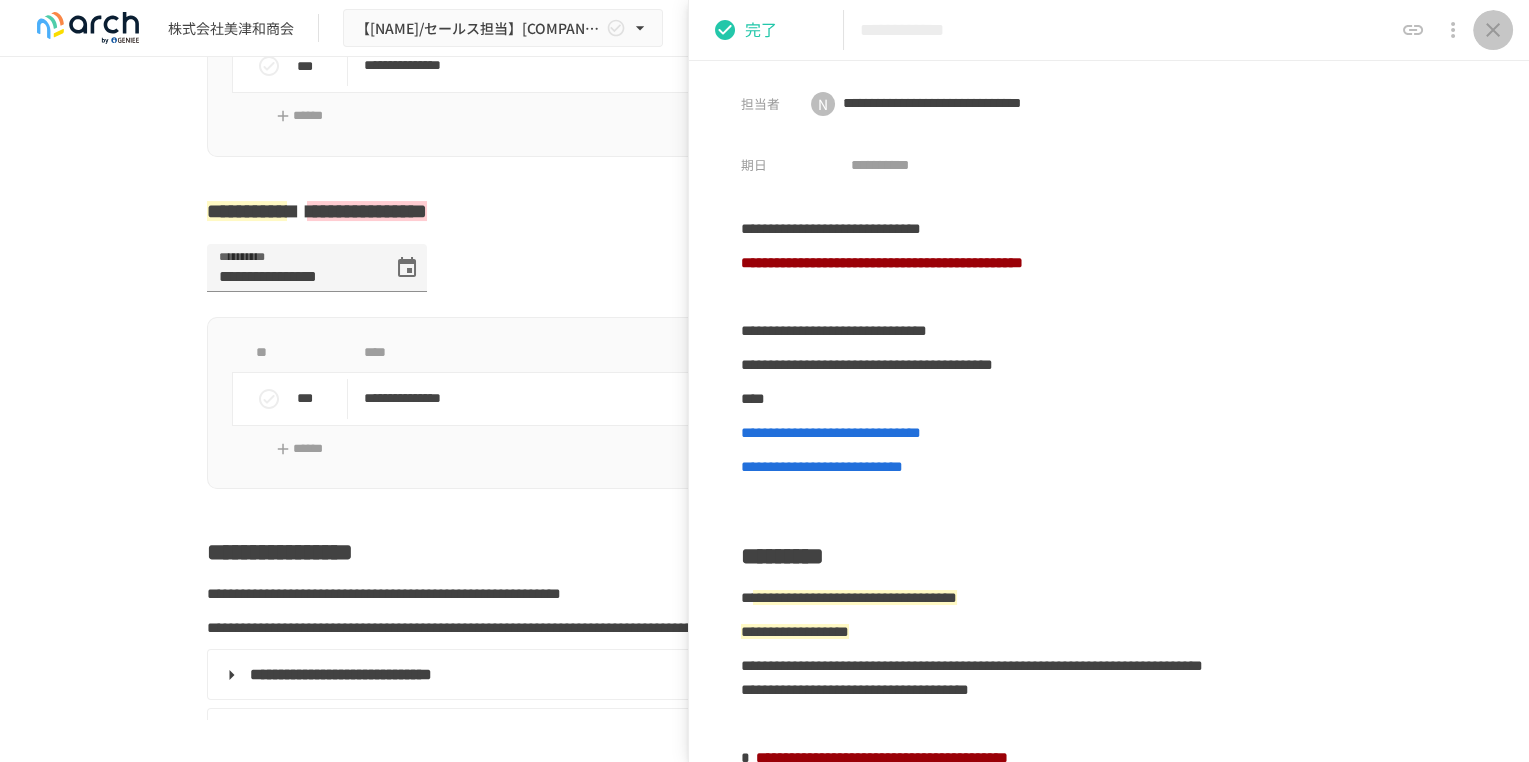 drag, startPoint x: 1503, startPoint y: 34, endPoint x: 1515, endPoint y: 27, distance: 13.892444 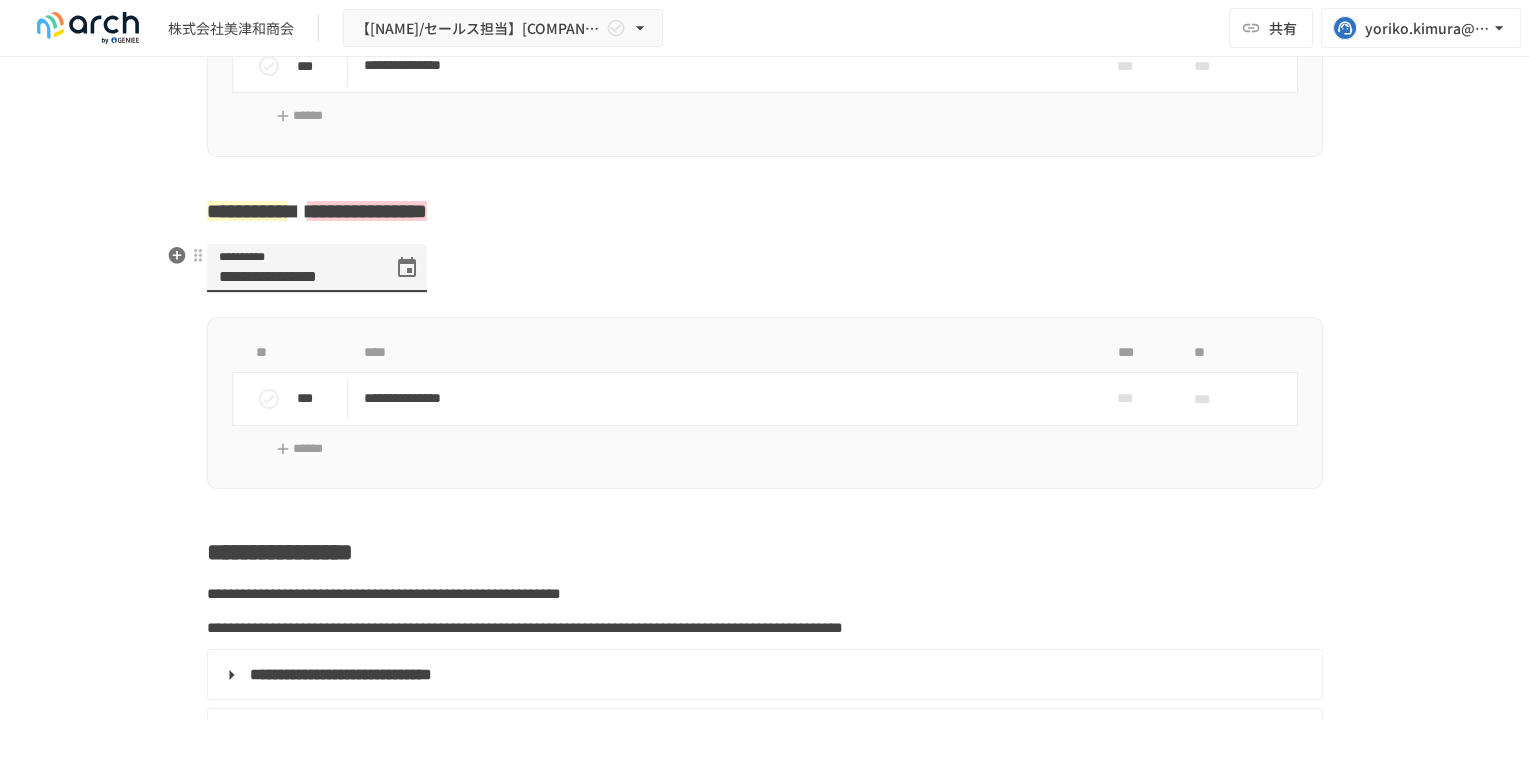 click on "**********" at bounding box center (293, 268) 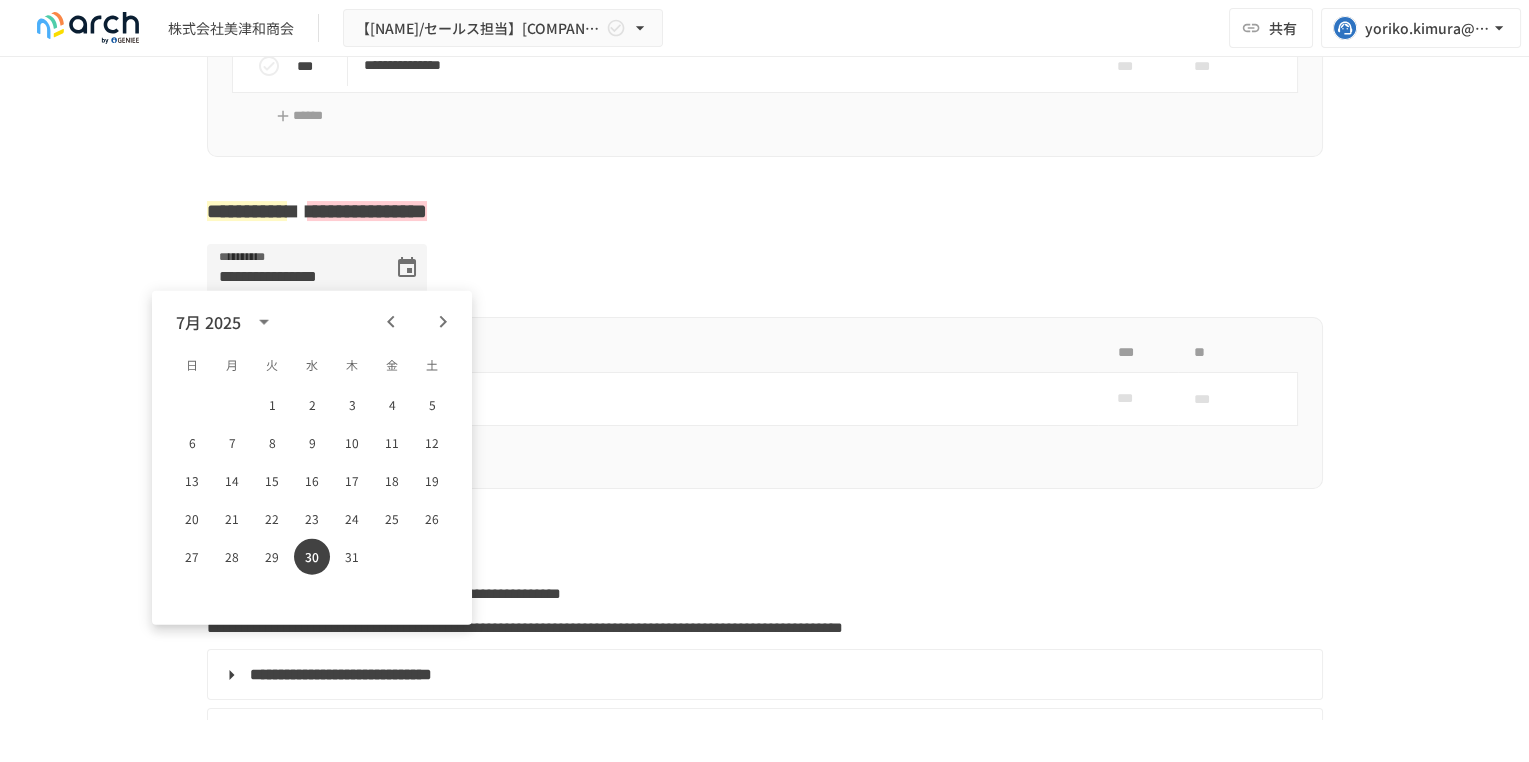 click 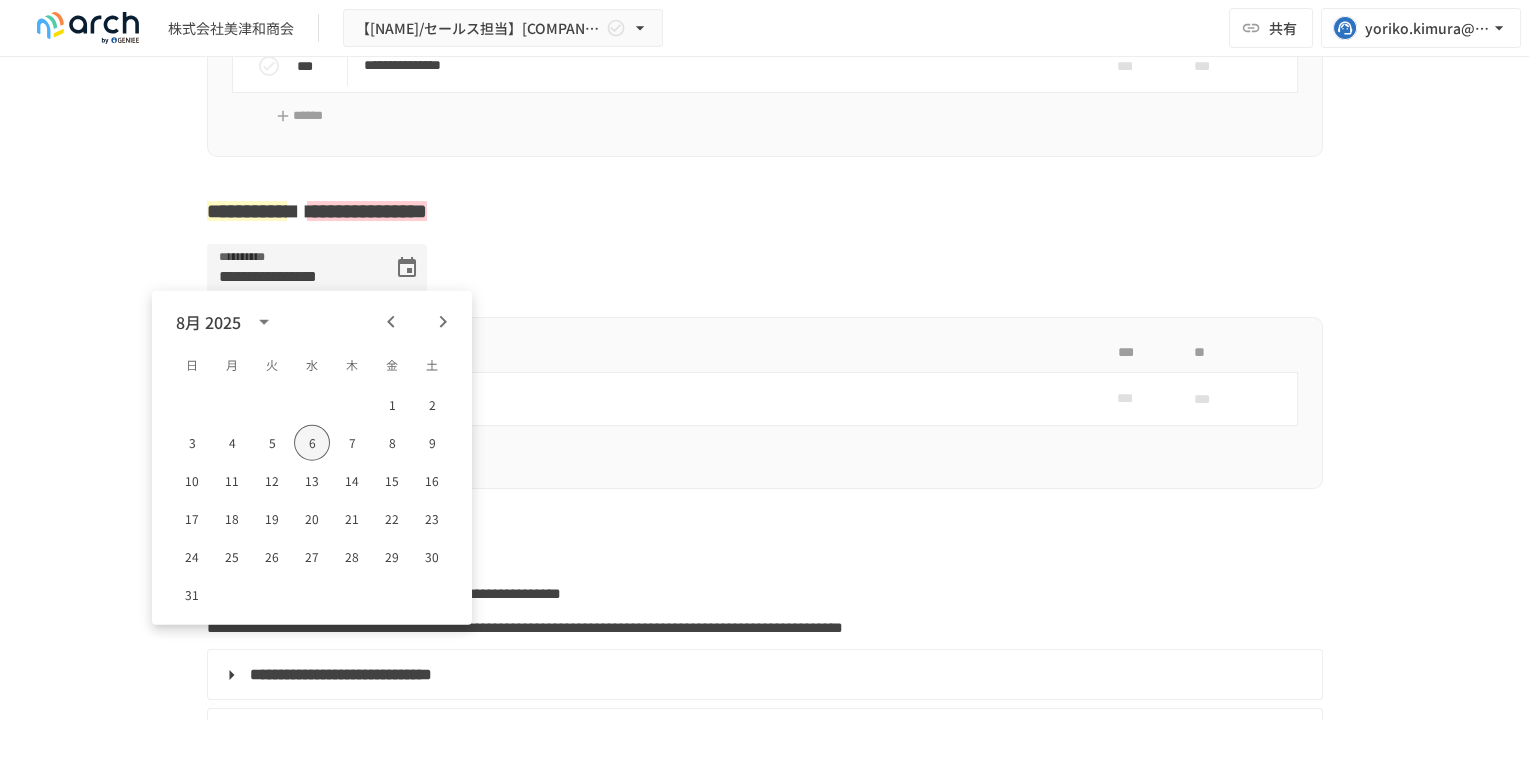 click on "6" at bounding box center [312, 443] 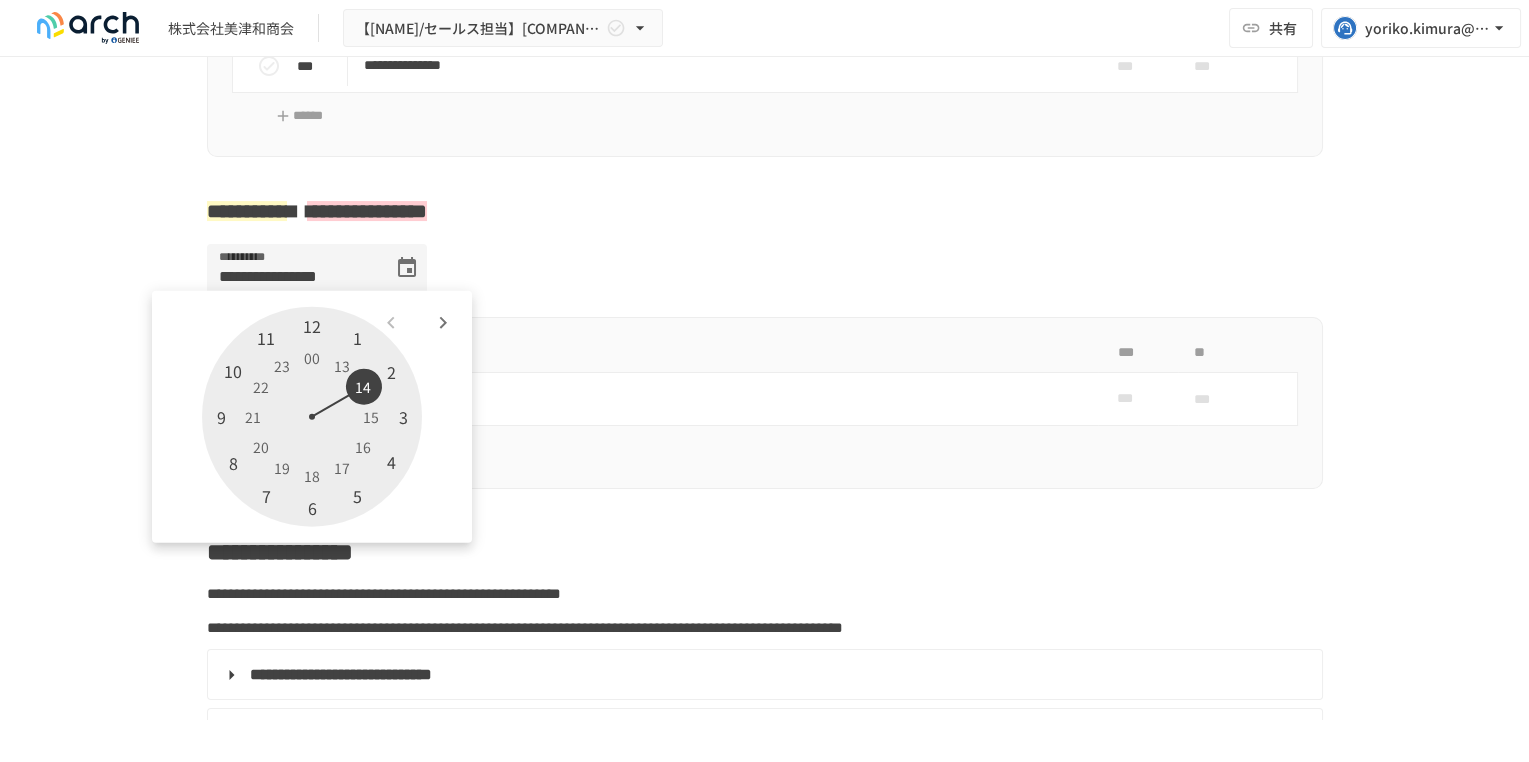click at bounding box center [312, 417] 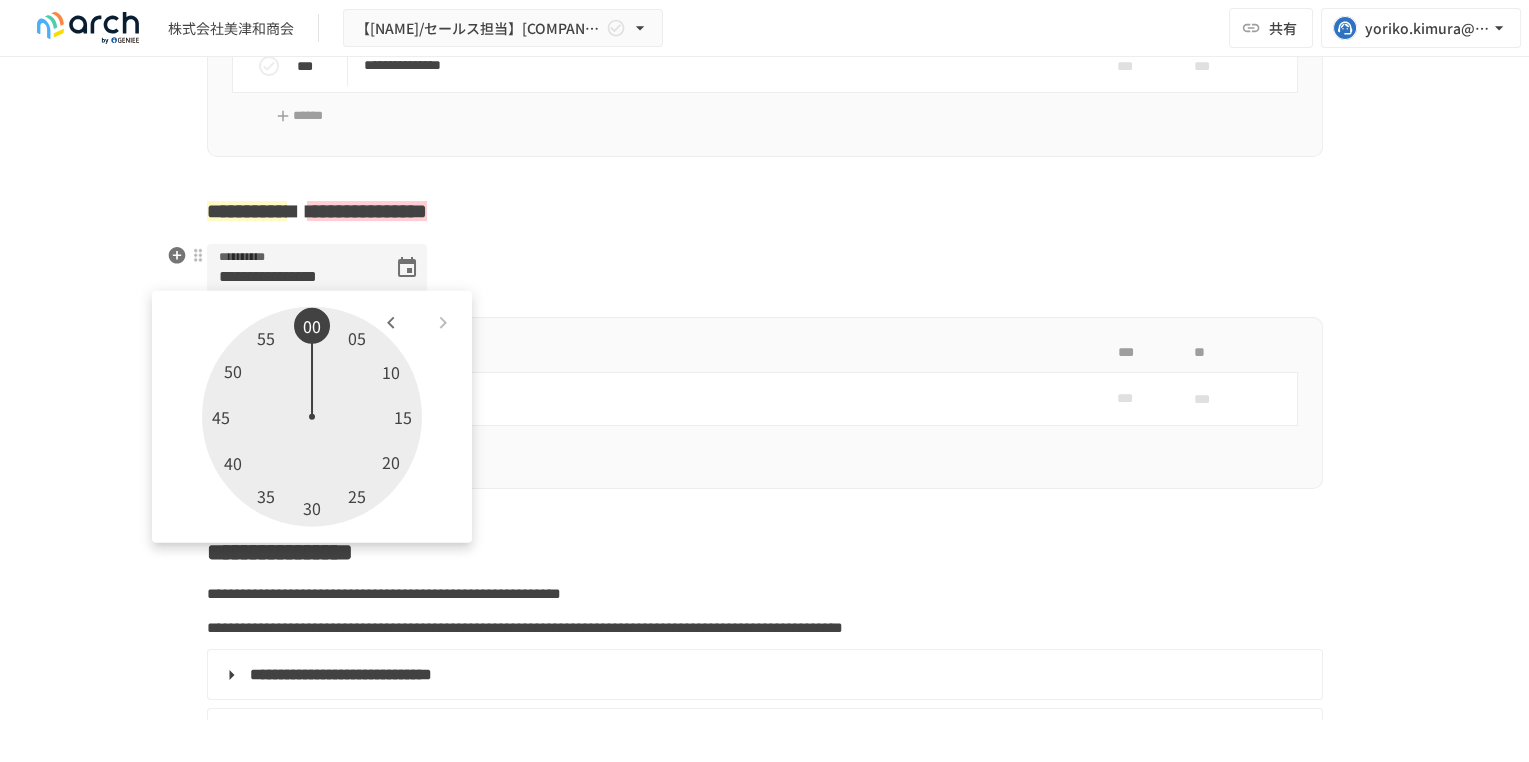 click on "**********" at bounding box center (765, 280) 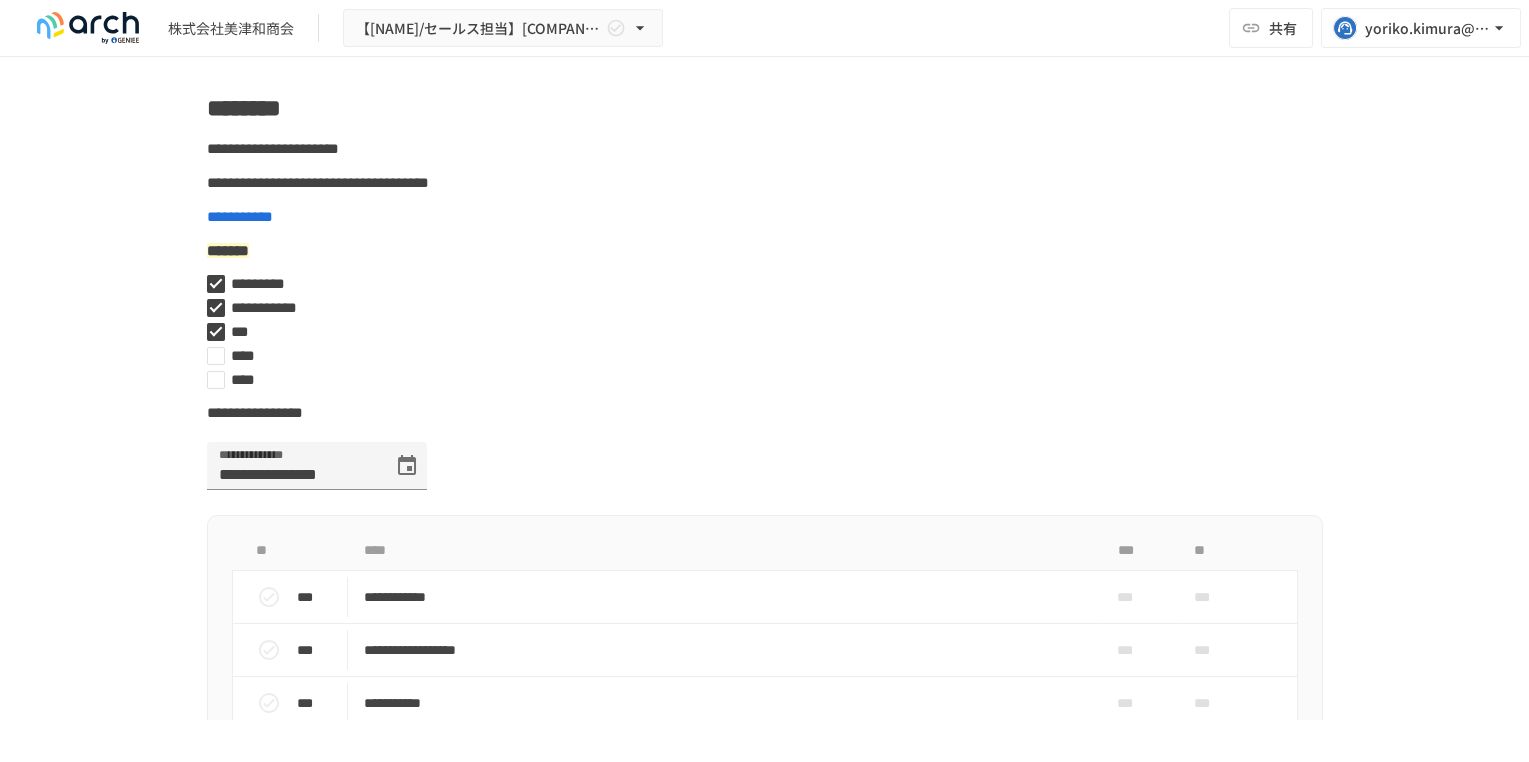 scroll, scrollTop: 5380, scrollLeft: 0, axis: vertical 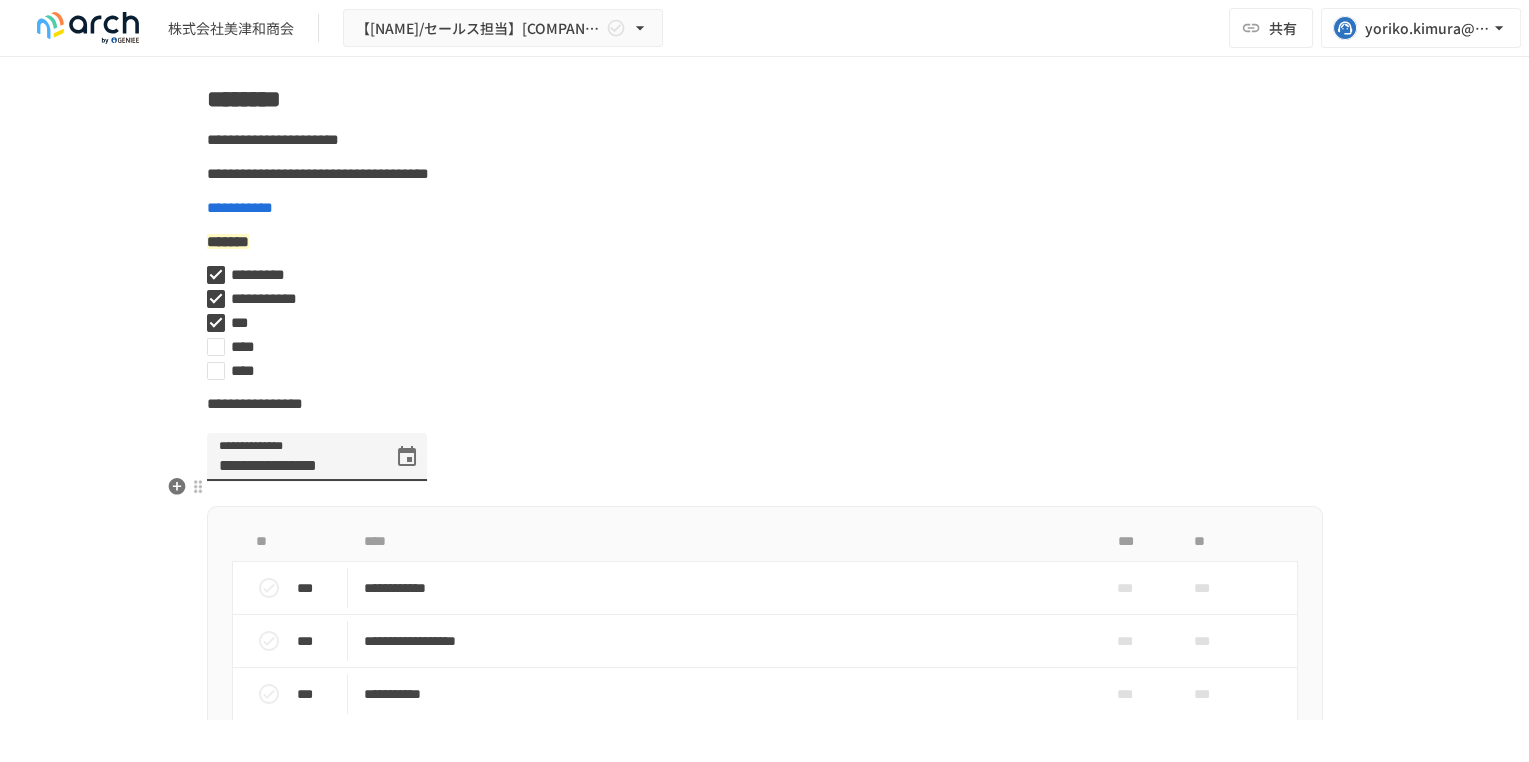 drag, startPoint x: 344, startPoint y: 504, endPoint x: 190, endPoint y: 489, distance: 154.72879 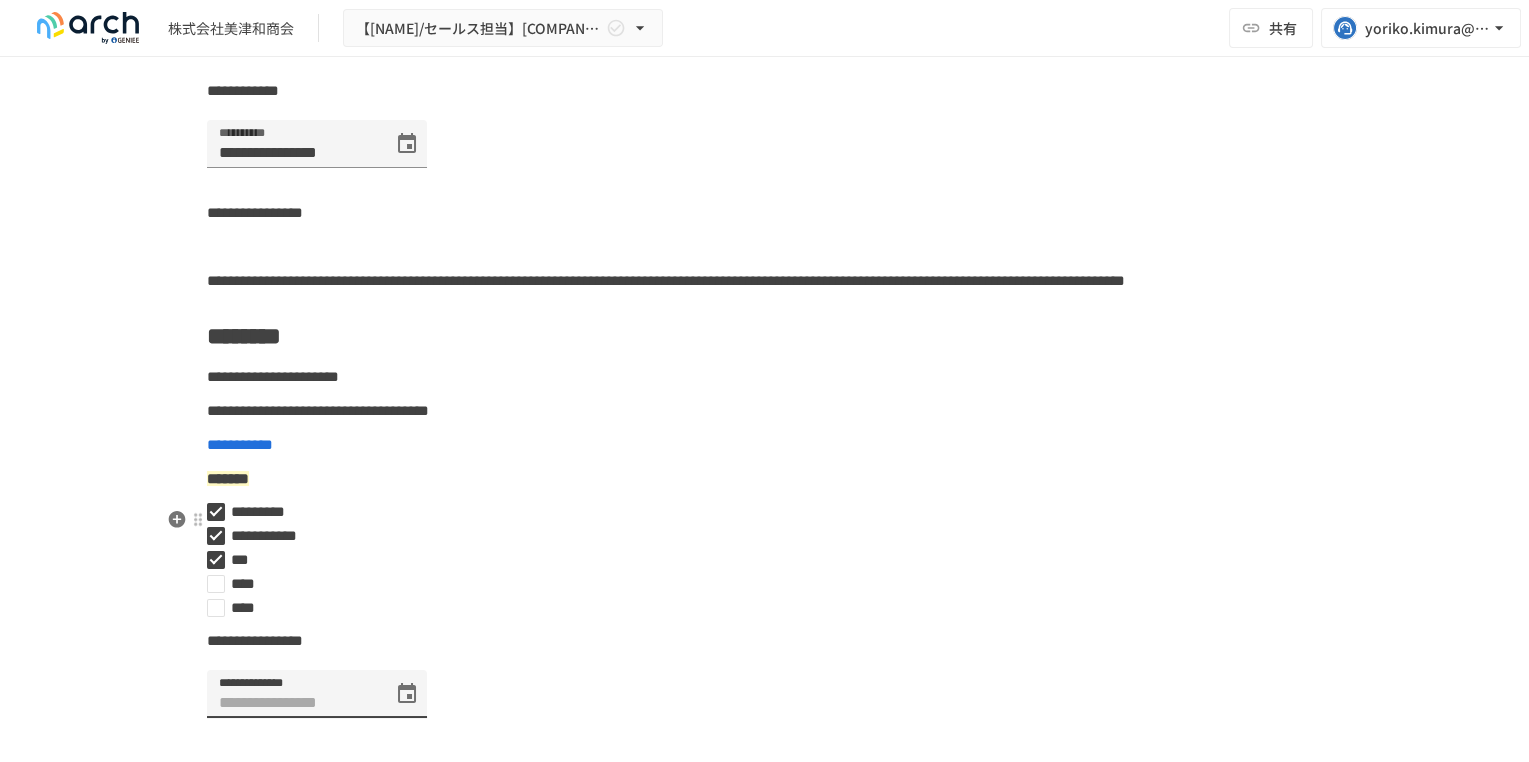 scroll, scrollTop: 5047, scrollLeft: 0, axis: vertical 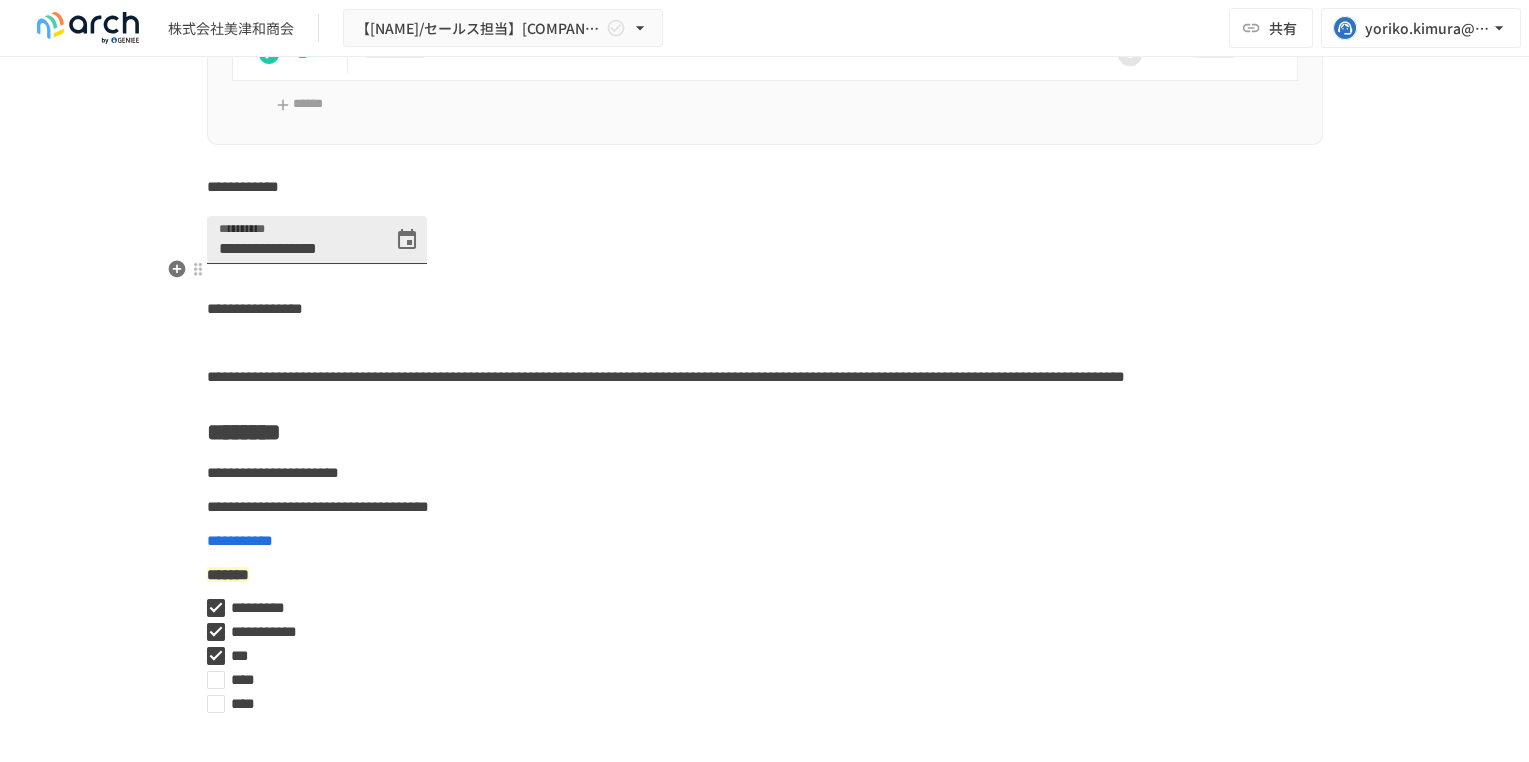 type 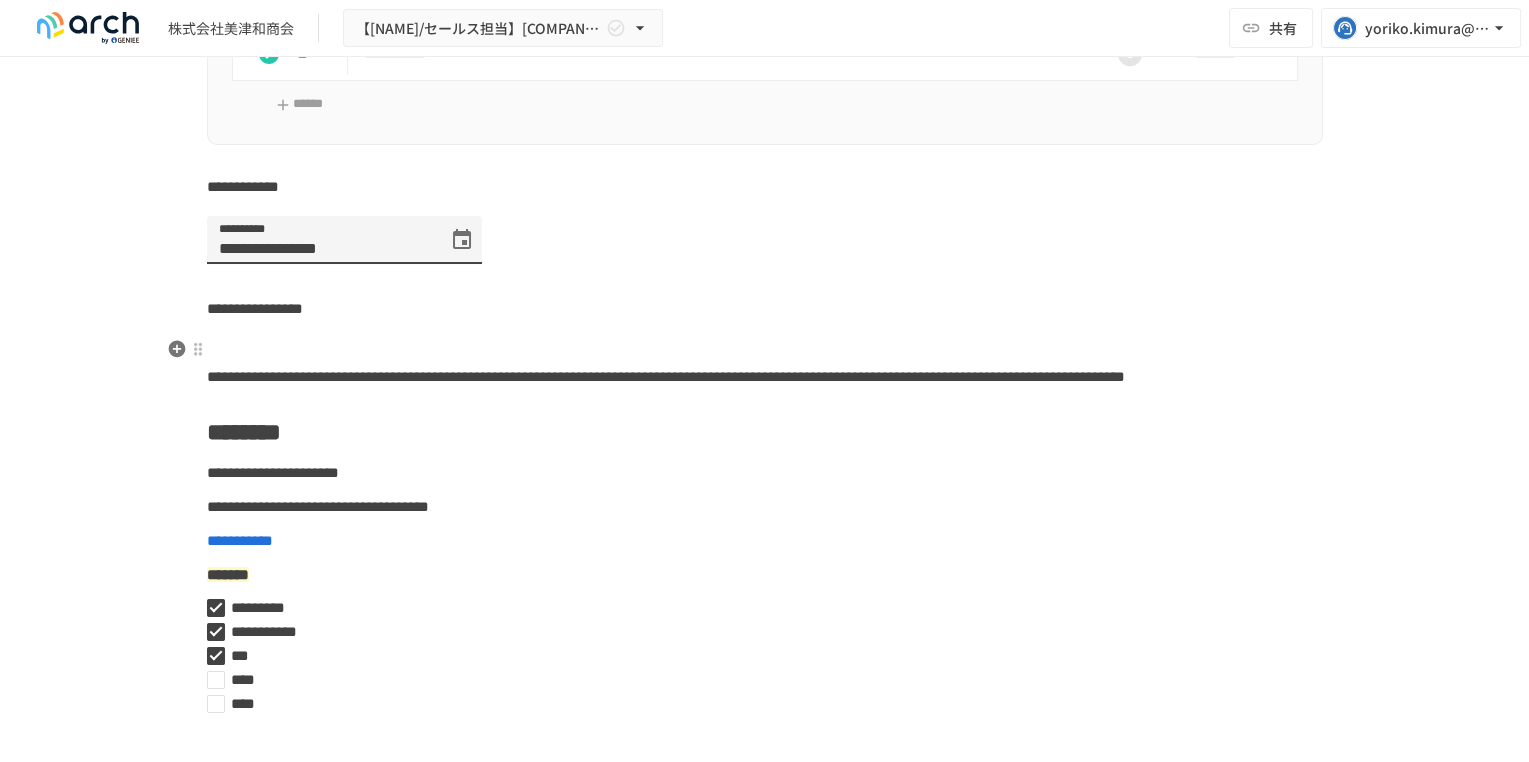 type on "**********" 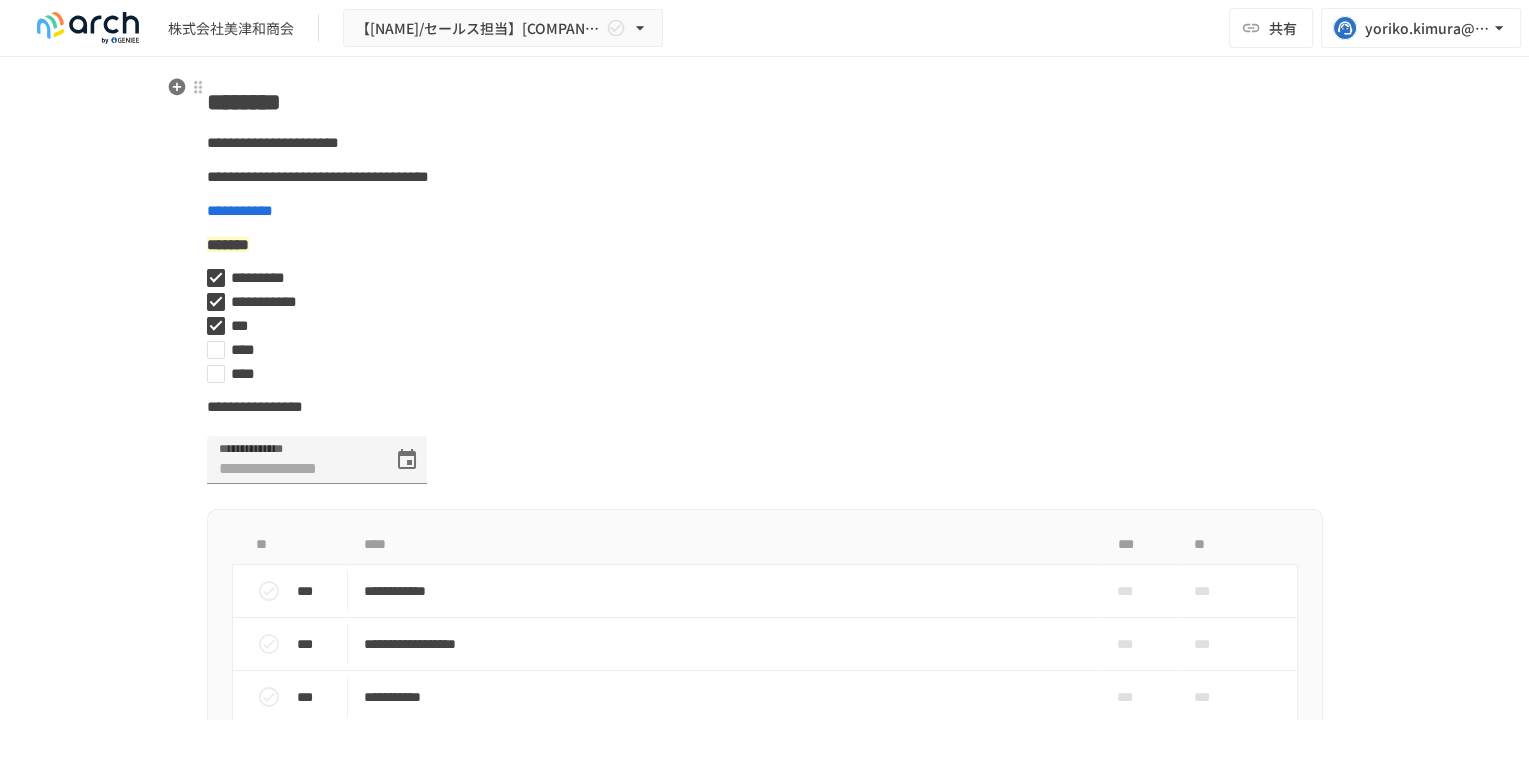 scroll, scrollTop: 5380, scrollLeft: 0, axis: vertical 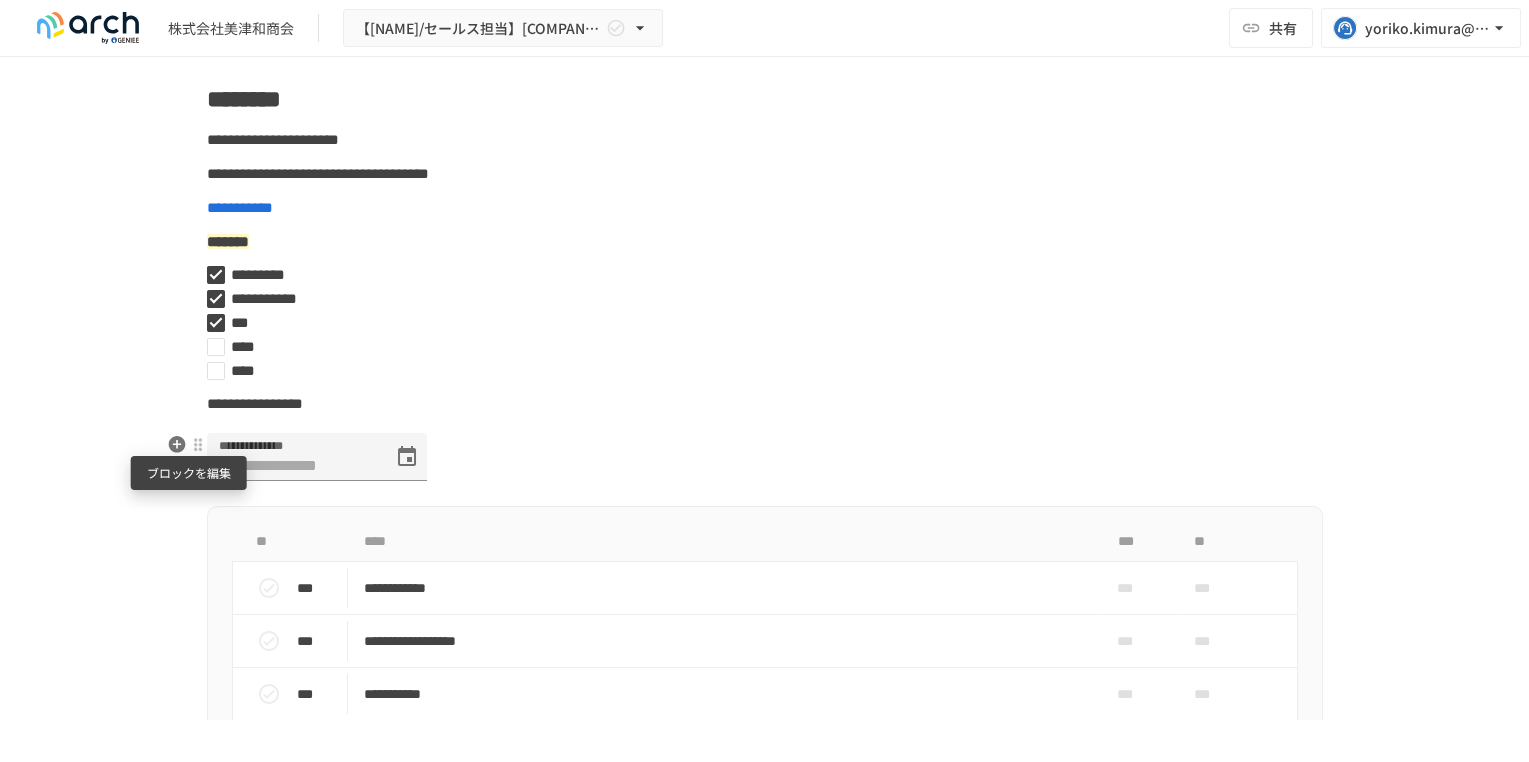 click at bounding box center (198, 444) 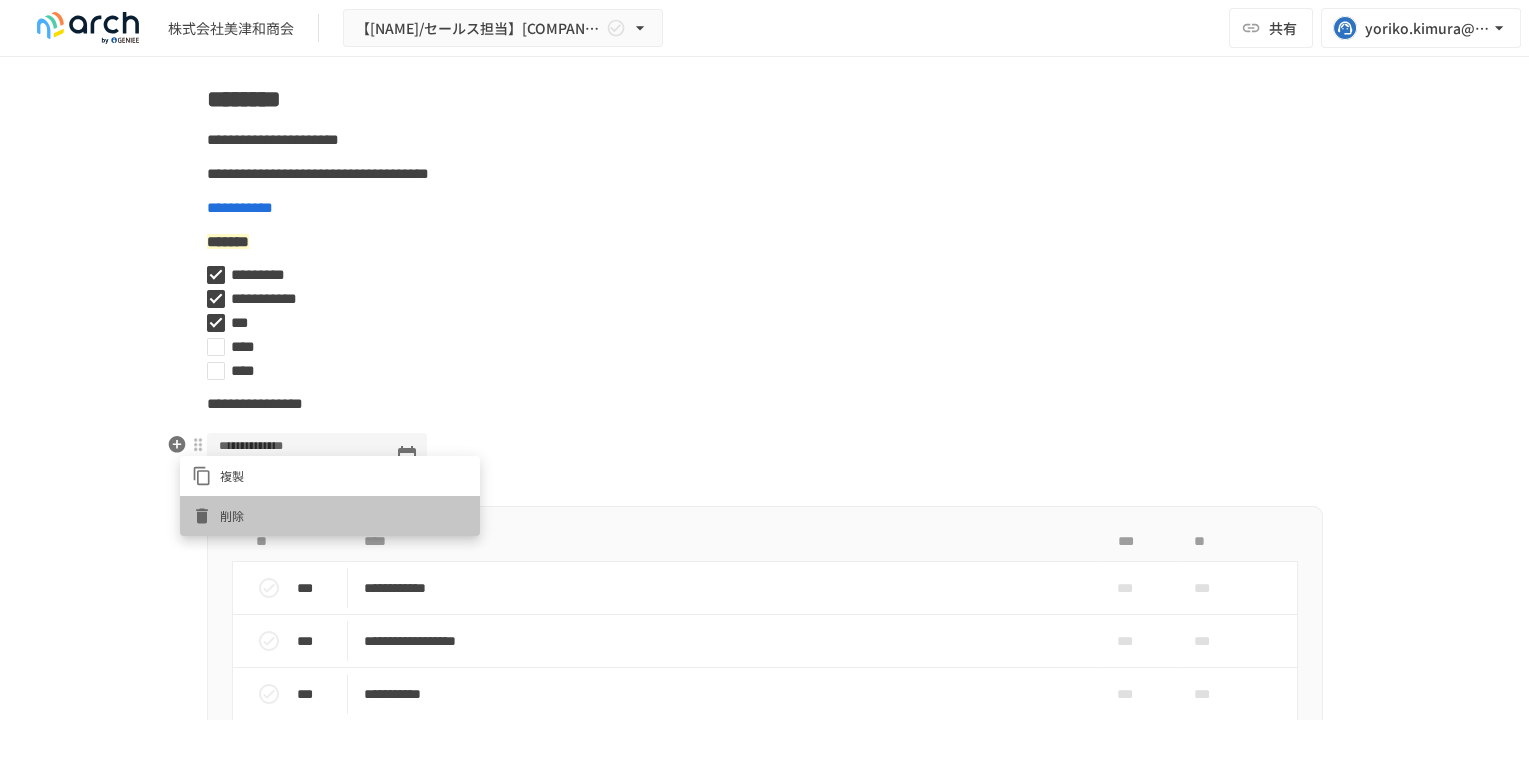 click 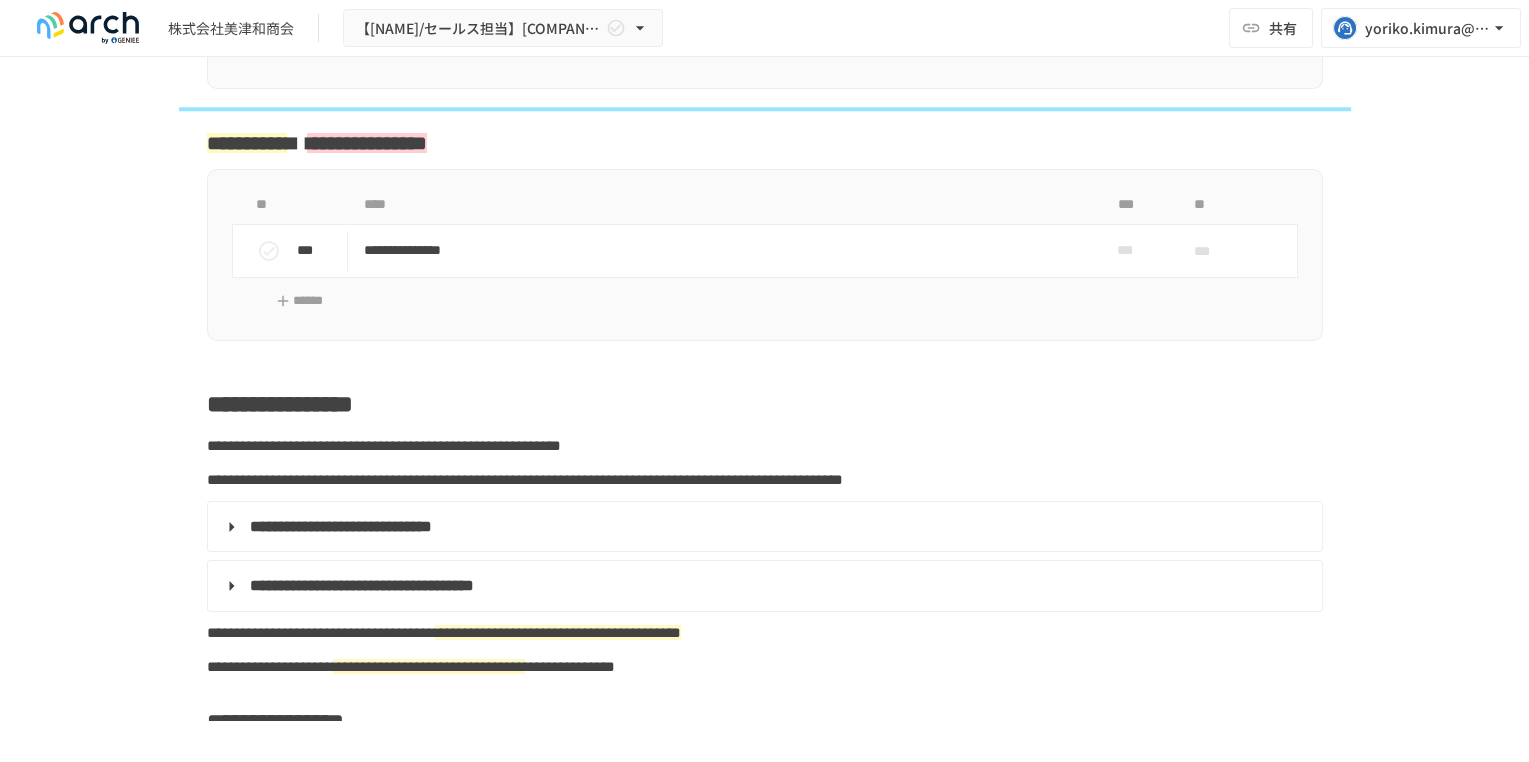 scroll, scrollTop: 705, scrollLeft: 0, axis: vertical 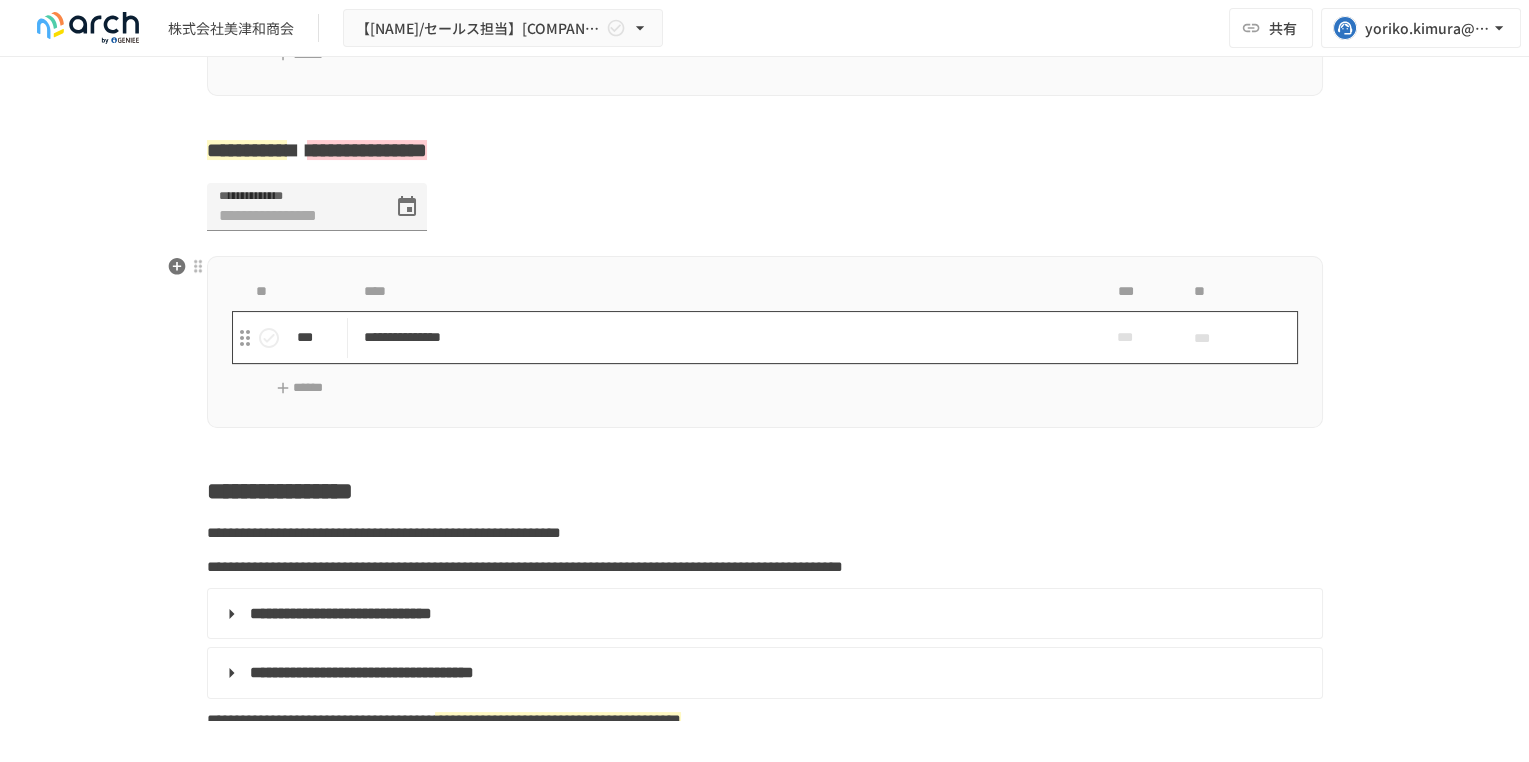 click on "**********" at bounding box center (723, 337) 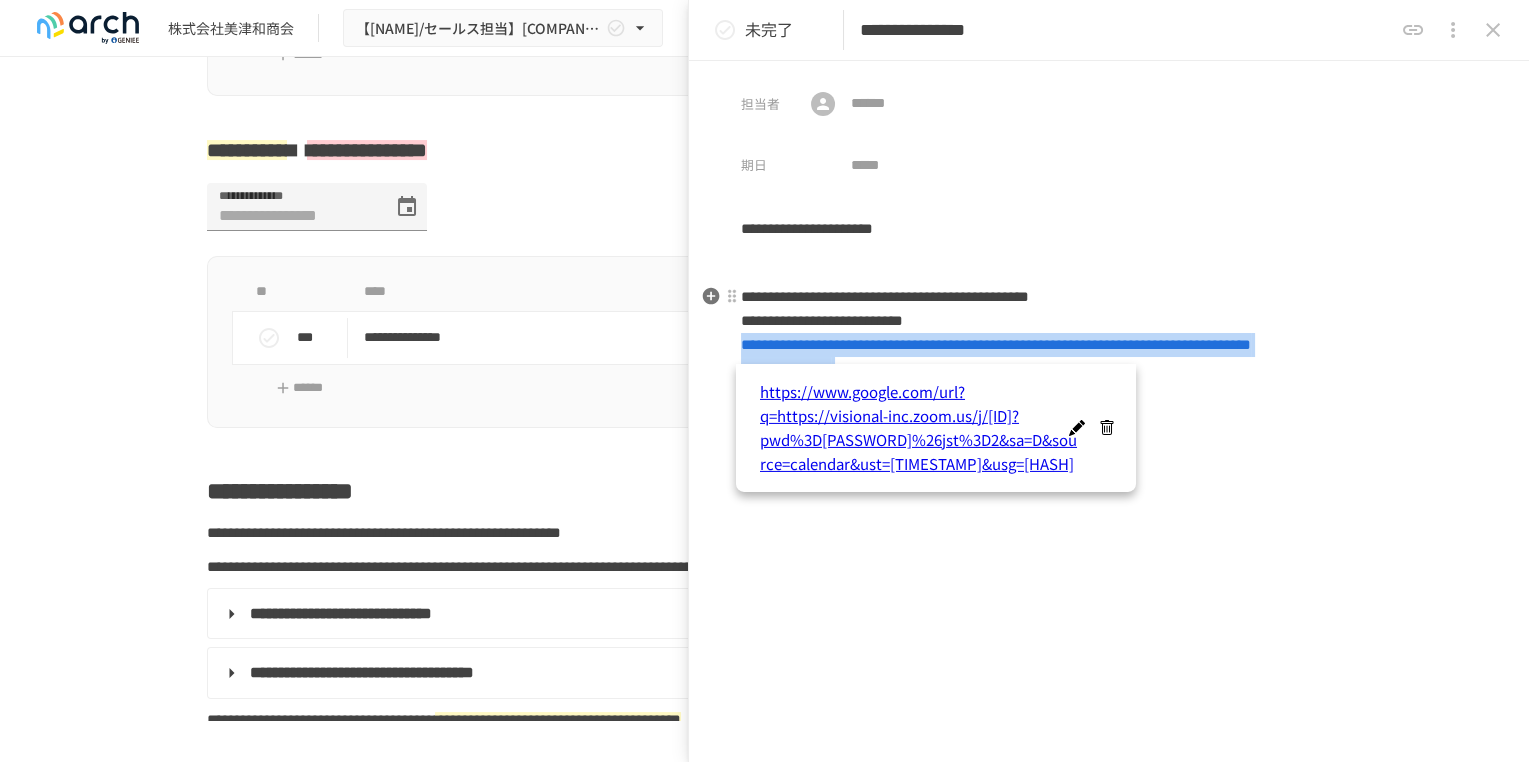 drag, startPoint x: 938, startPoint y: 397, endPoint x: 741, endPoint y: 350, distance: 202.529 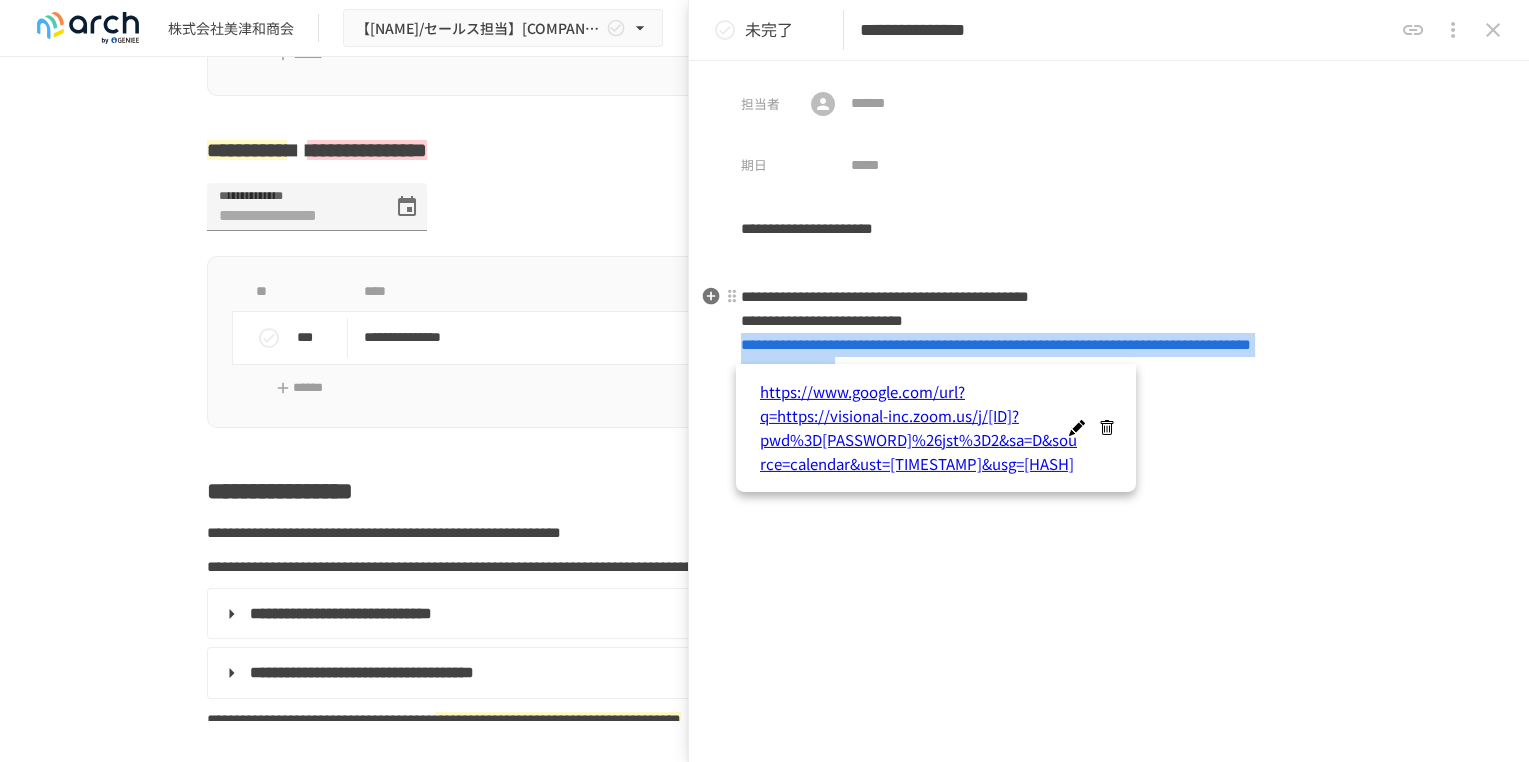 click on "**********" at bounding box center (1109, 369) 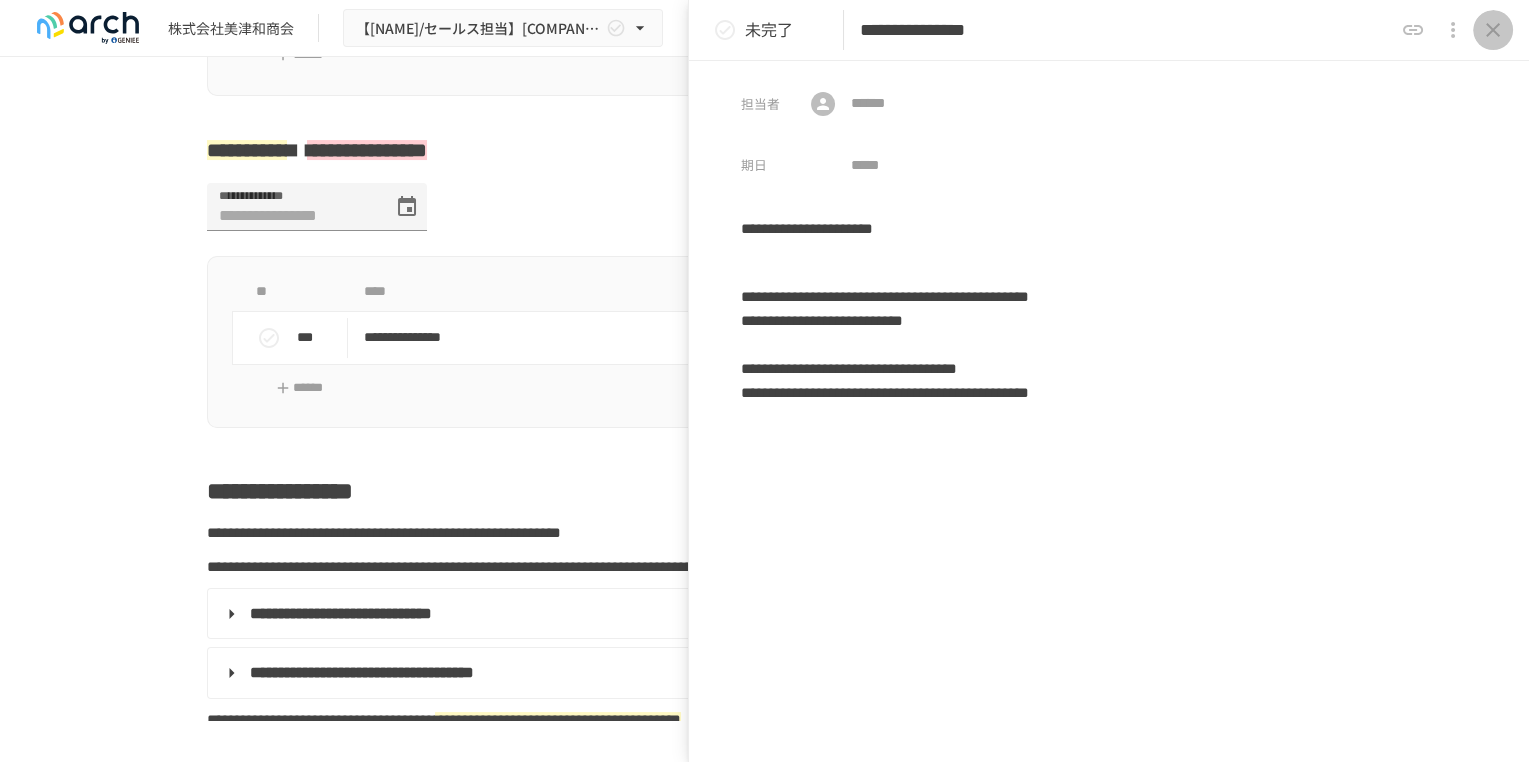 click 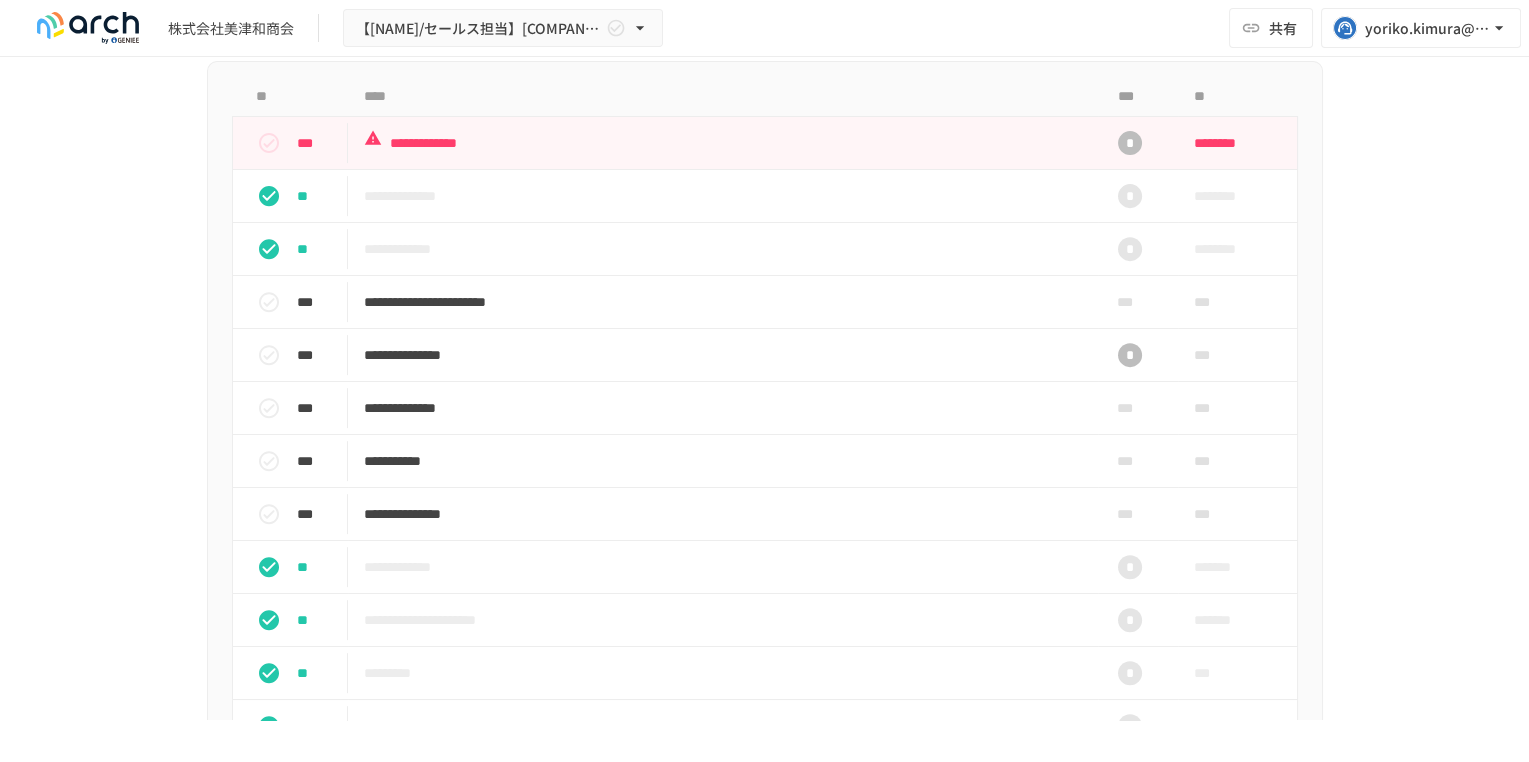 scroll, scrollTop: 1594, scrollLeft: 0, axis: vertical 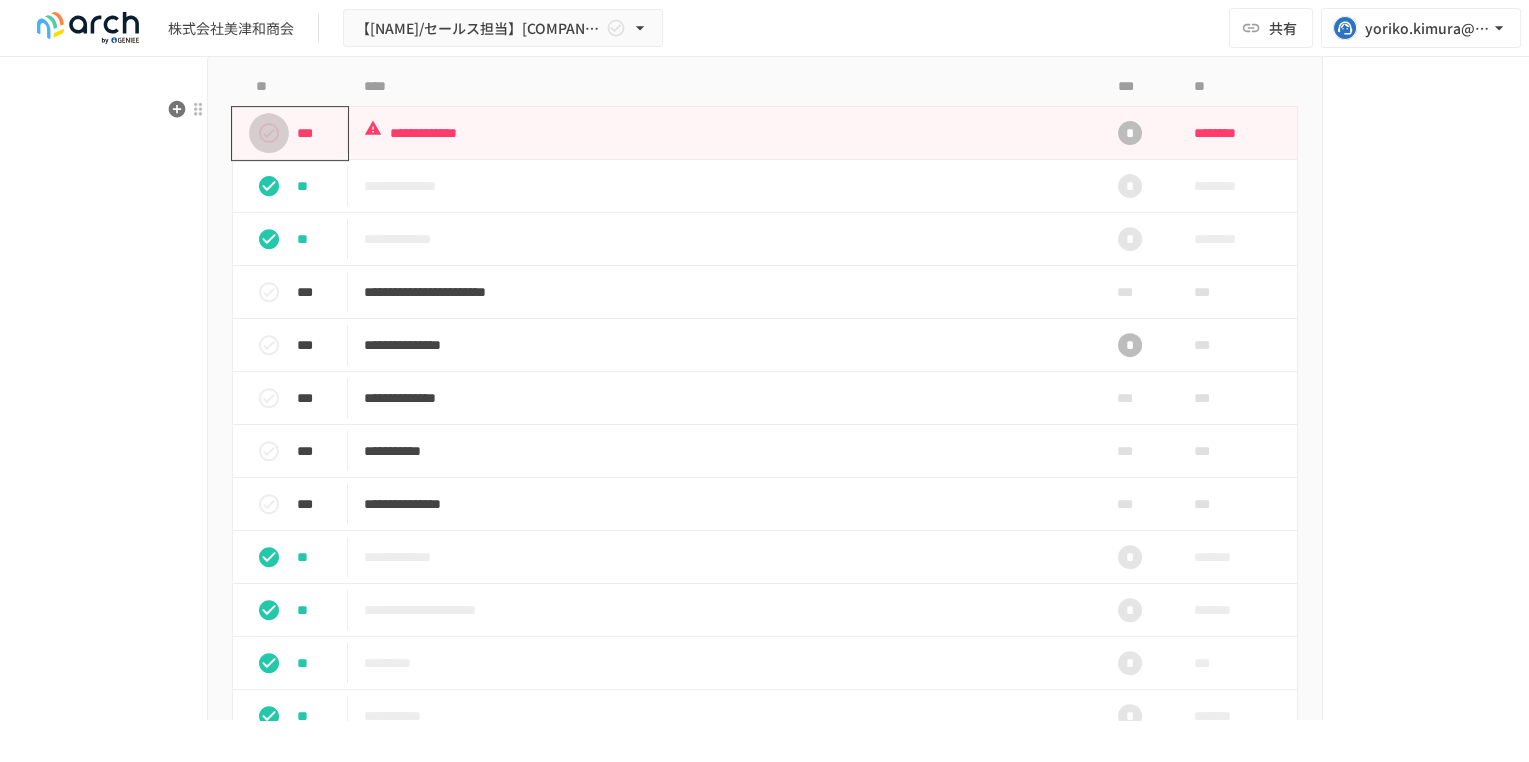 click 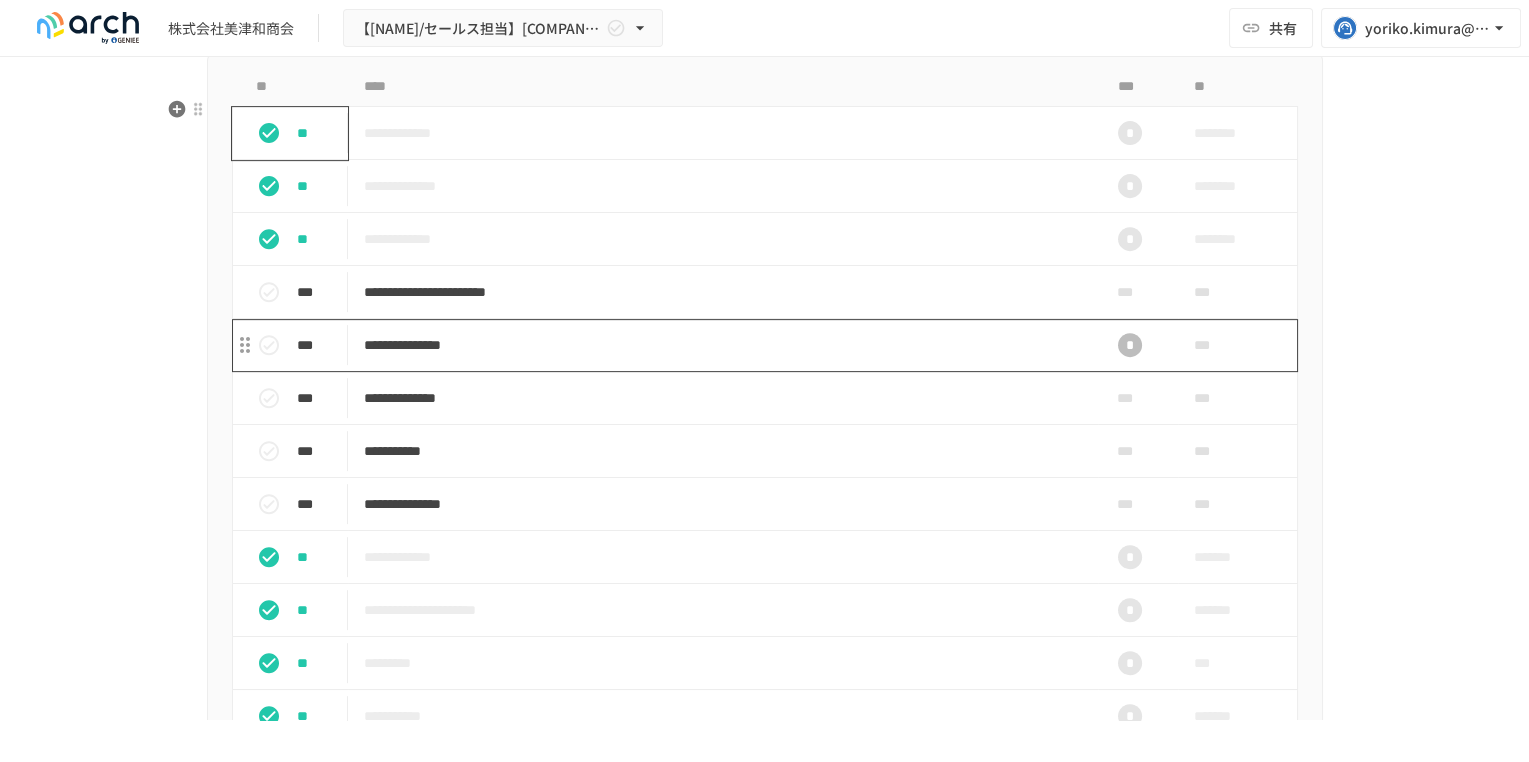 click on "**********" at bounding box center [723, 345] 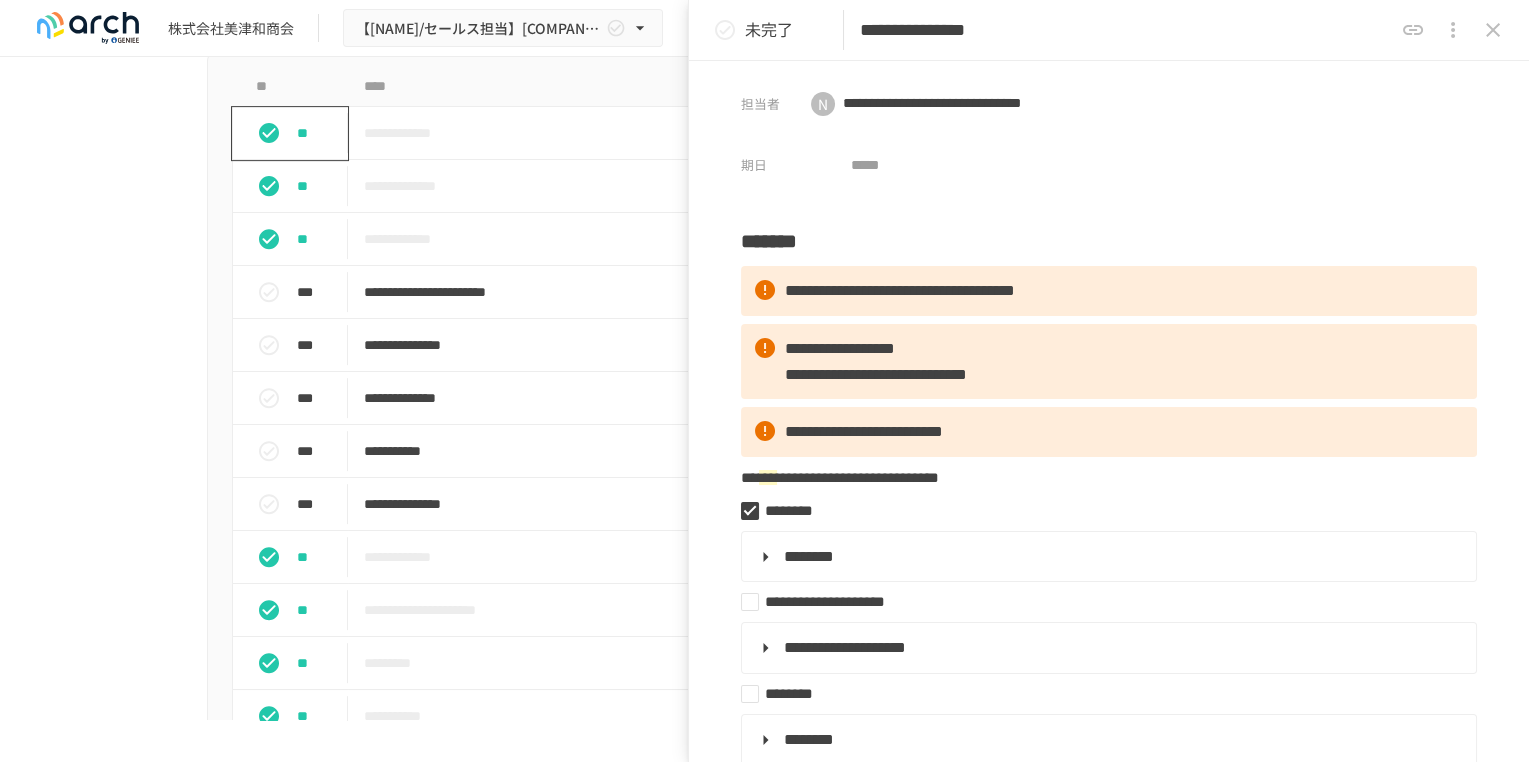 click 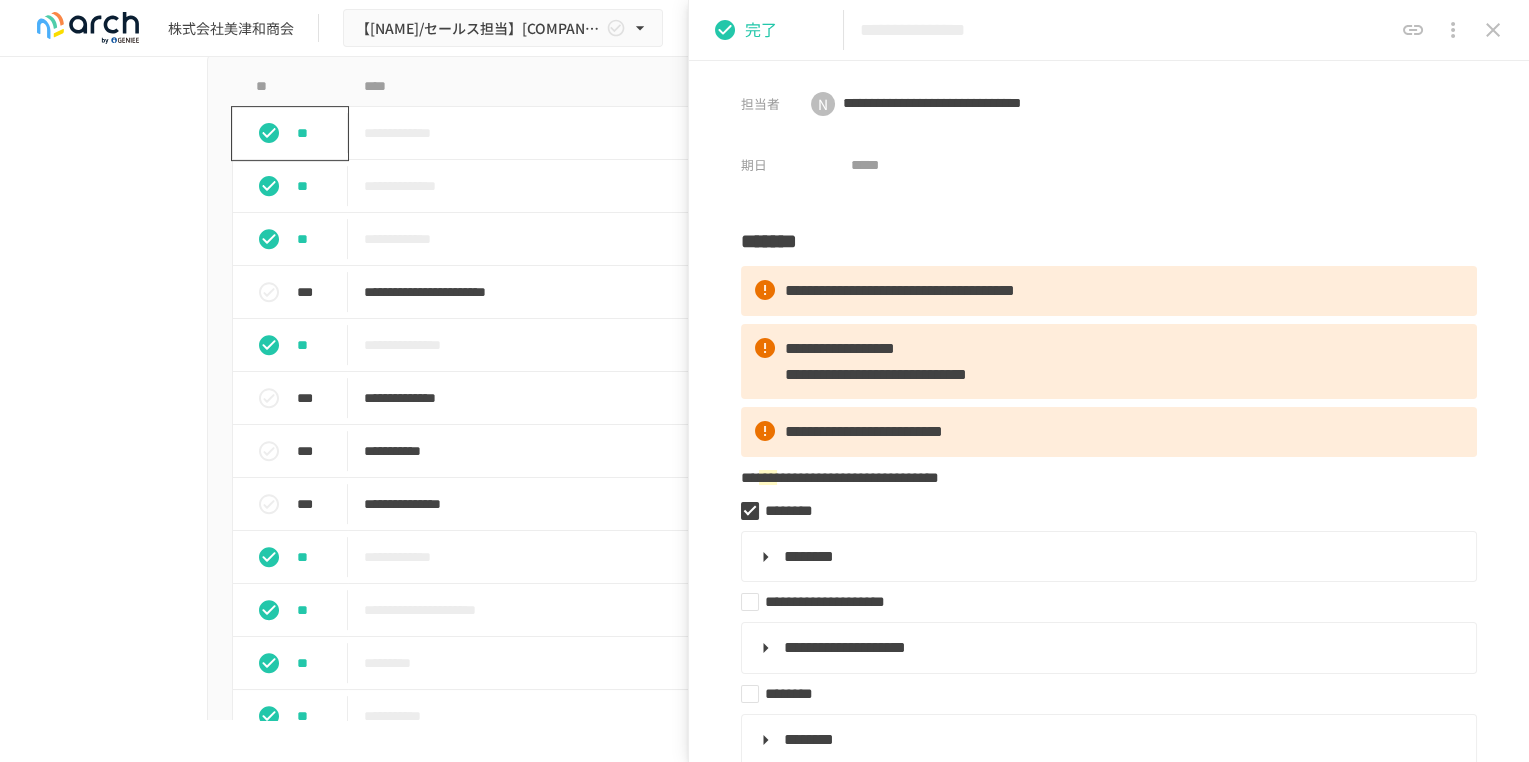 click 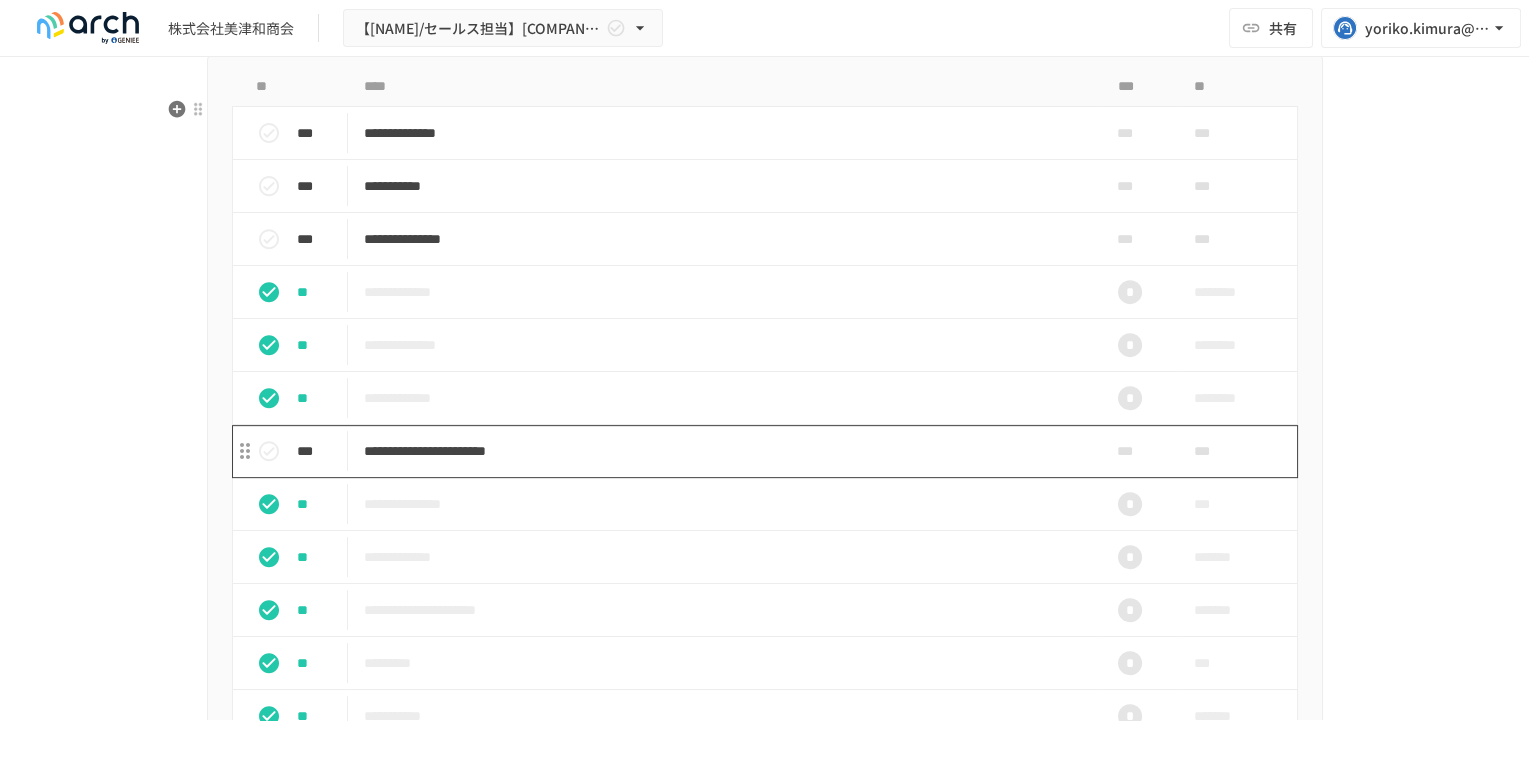 click on "**********" at bounding box center [723, 451] 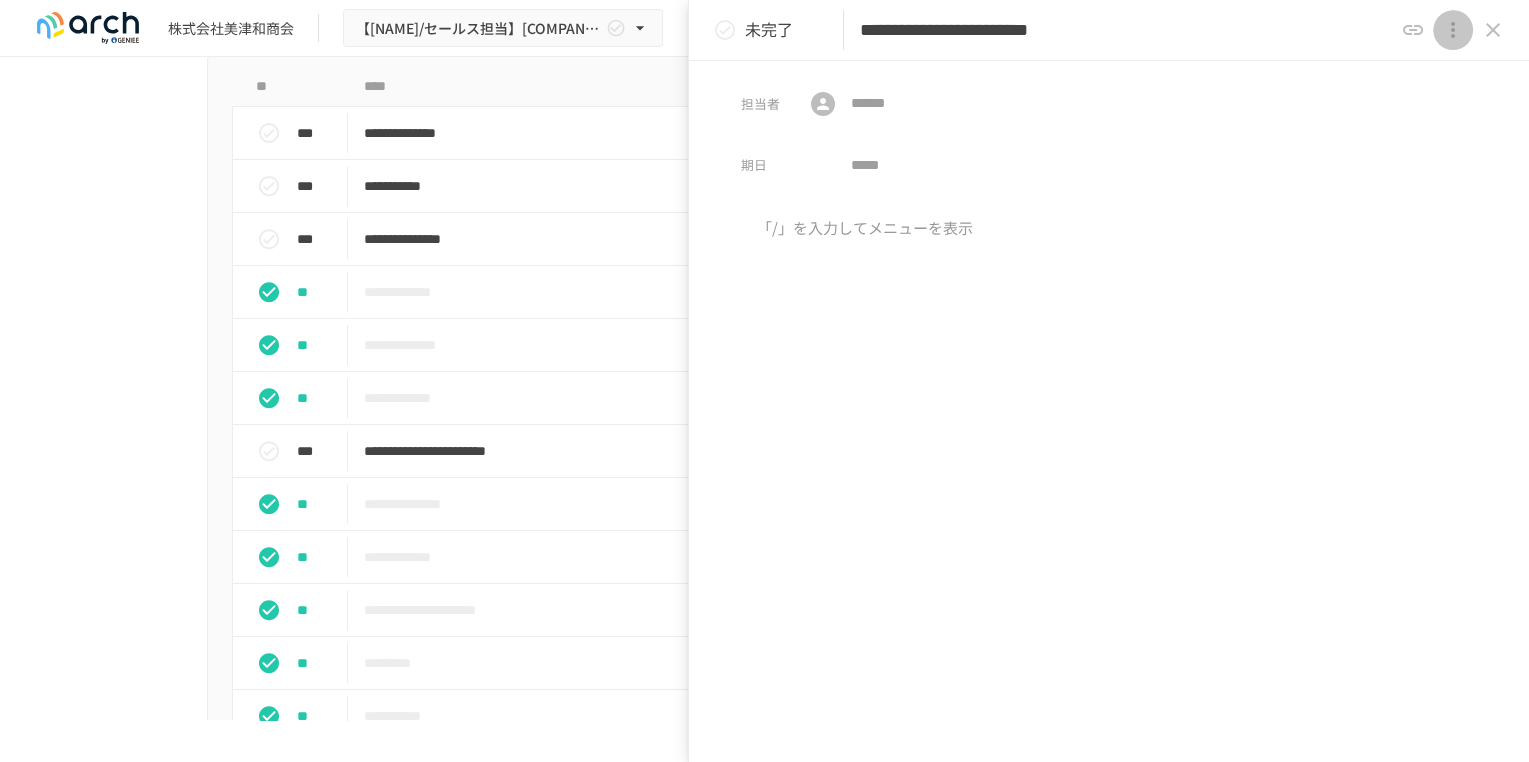 click 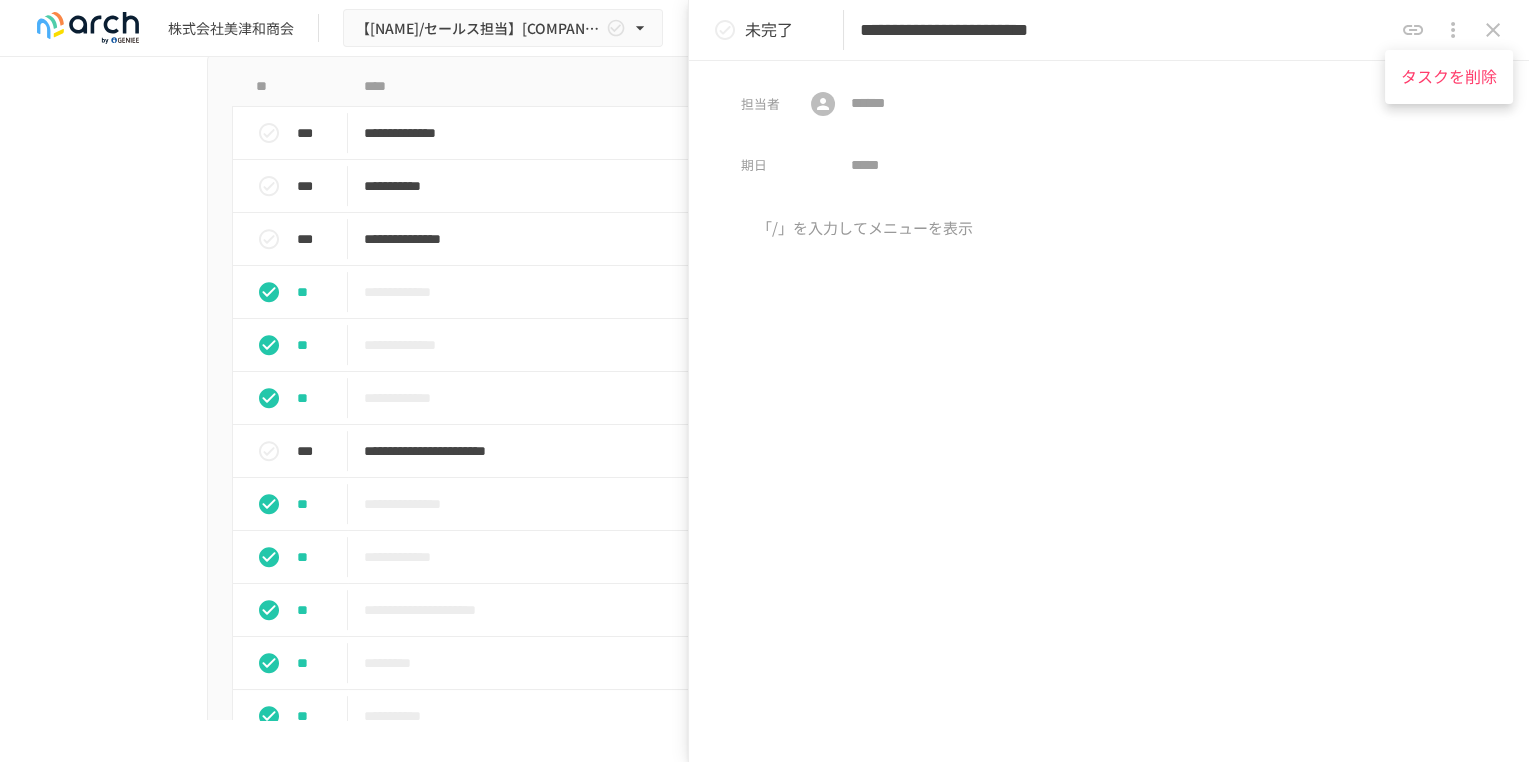 click on "タスクを削除" at bounding box center [1449, 77] 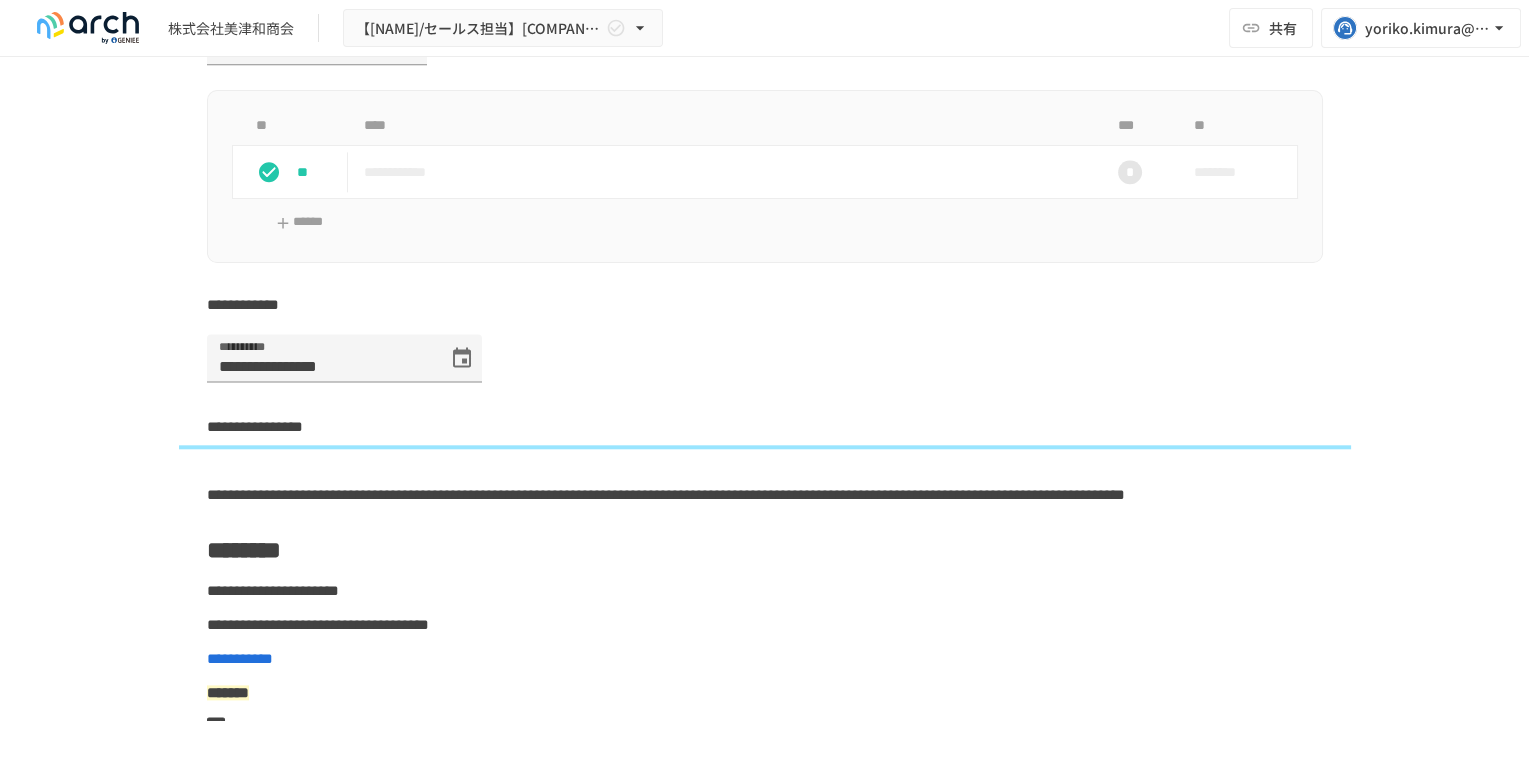 scroll, scrollTop: 4948, scrollLeft: 0, axis: vertical 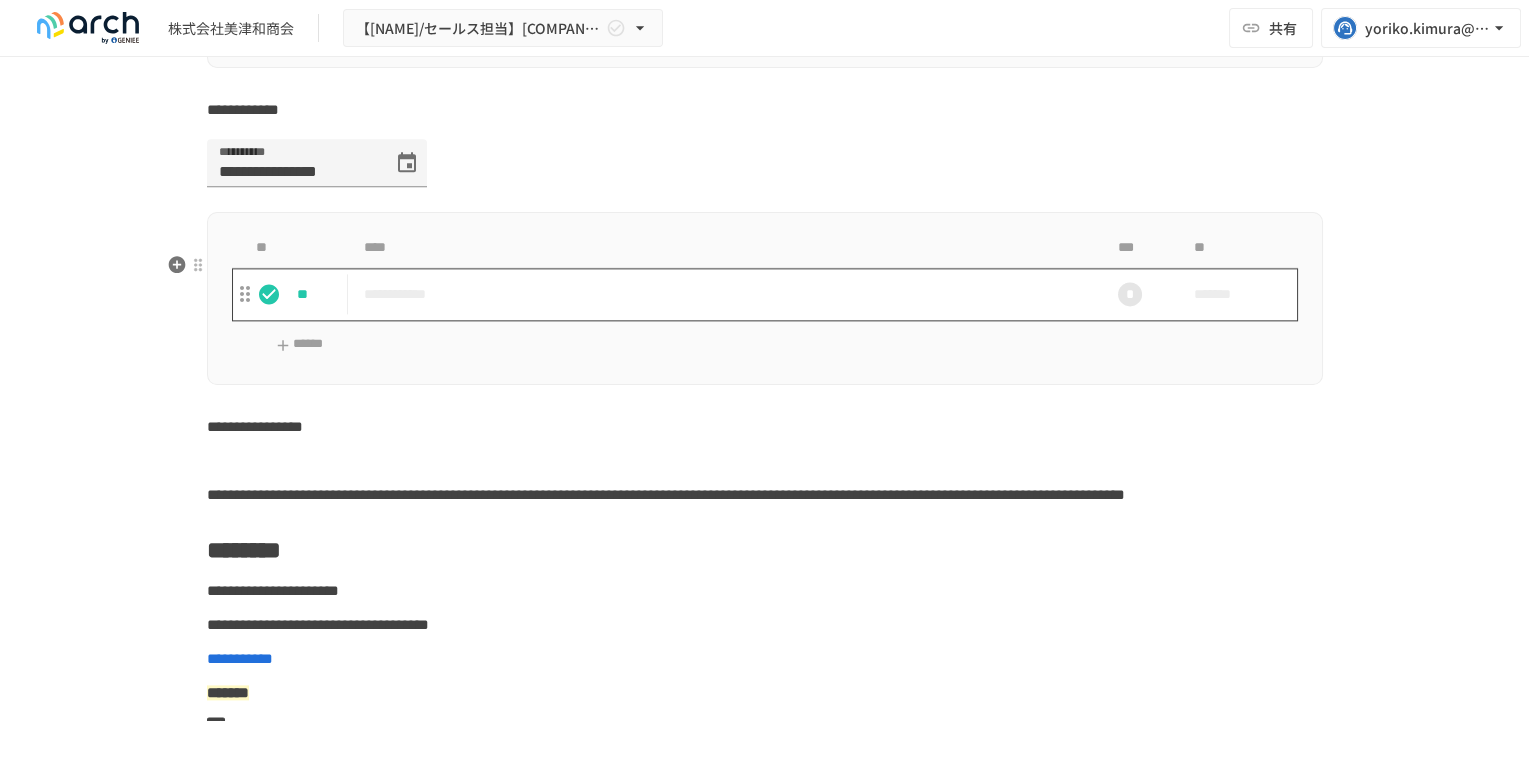 click on "**********" at bounding box center [723, 294] 